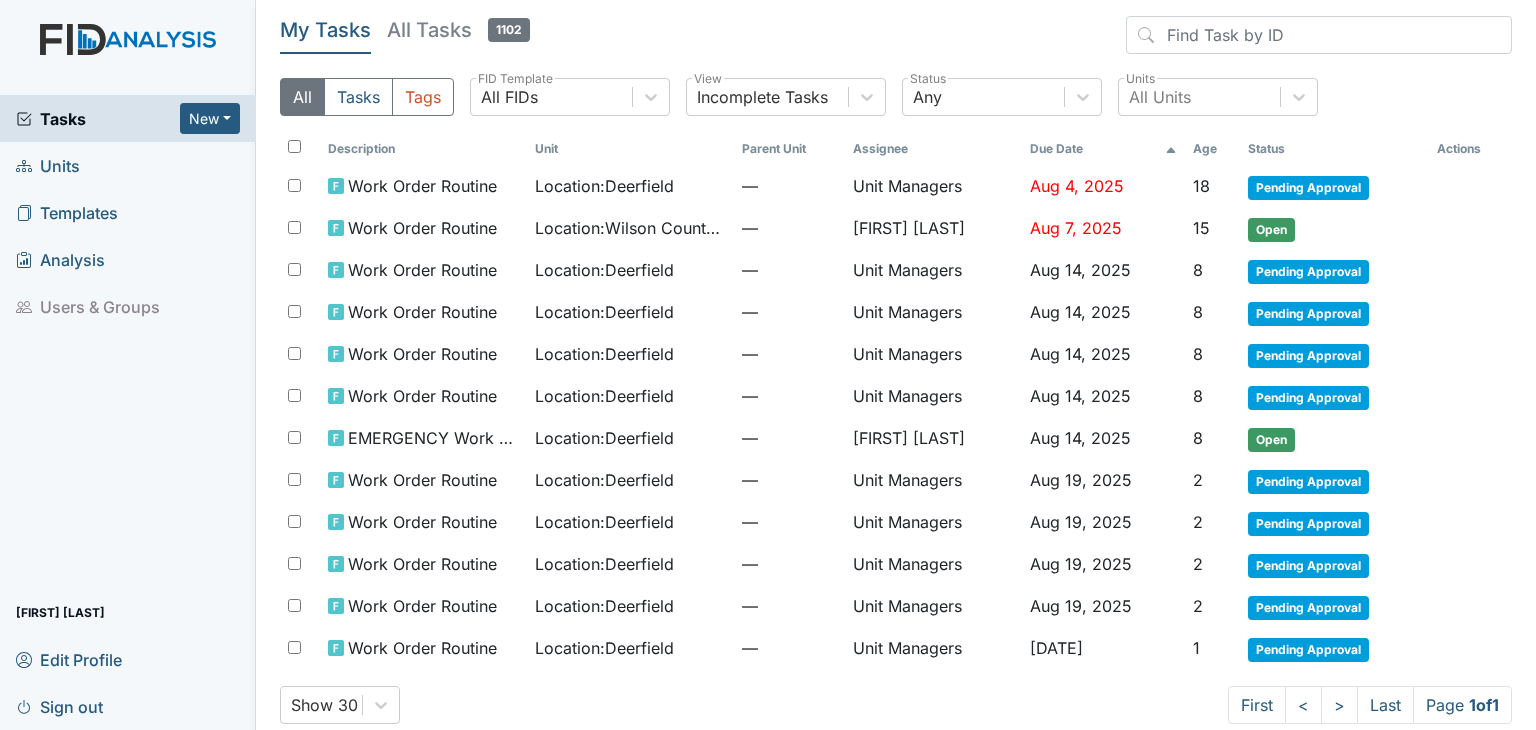 scroll, scrollTop: 0, scrollLeft: 0, axis: both 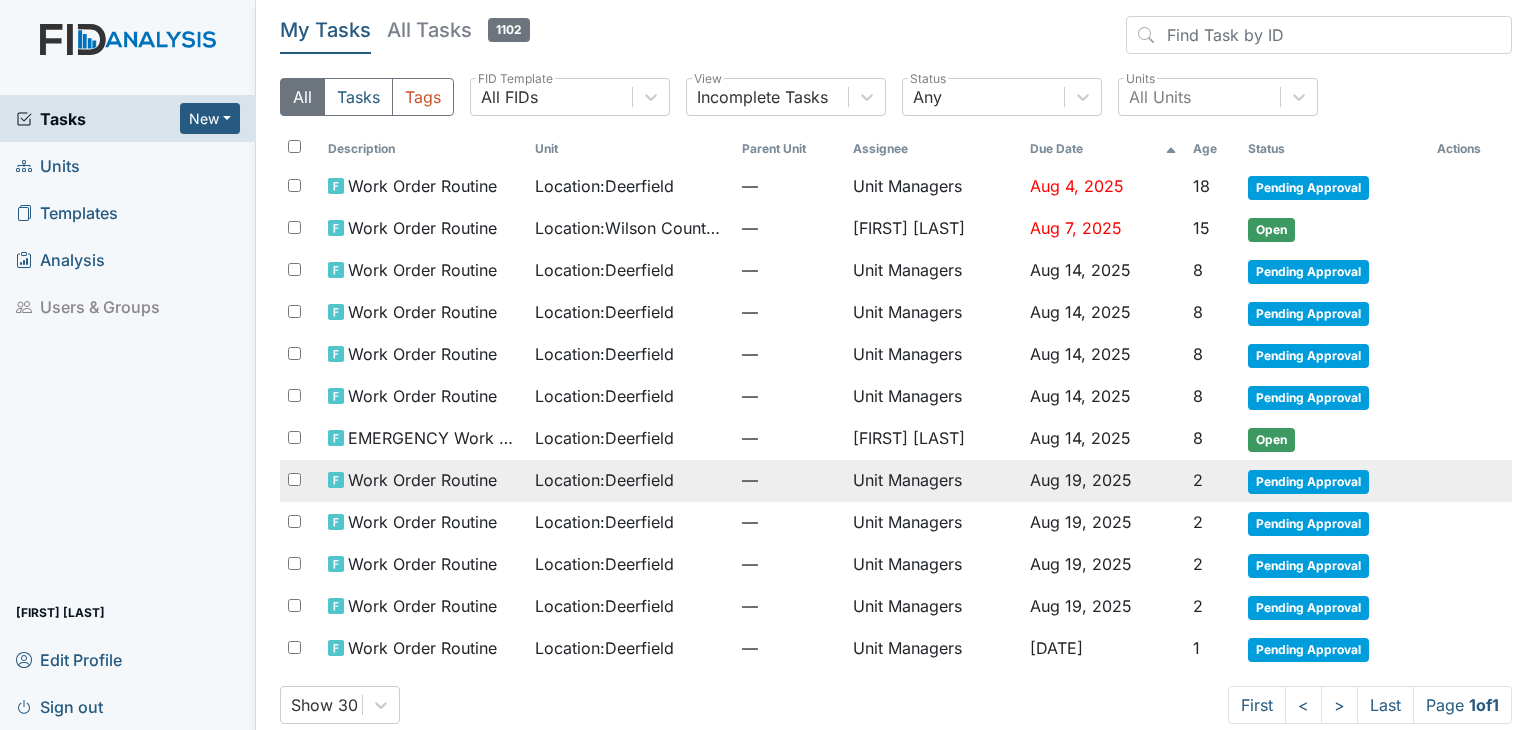 click on "Pending Approval" at bounding box center [1308, 482] 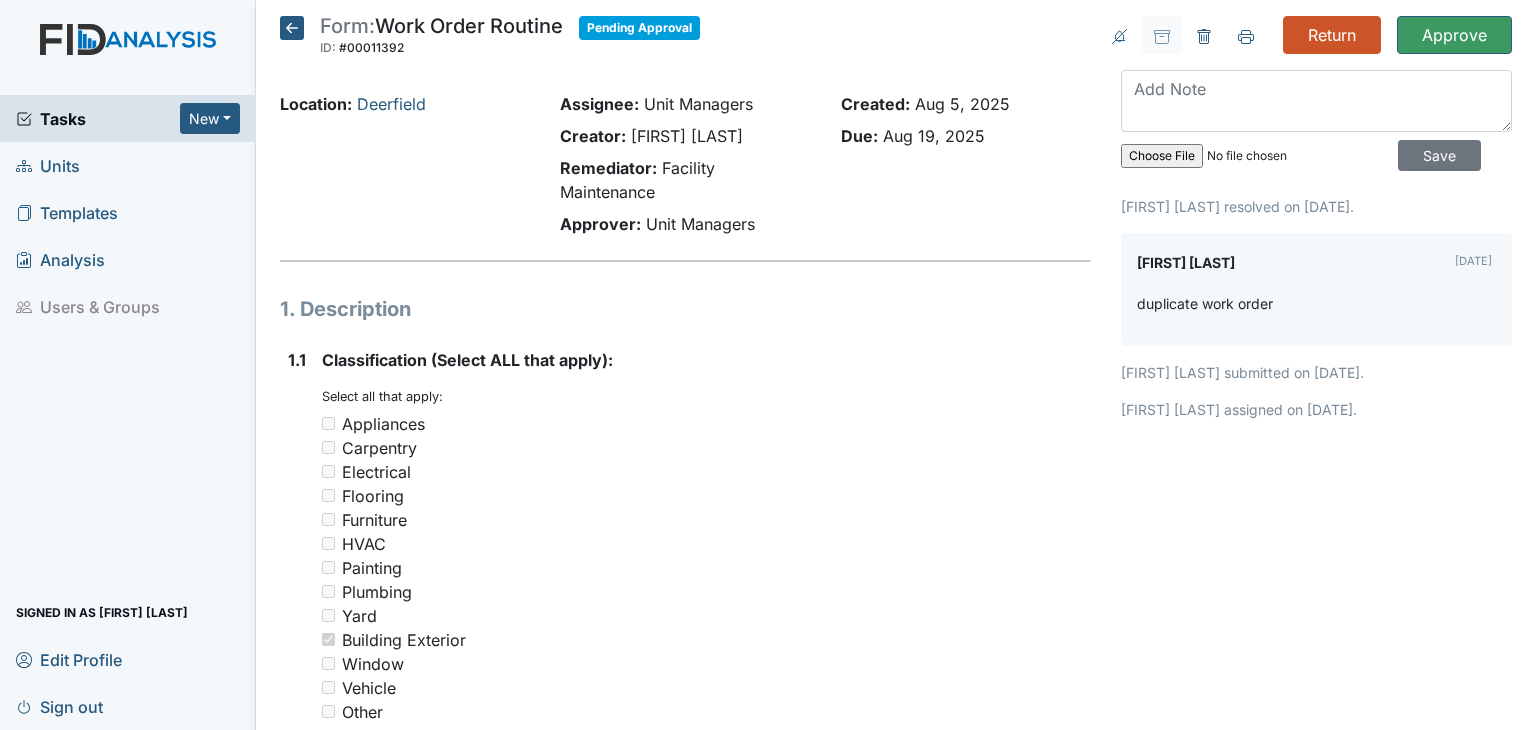 scroll, scrollTop: 0, scrollLeft: 0, axis: both 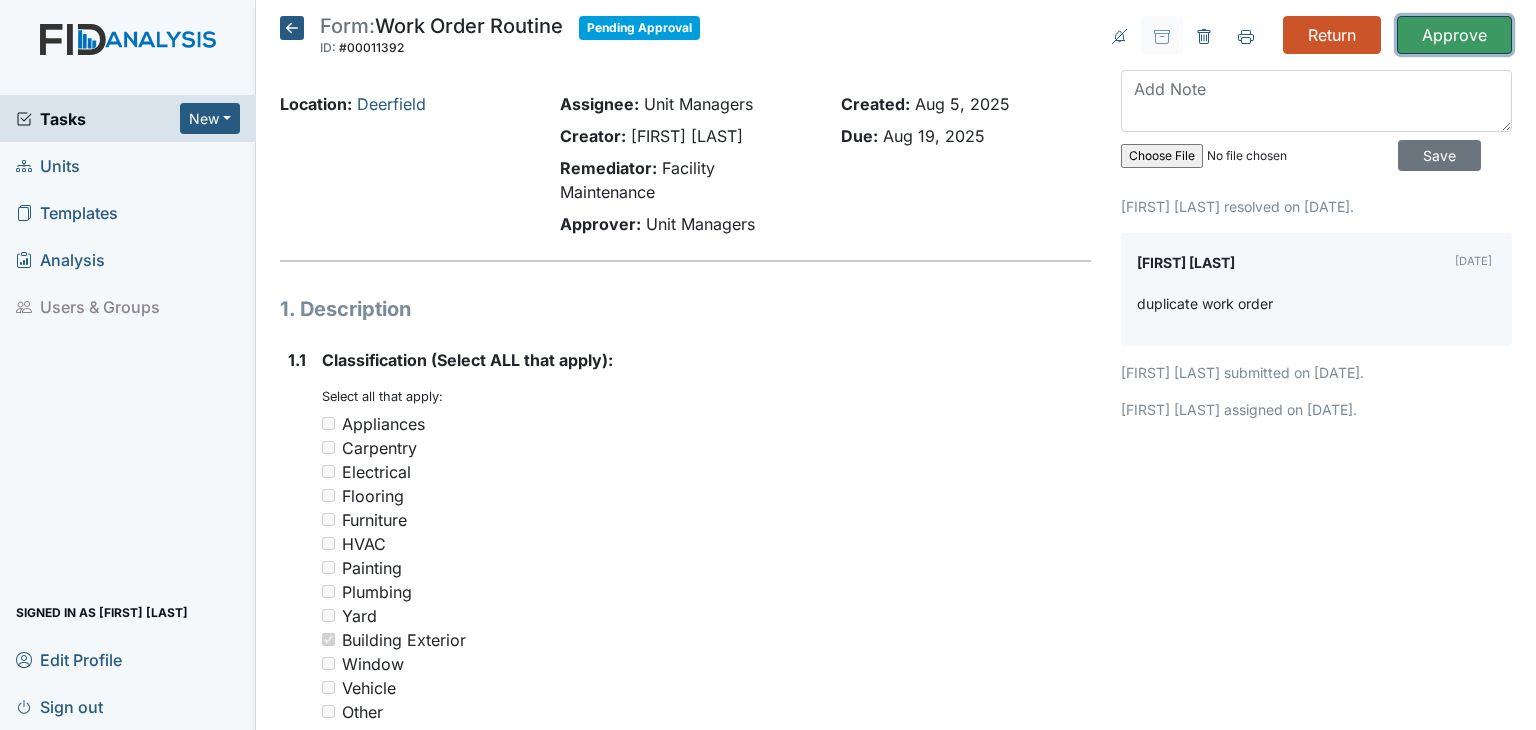 click on "Approve" at bounding box center [1454, 35] 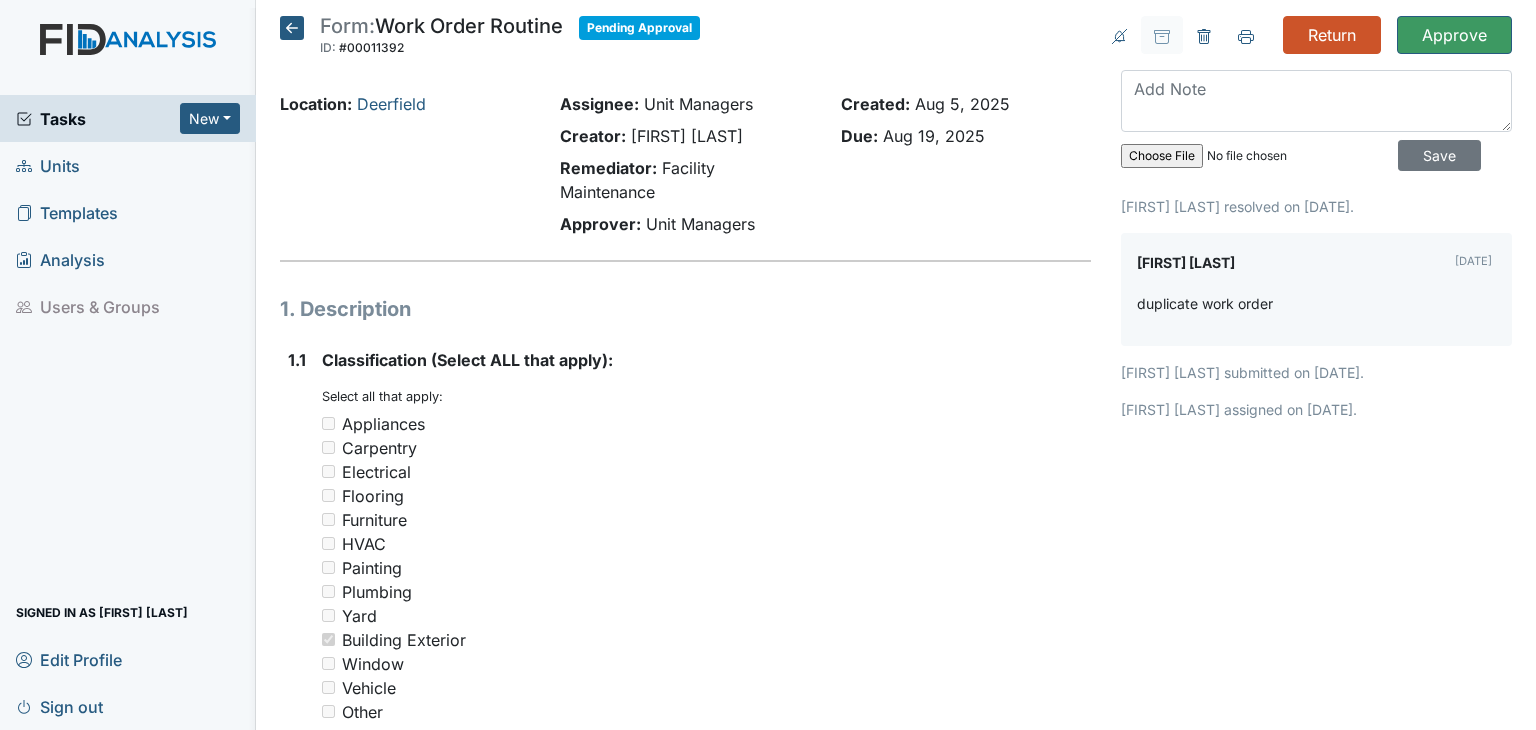 click on "Form:
Work Order Routine
ID:
#00011392
Pending Approval
Autosaving...
Location:
Deerfield
Assignee:
Unit Managers
Creator:
Angela Sanders
Remediator:
Facility Maintenance
Approver:
Unit Managers
Created:
Aug 5, 2025
Due:
Aug 19, 2025
1. Description
1.1
Classification (Select ALL that apply):
You must select one or more of the below options.
Select all that apply:
Appliances
Carpentry
Electrical
Flooring
Furniture
HVAC
Painting
Plumbing
Yard
Building Exterior
Window
Vehicle
Other
1.2
Location in Facility (bathroom, bedroom, closet, hallway or classroom please add location in the comment section):
You must select one of the below options.
Kitchen" at bounding box center [685, 1057] 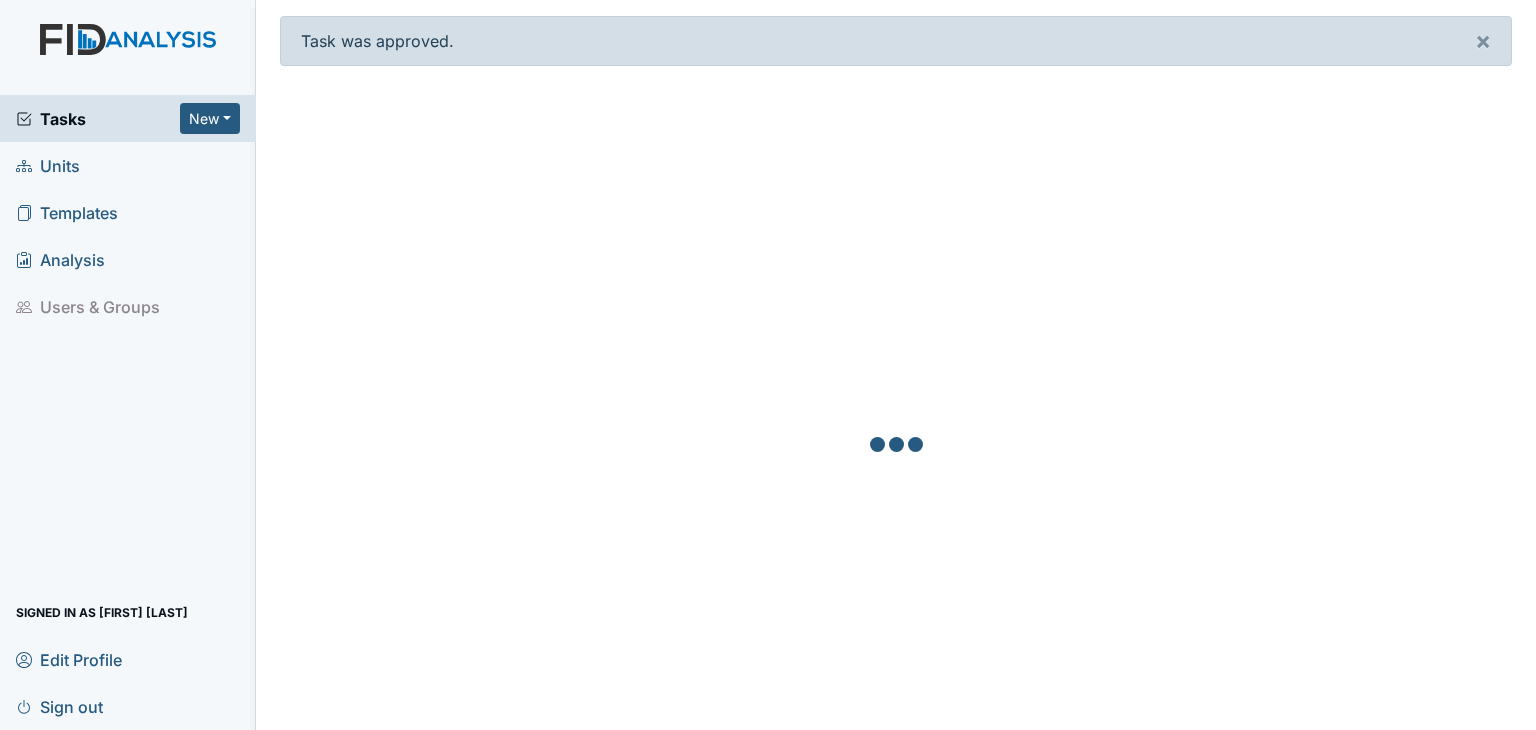 scroll, scrollTop: 0, scrollLeft: 0, axis: both 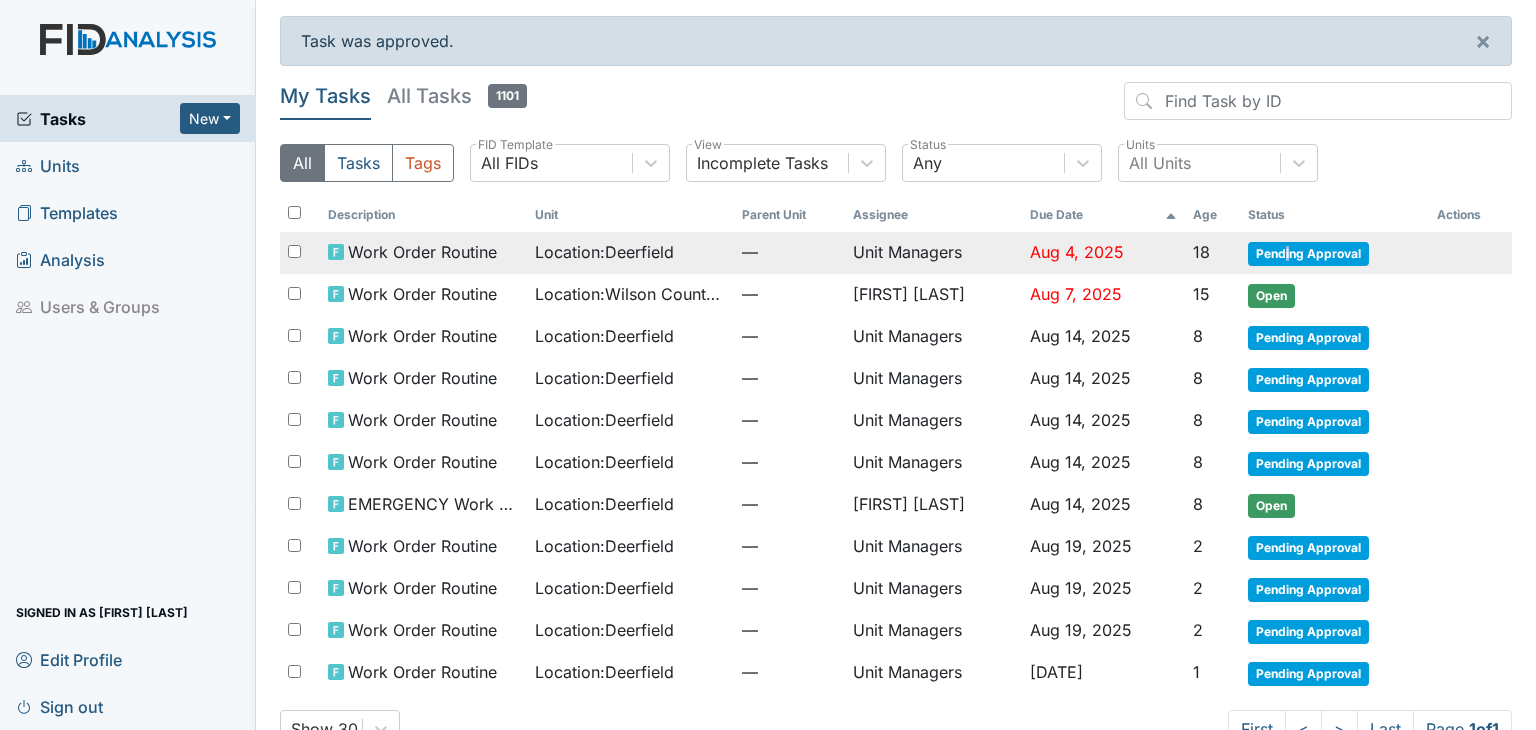 click on "Pending Approval" at bounding box center (1308, 254) 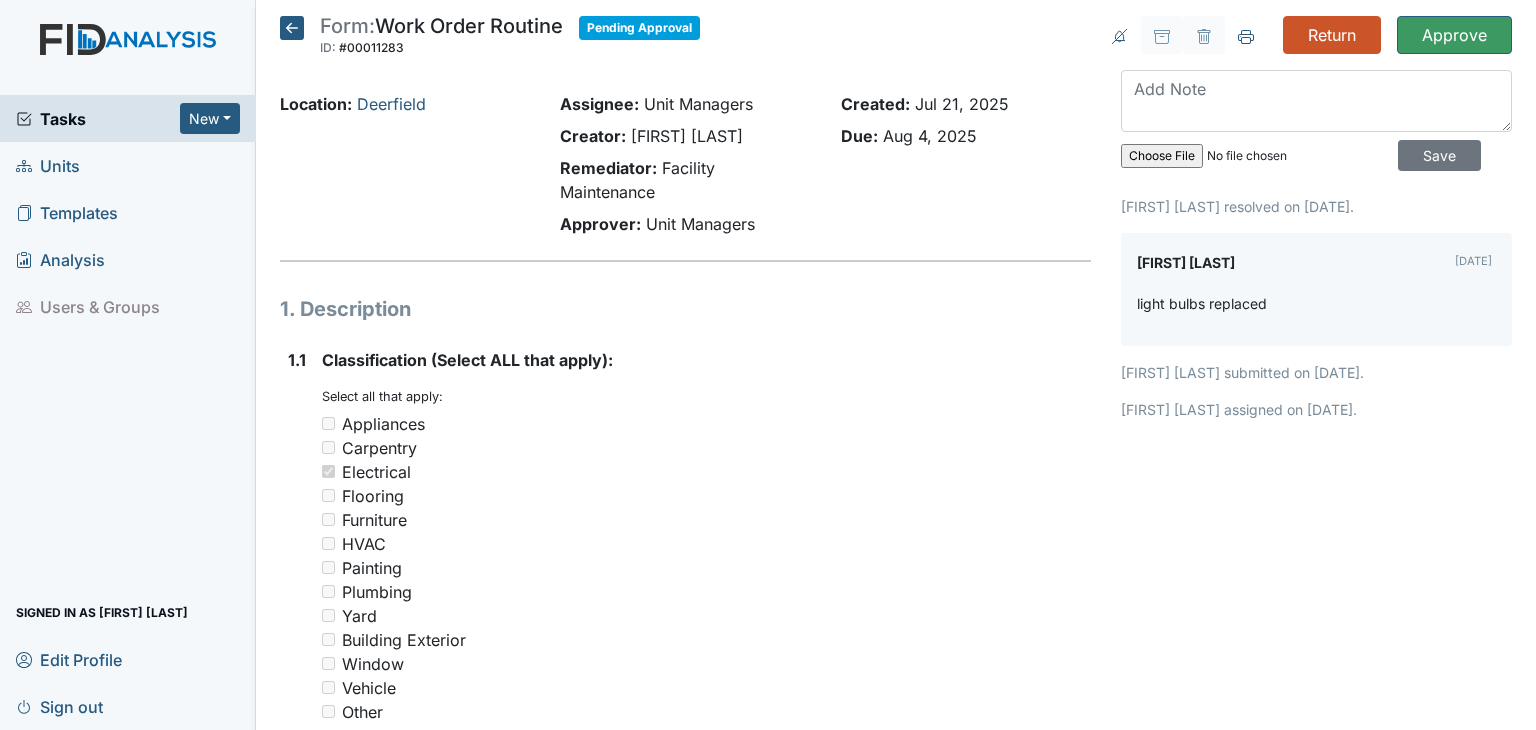 scroll, scrollTop: 0, scrollLeft: 0, axis: both 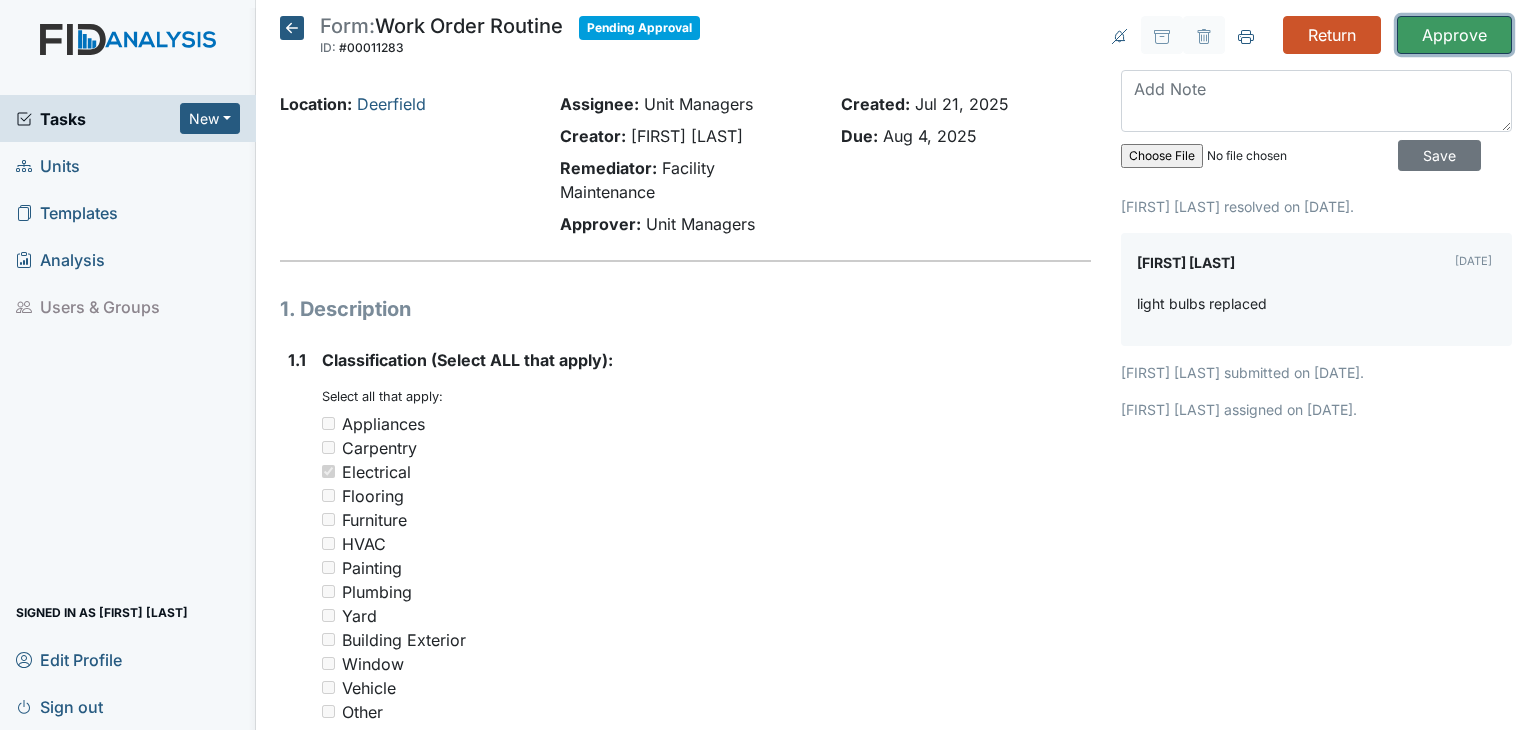 click on "Approve" at bounding box center (1454, 35) 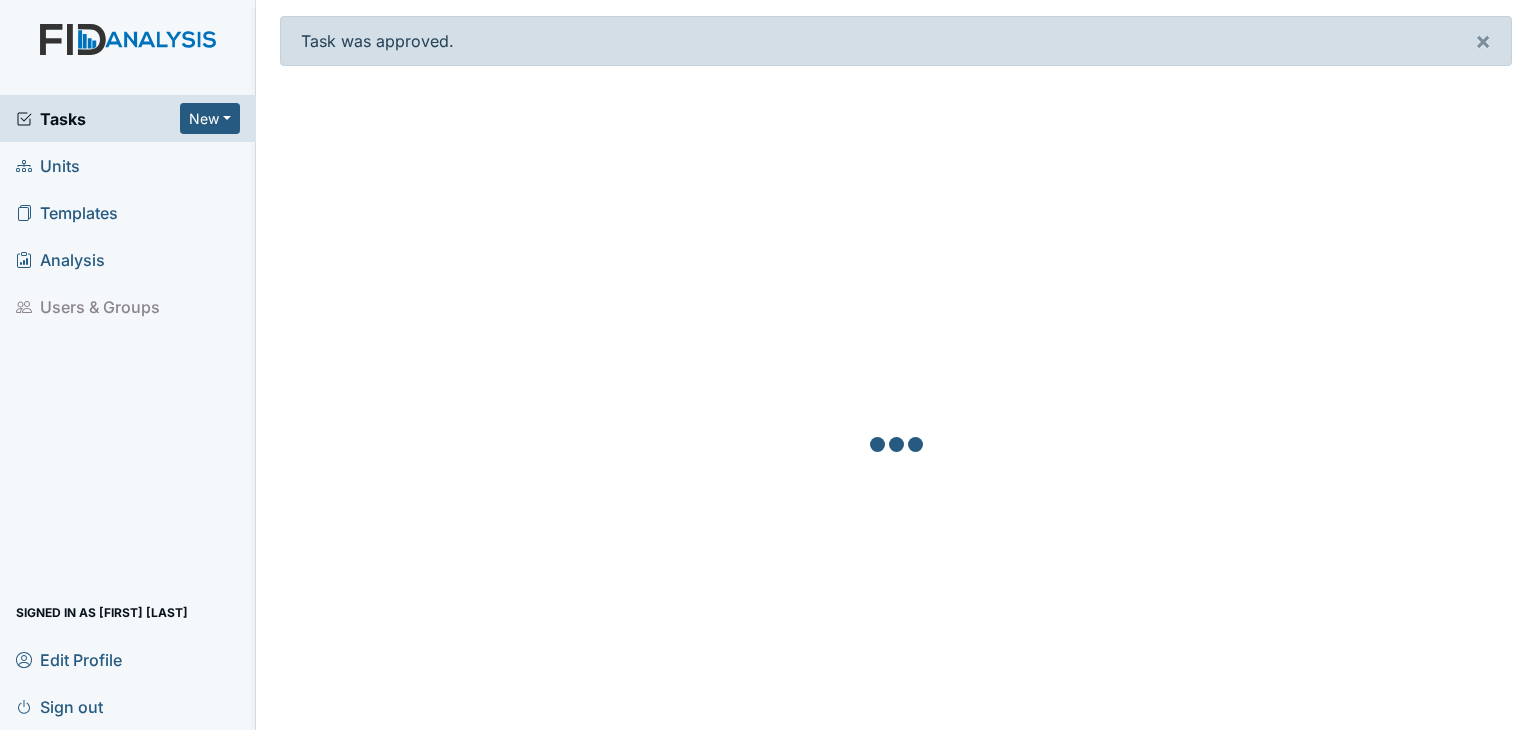 scroll, scrollTop: 0, scrollLeft: 0, axis: both 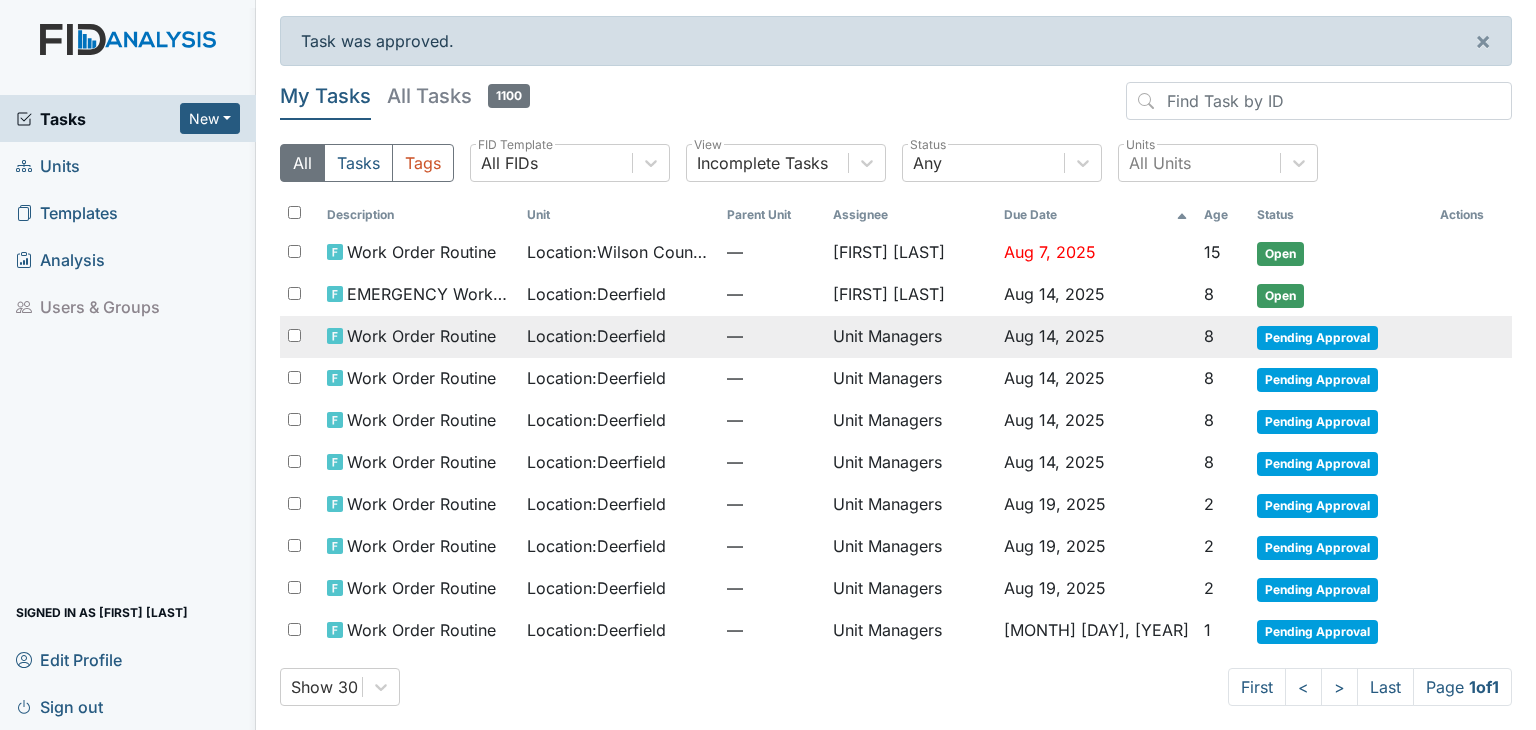 click on "Aug 14, 2025" at bounding box center [1054, 336] 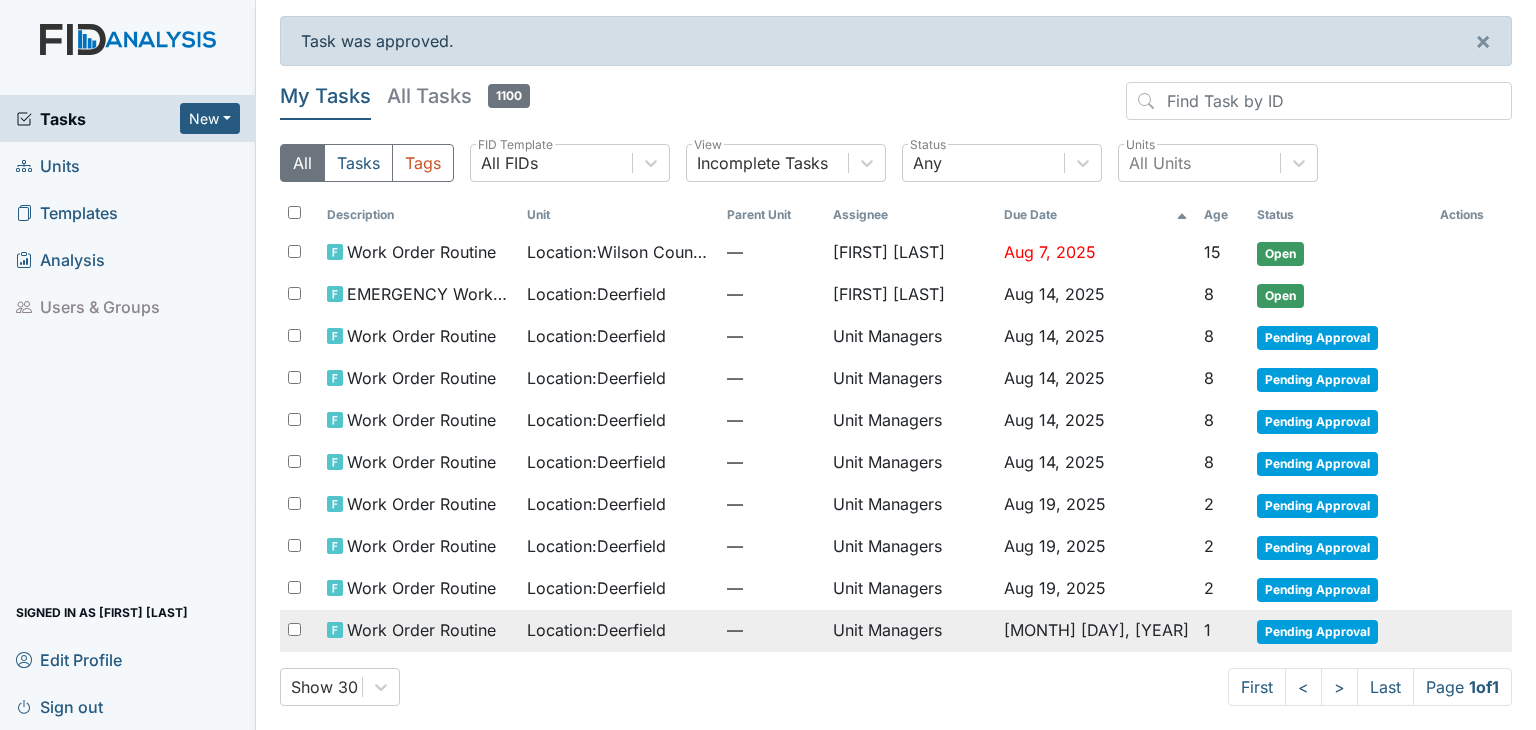 click on "Pending Approval" at bounding box center (1317, 632) 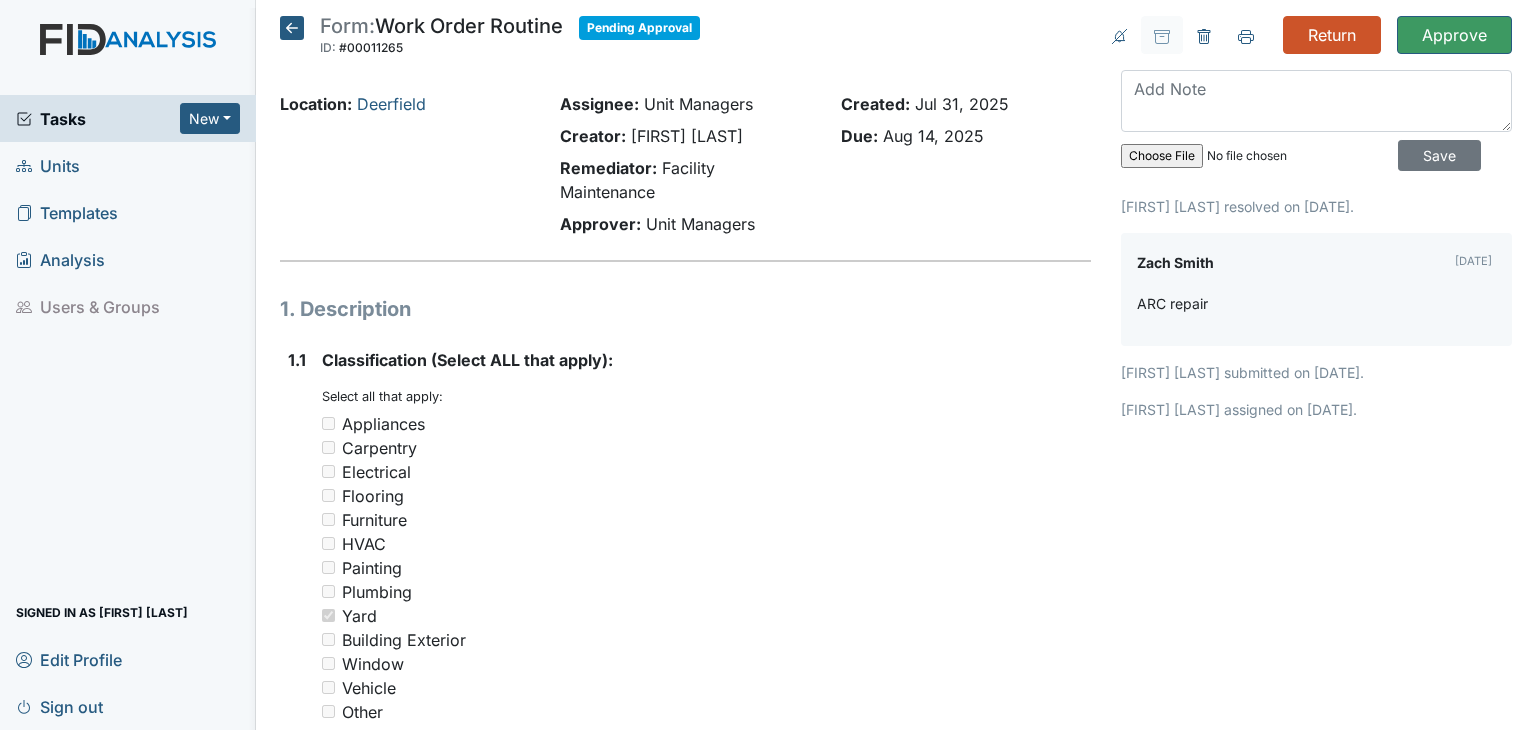scroll, scrollTop: 0, scrollLeft: 0, axis: both 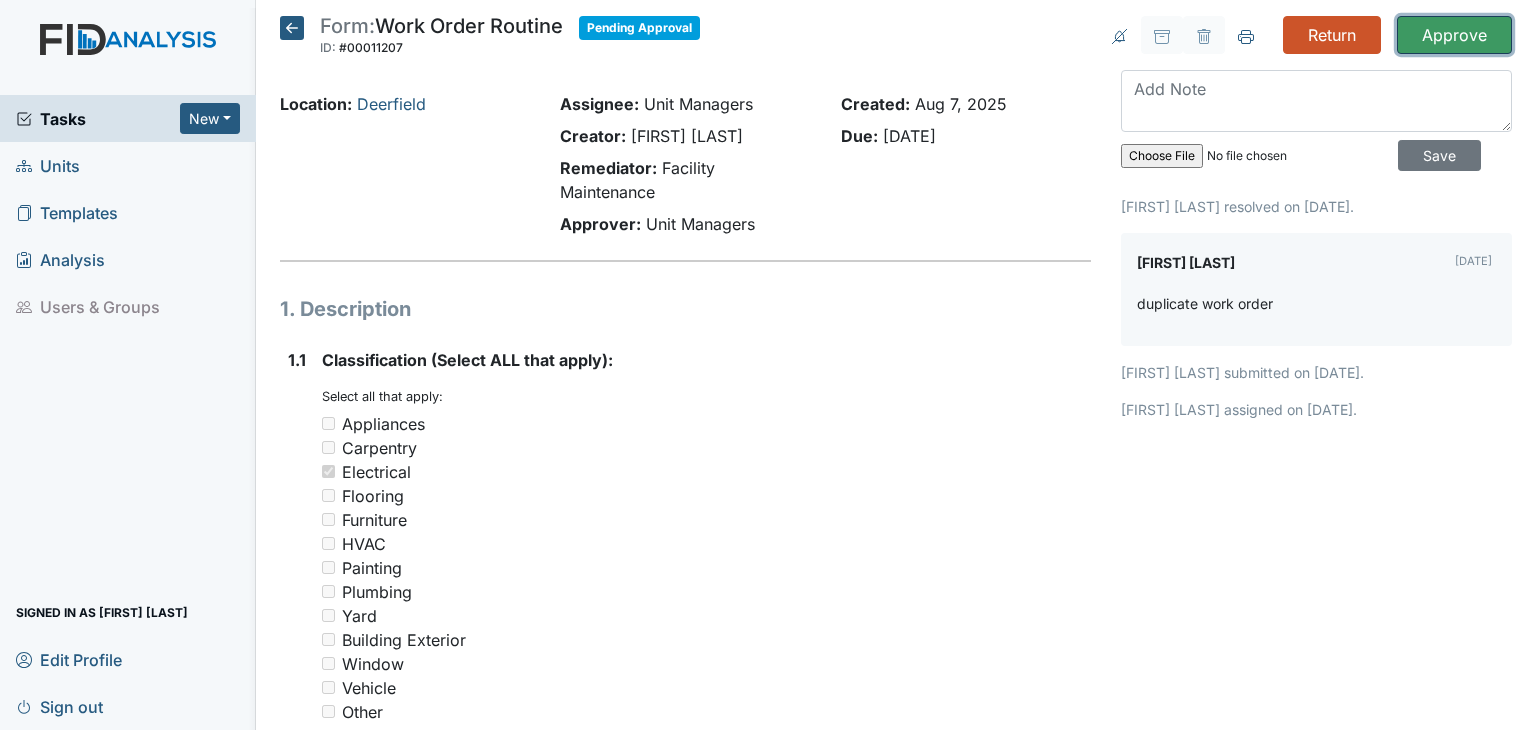 click on "Approve" at bounding box center (1454, 35) 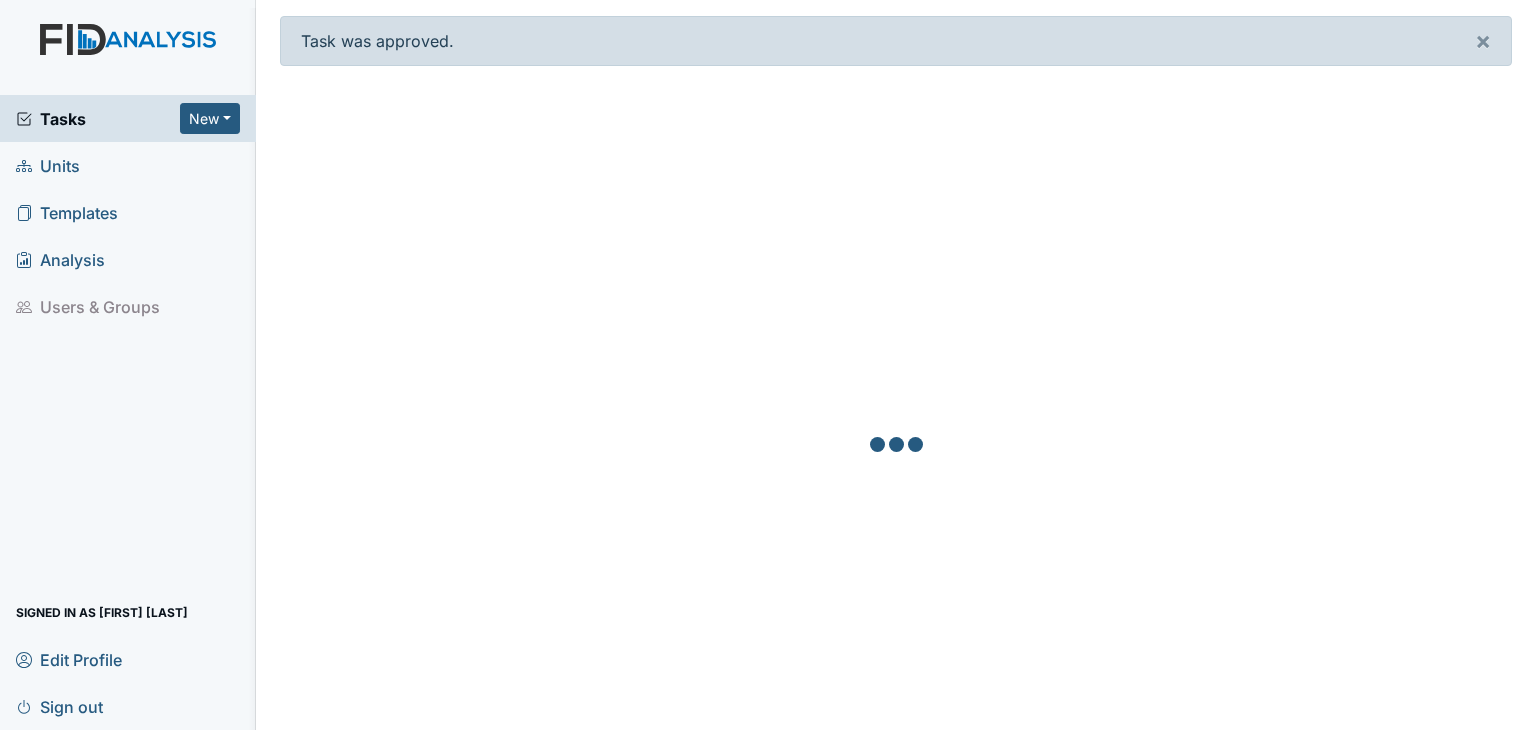 scroll, scrollTop: 0, scrollLeft: 0, axis: both 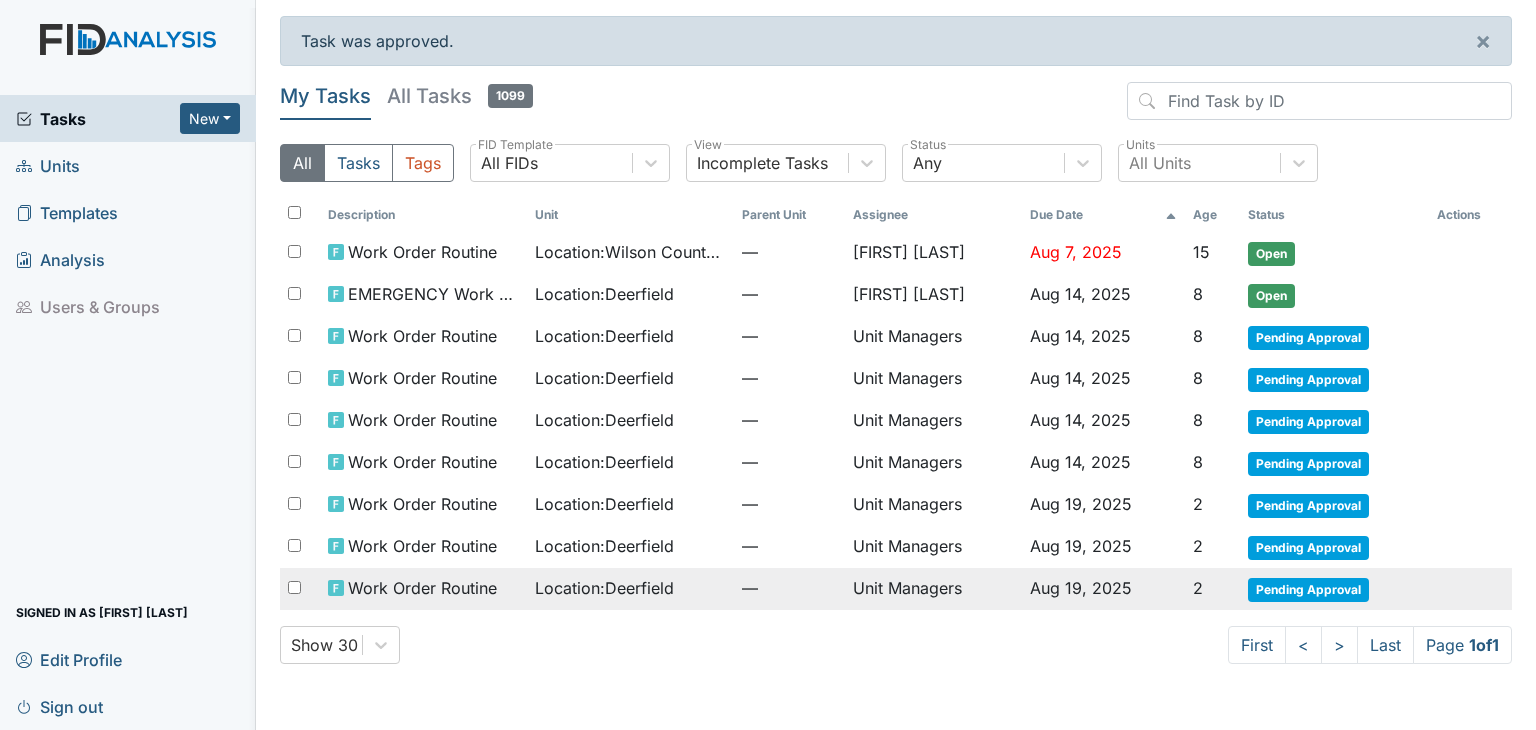 drag, startPoint x: 821, startPoint y: 578, endPoint x: 652, endPoint y: 583, distance: 169.07394 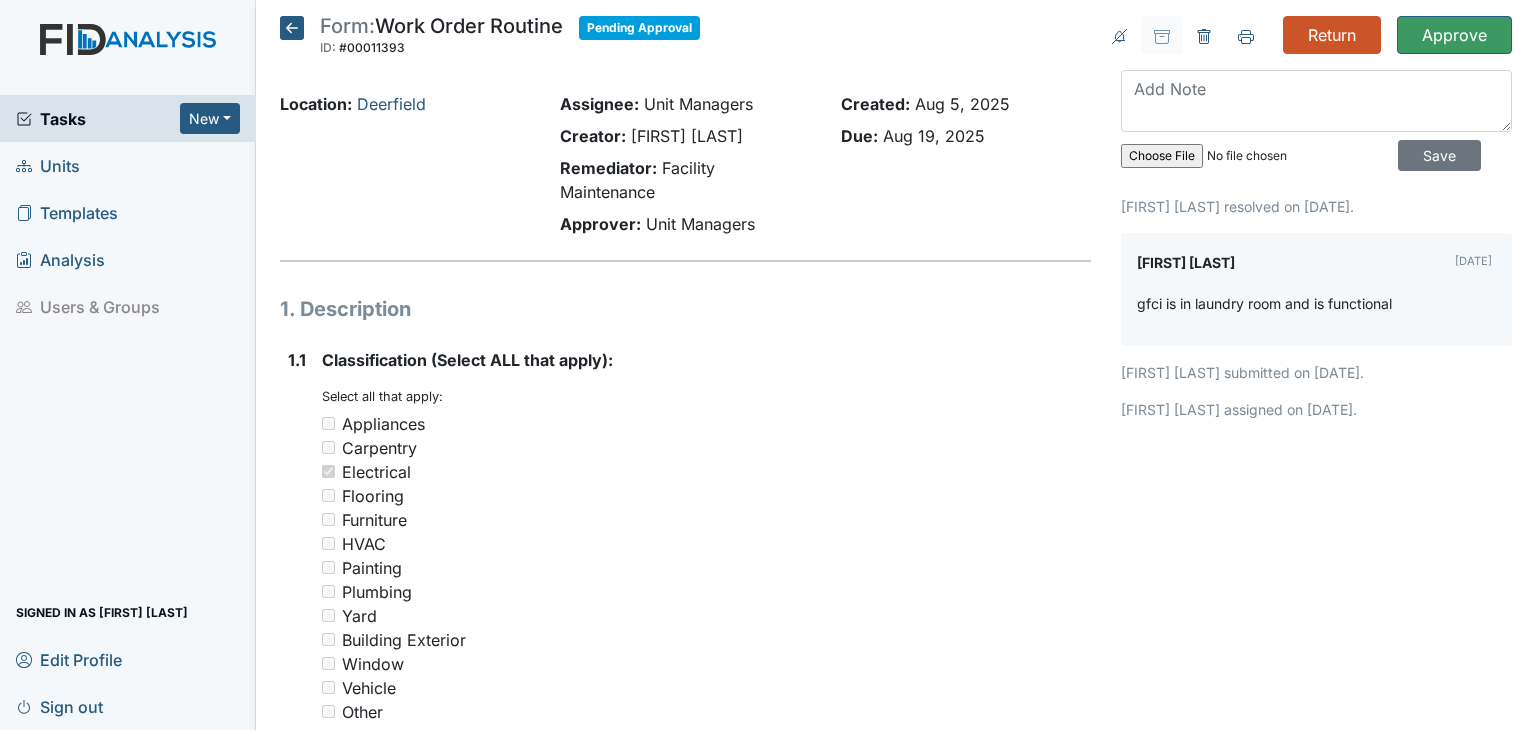 scroll, scrollTop: 0, scrollLeft: 0, axis: both 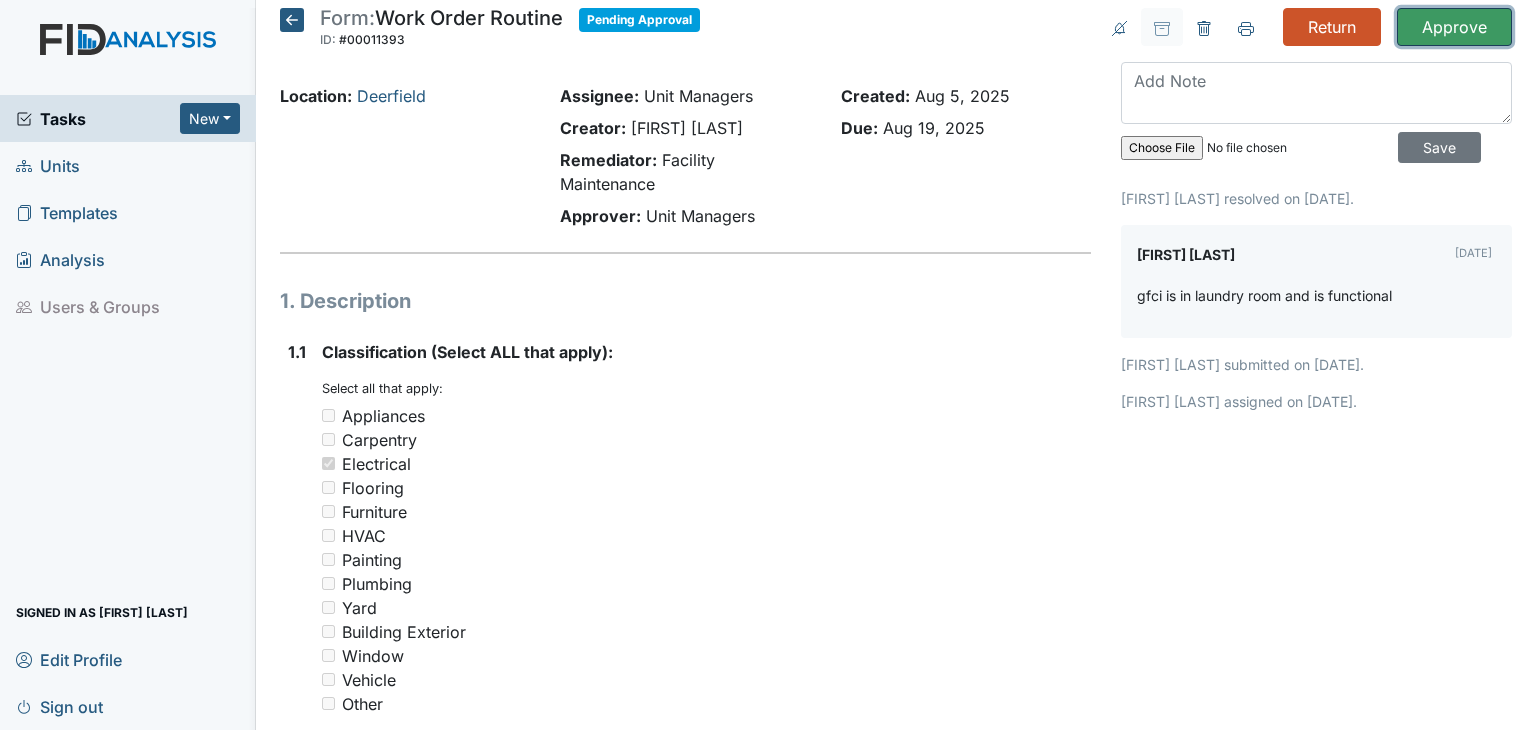 click on "Approve" at bounding box center (1454, 27) 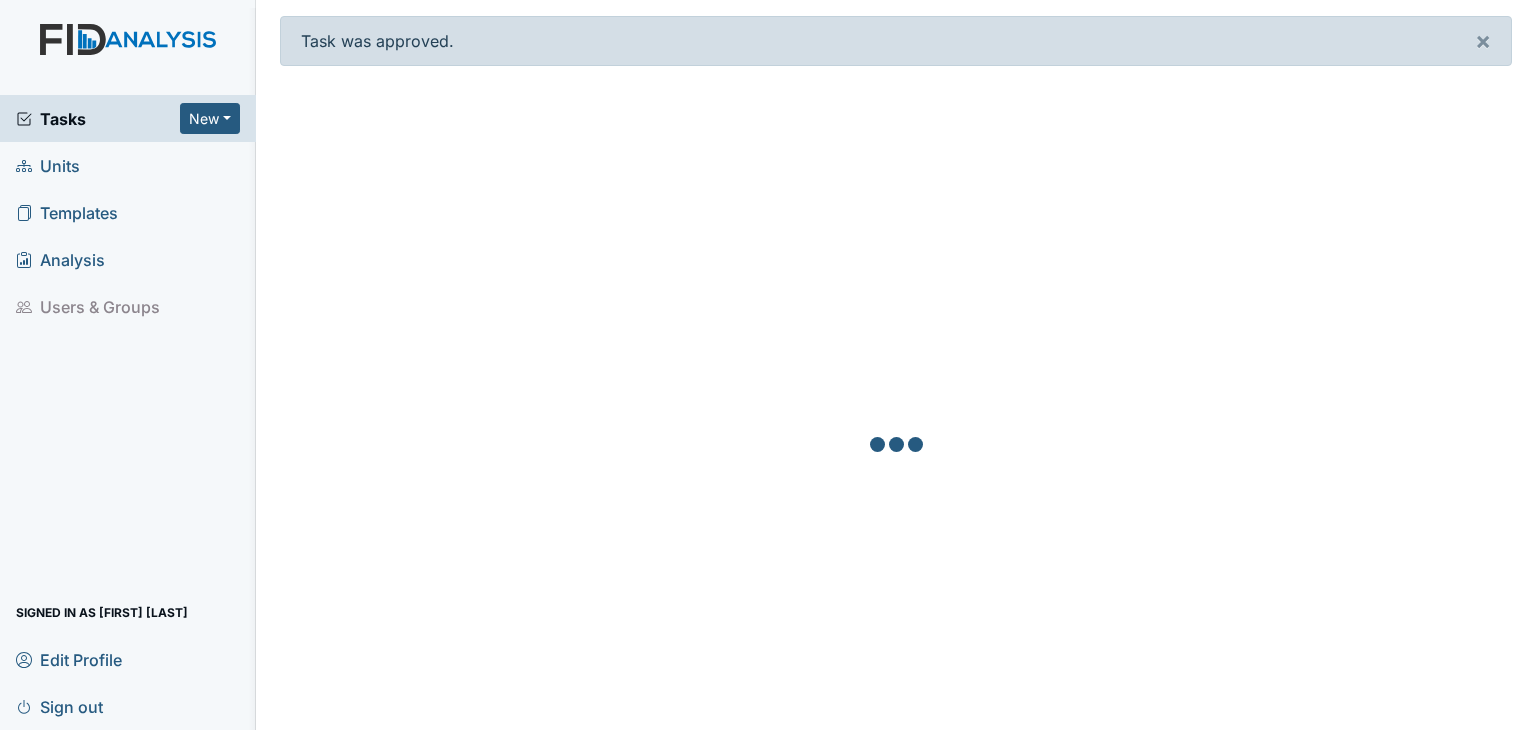 scroll, scrollTop: 0, scrollLeft: 0, axis: both 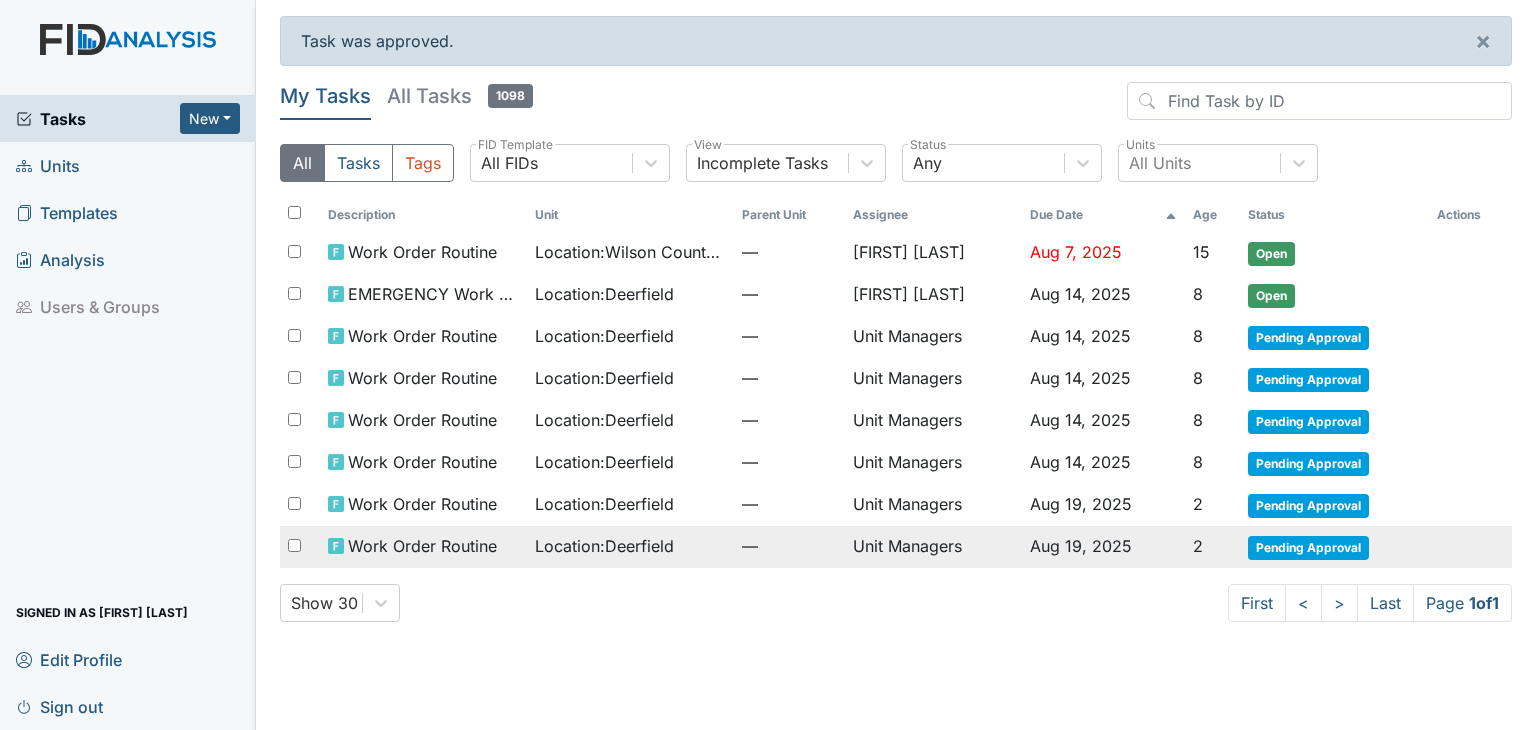 click on "Aug 19, 2025" at bounding box center (1081, 546) 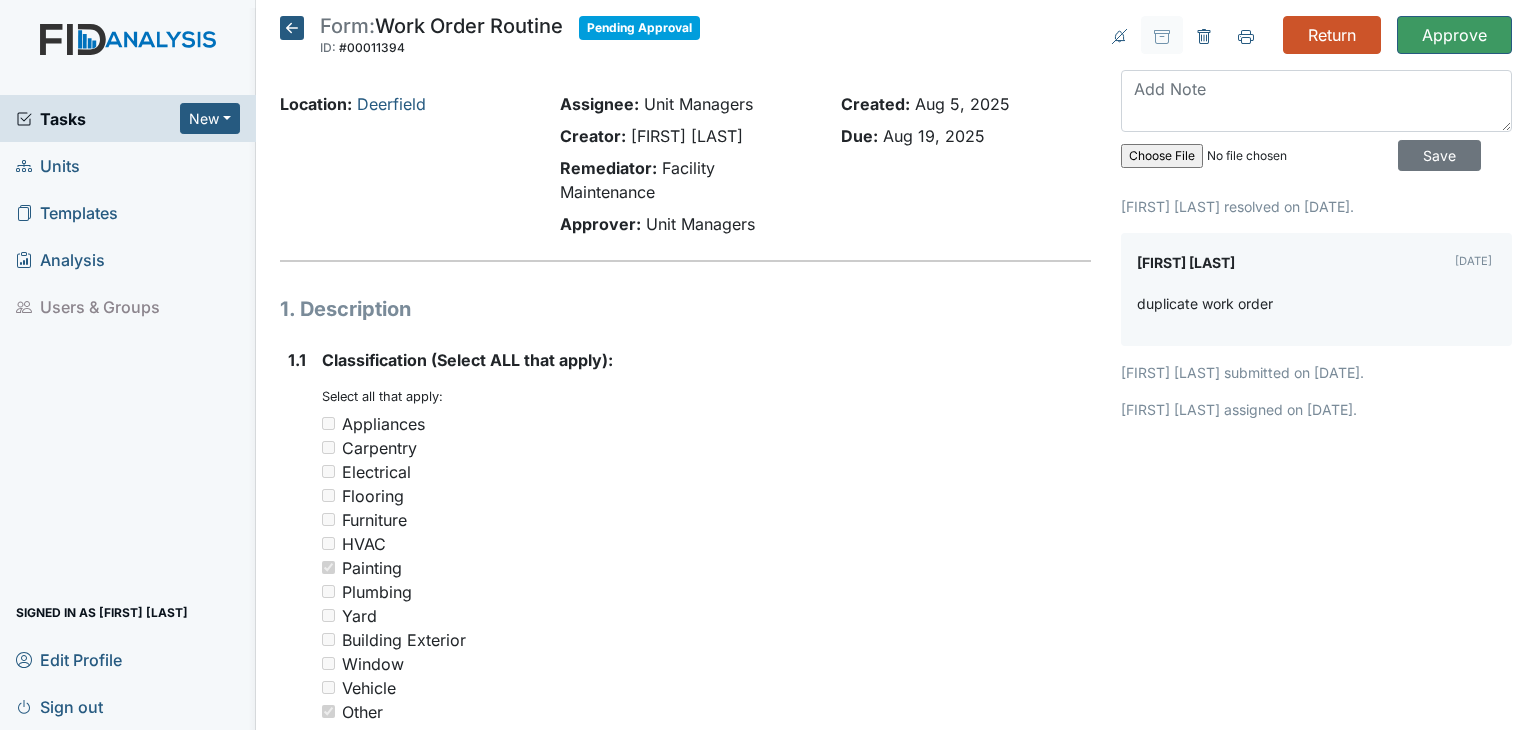 scroll, scrollTop: 0, scrollLeft: 0, axis: both 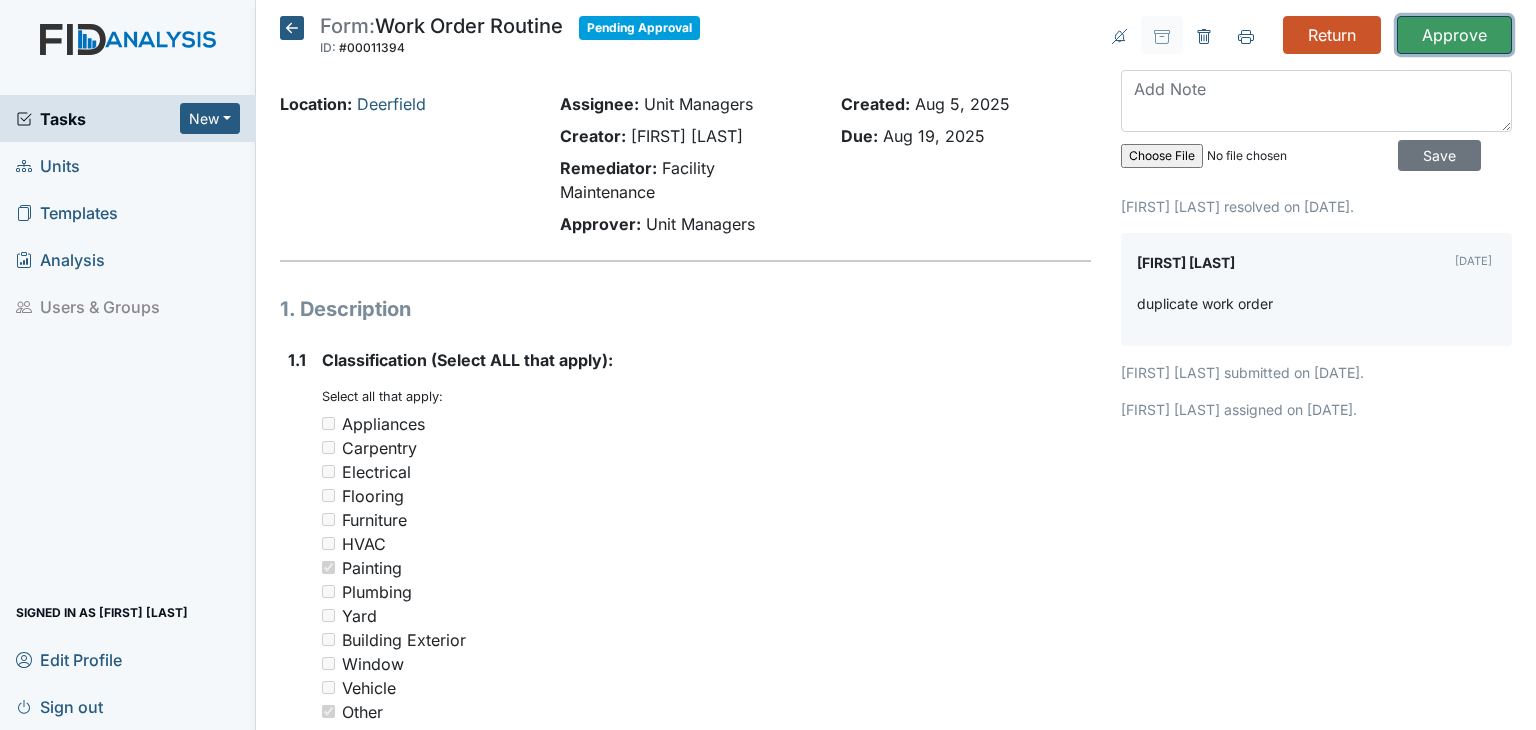 click on "Approve" at bounding box center (1454, 35) 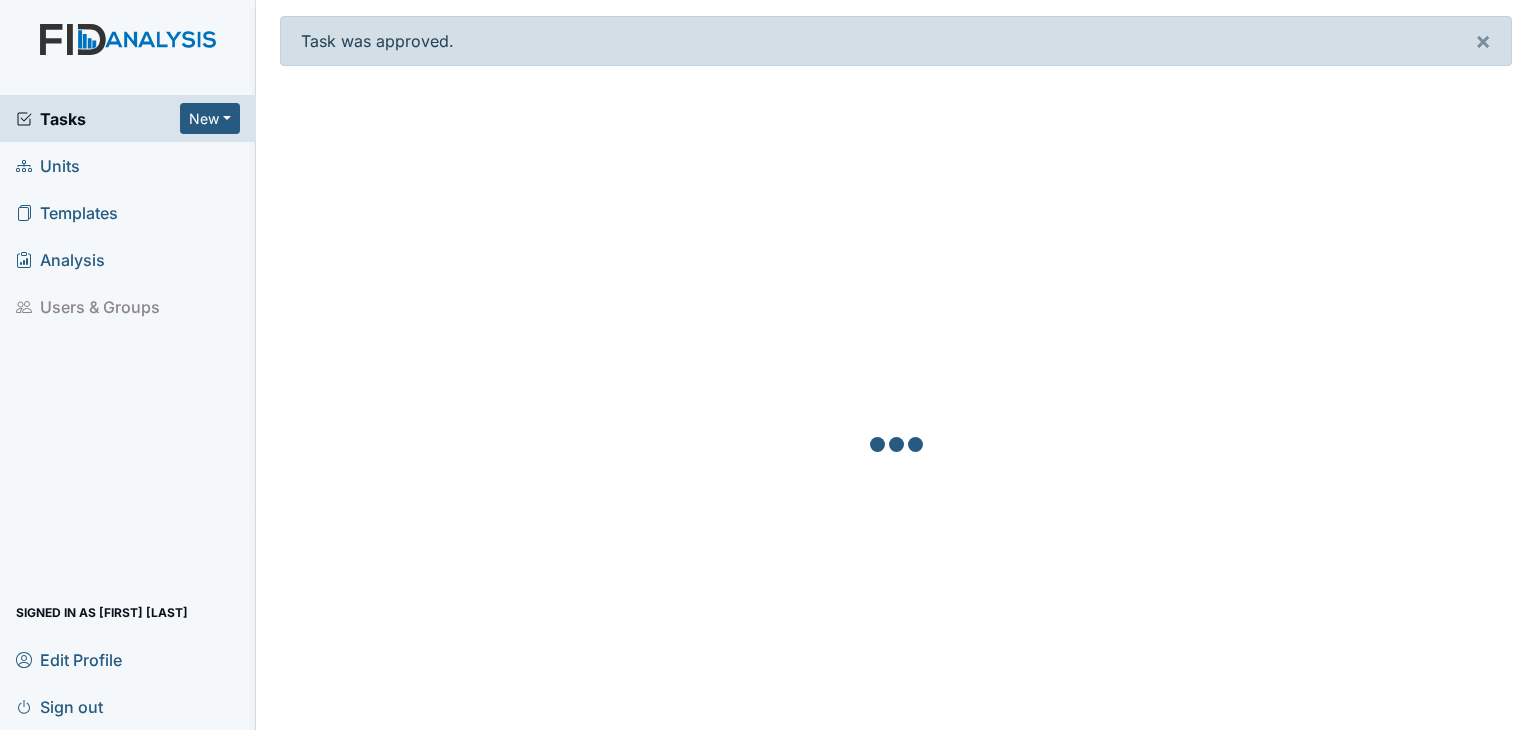 scroll, scrollTop: 0, scrollLeft: 0, axis: both 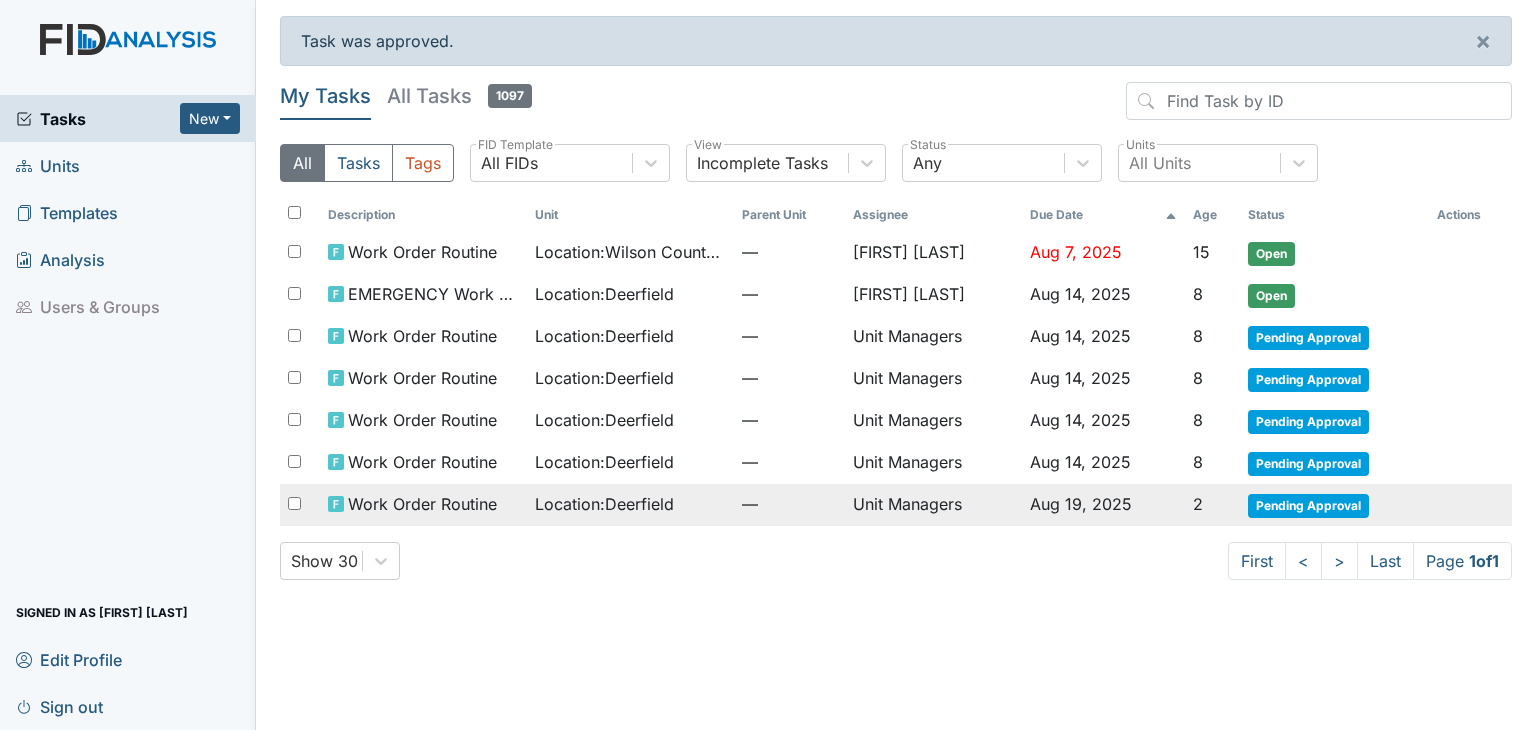 click on "Aug 19, 2025" at bounding box center [1081, 504] 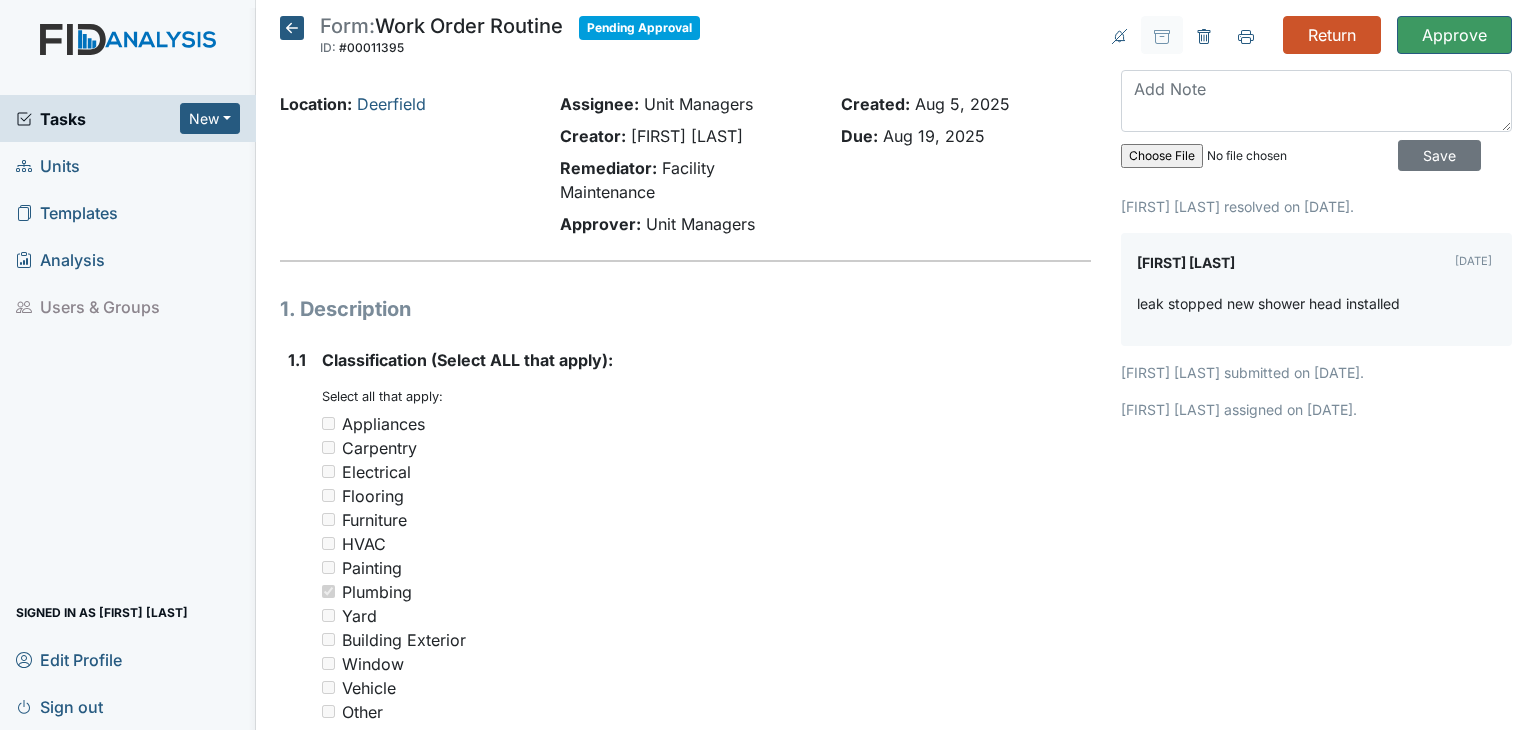 scroll, scrollTop: 0, scrollLeft: 0, axis: both 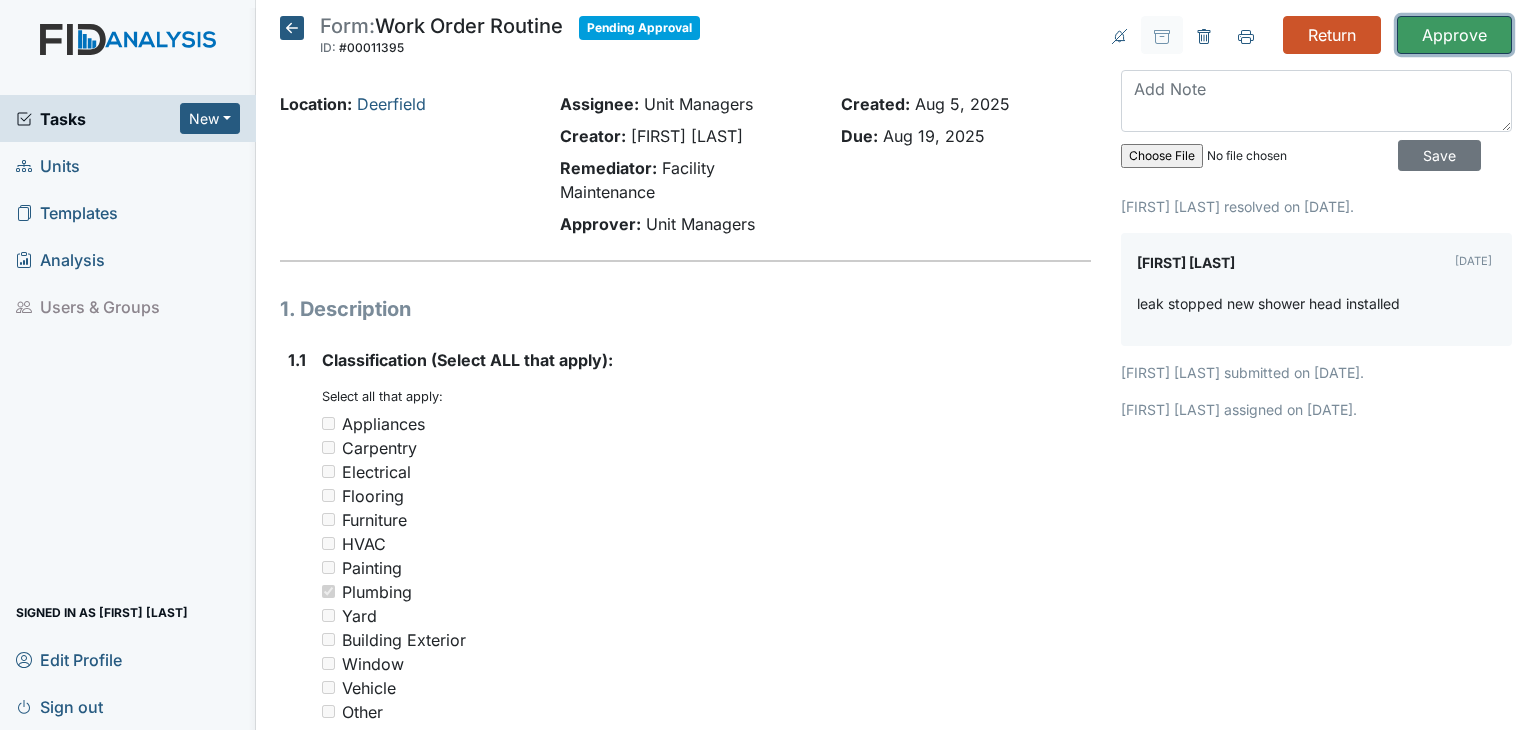 click on "Approve" at bounding box center [1454, 35] 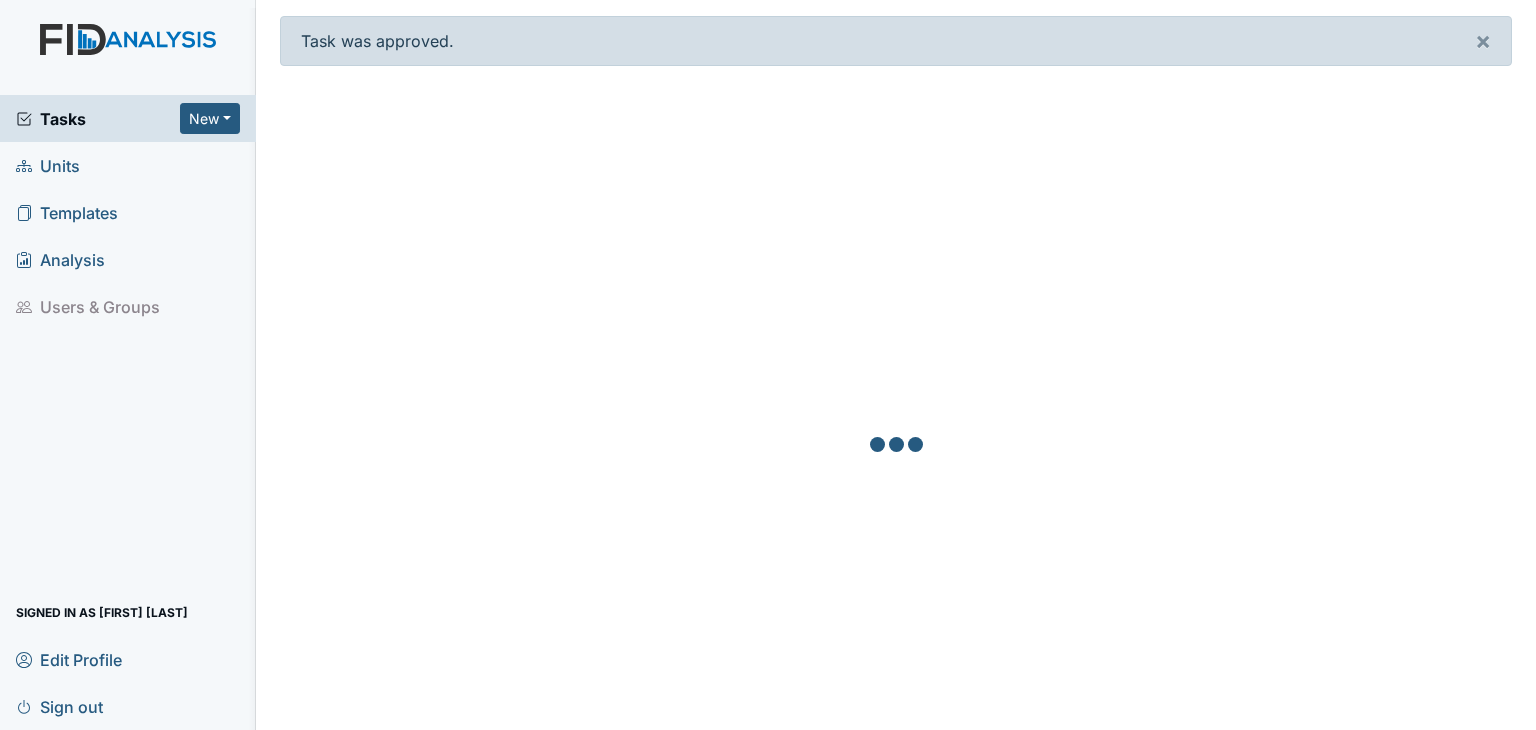 scroll, scrollTop: 0, scrollLeft: 0, axis: both 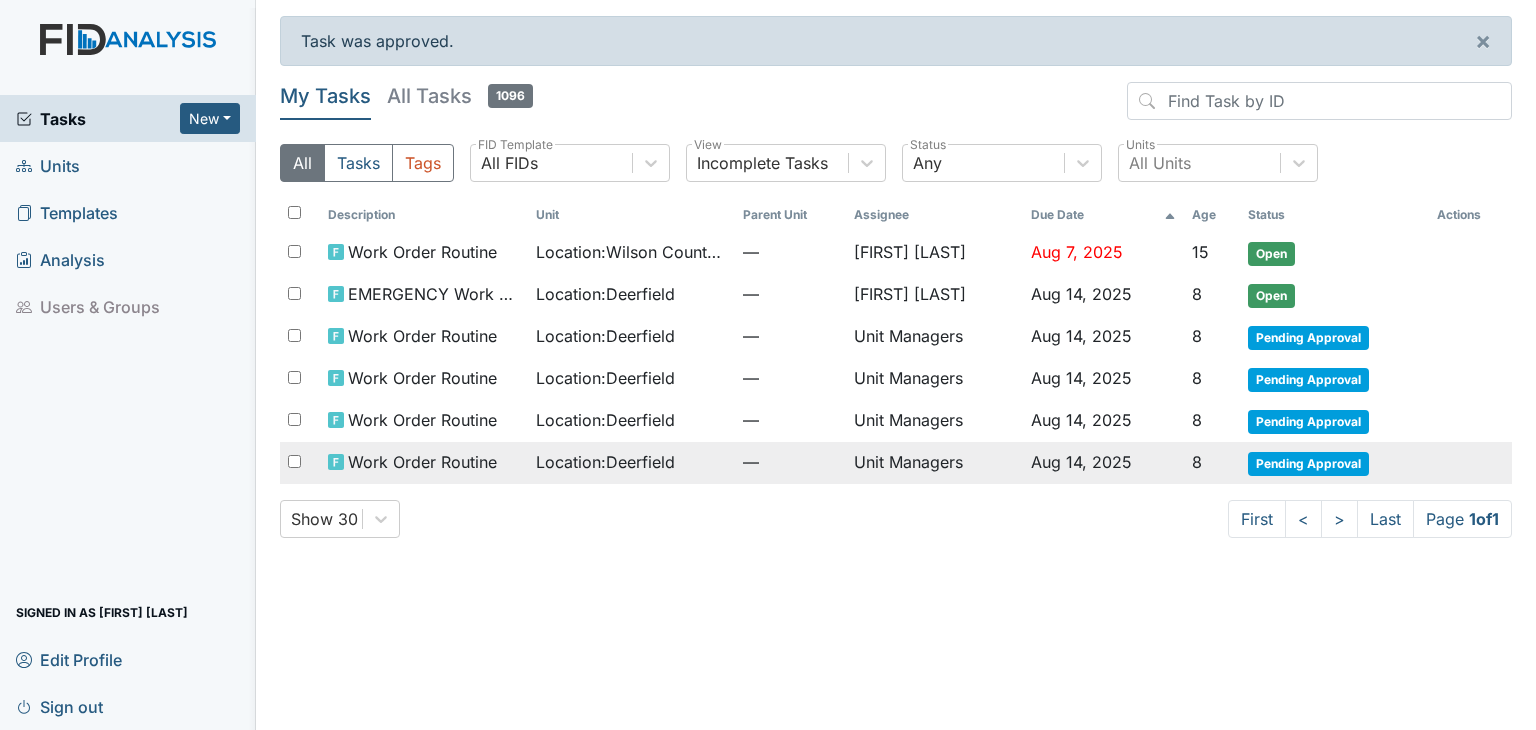 click on "Aug 14, 2025" at bounding box center (1081, 462) 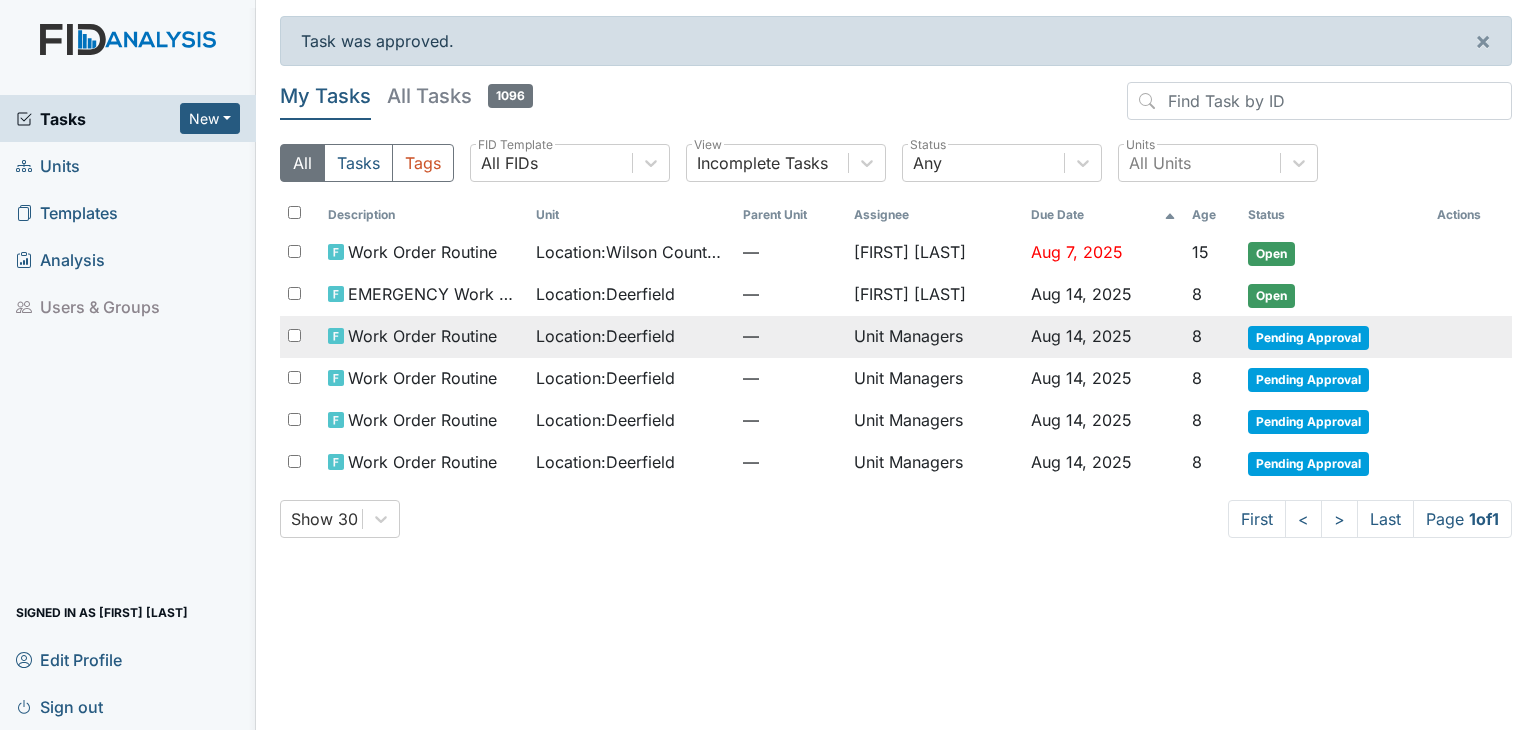 click on "Location :  Deerfield" at bounding box center (605, 336) 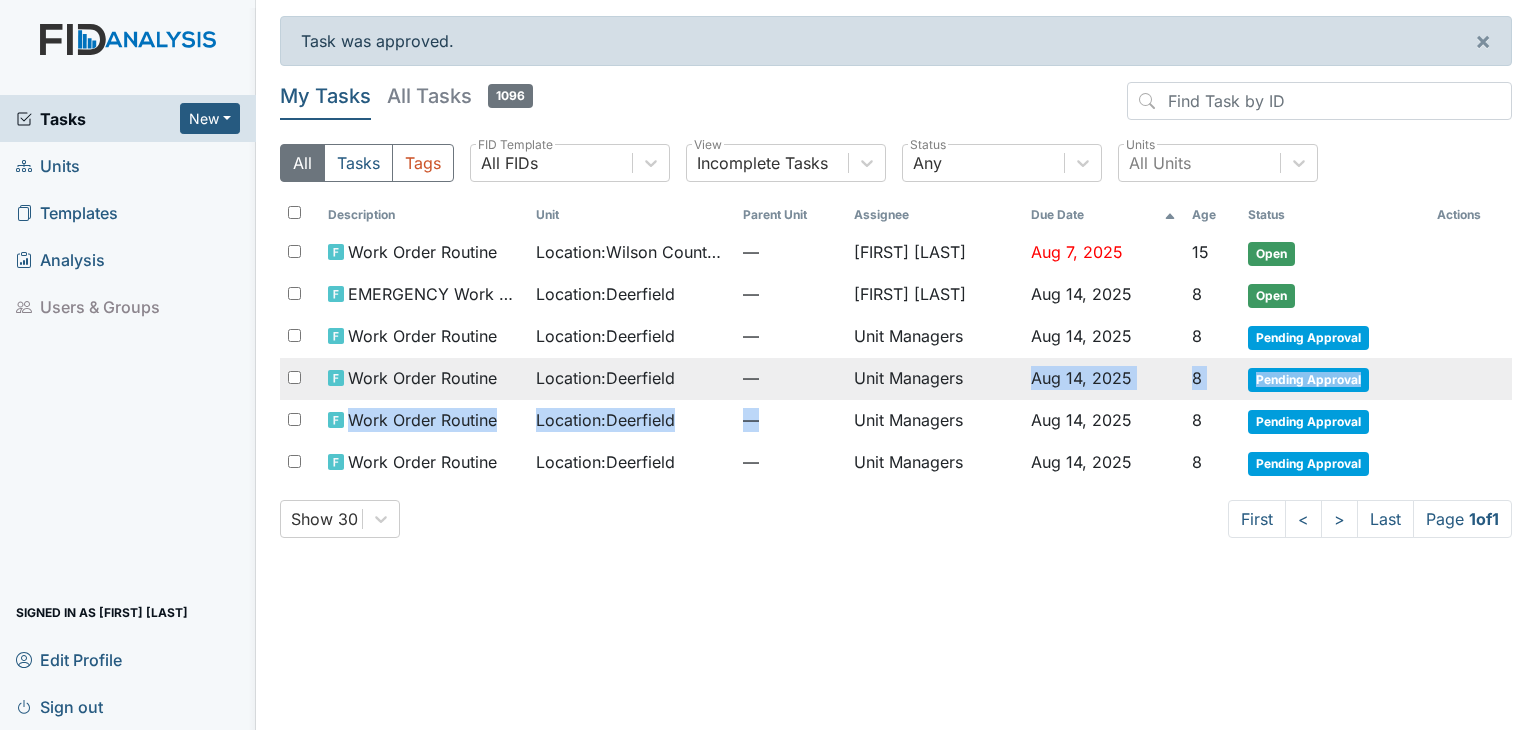drag, startPoint x: 816, startPoint y: 433, endPoint x: 1020, endPoint y: 369, distance: 213.80365 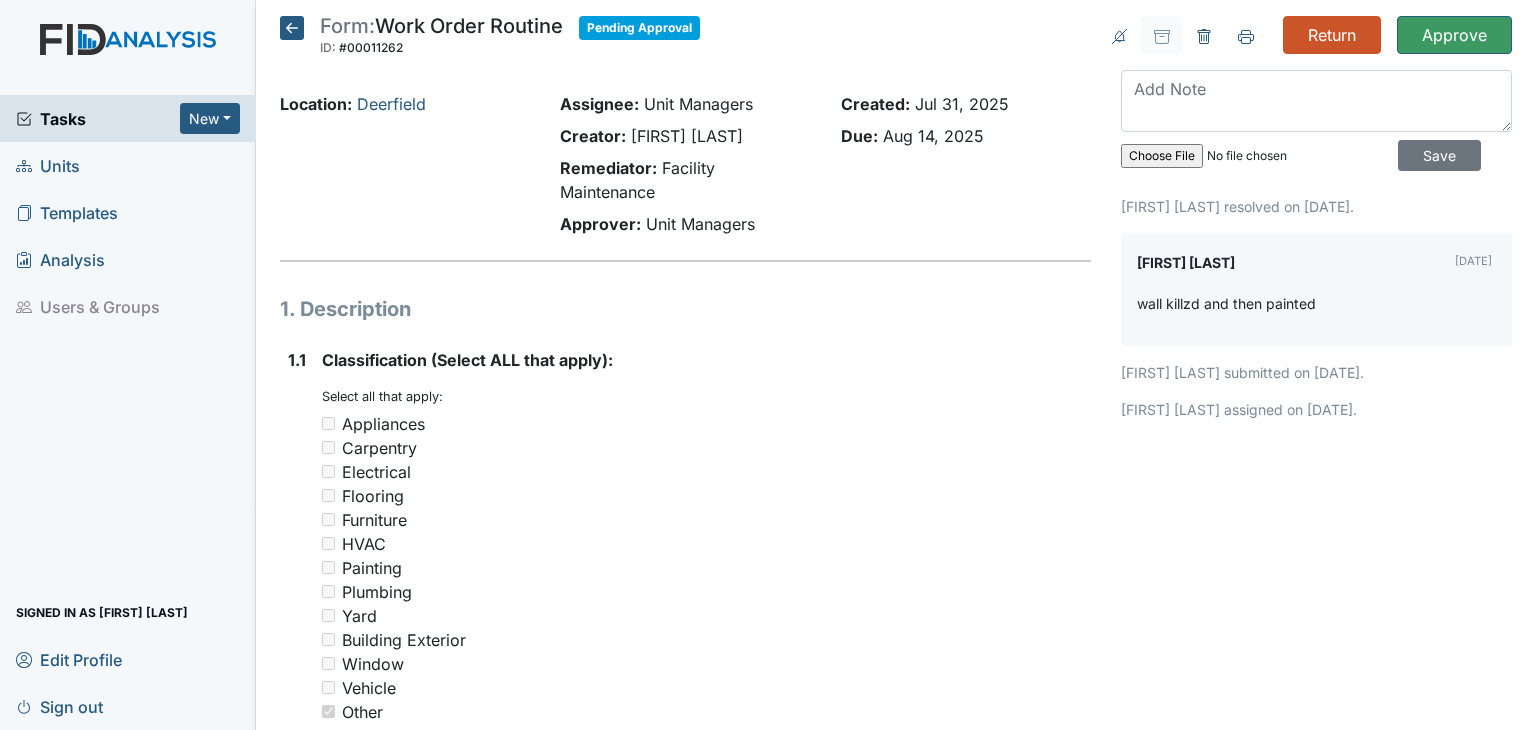 scroll, scrollTop: 0, scrollLeft: 0, axis: both 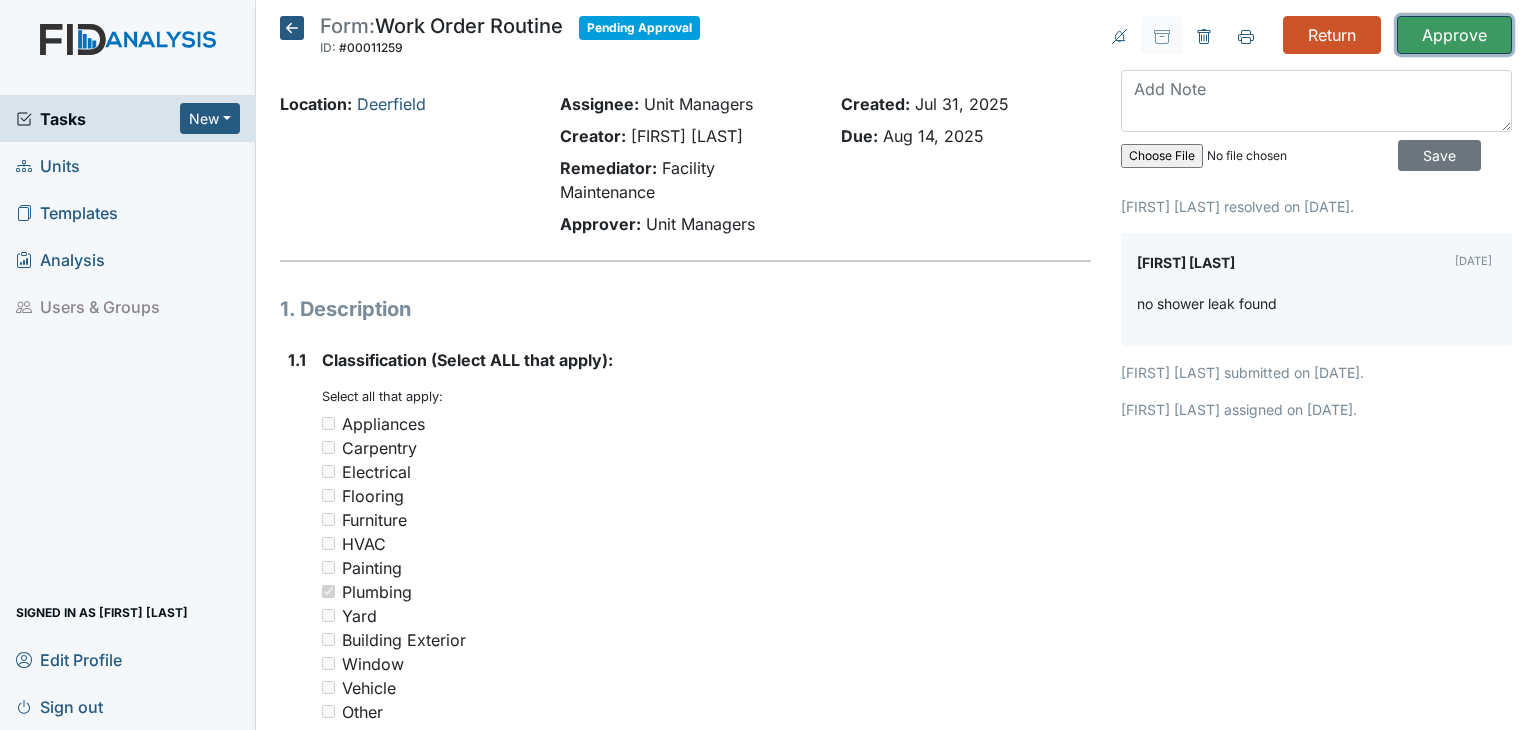 click on "Approve" at bounding box center (1454, 35) 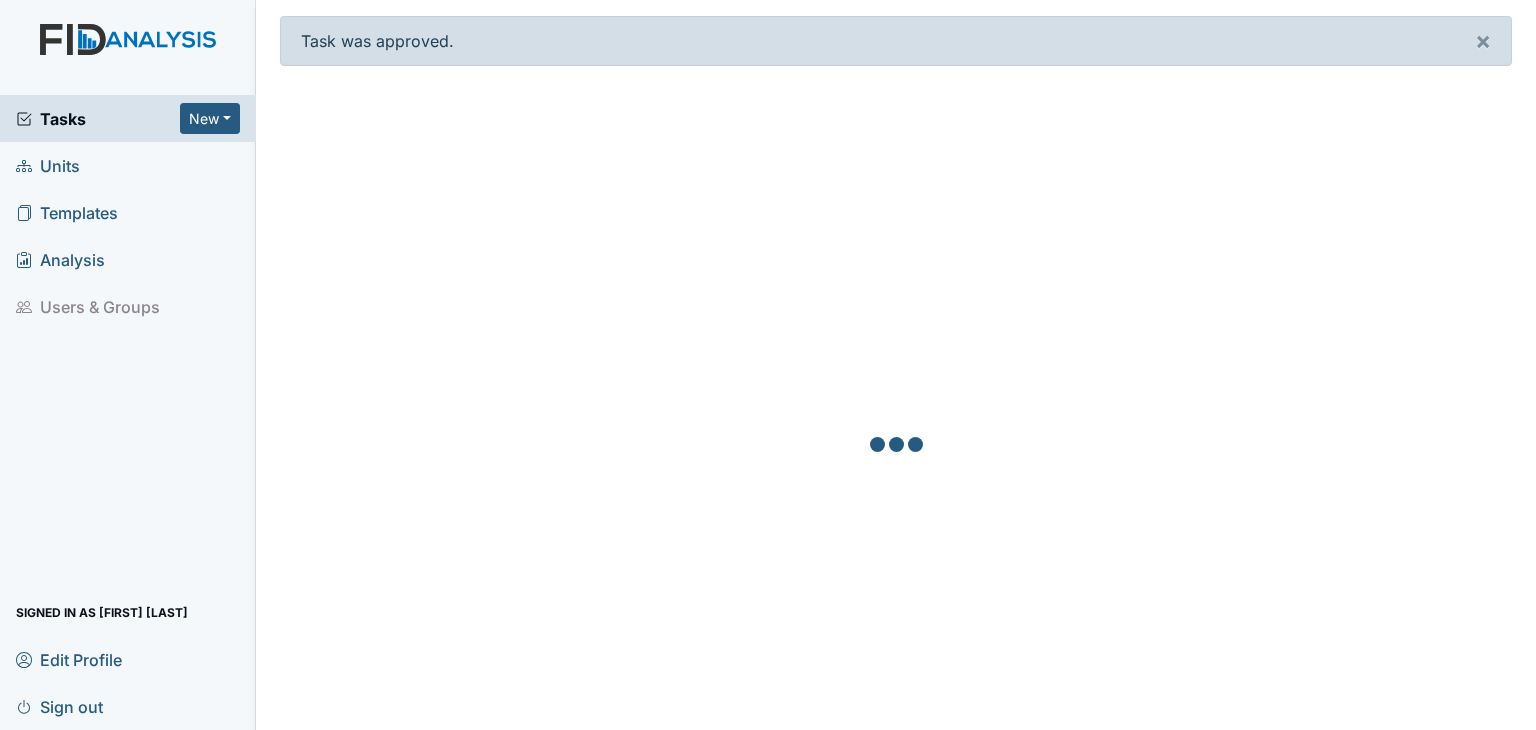 scroll, scrollTop: 0, scrollLeft: 0, axis: both 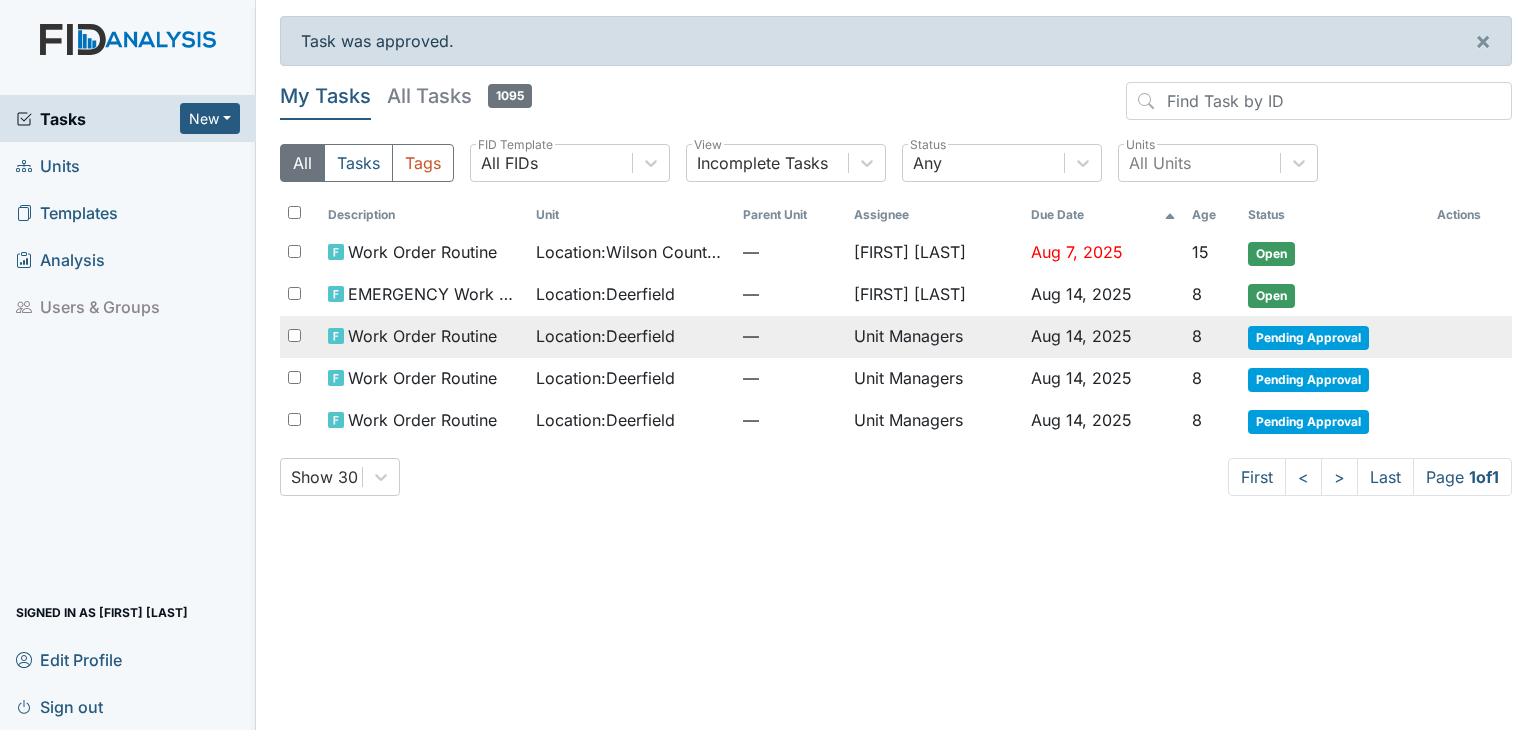 click on "Pending Approval" at bounding box center [1308, 338] 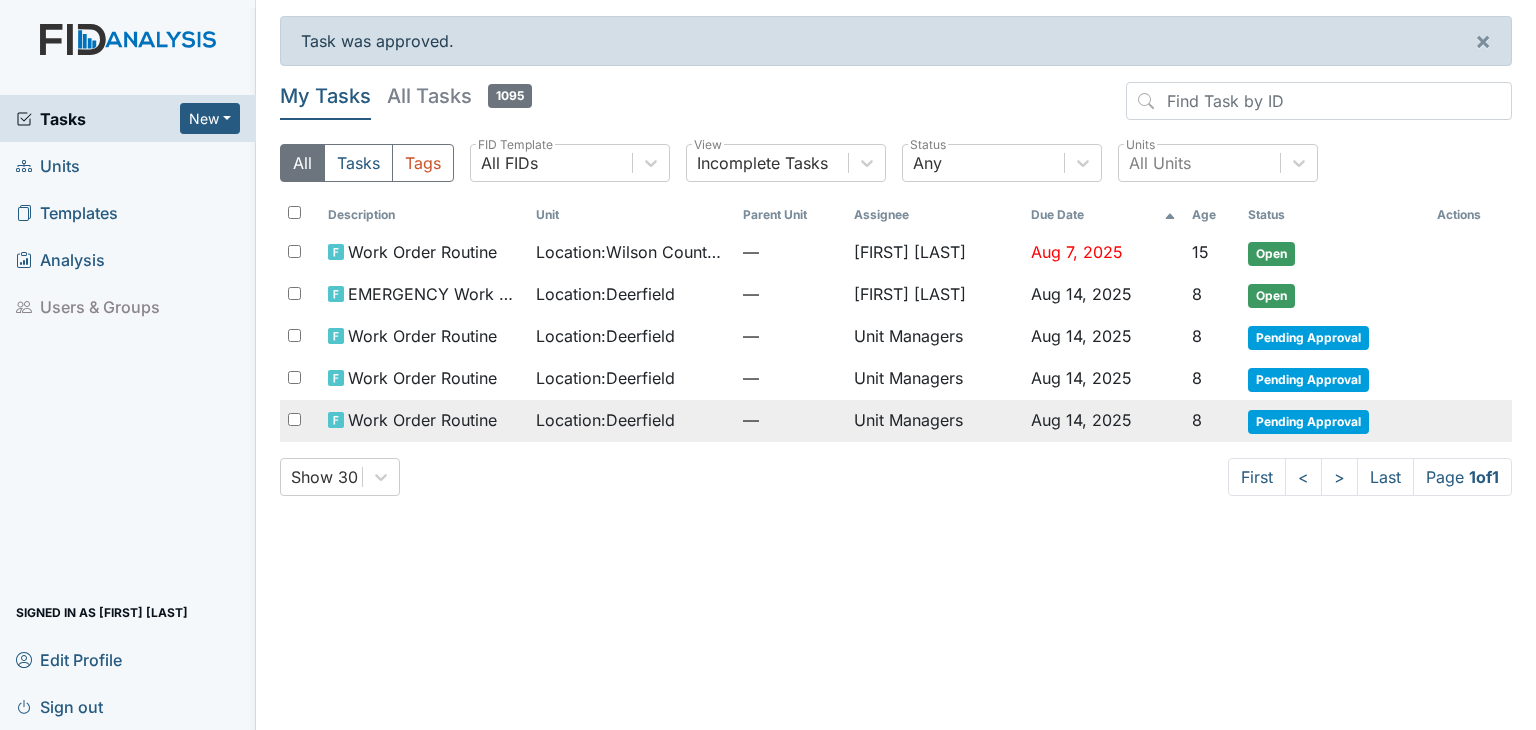 click on "—" at bounding box center [790, 420] 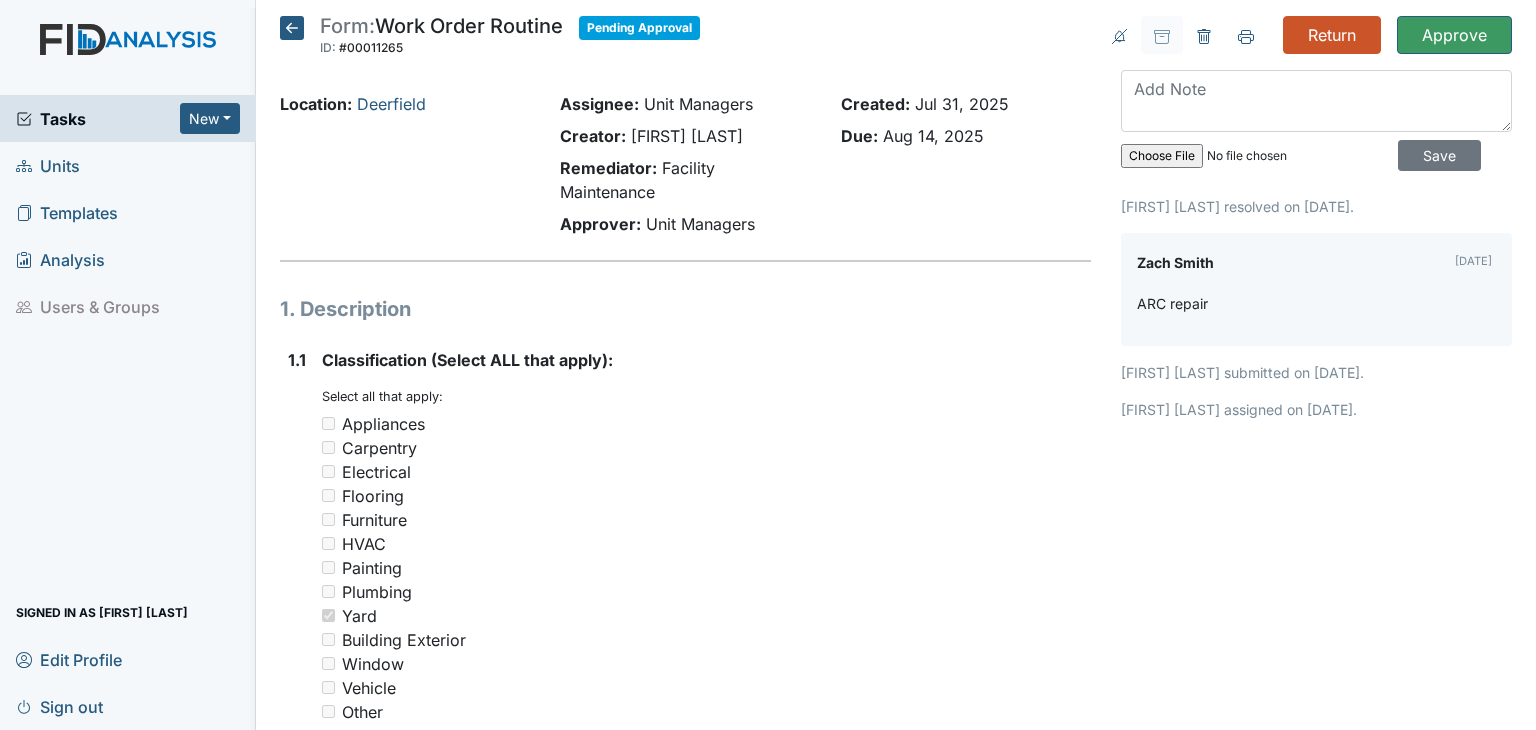 scroll, scrollTop: 0, scrollLeft: 0, axis: both 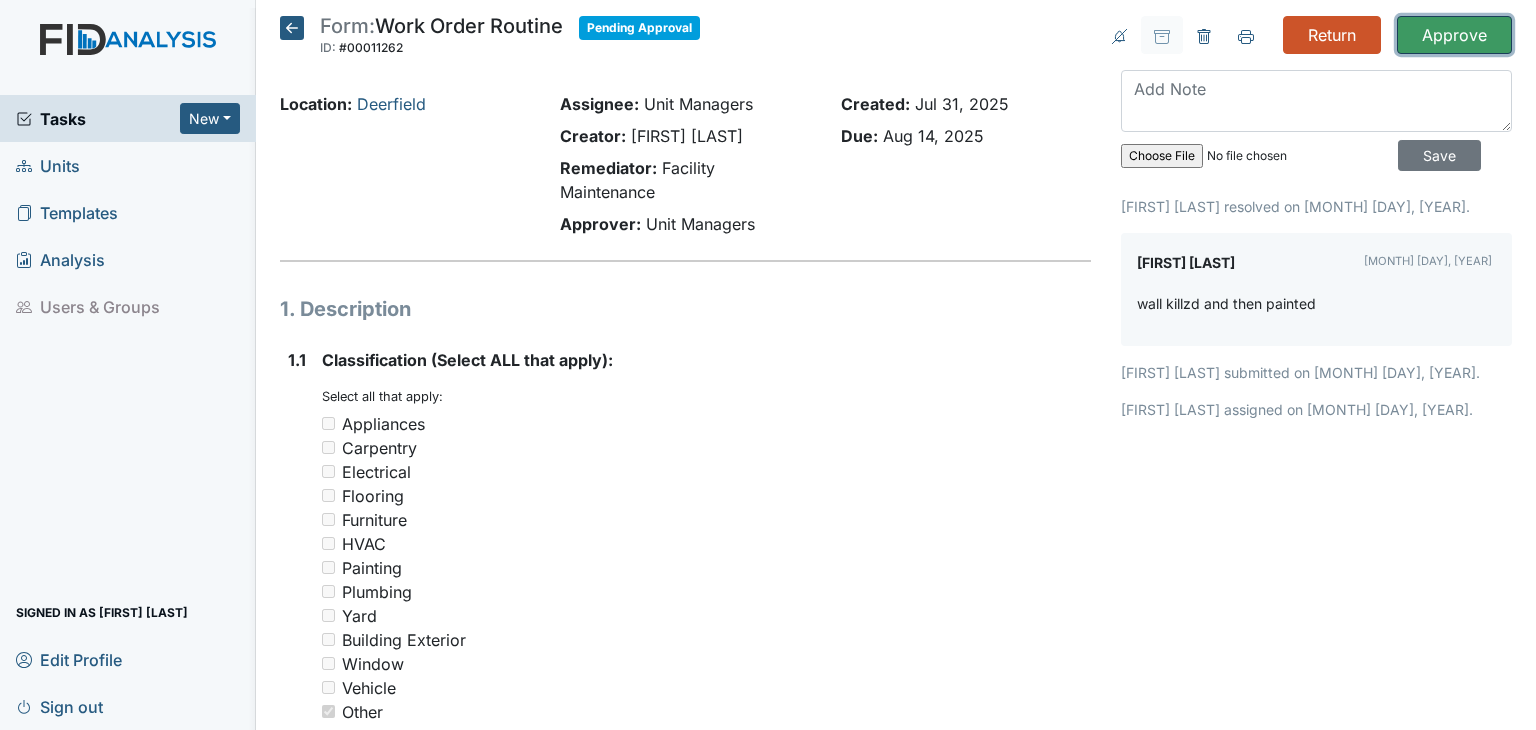 click on "Approve" at bounding box center (1454, 35) 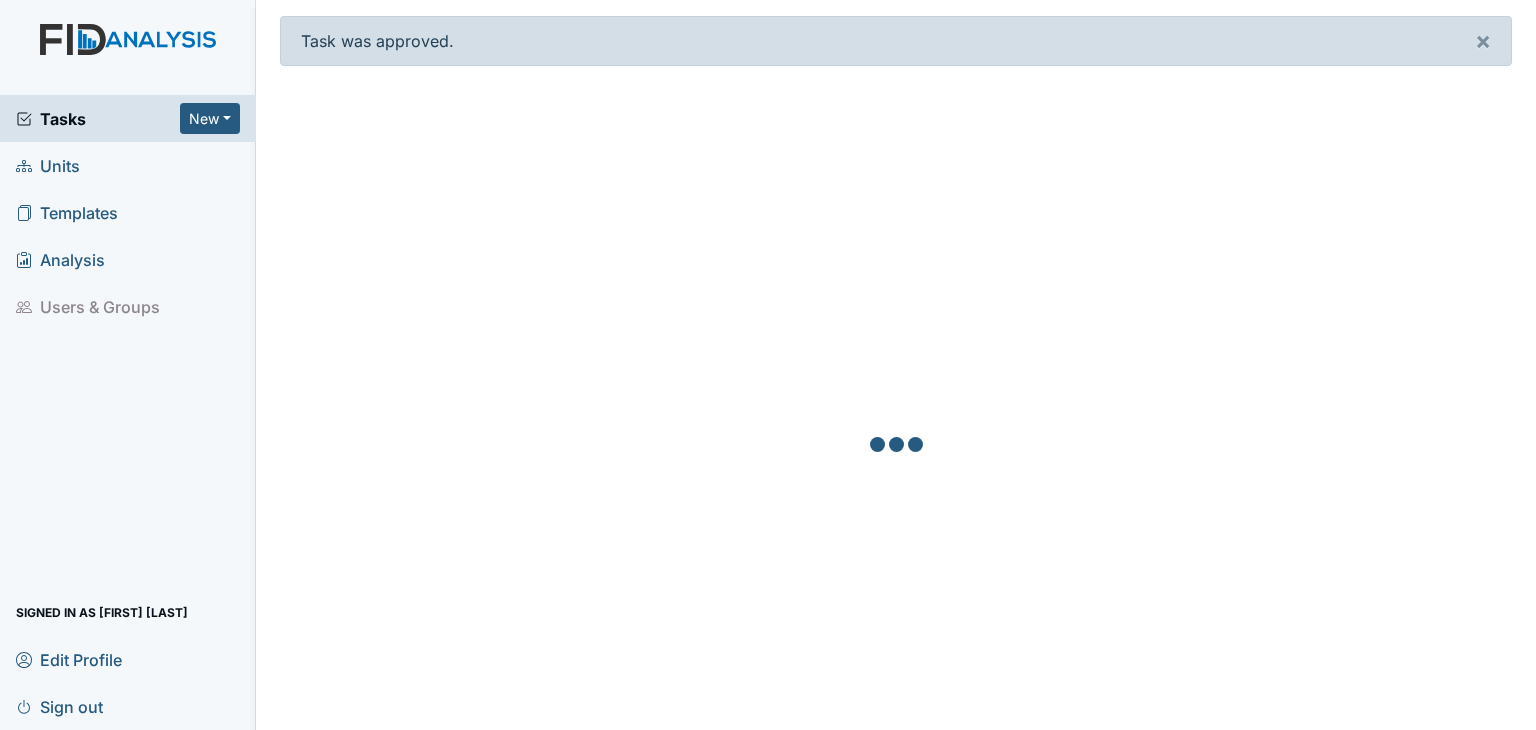 scroll, scrollTop: 0, scrollLeft: 0, axis: both 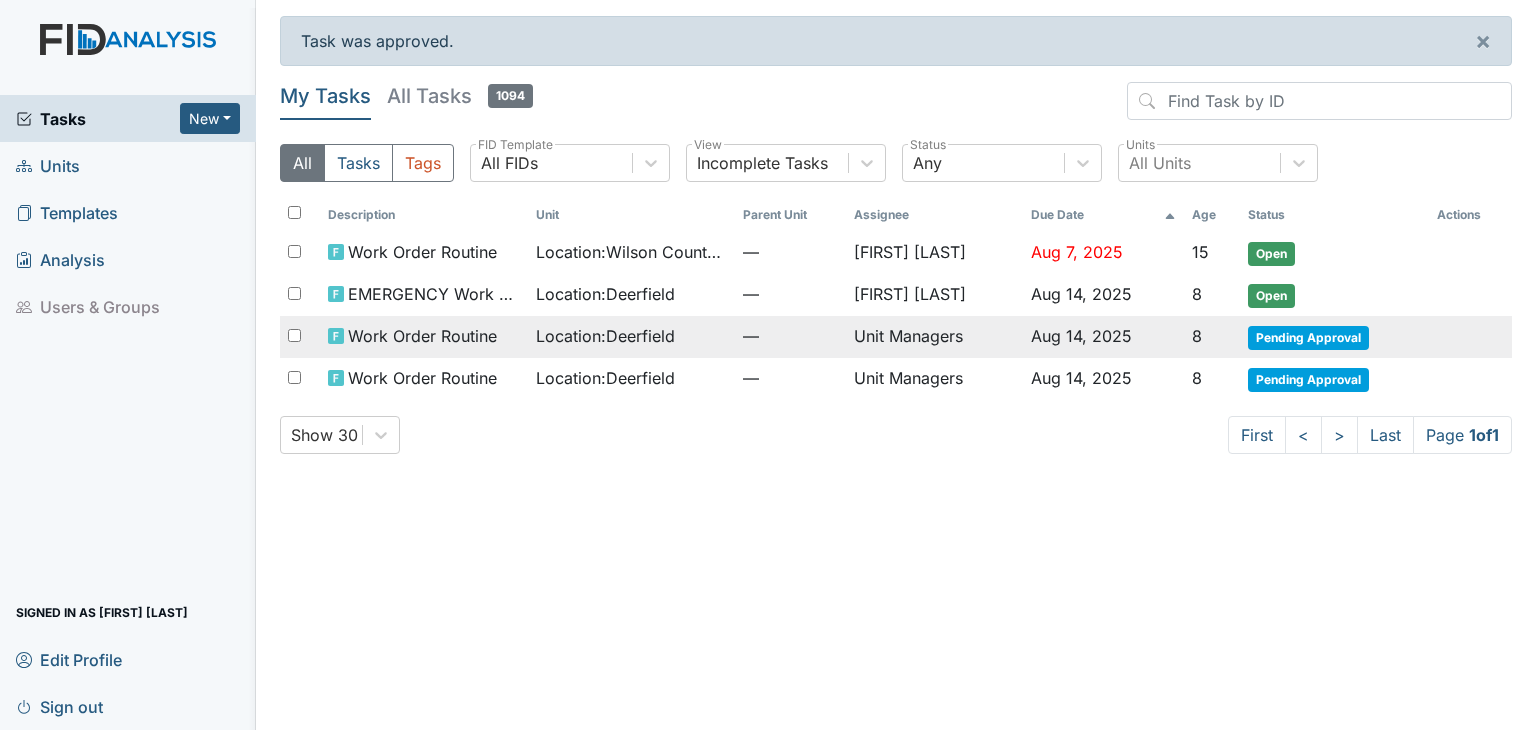 click on "Unit Managers" at bounding box center (934, 337) 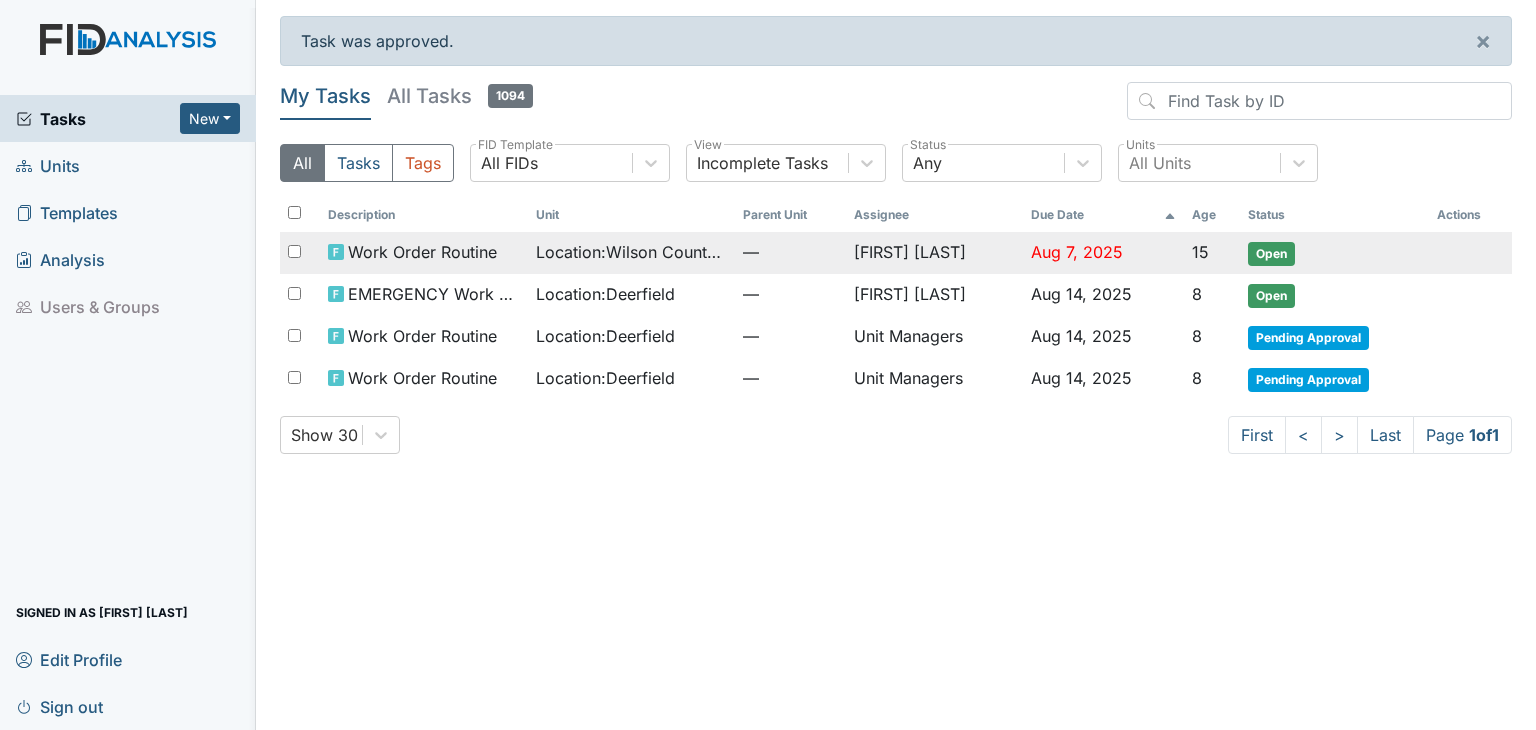click on "[FIRST] [LAST]" at bounding box center (934, 253) 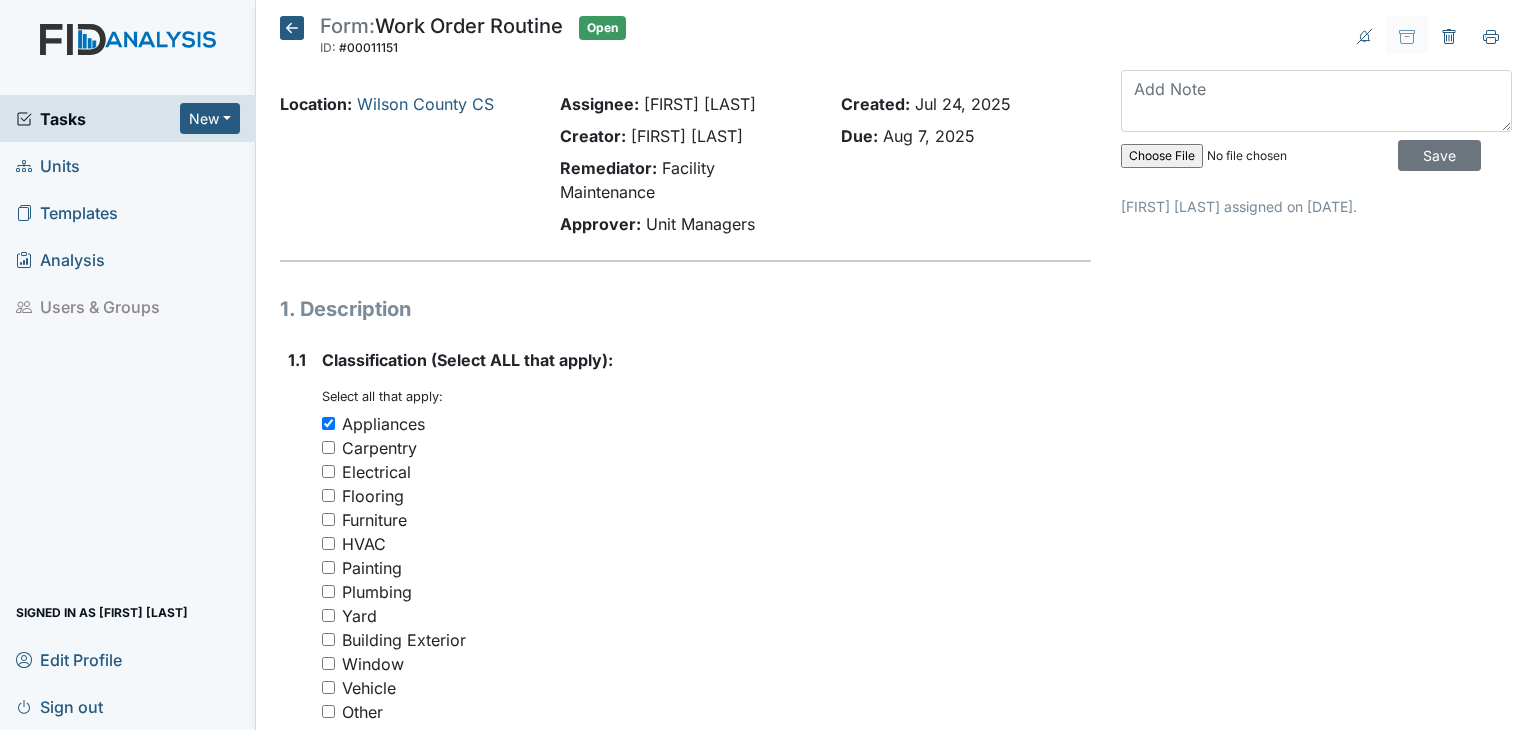 scroll, scrollTop: 0, scrollLeft: 0, axis: both 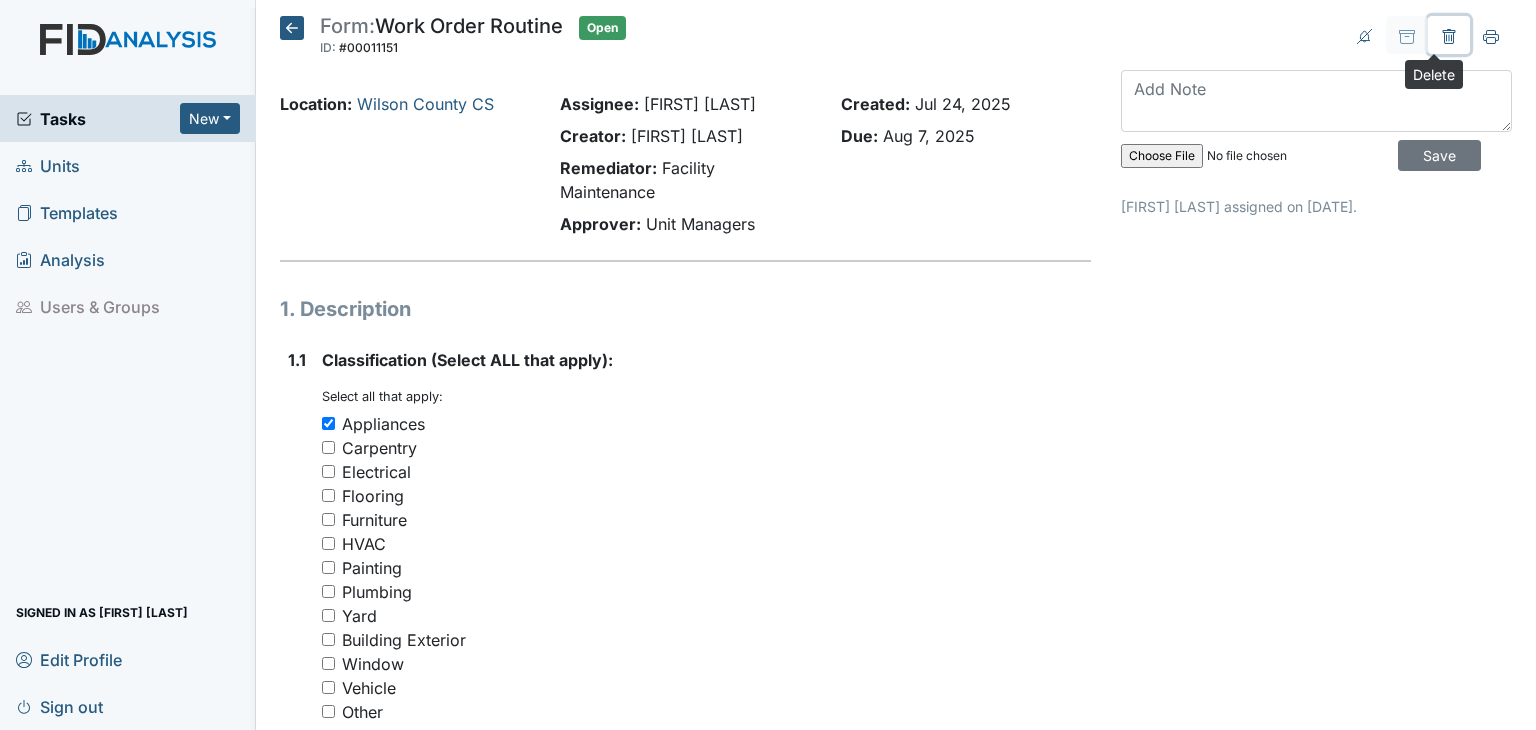 click 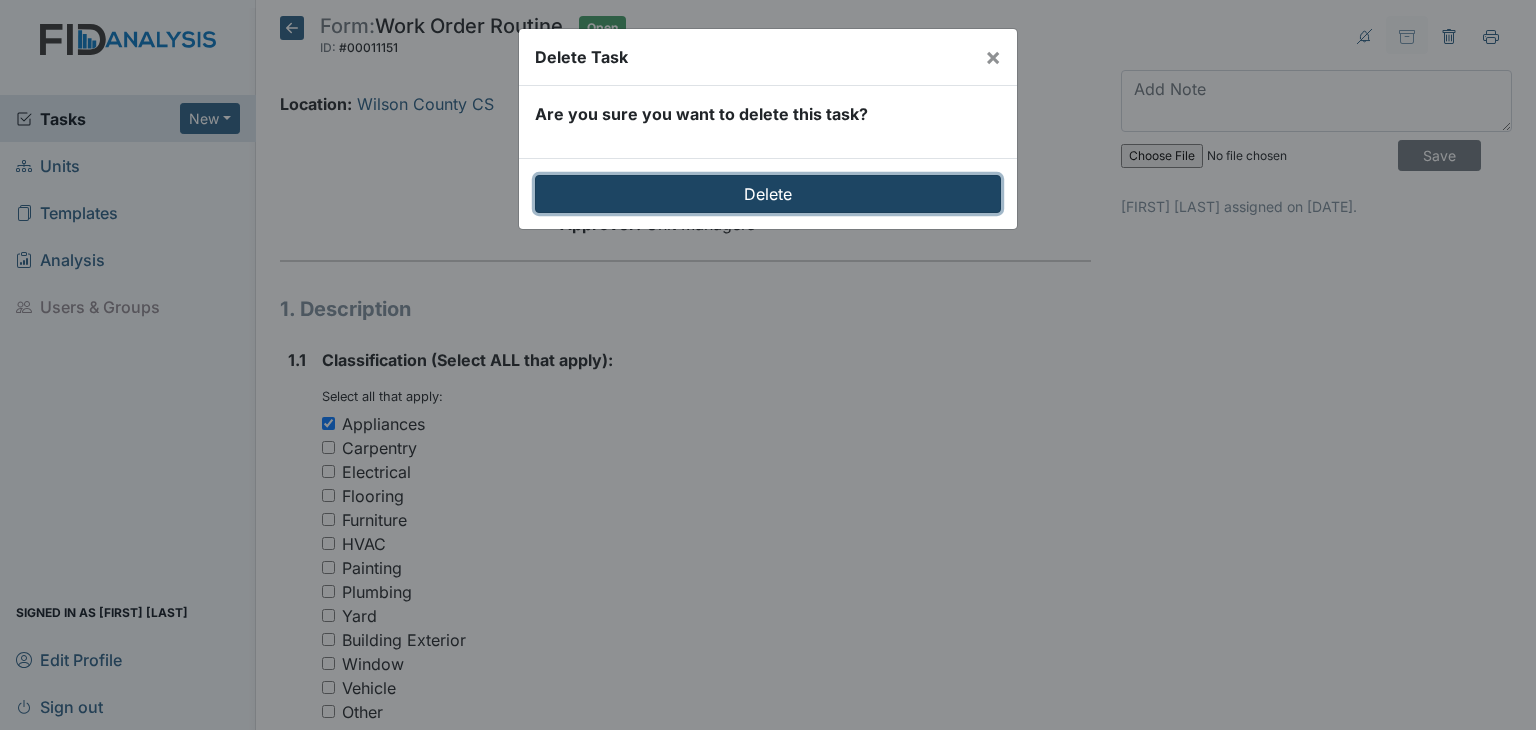 click on "Delete" at bounding box center [768, 194] 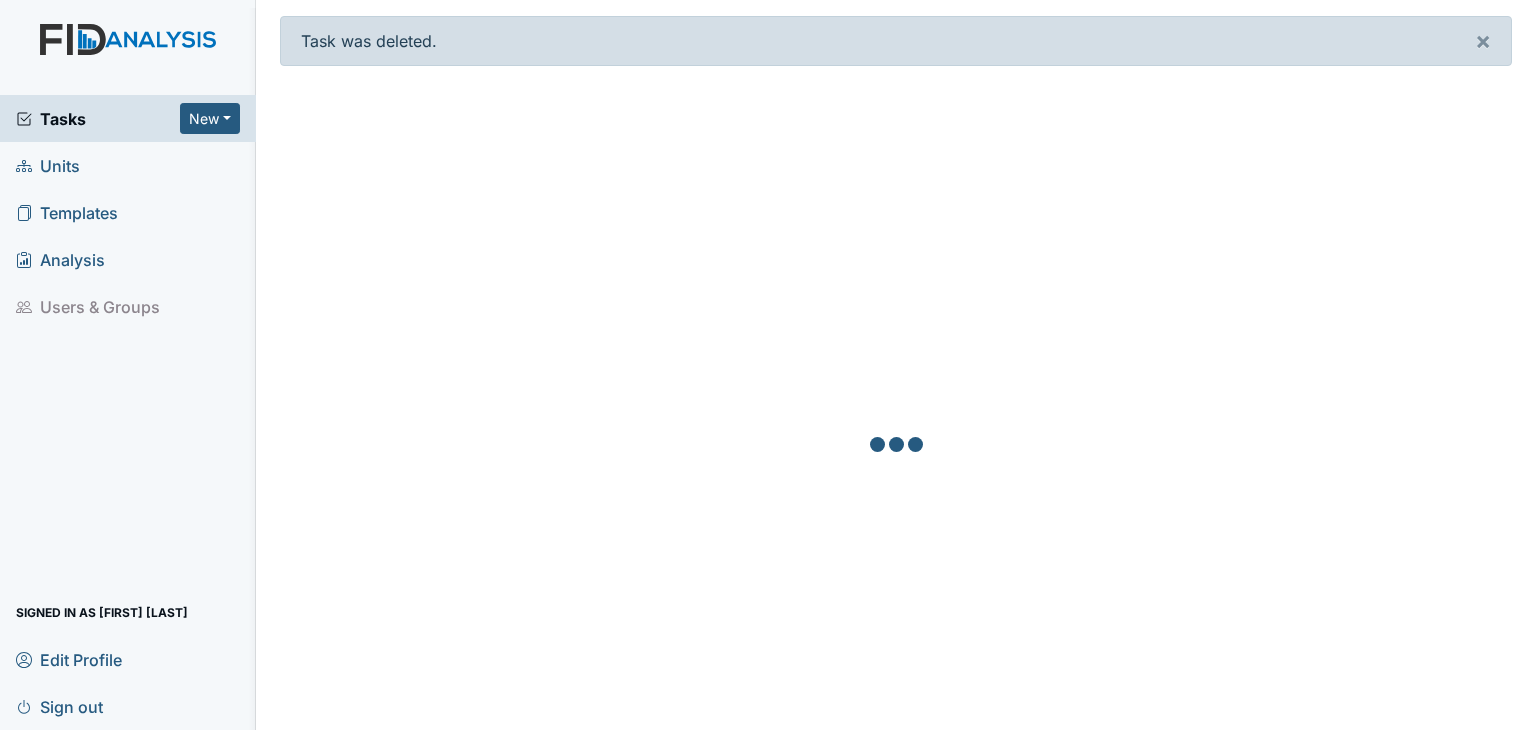 scroll, scrollTop: 0, scrollLeft: 0, axis: both 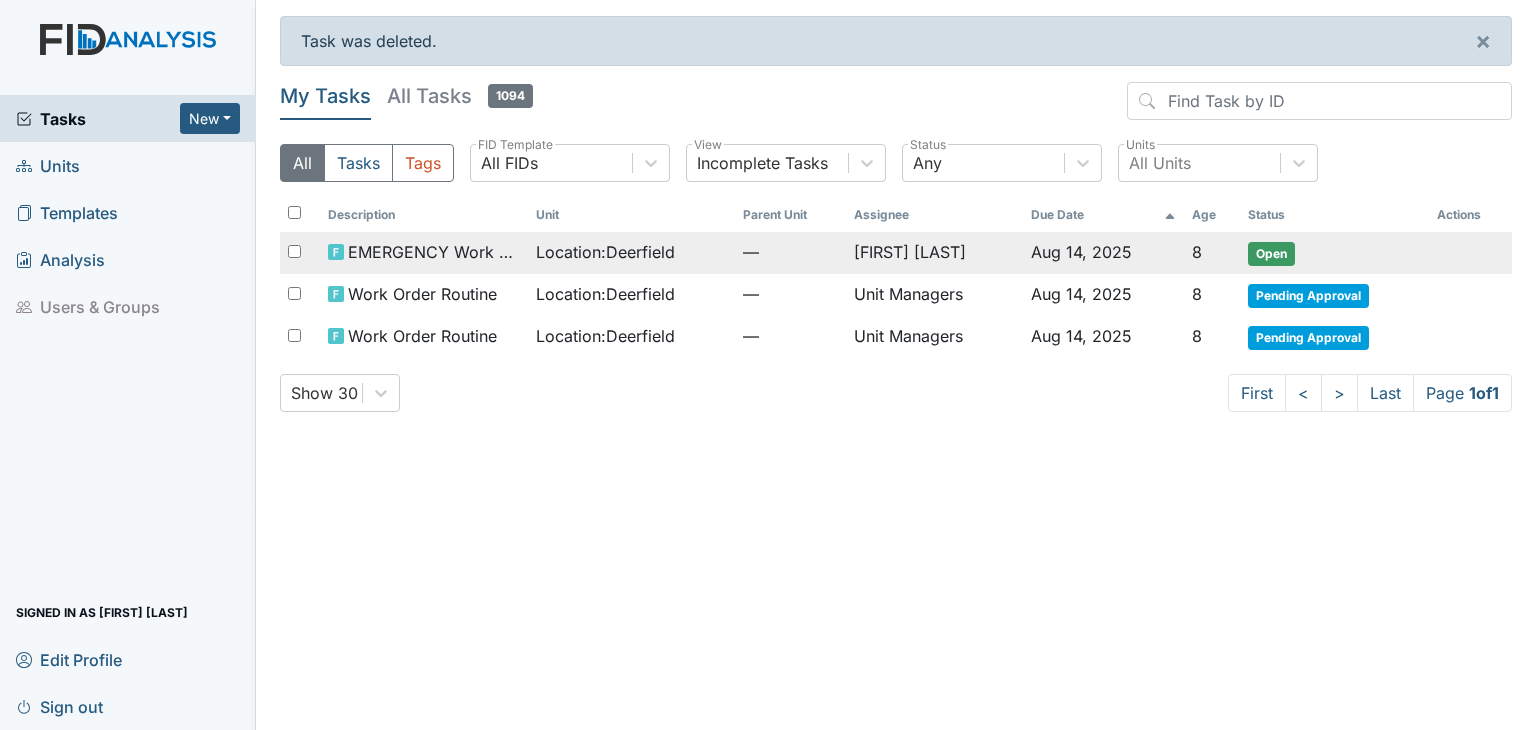 click on "[FIRST] [LAST]" at bounding box center (934, 253) 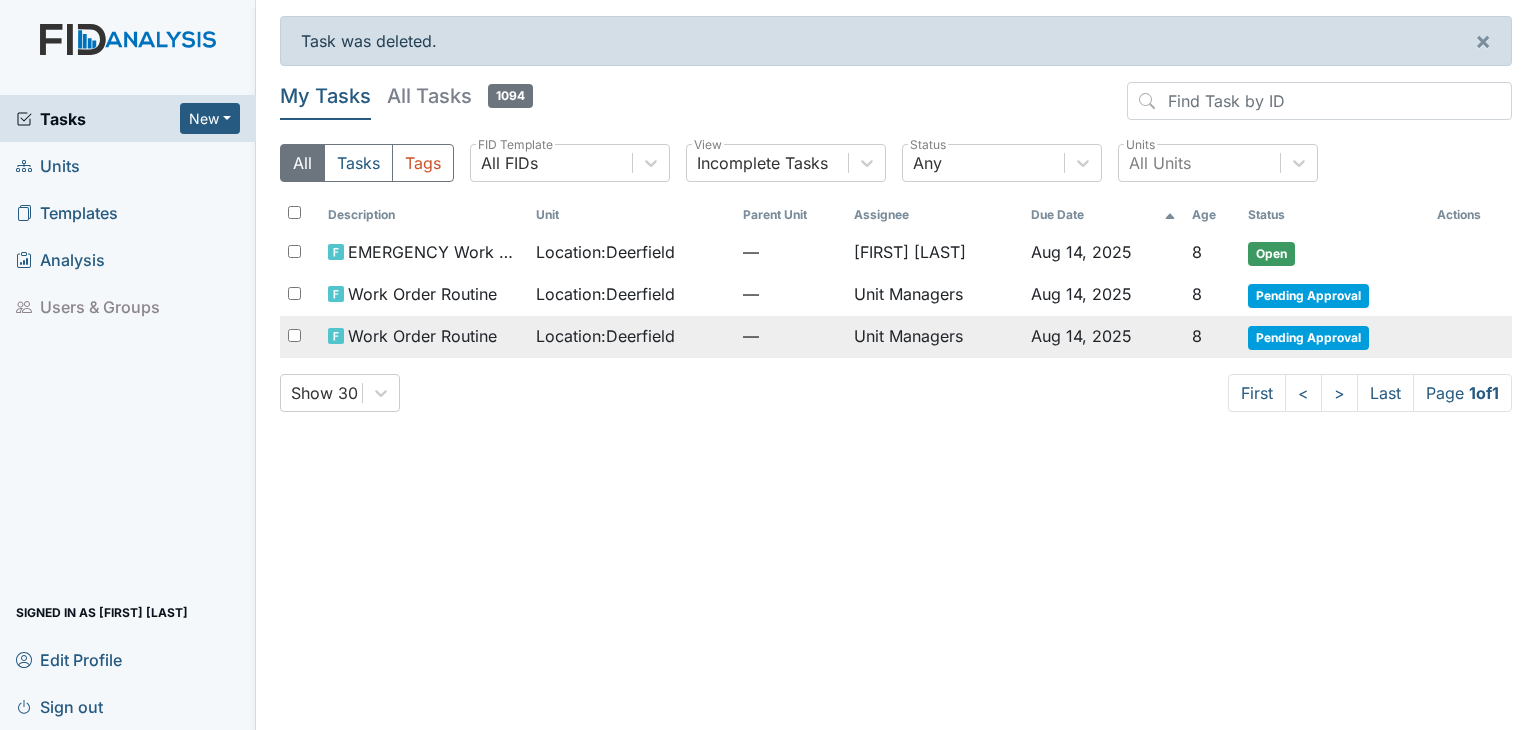 click on "8" at bounding box center [1211, 337] 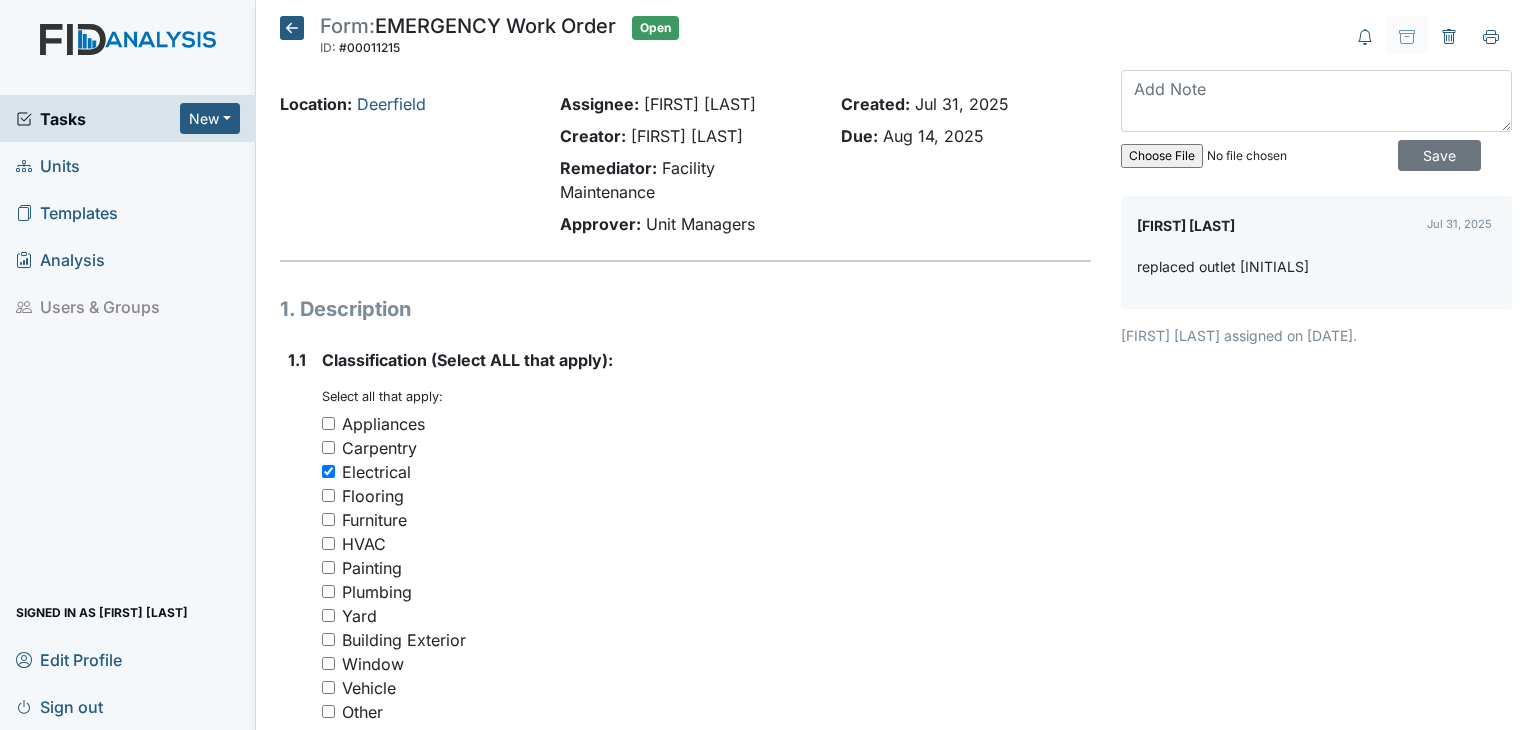 scroll, scrollTop: 0, scrollLeft: 0, axis: both 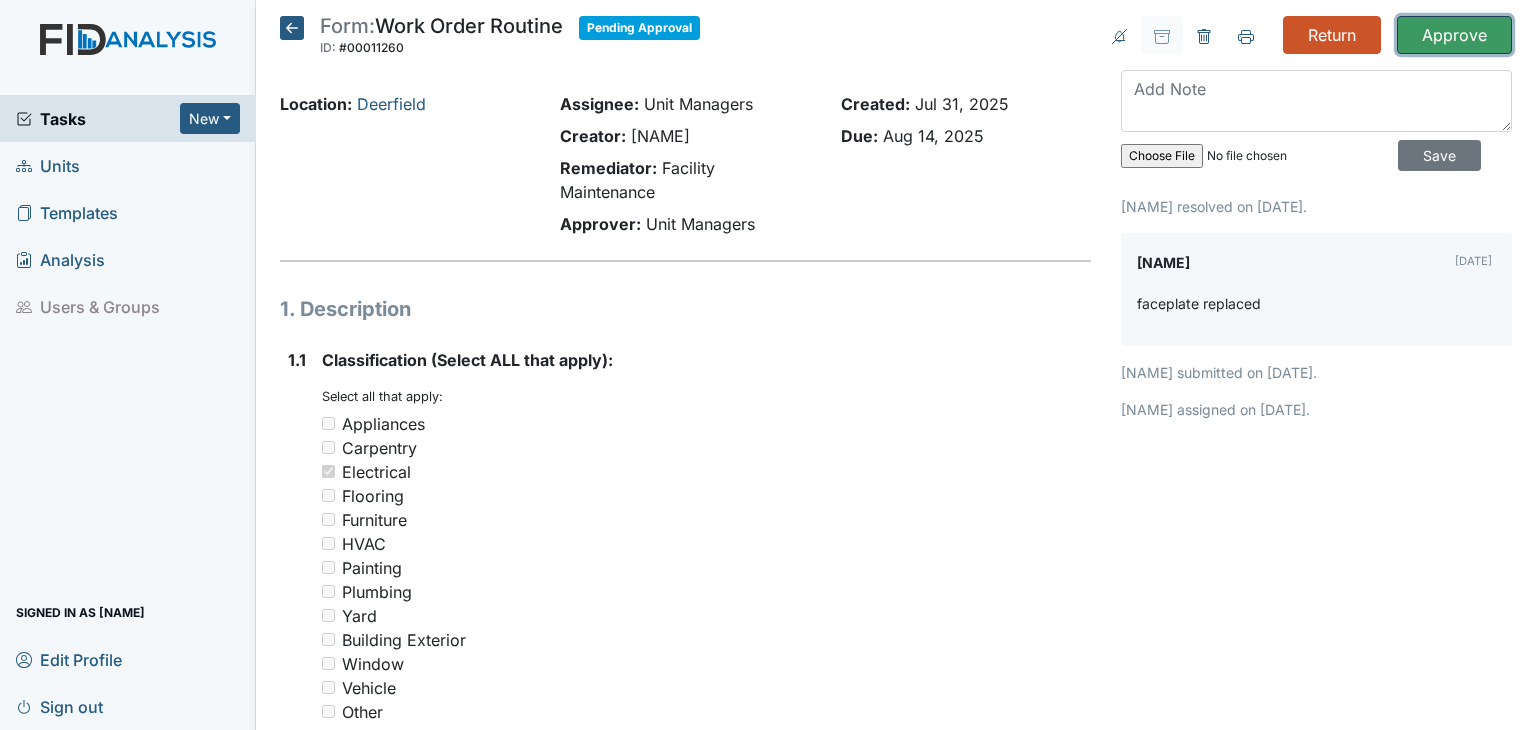 click on "Approve" at bounding box center [1454, 35] 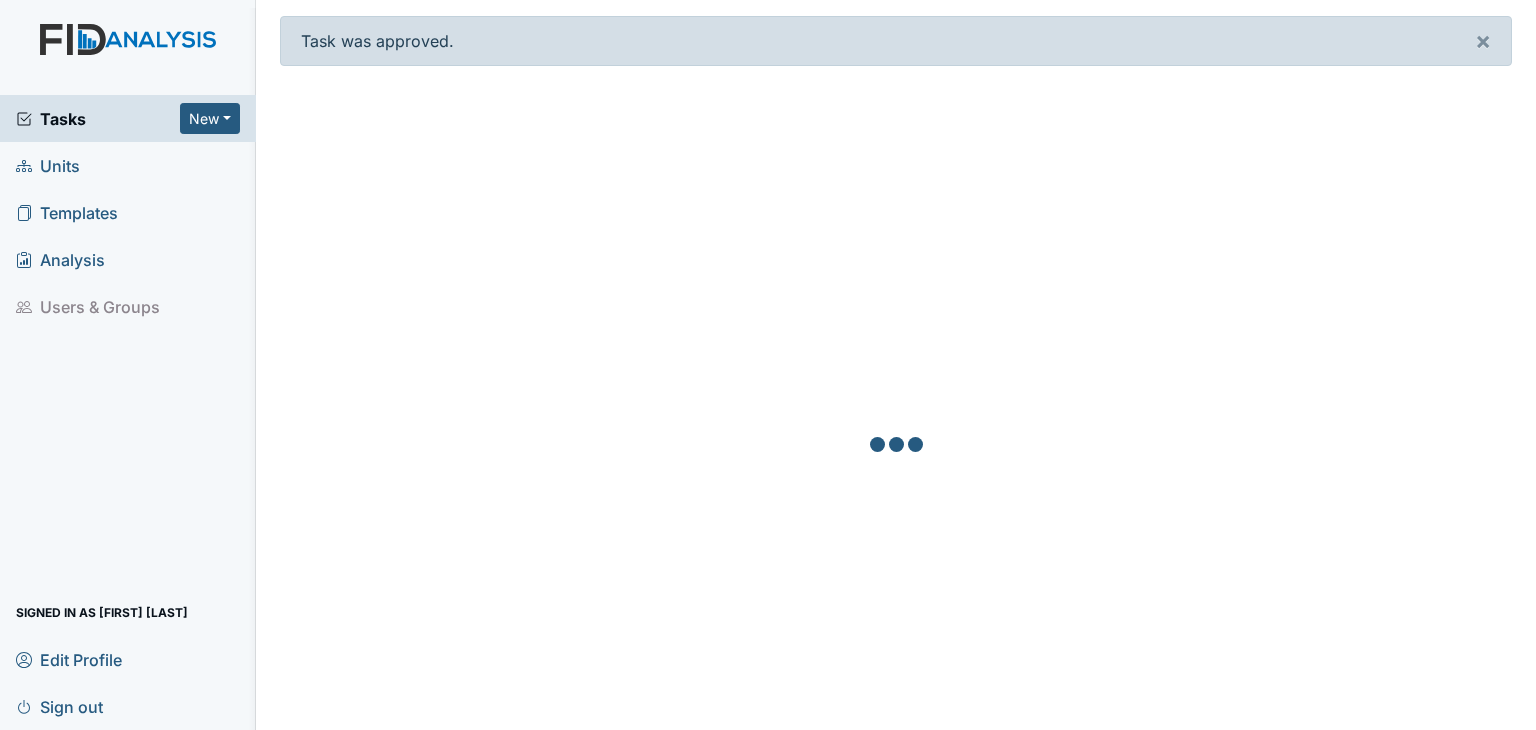 scroll, scrollTop: 0, scrollLeft: 0, axis: both 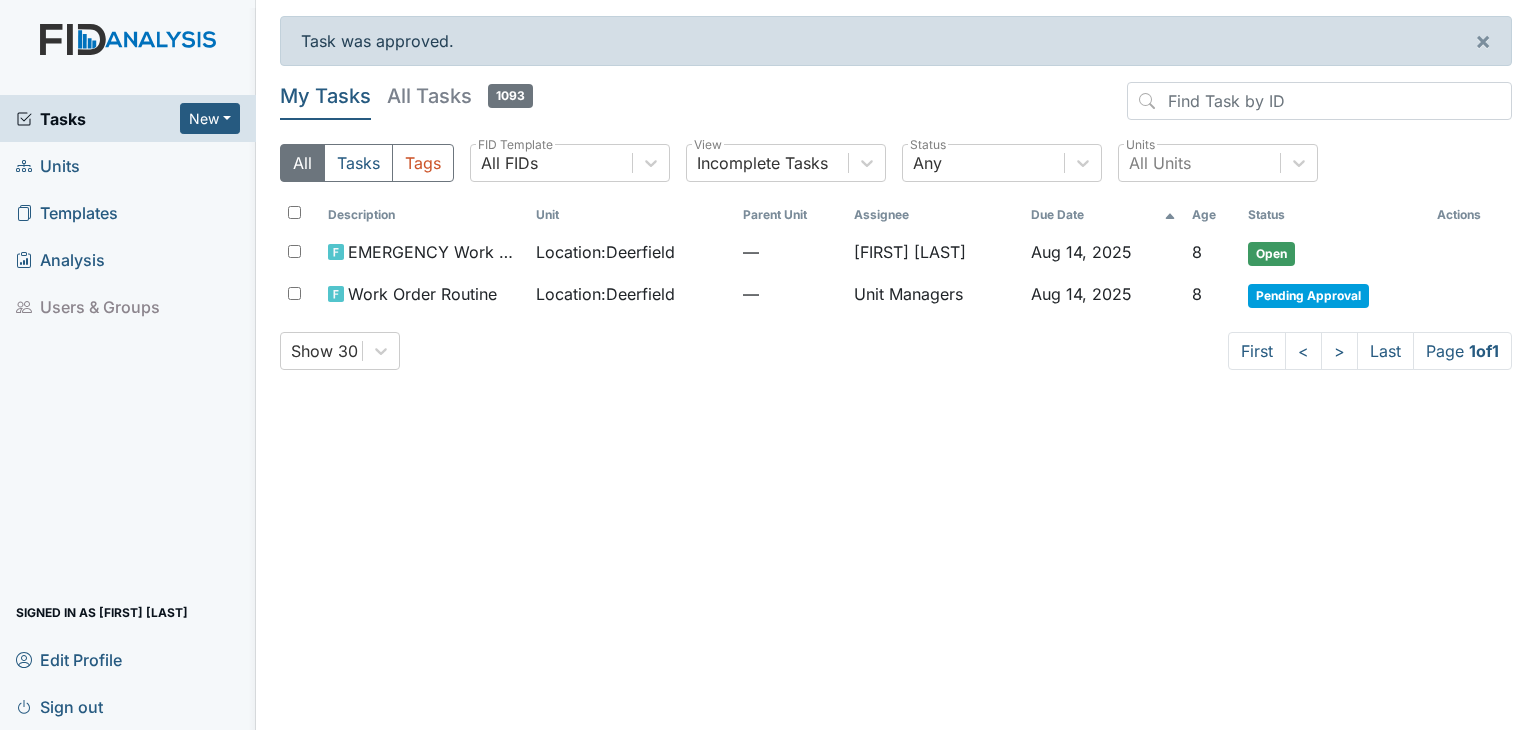drag, startPoint x: 0, startPoint y: 0, endPoint x: 1027, endPoint y: 102, distance: 1032.0529 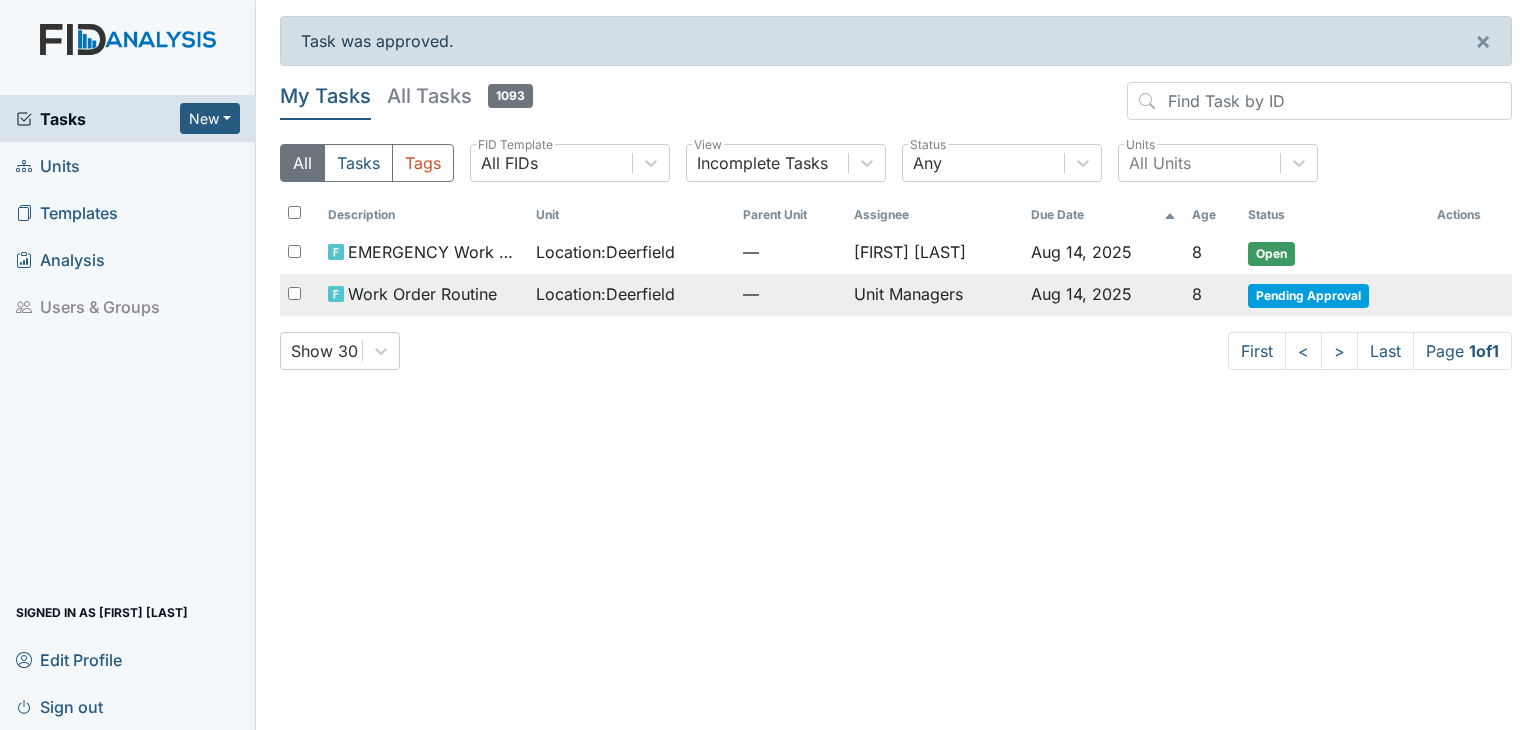 click on "Unit Managers" at bounding box center (934, 295) 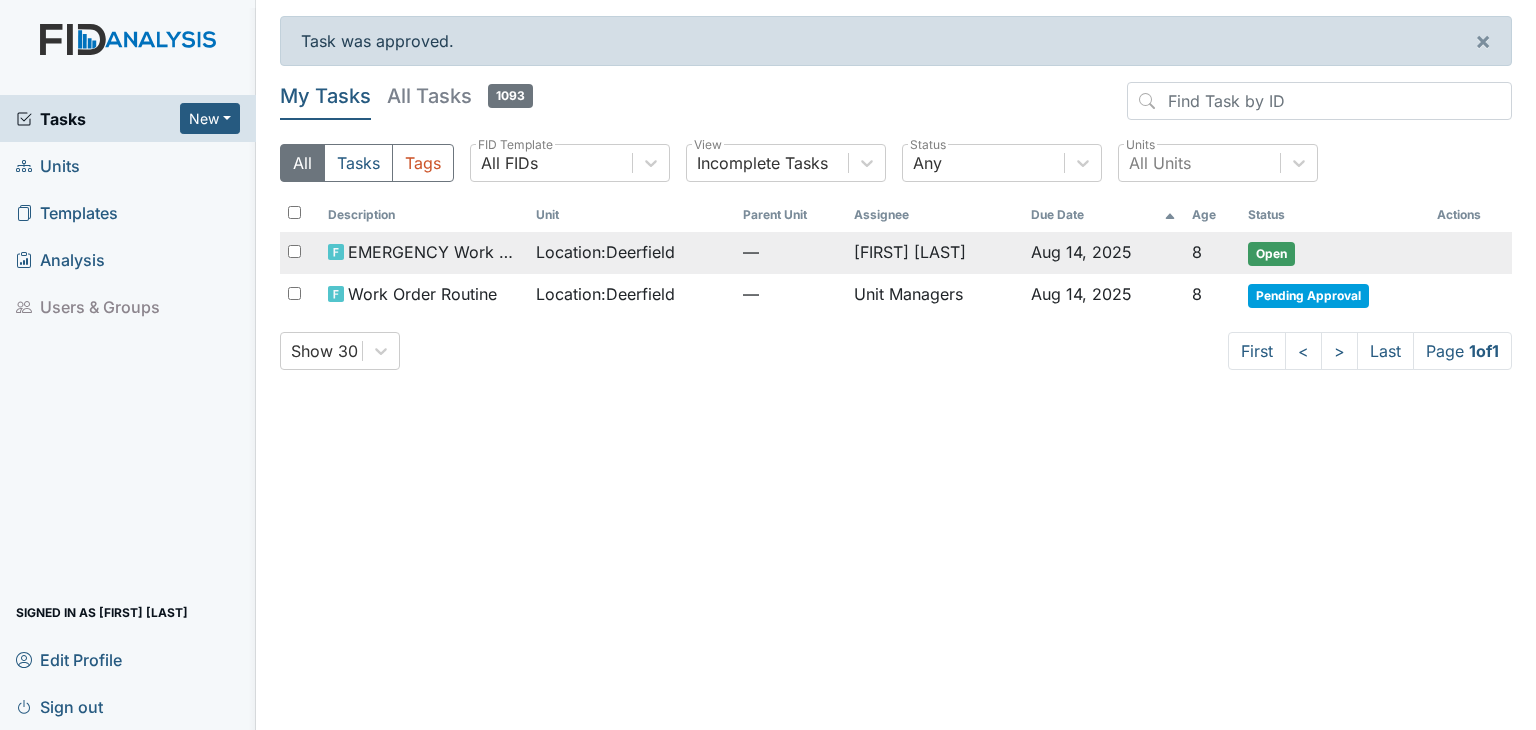 click on "[FIRST] [LAST]" at bounding box center (934, 253) 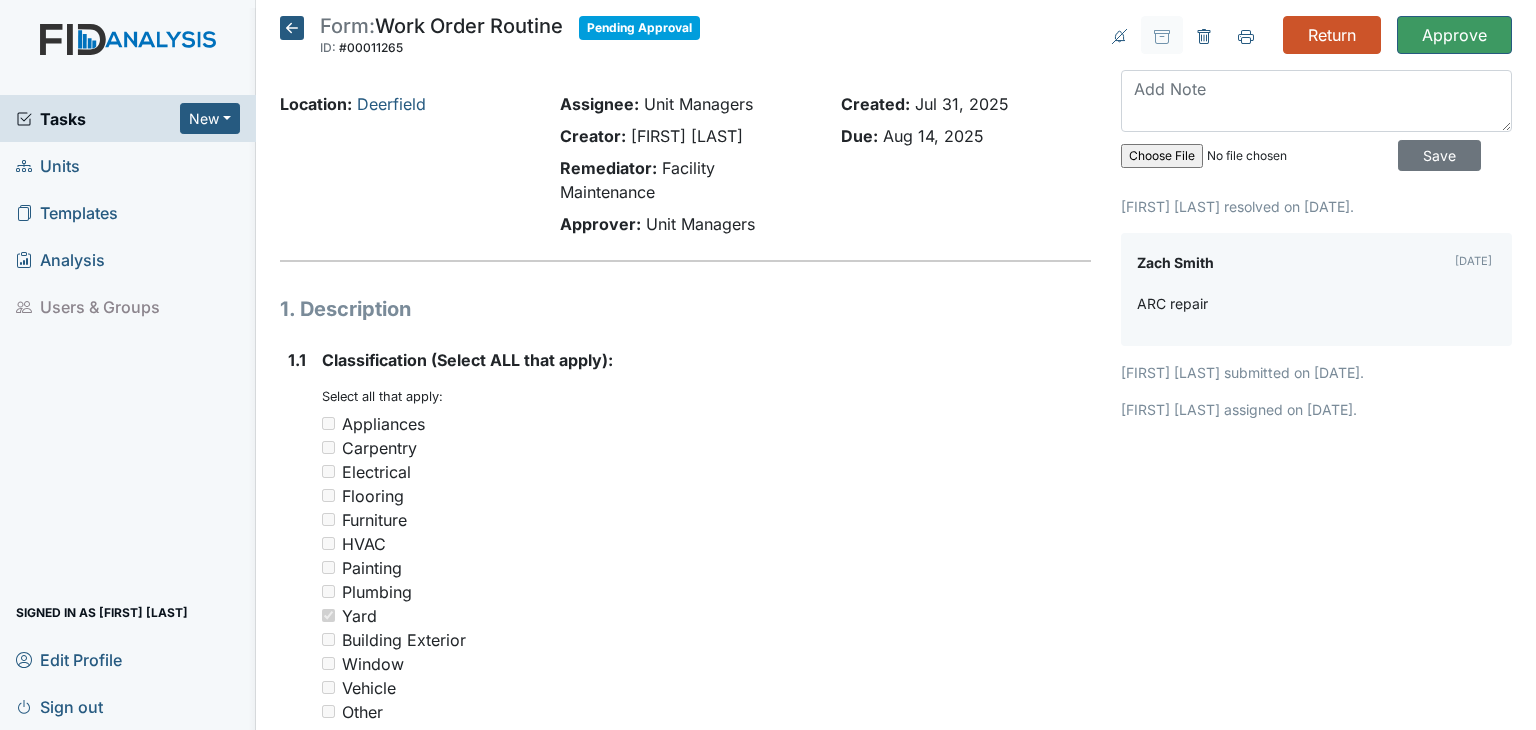 scroll, scrollTop: 0, scrollLeft: 0, axis: both 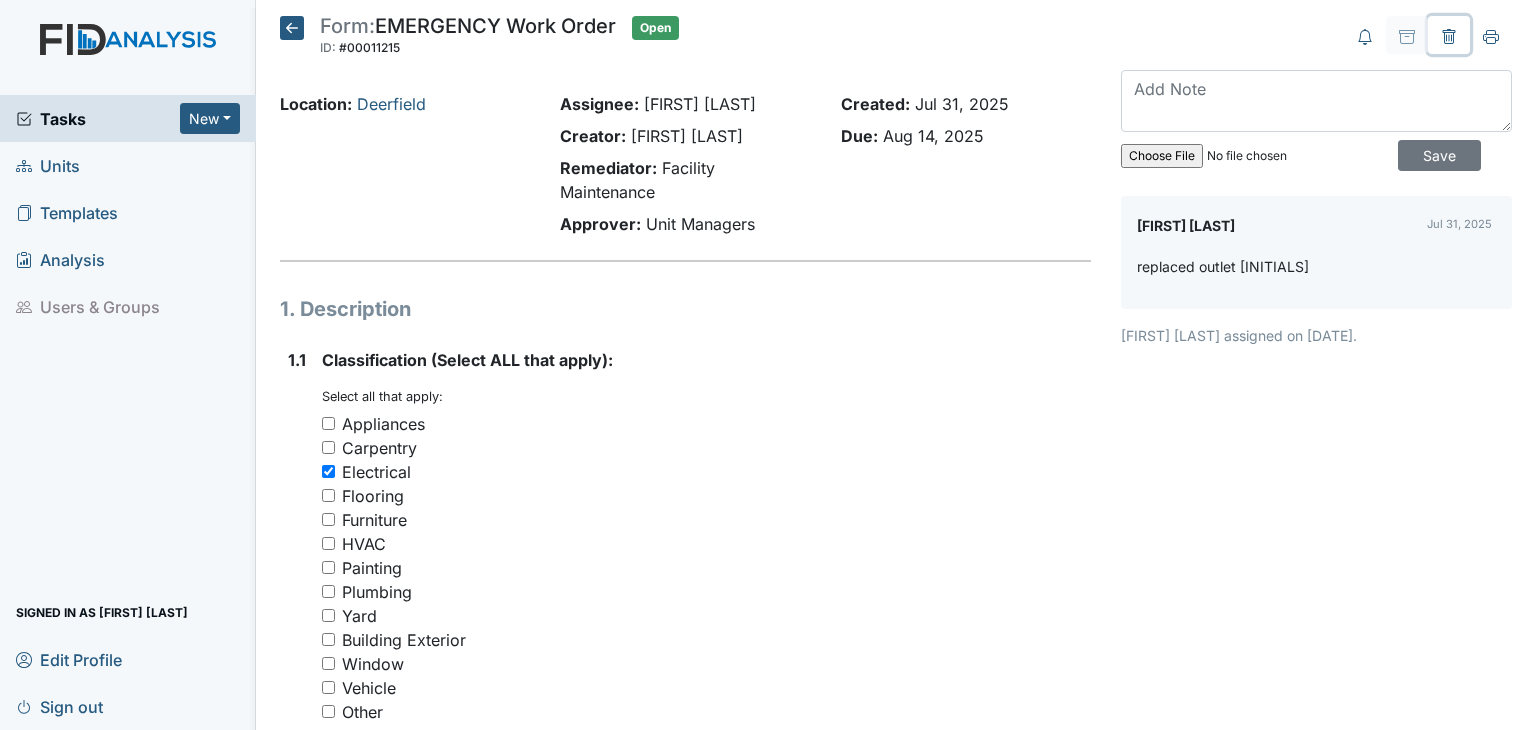 drag, startPoint x: 172, startPoint y: 0, endPoint x: 1428, endPoint y: 28, distance: 1256.312 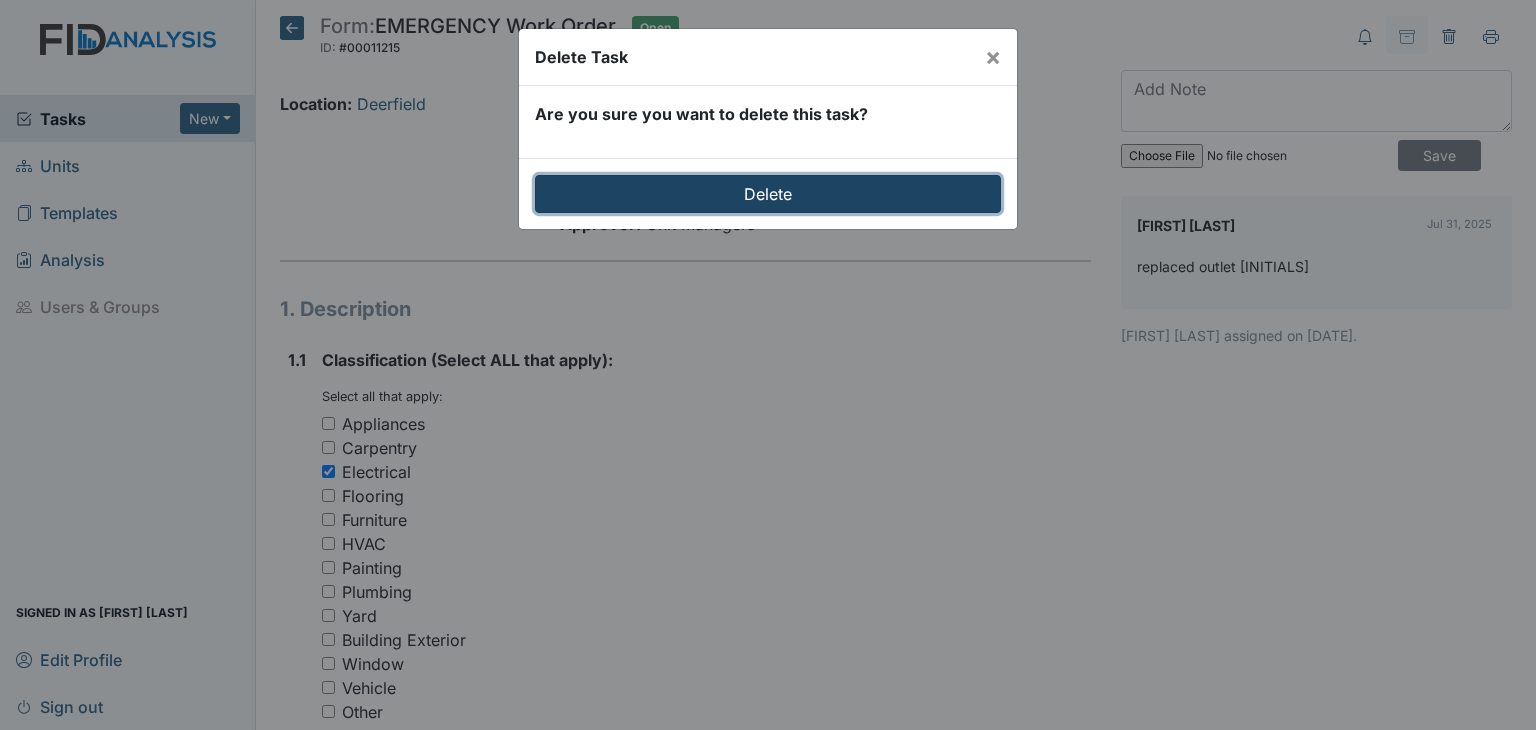 click on "Delete" at bounding box center [768, 194] 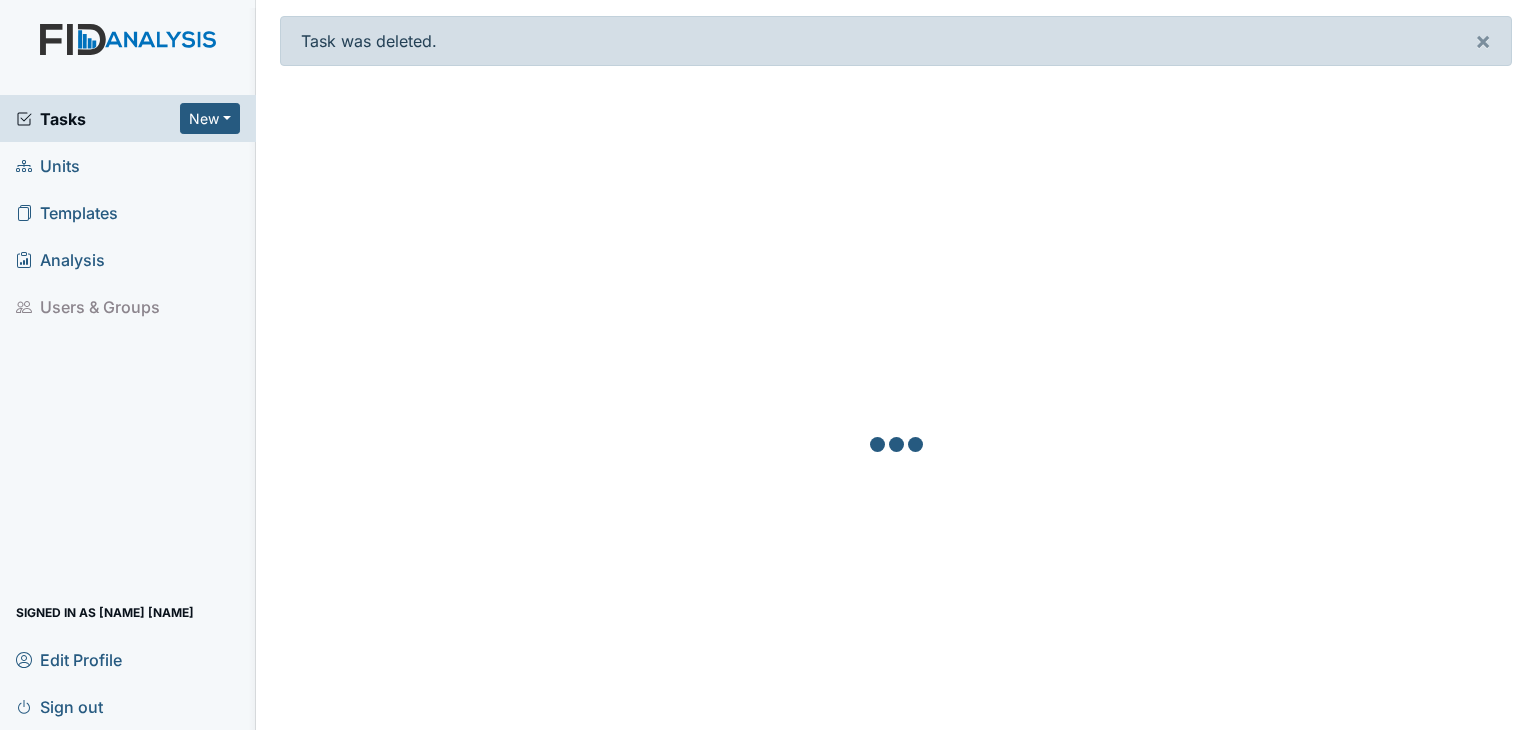 scroll, scrollTop: 0, scrollLeft: 0, axis: both 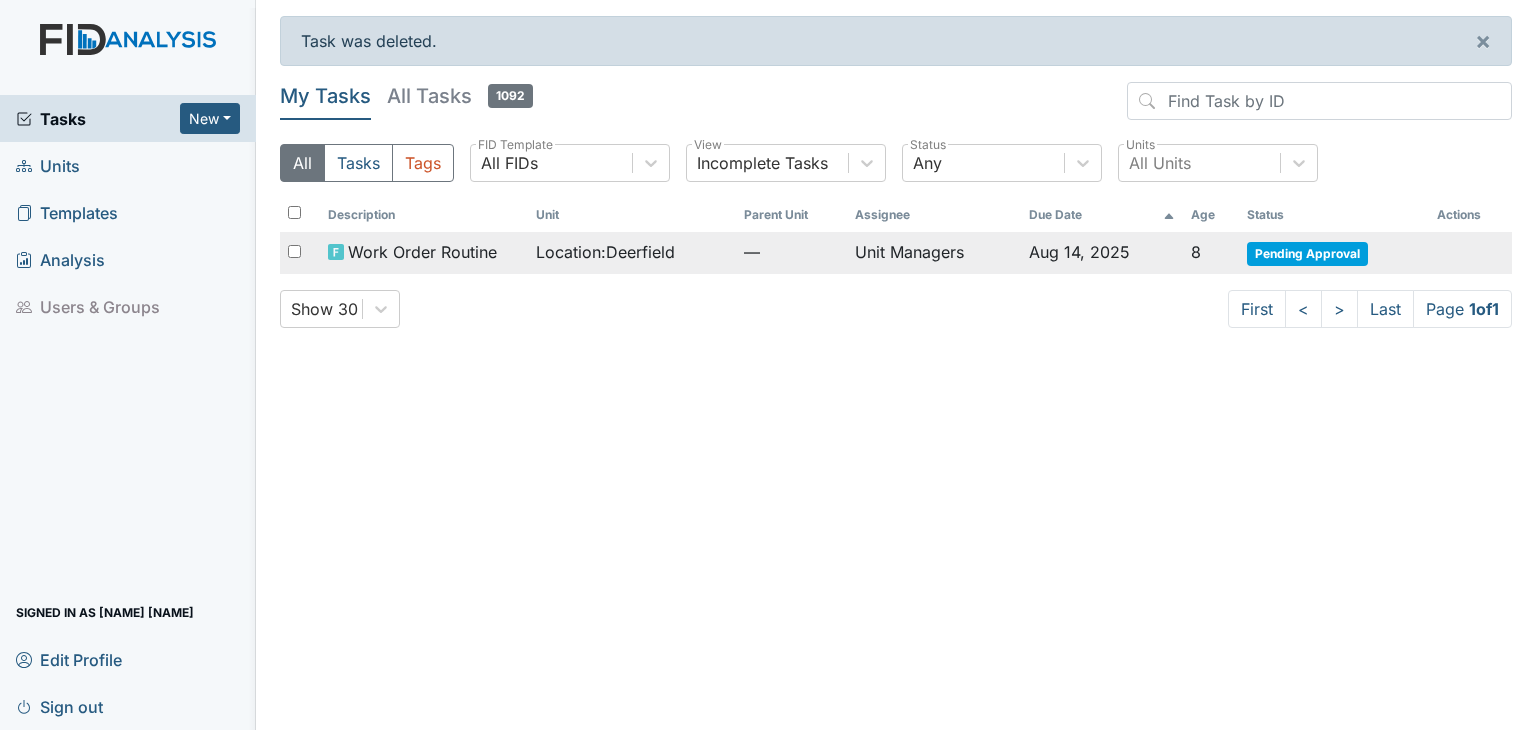 click on "Unit Managers" at bounding box center [933, 253] 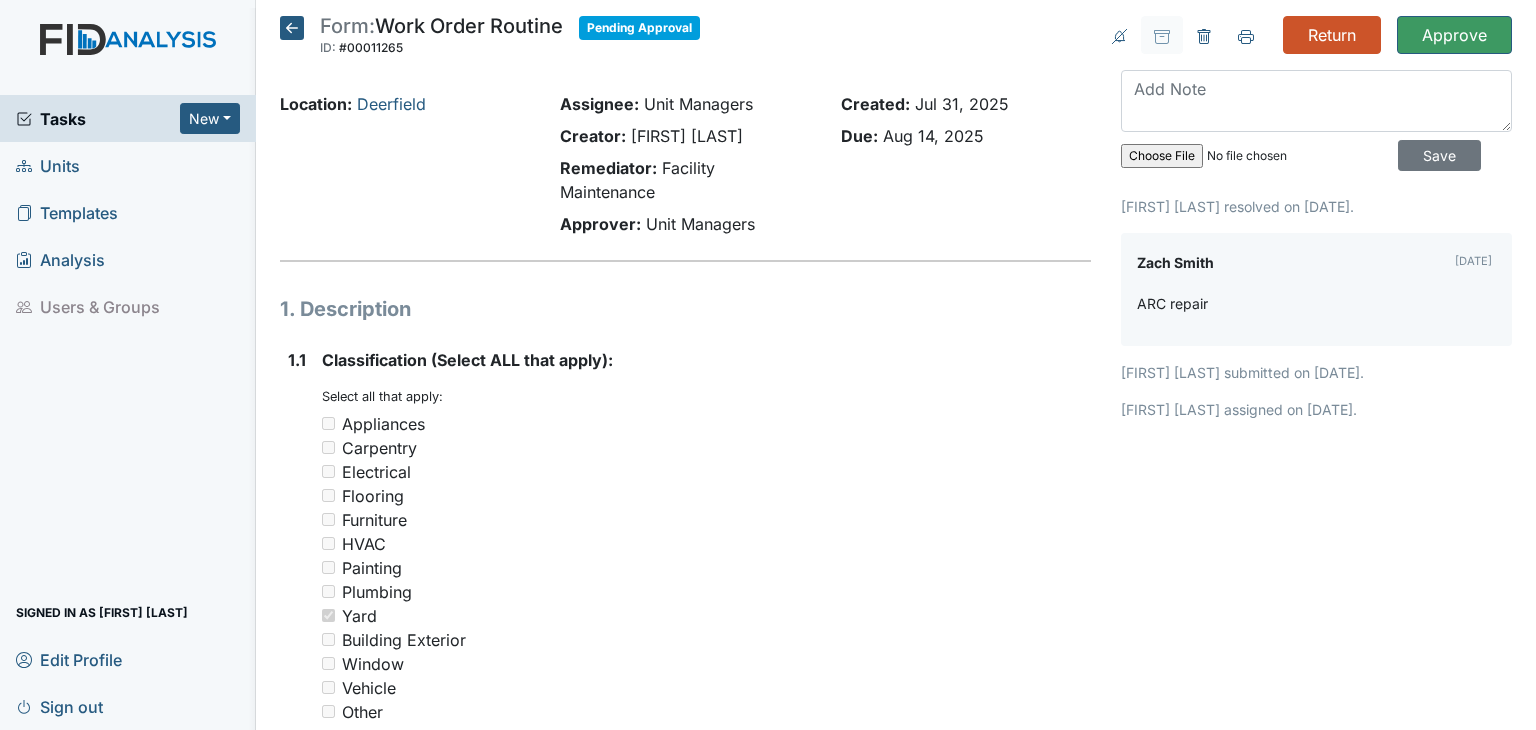 scroll, scrollTop: 0, scrollLeft: 0, axis: both 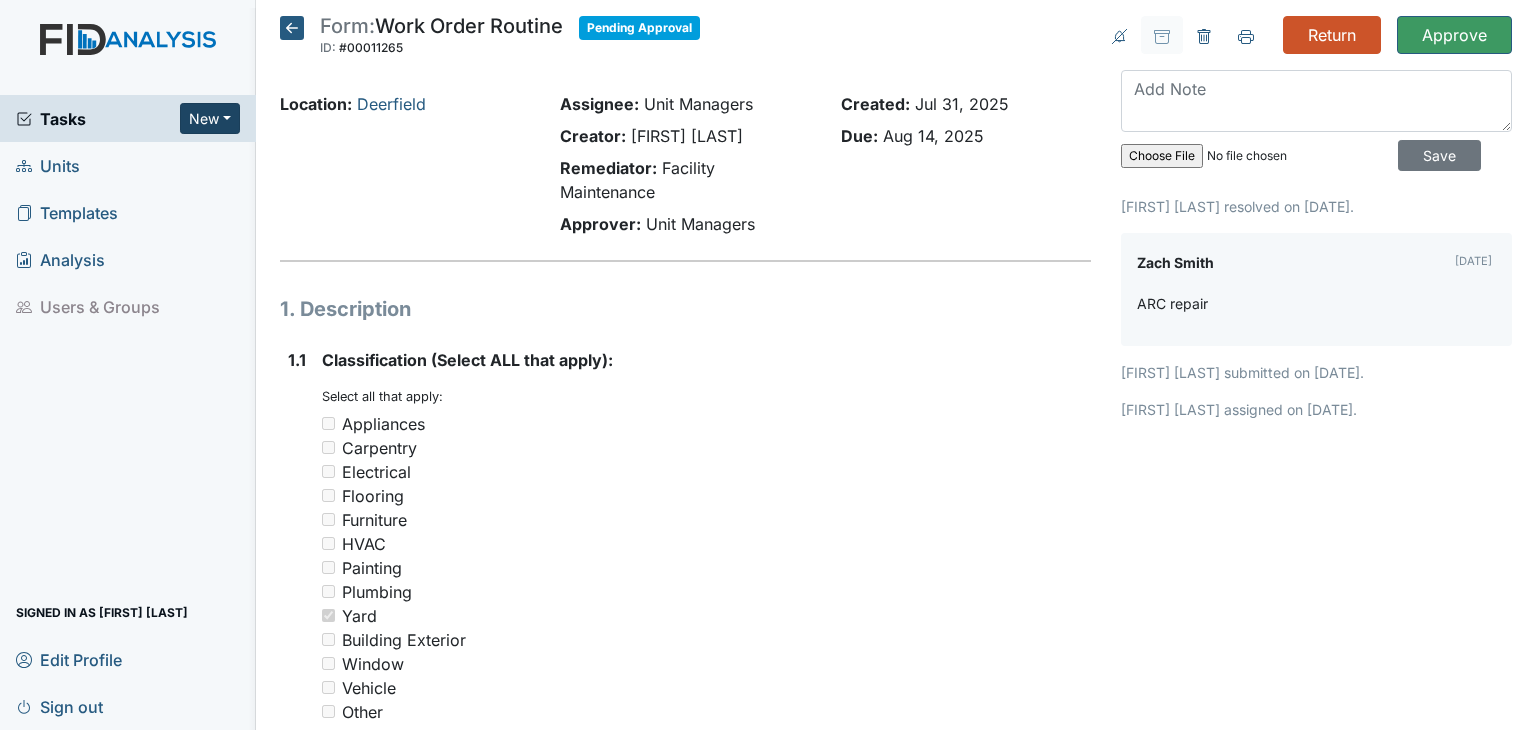 click on "New" at bounding box center (210, 118) 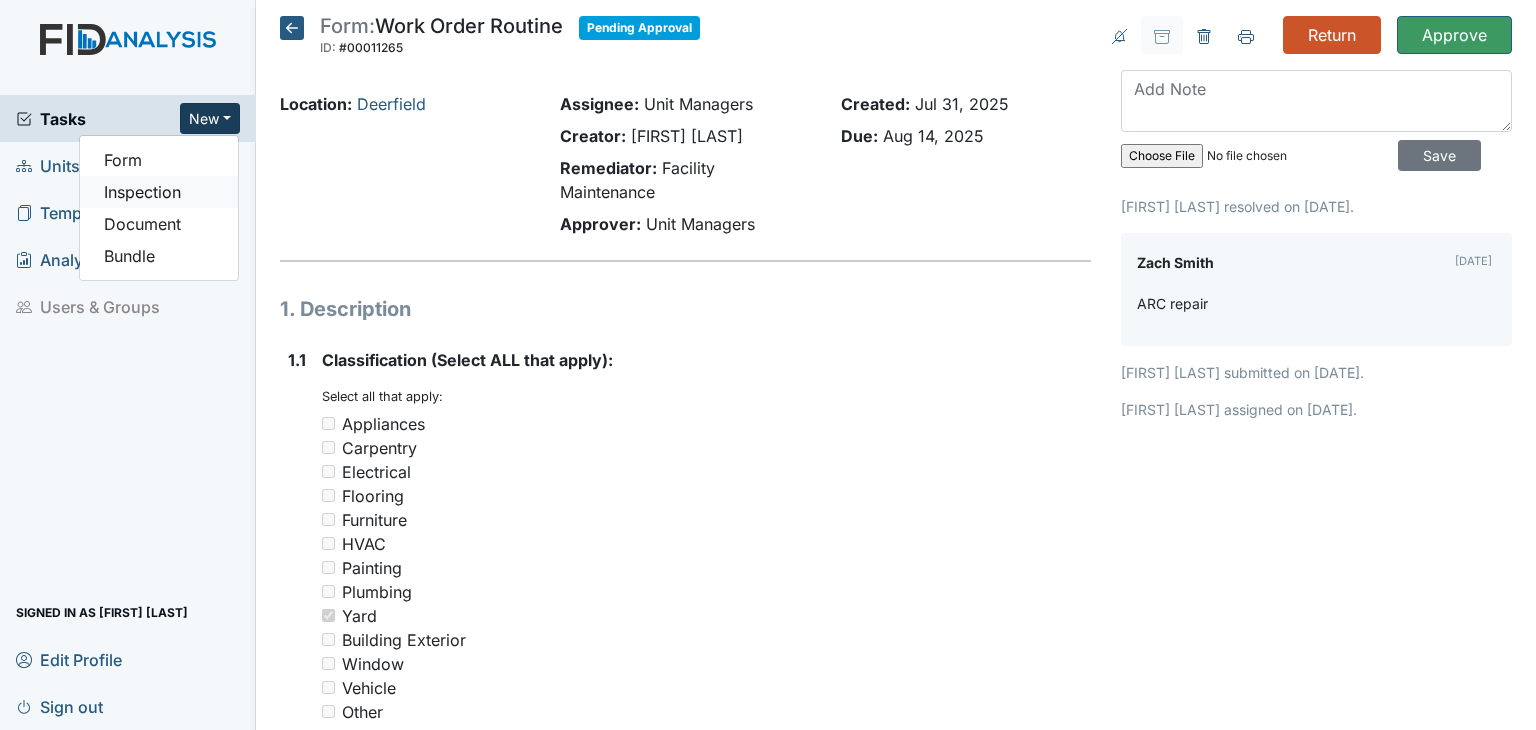 click on "Inspection" at bounding box center (159, 192) 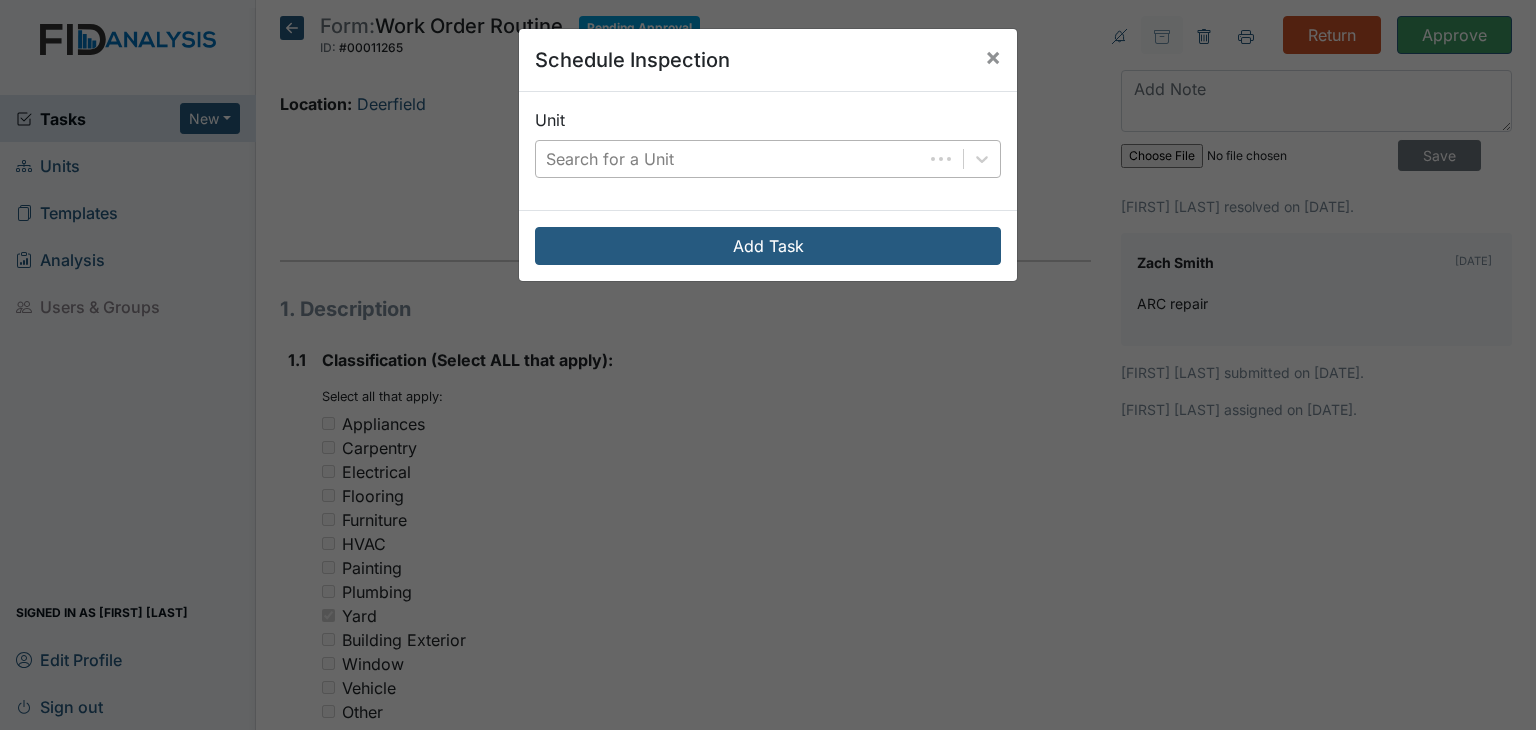 click on "Search for a Unit" at bounding box center [610, 159] 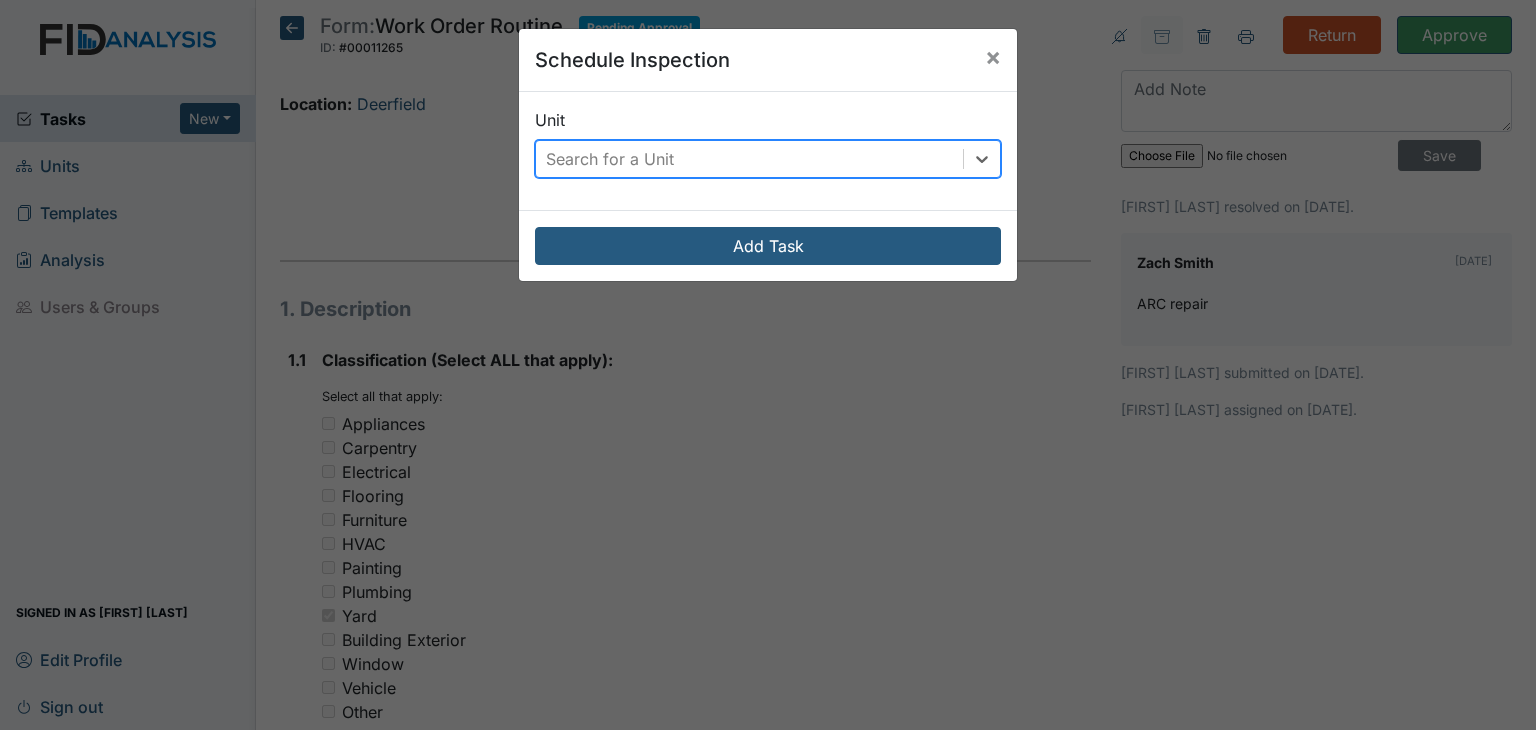 click on "Search for a Unit" at bounding box center [610, 159] 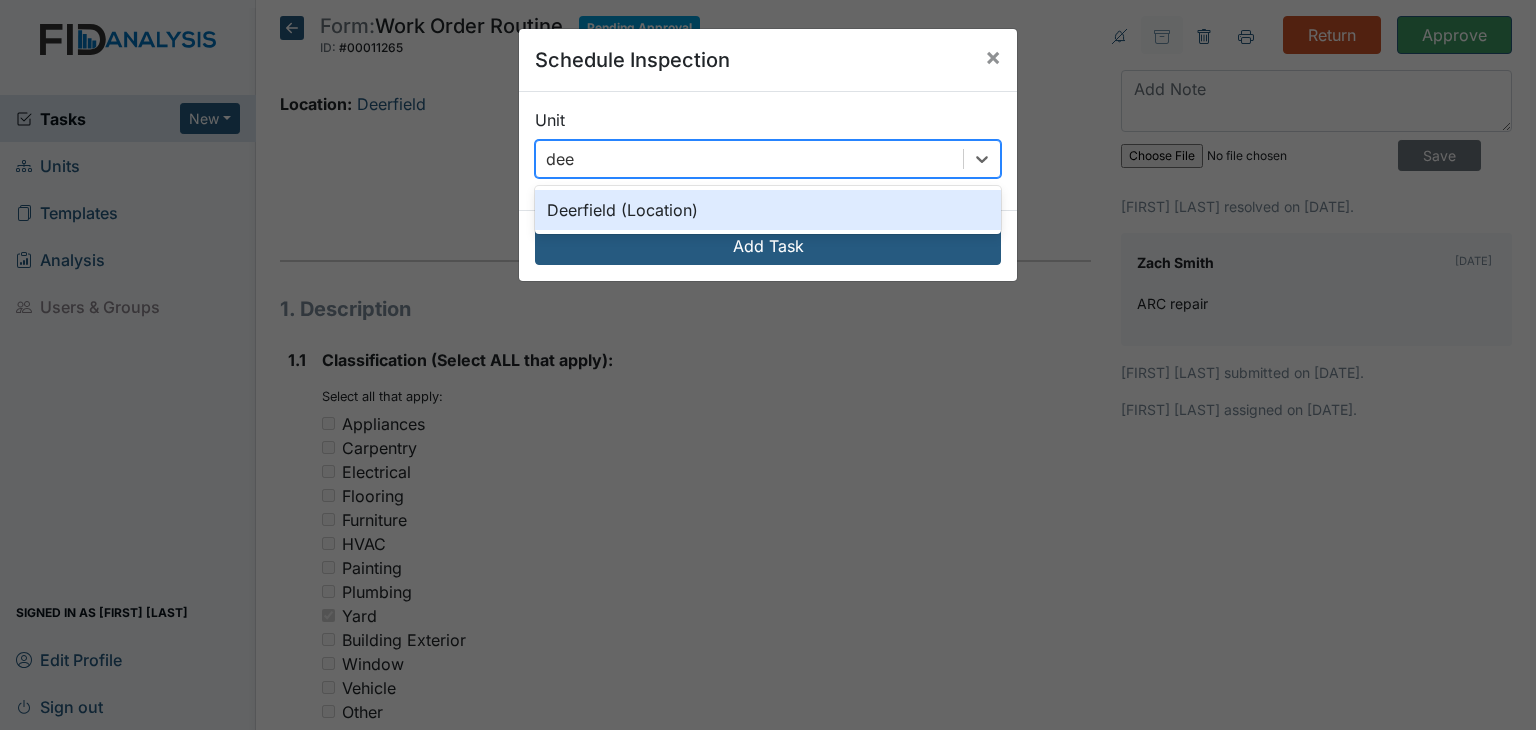 type on "deer" 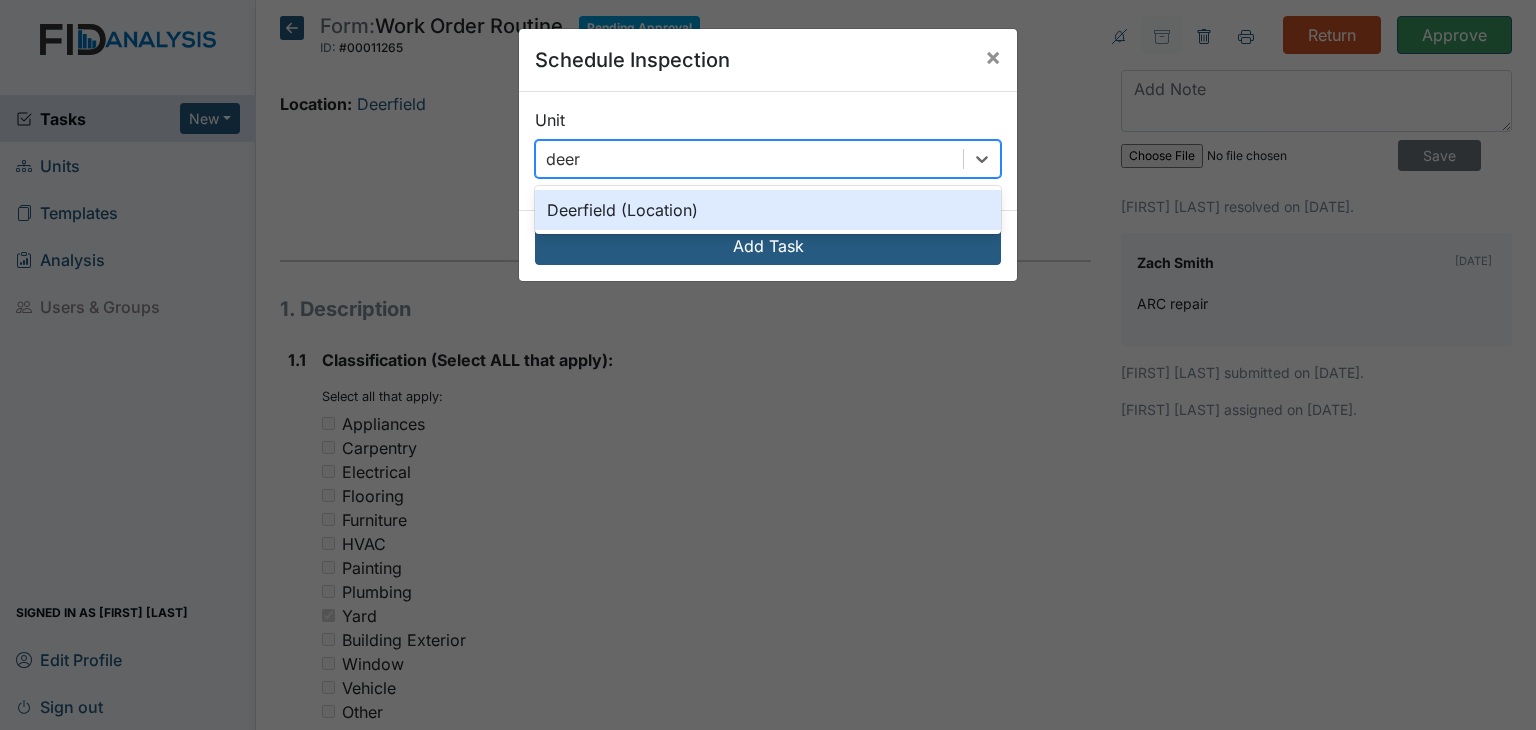 click on "Deerfield (Location)" at bounding box center [768, 210] 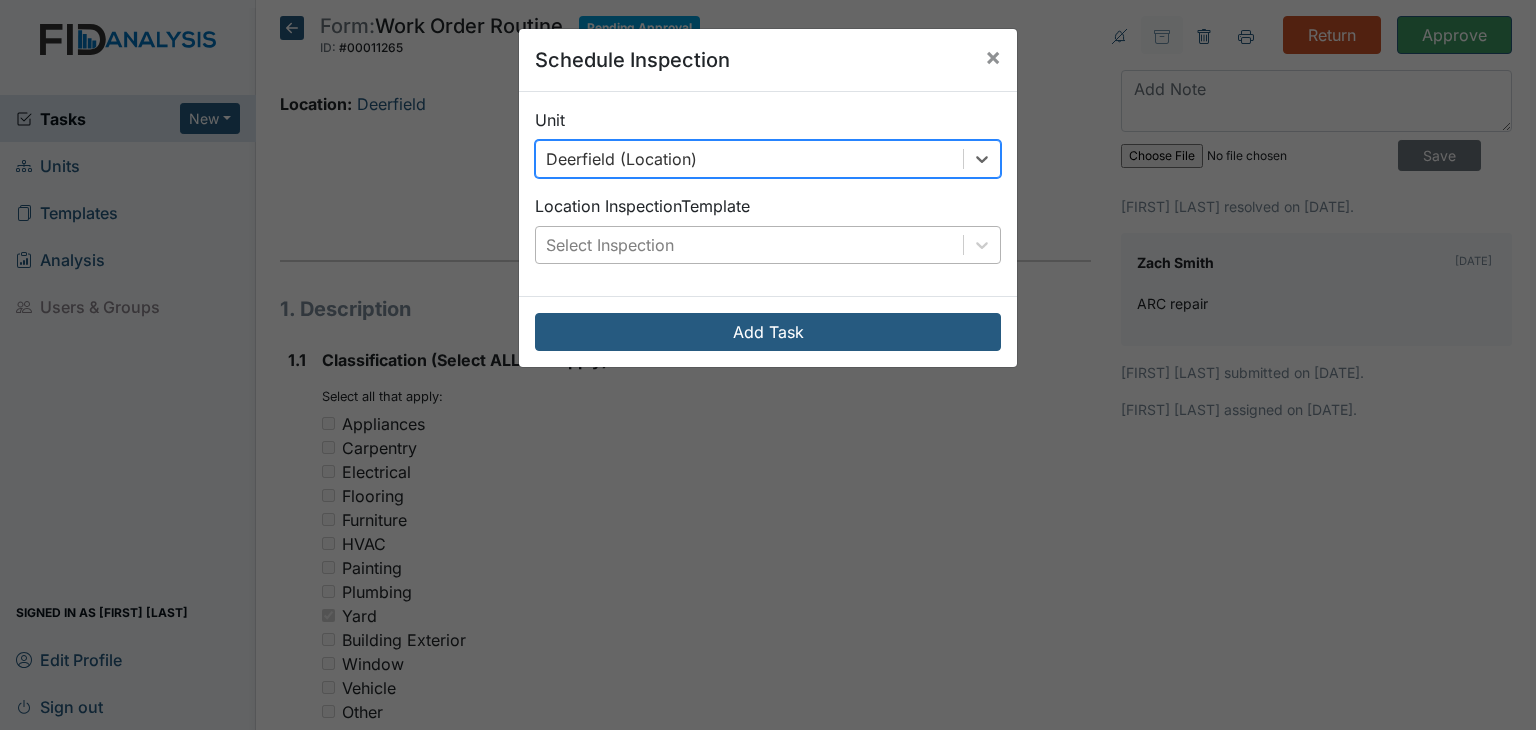 click on "Select Inspection" at bounding box center [749, 245] 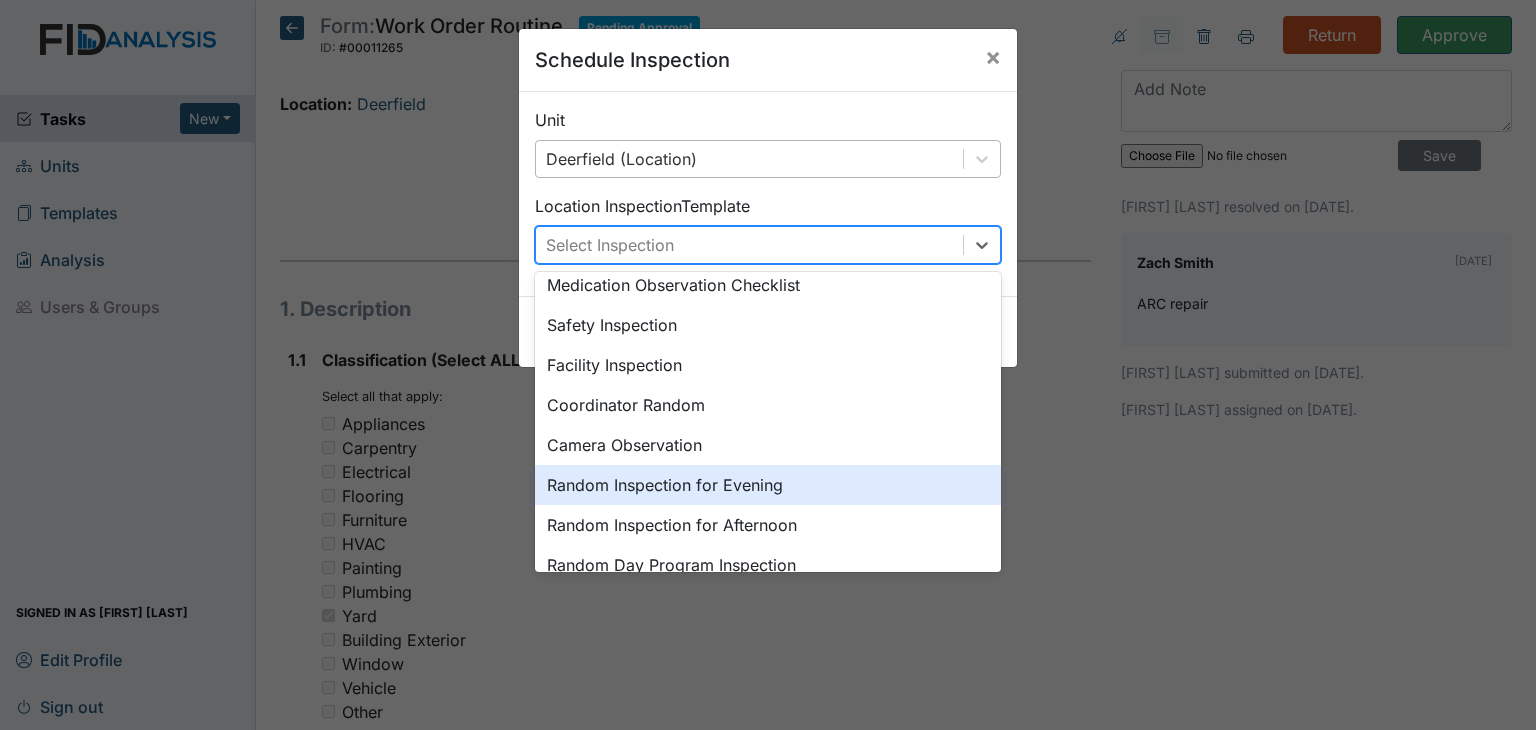 scroll, scrollTop: 186, scrollLeft: 0, axis: vertical 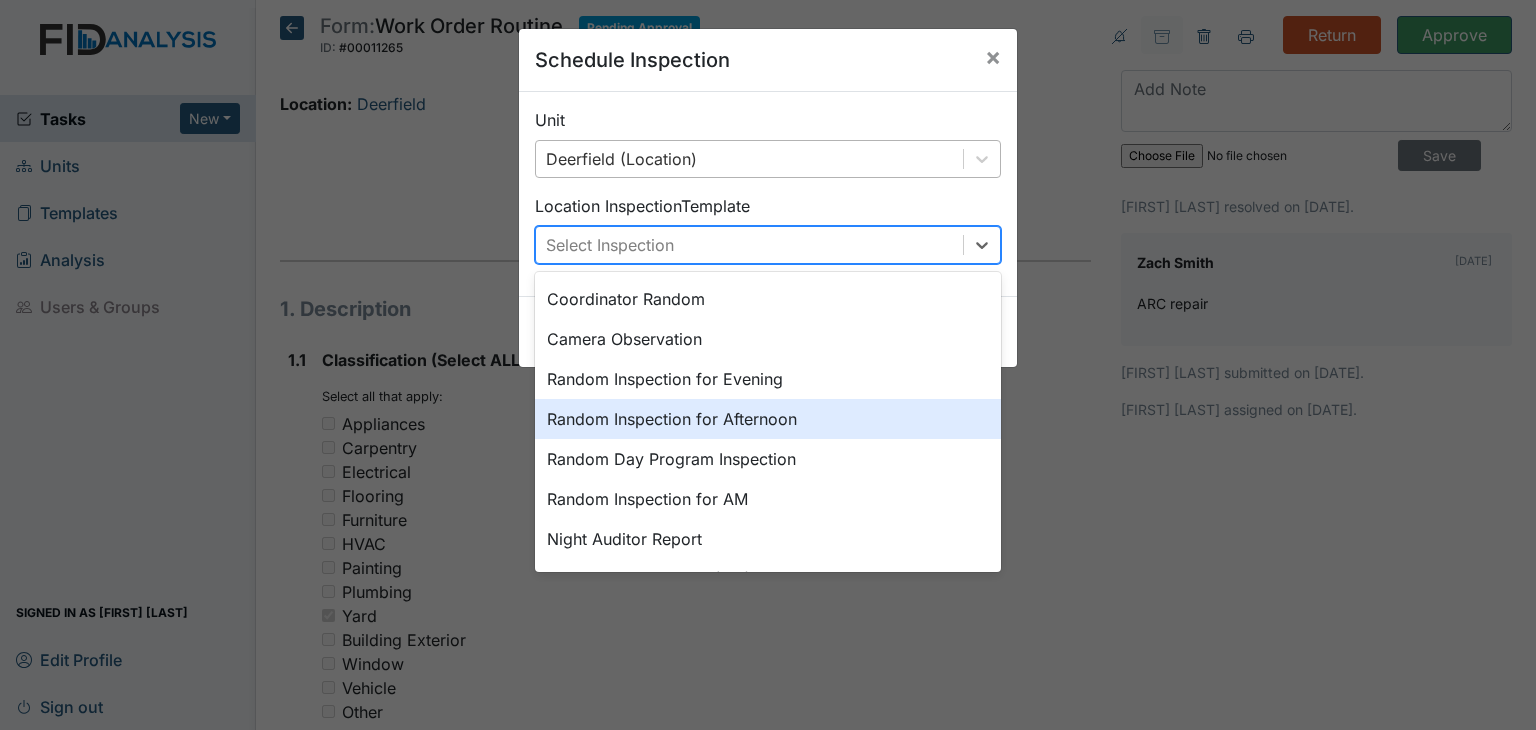 click on "Random Inspection for Afternoon" at bounding box center (768, 419) 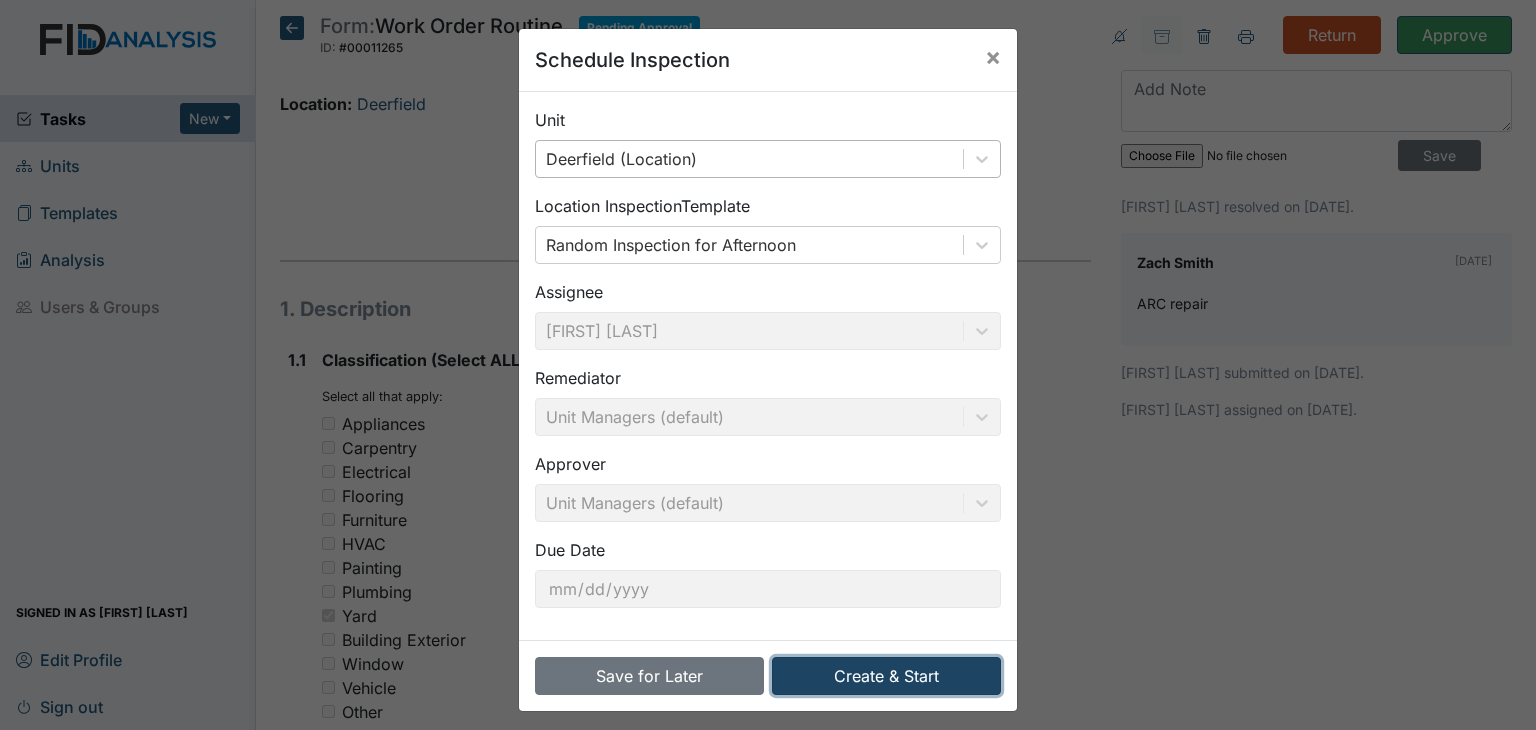 click on "Create & Start" at bounding box center (886, 676) 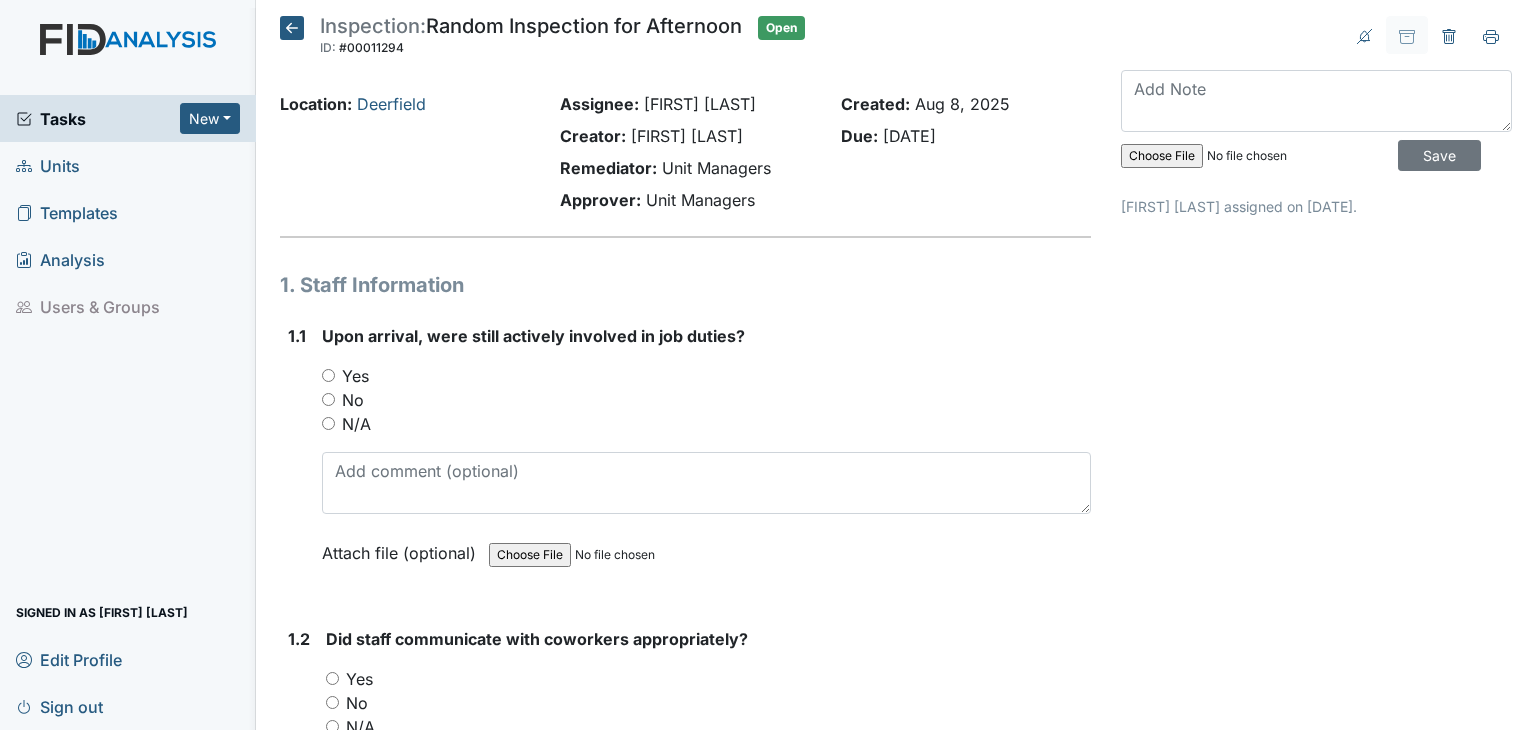 scroll, scrollTop: 0, scrollLeft: 0, axis: both 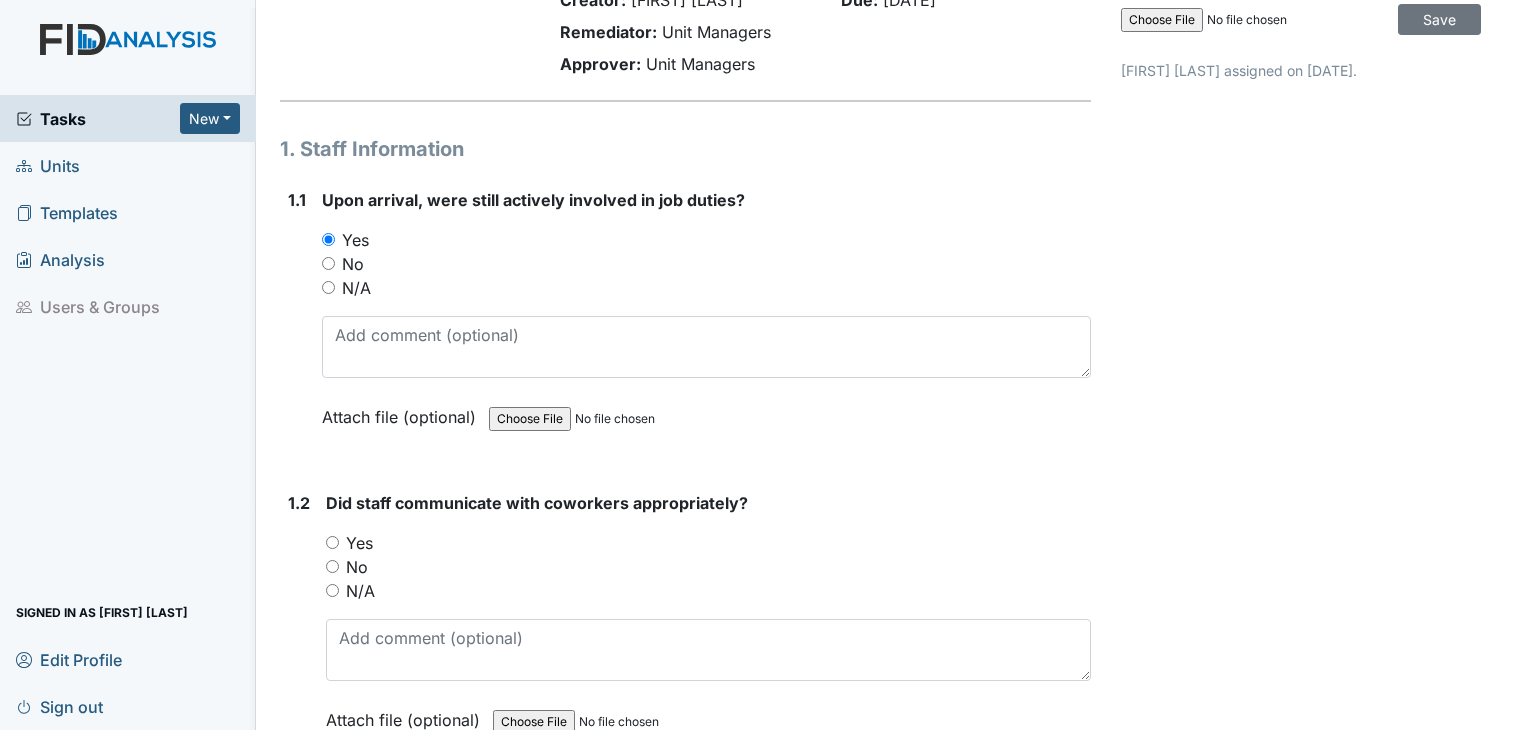 click on "Signed in as [FIRST] [LAST]" at bounding box center (128, 612) 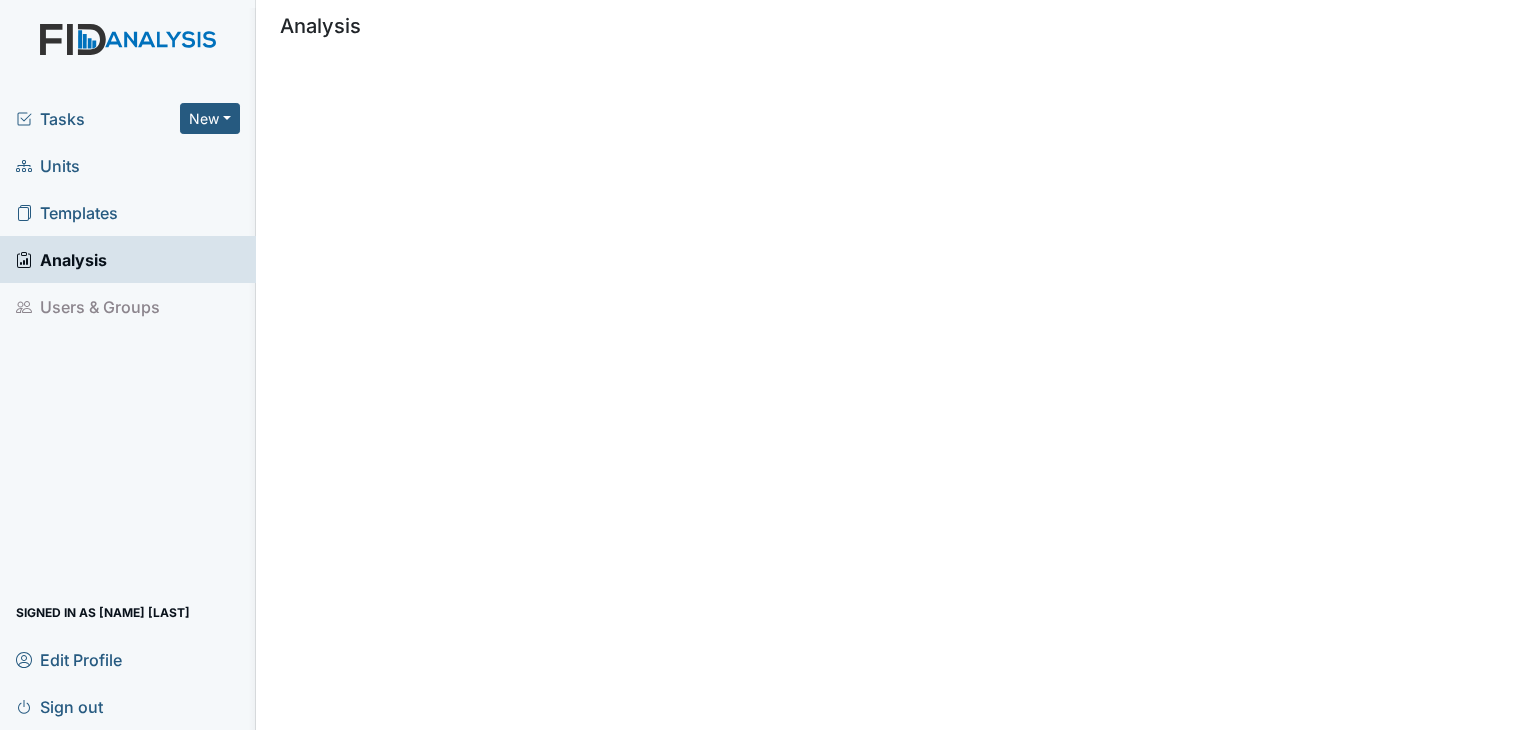 scroll, scrollTop: 0, scrollLeft: 0, axis: both 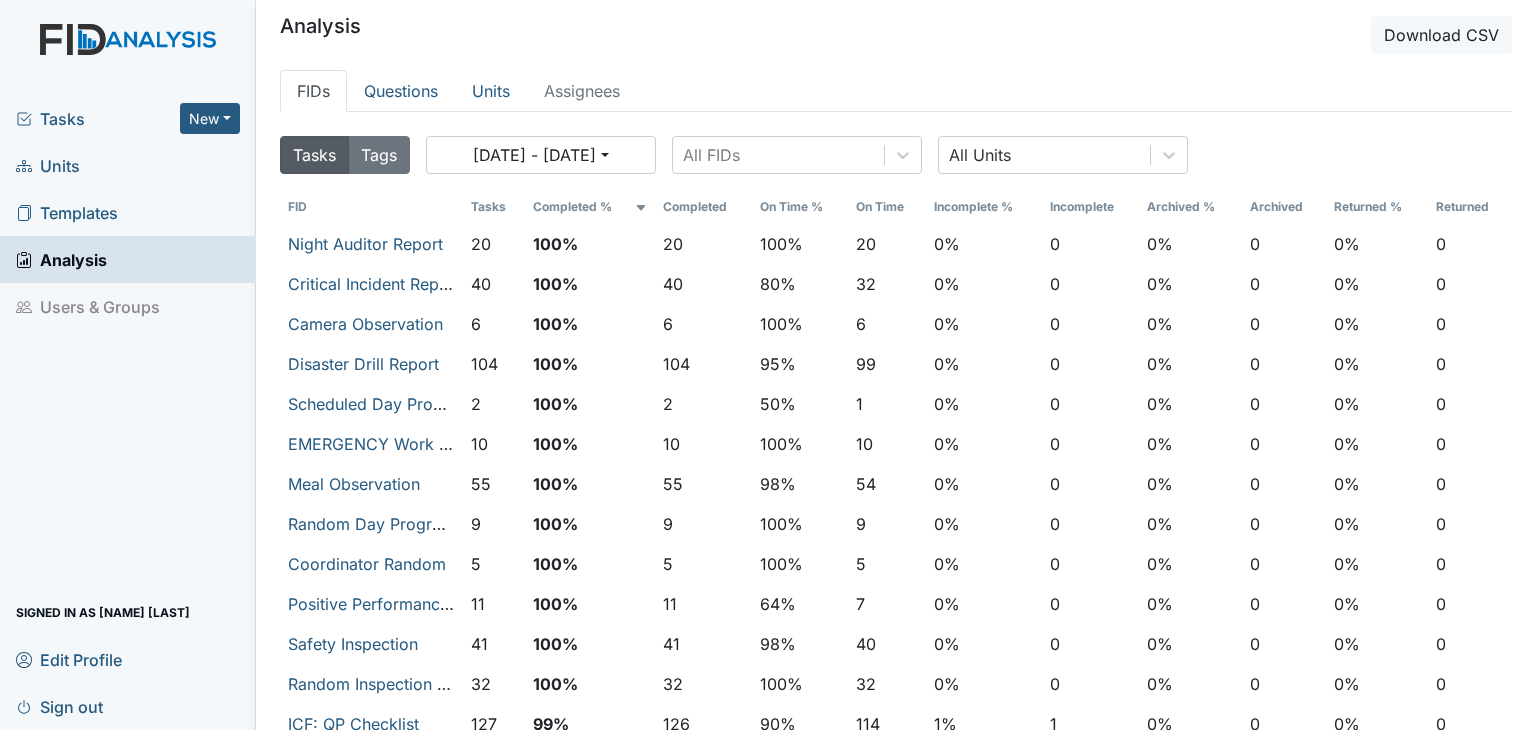 drag, startPoint x: 1528, startPoint y: 171, endPoint x: 166, endPoint y: 337, distance: 1372.0787 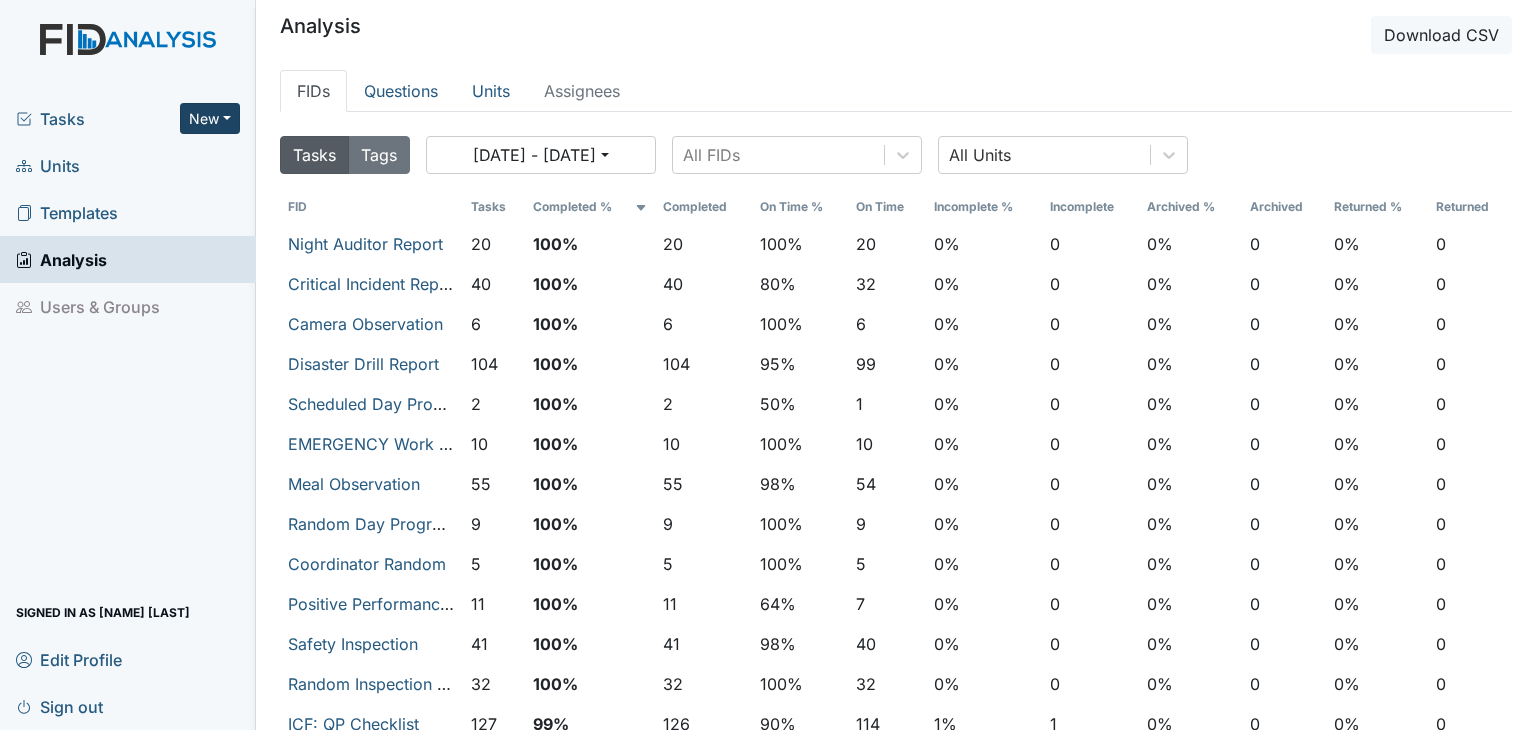 click on "New" at bounding box center [210, 118] 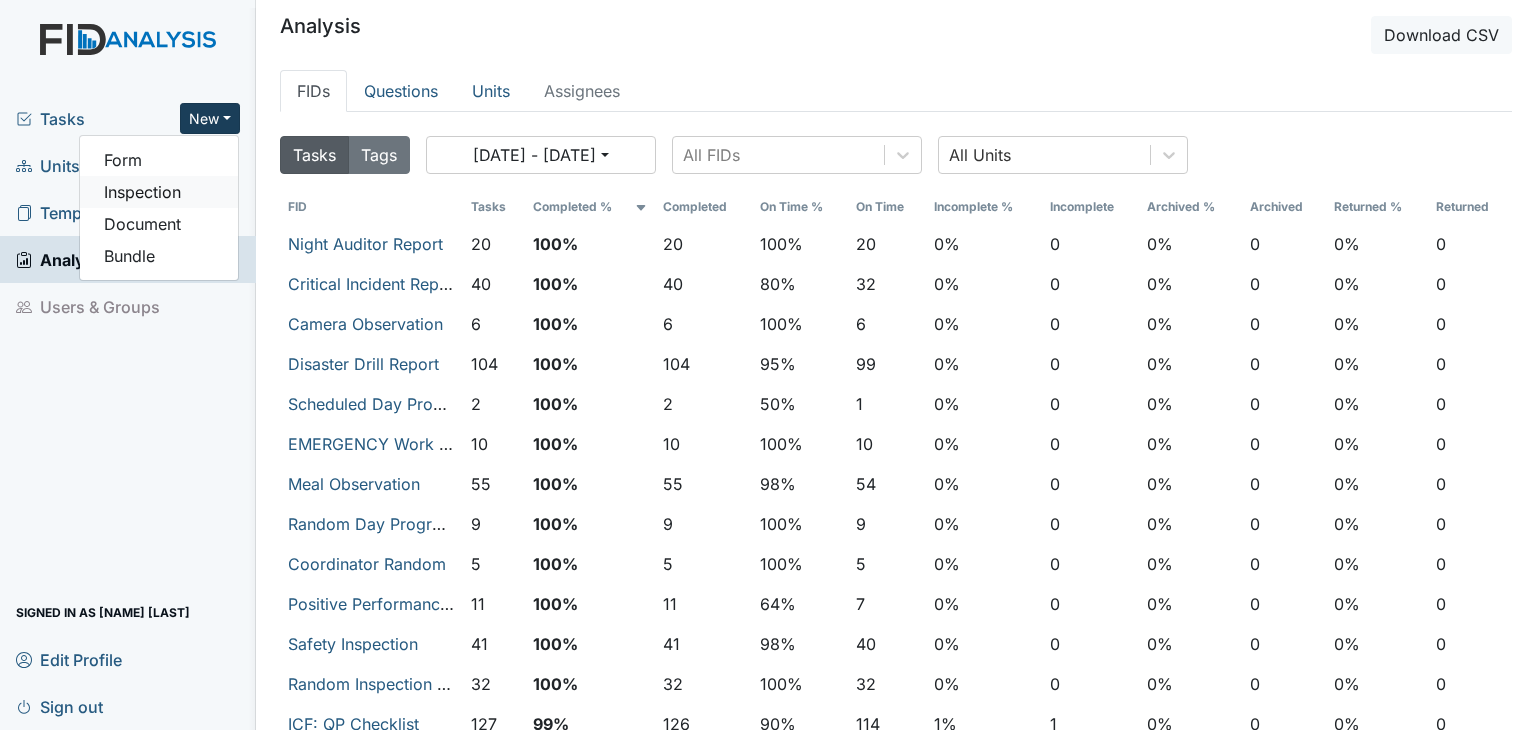 click on "Inspection" at bounding box center [159, 192] 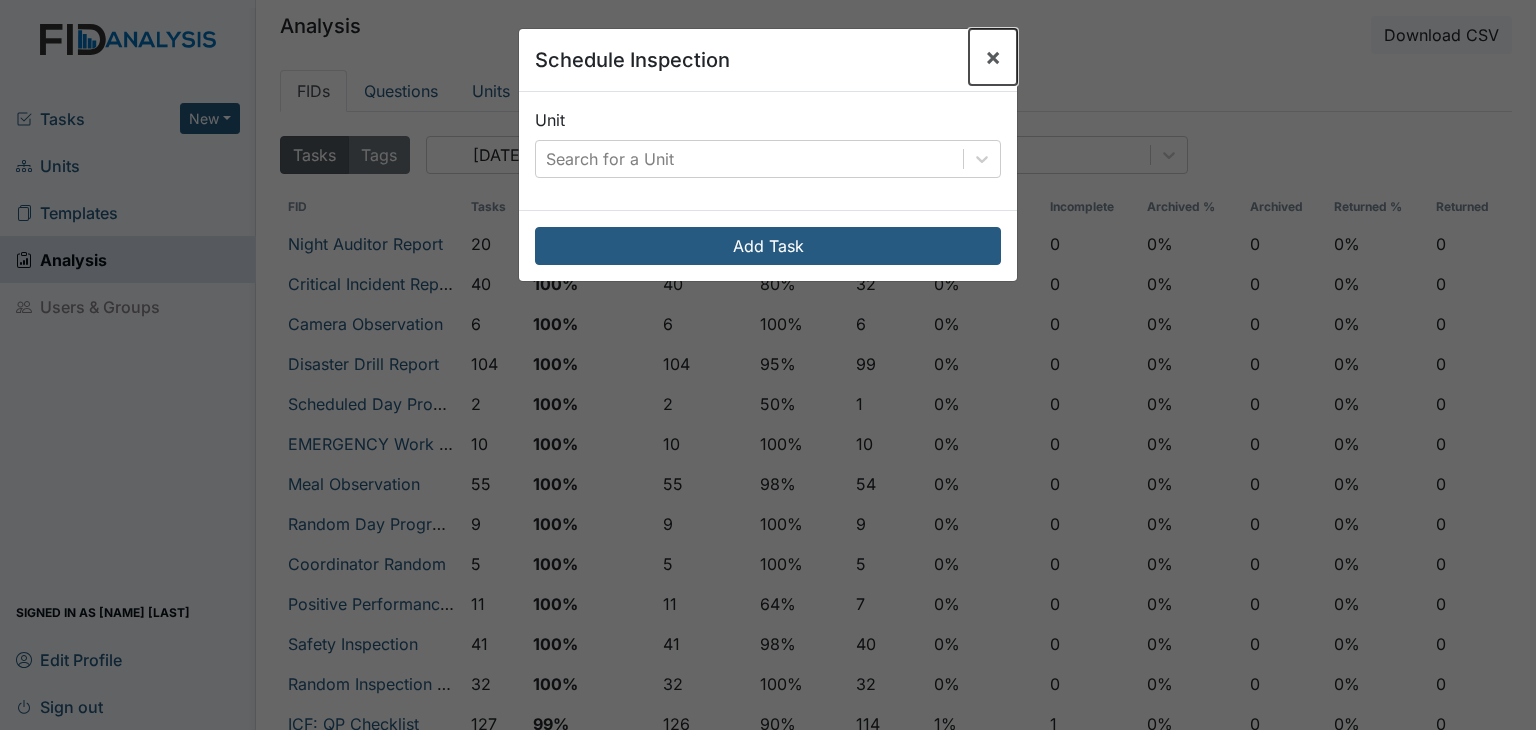 click on "×" at bounding box center [993, 56] 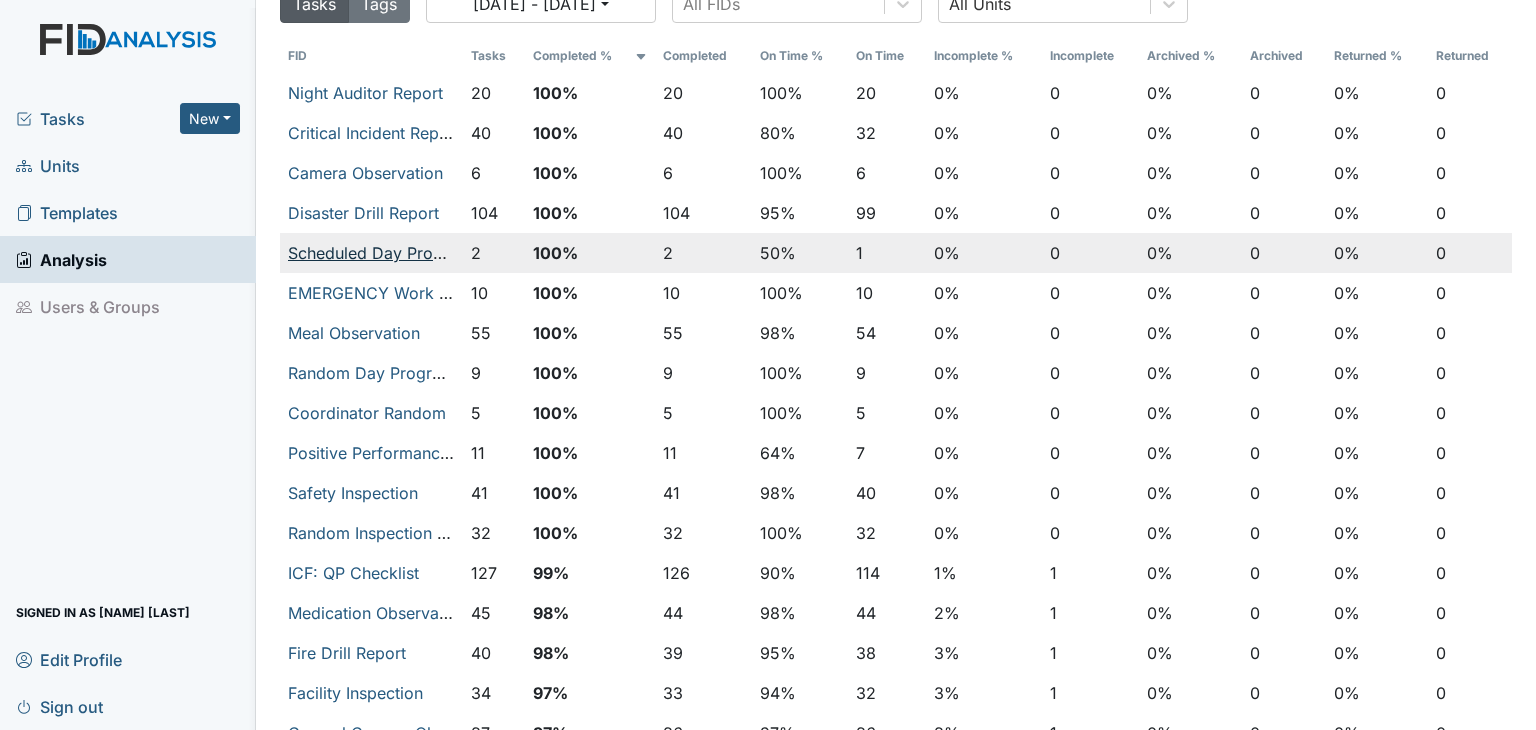 scroll, scrollTop: 200, scrollLeft: 0, axis: vertical 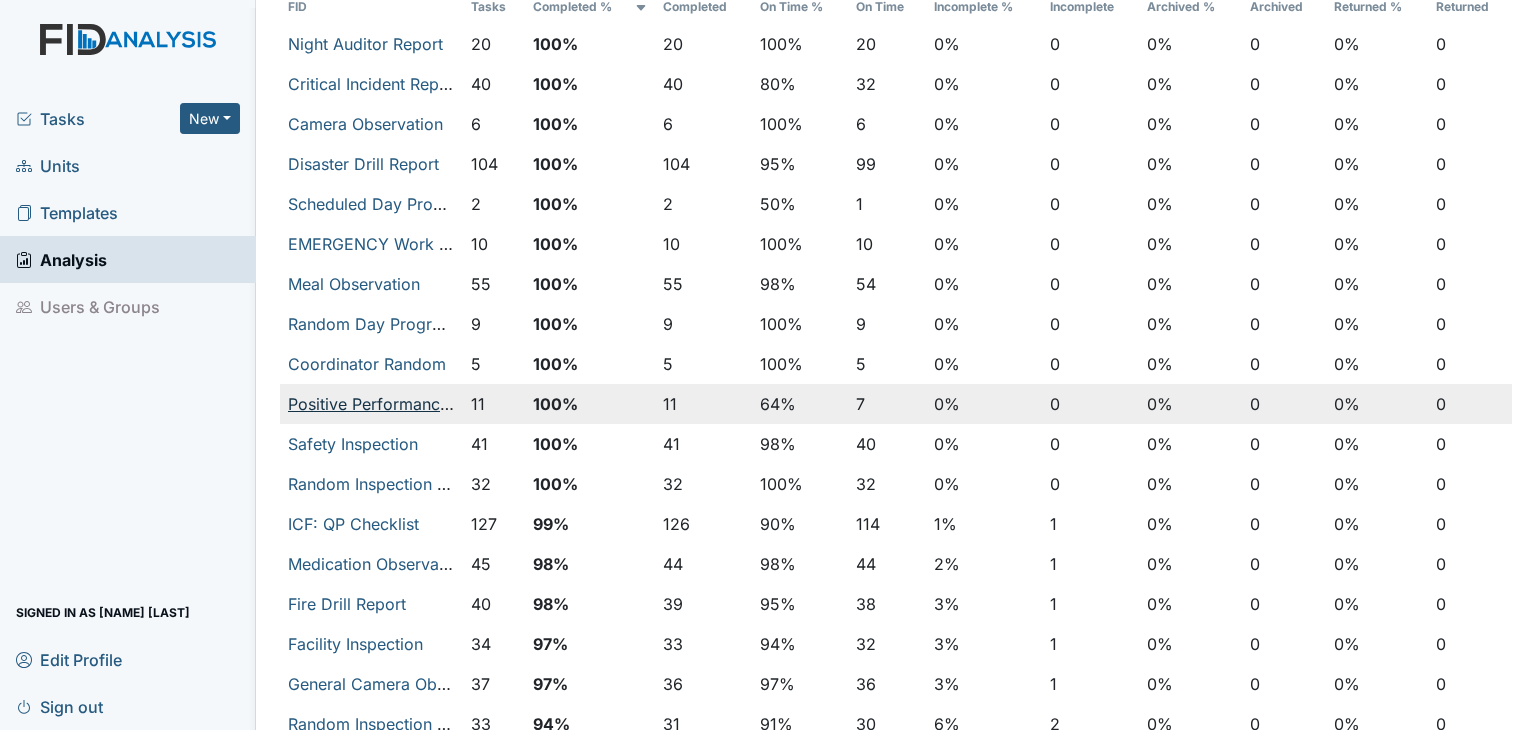 click on "Positive Performance Review" at bounding box center (398, 404) 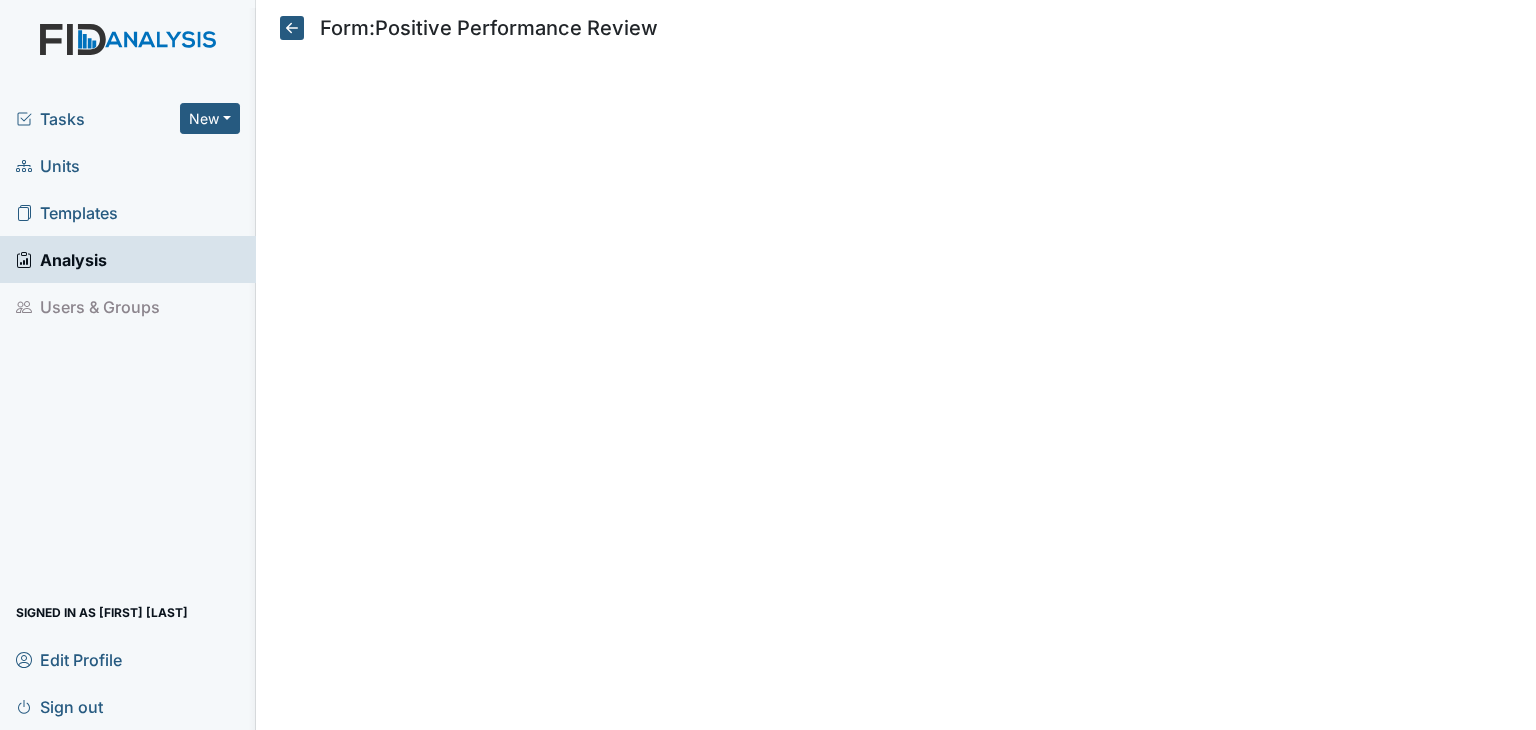 scroll, scrollTop: 0, scrollLeft: 0, axis: both 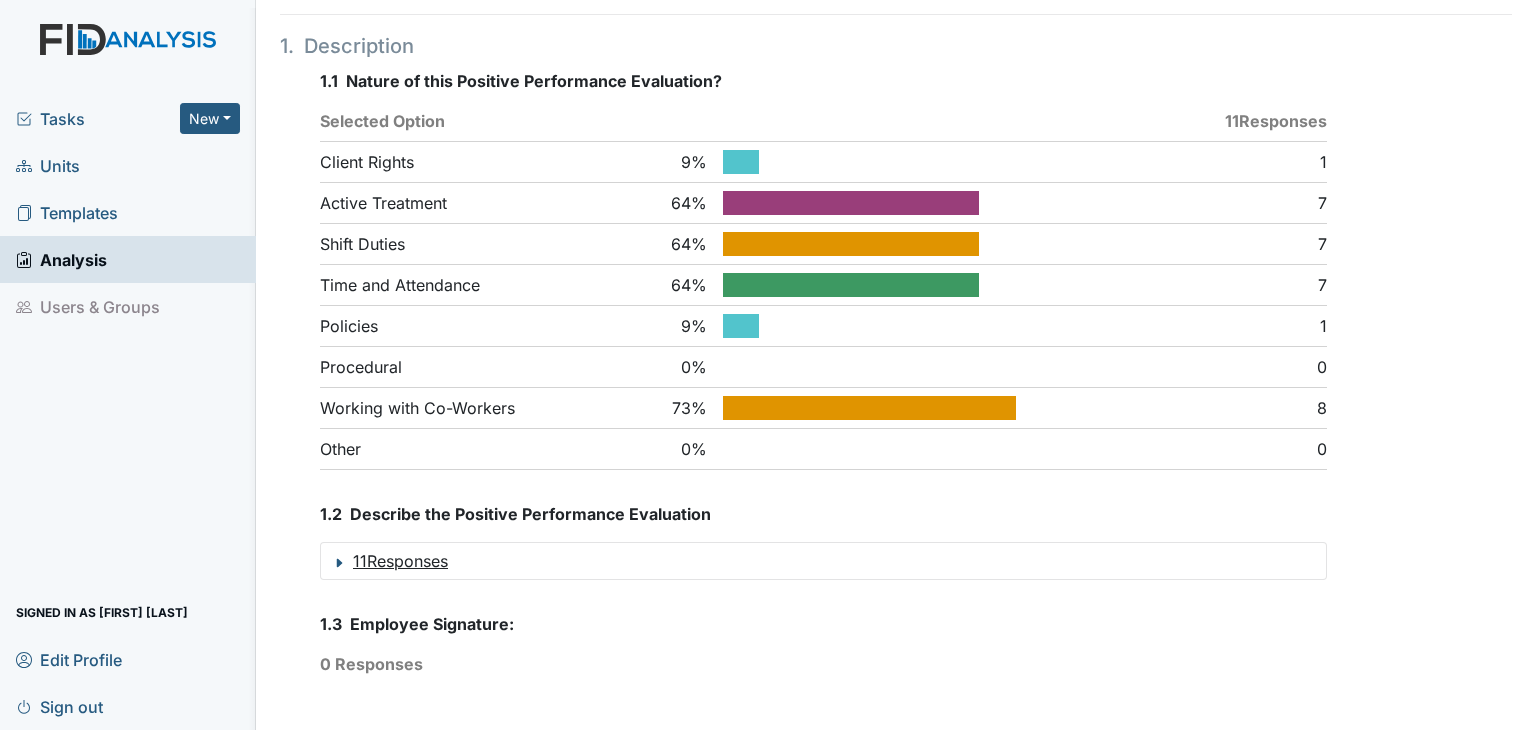 click on "11  Responses" at bounding box center [823, 561] 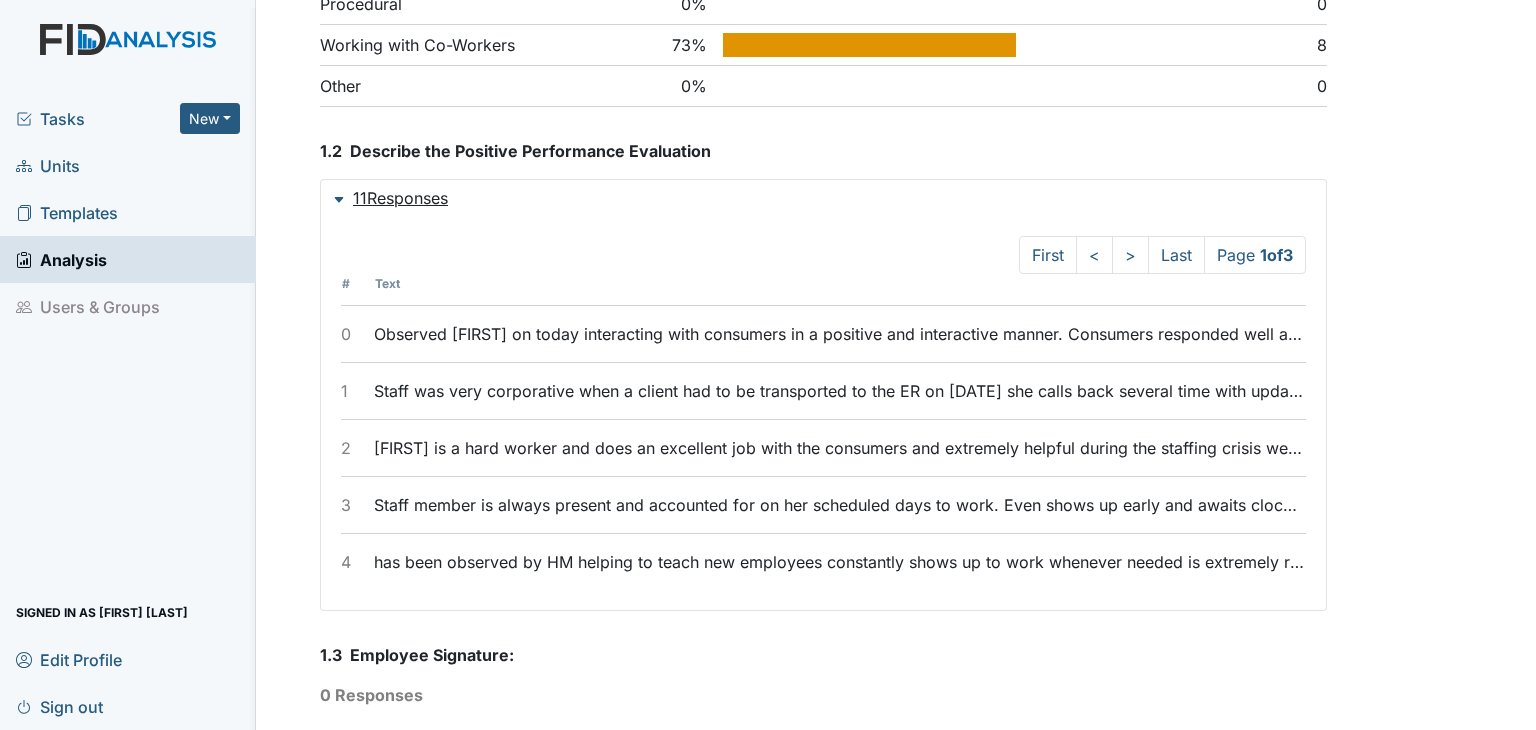 scroll, scrollTop: 576, scrollLeft: 0, axis: vertical 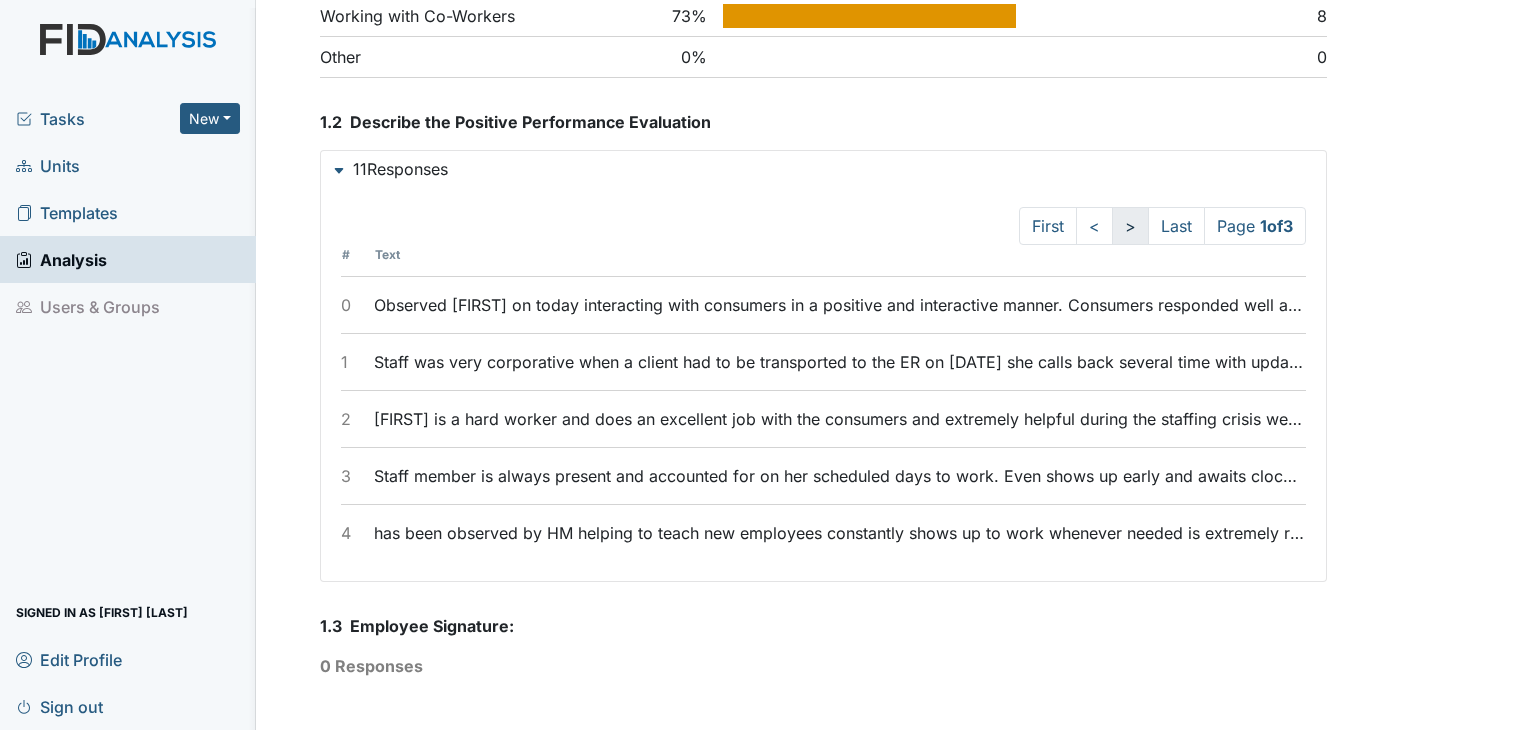 click on ">" at bounding box center (1130, 226) 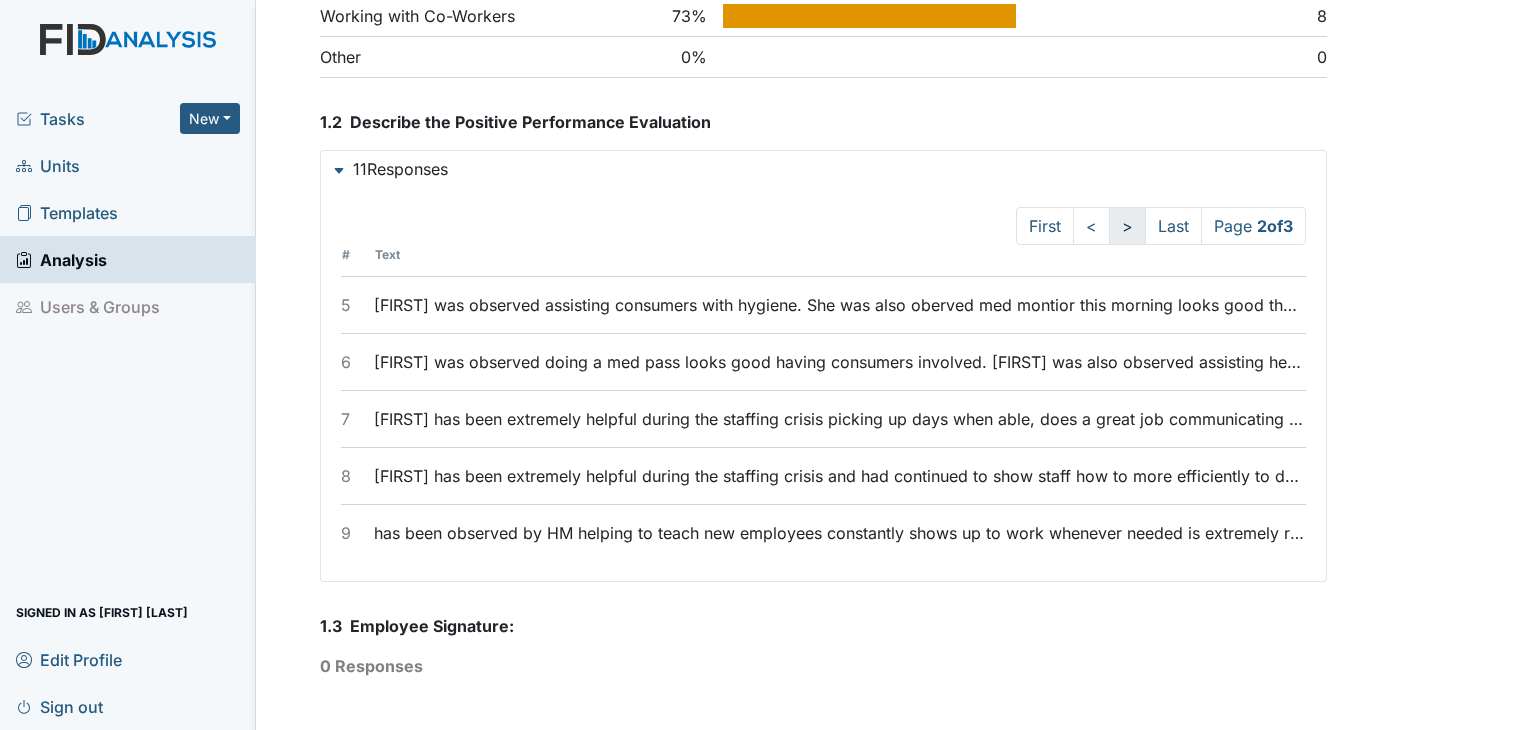 click on ">" at bounding box center (1127, 226) 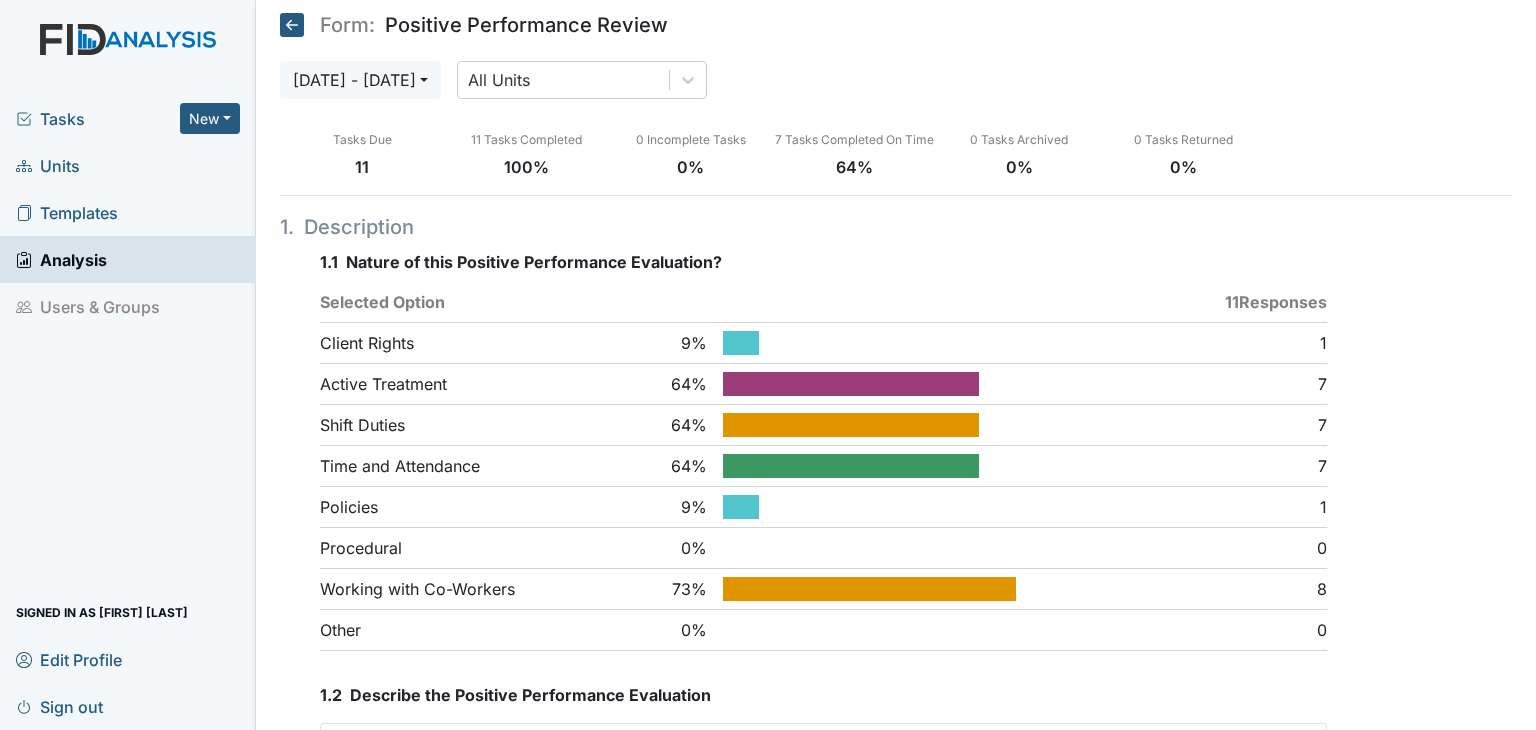 scroll, scrollTop: 0, scrollLeft: 0, axis: both 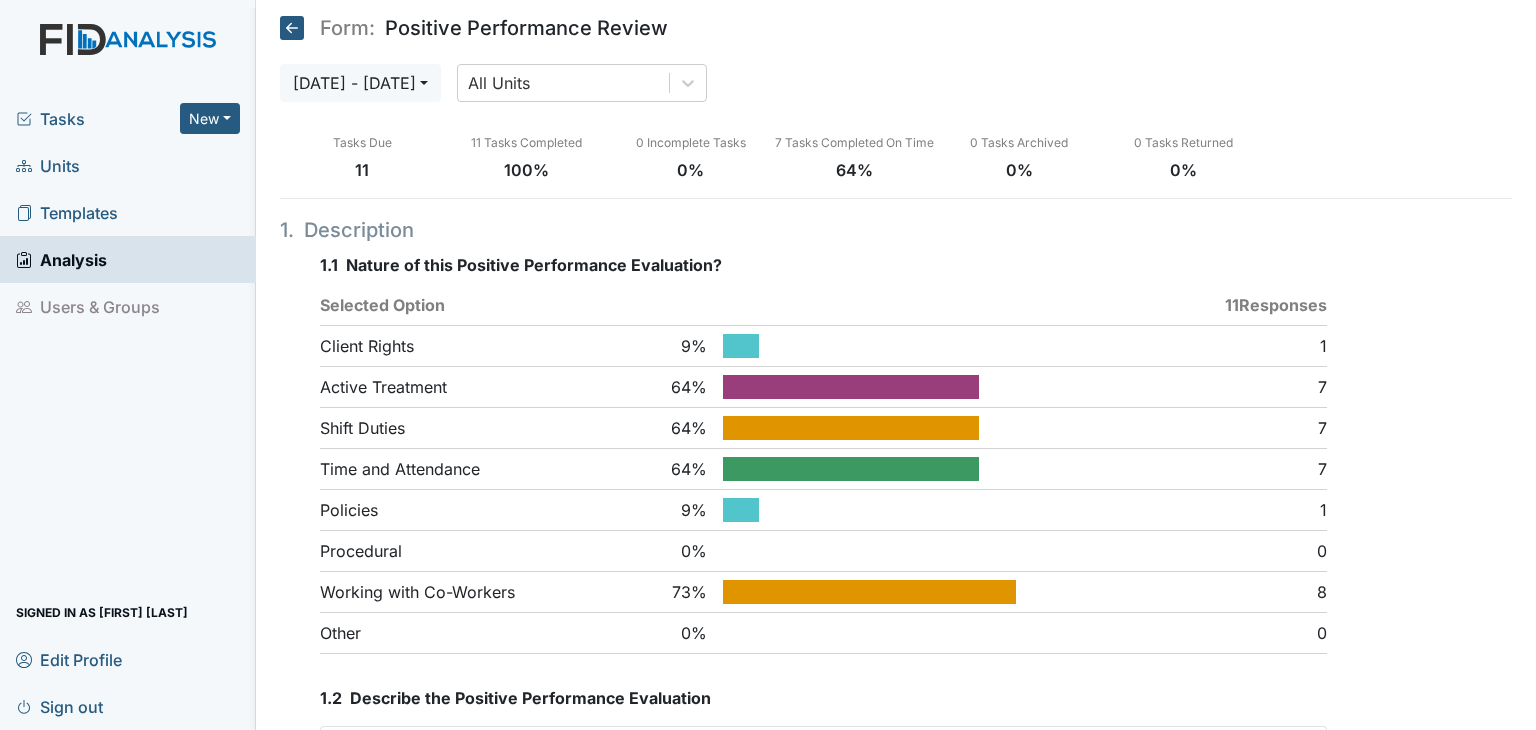 click 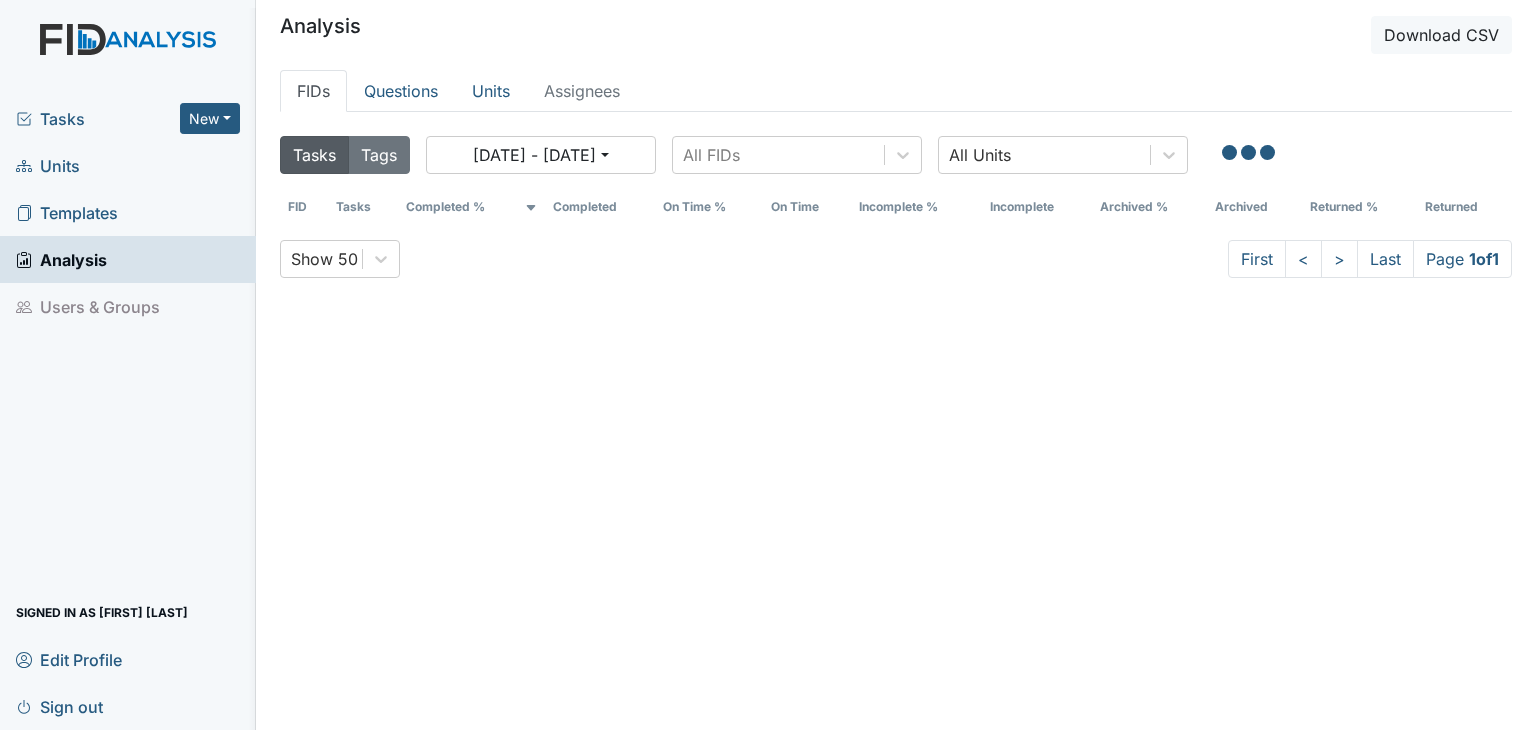 scroll, scrollTop: 0, scrollLeft: 0, axis: both 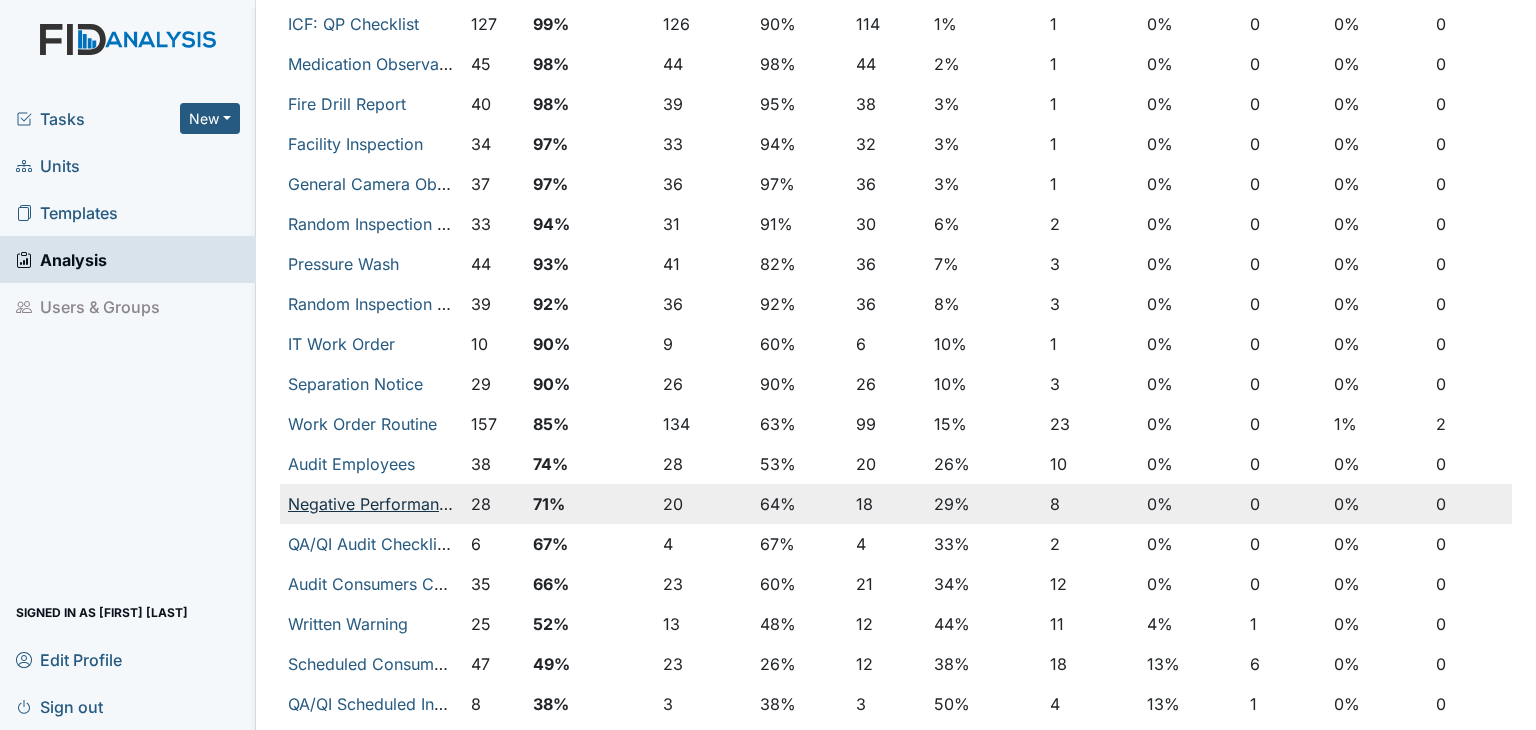 click on "Negative Performance Review" at bounding box center [402, 504] 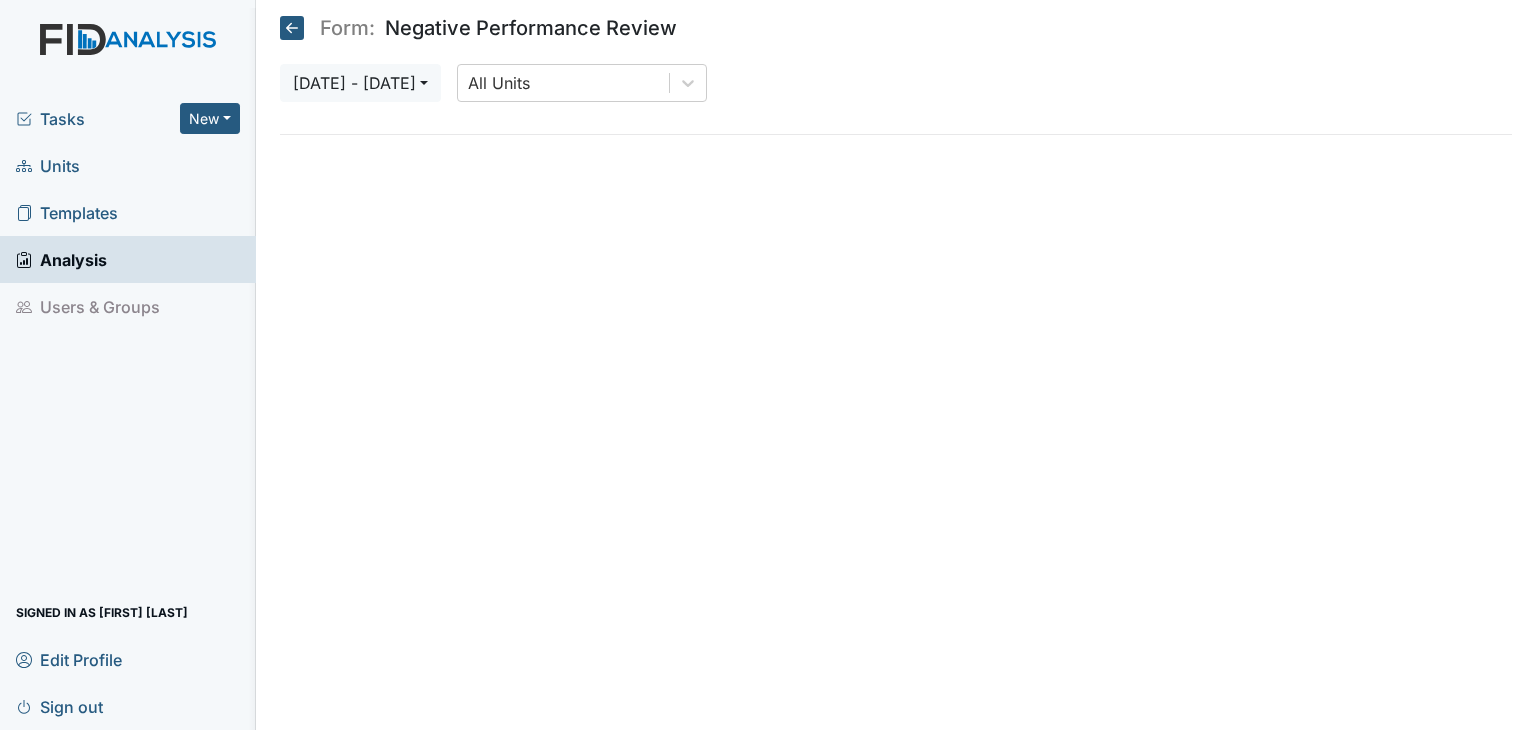 scroll, scrollTop: 0, scrollLeft: 0, axis: both 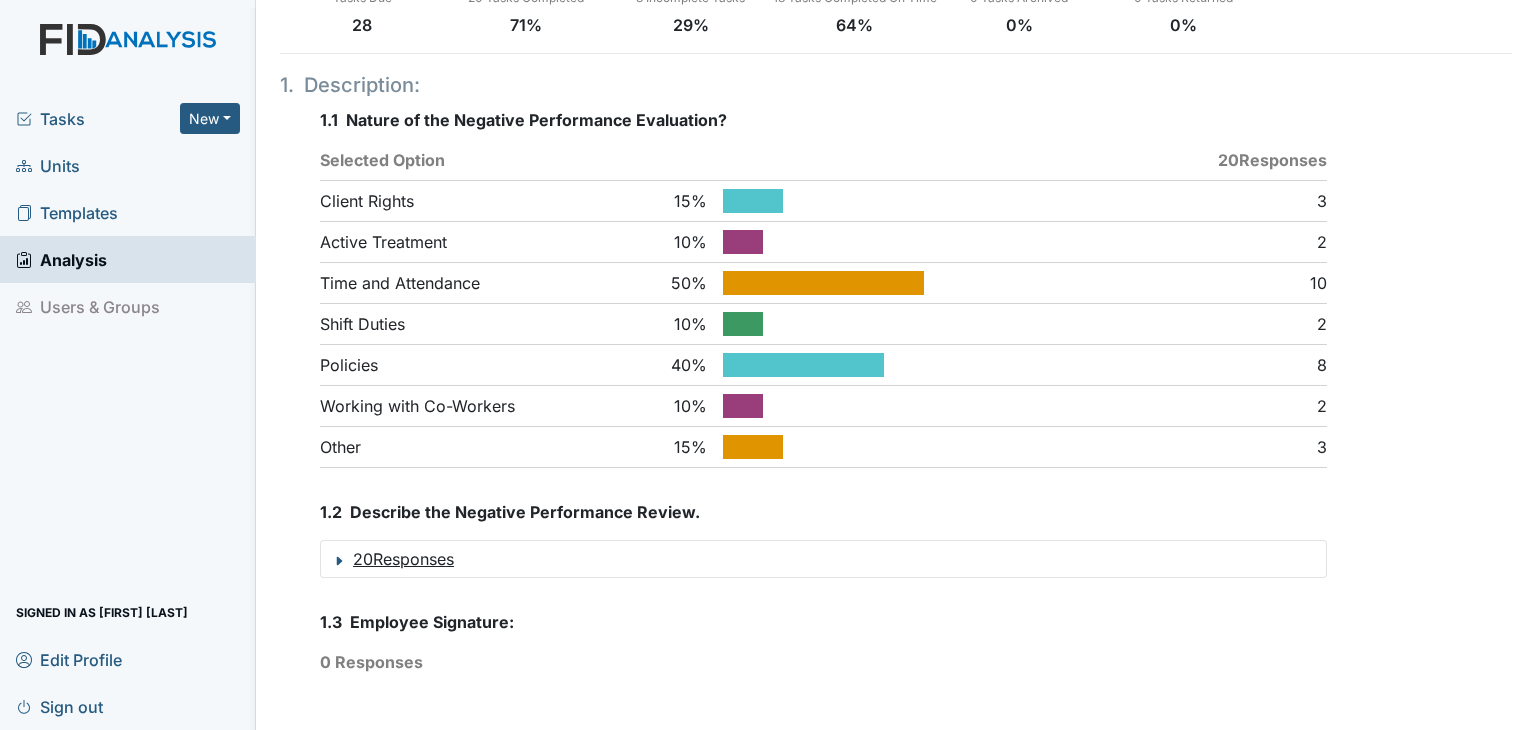 click on "20  Responses" at bounding box center (823, 559) 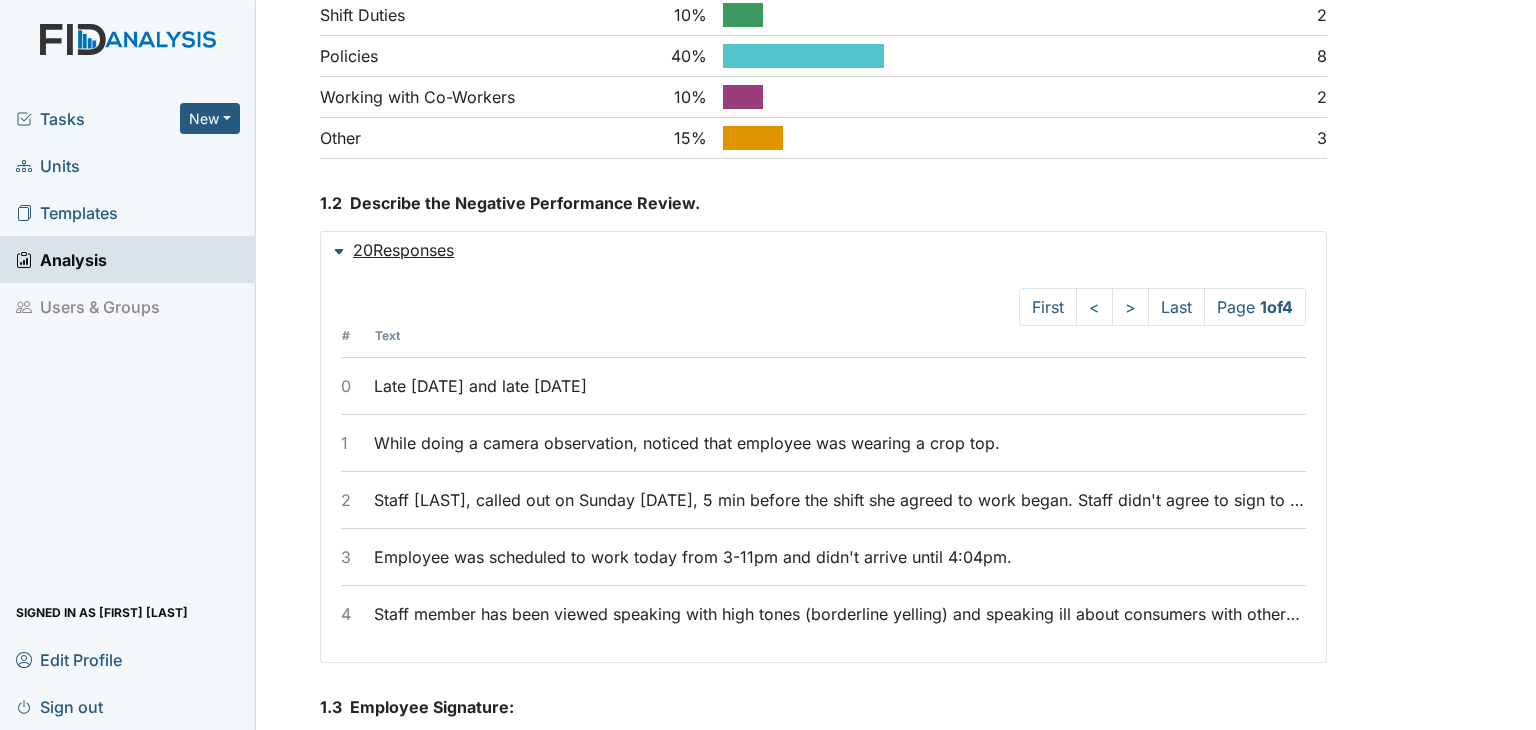 scroll, scrollTop: 461, scrollLeft: 0, axis: vertical 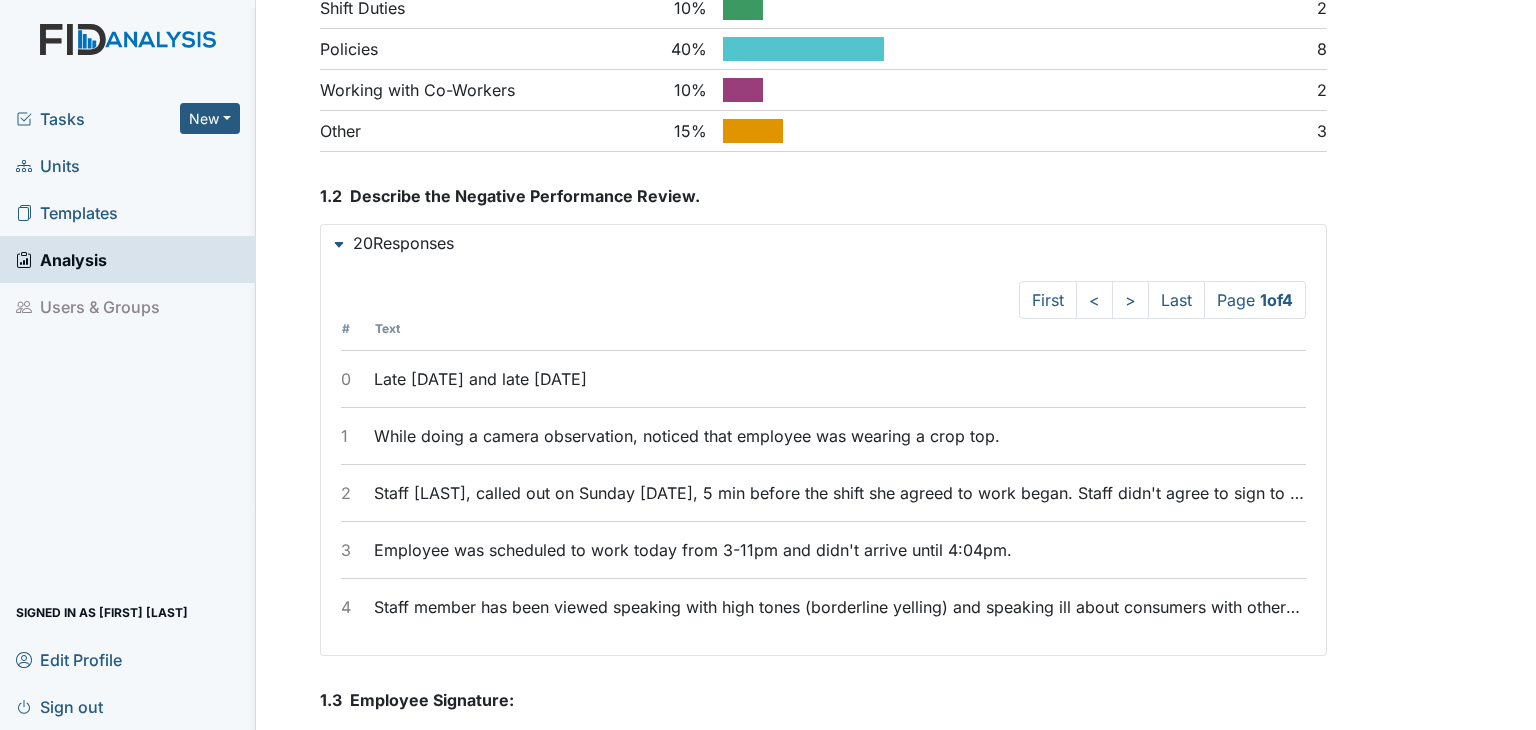 click on "Staff [LAST], called out on Sunday [DATE], 5 min before the shift she agreed to work began.
Staff didn't agree to sign to sign the negative performance, [LAST] said that she didn't have a baby- sitter." at bounding box center [839, 493] 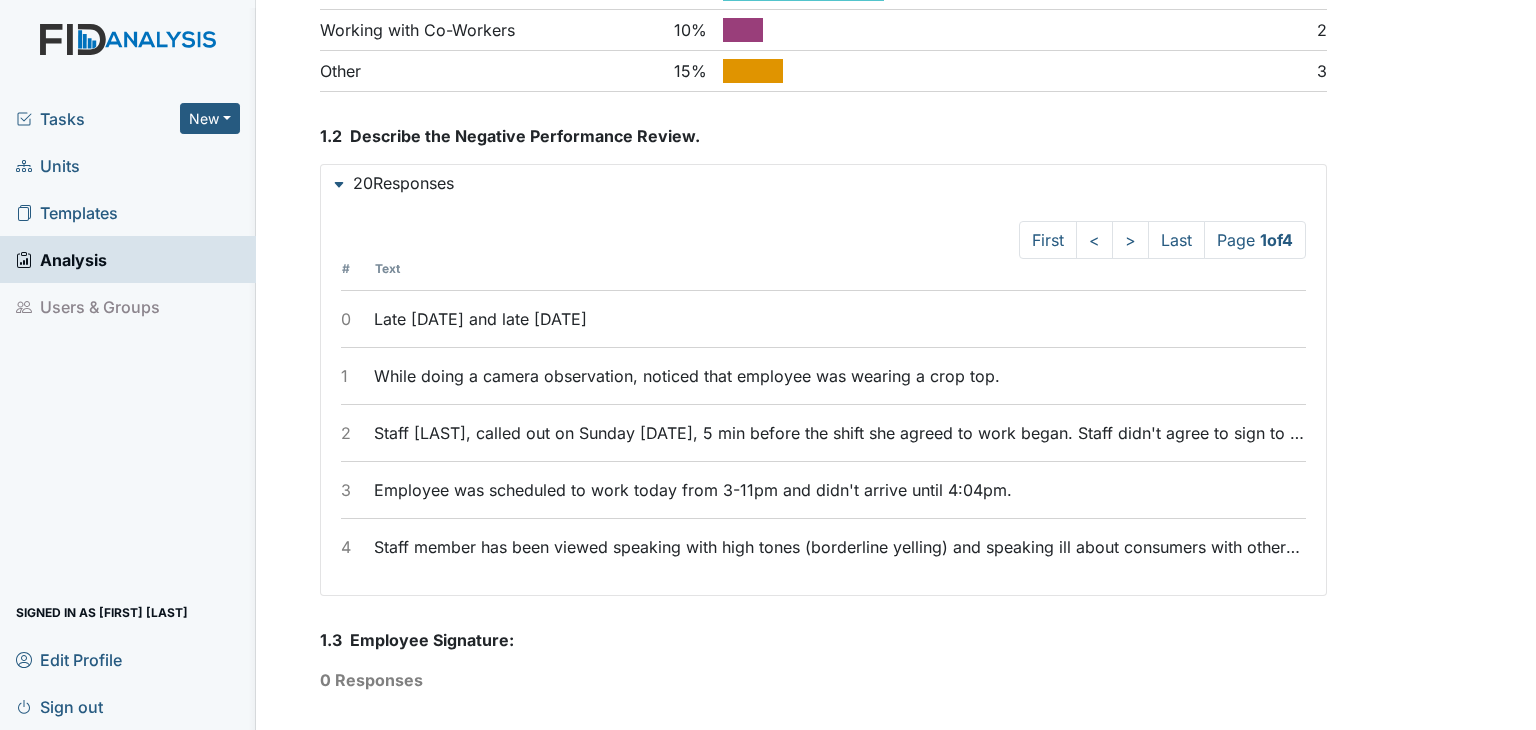 scroll, scrollTop: 553, scrollLeft: 0, axis: vertical 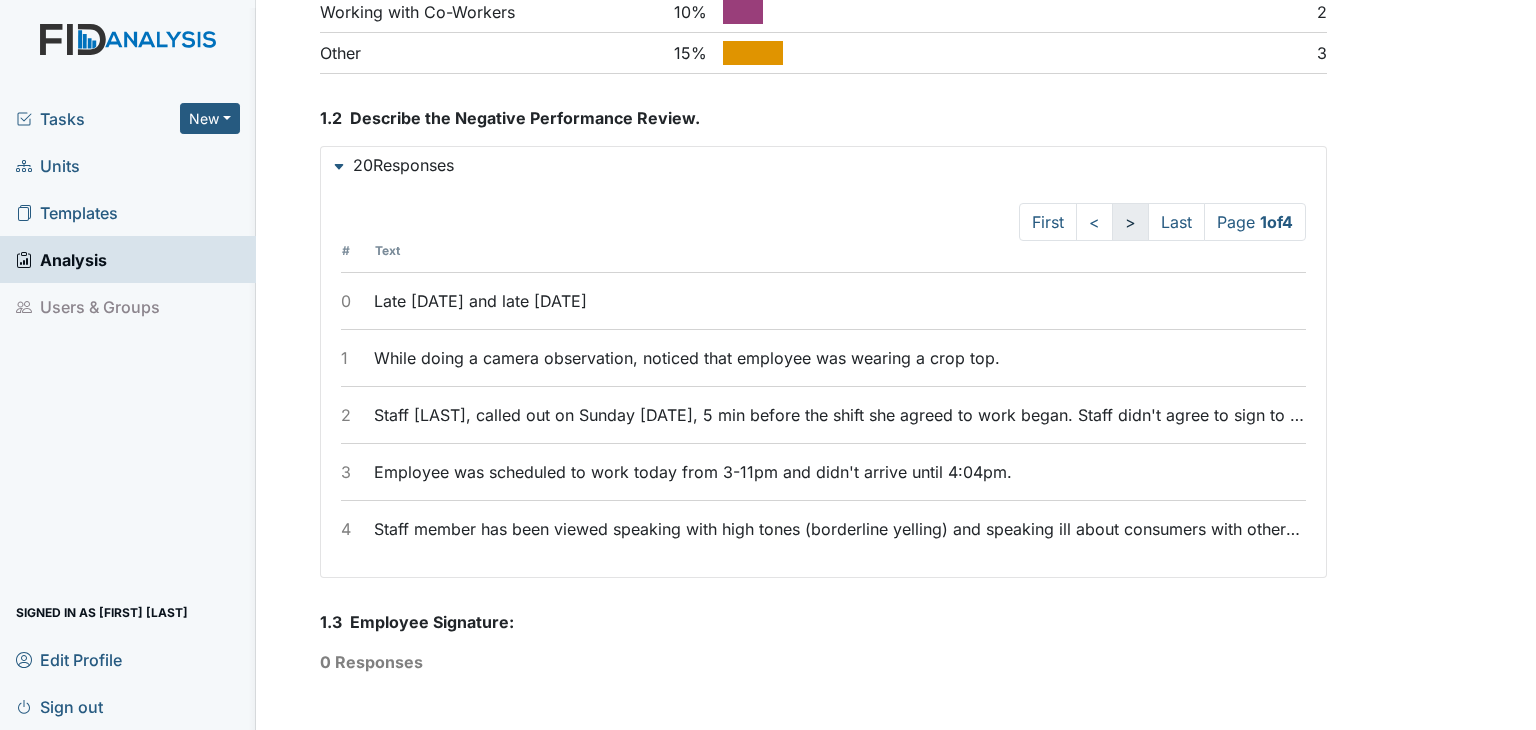 click on ">" at bounding box center [1130, 222] 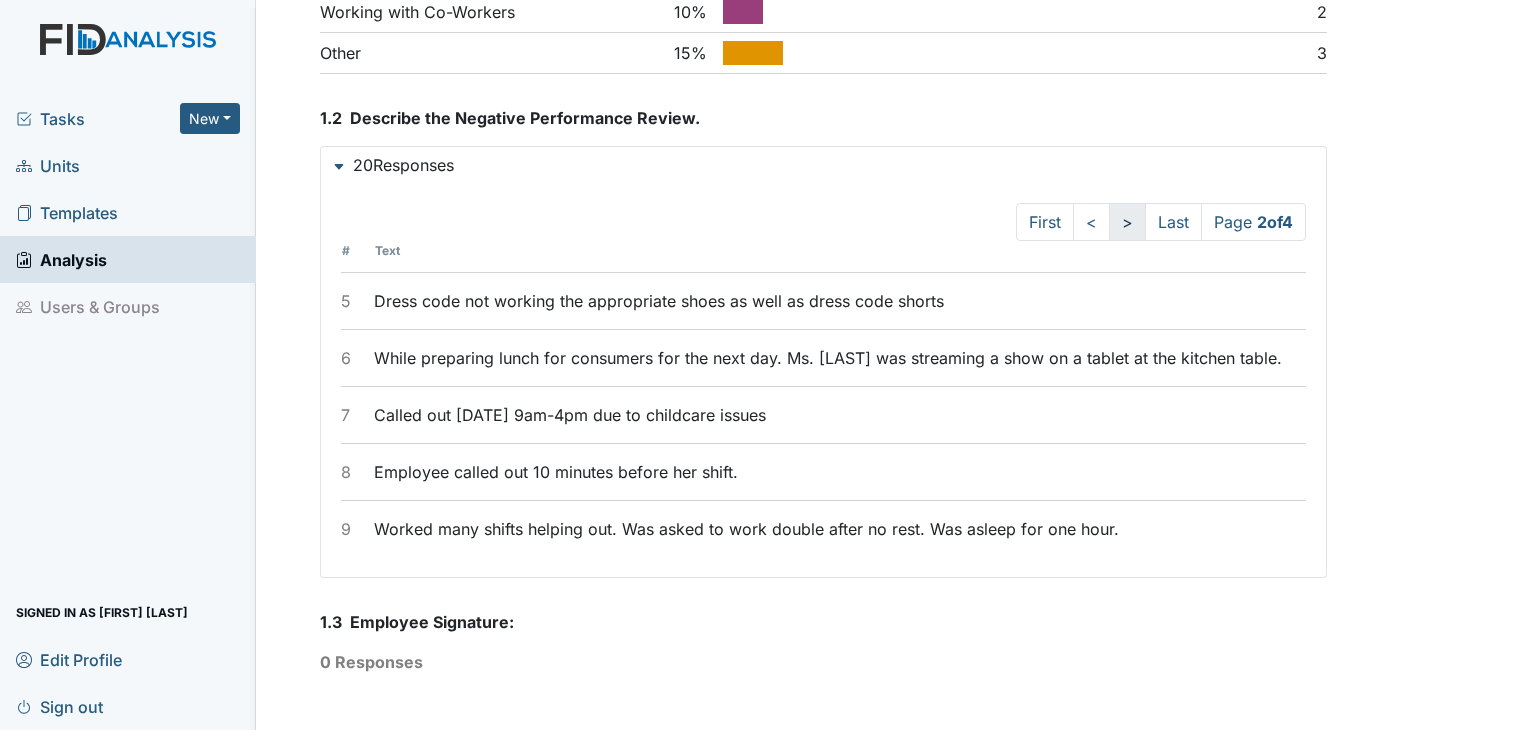 click on ">" at bounding box center (1127, 222) 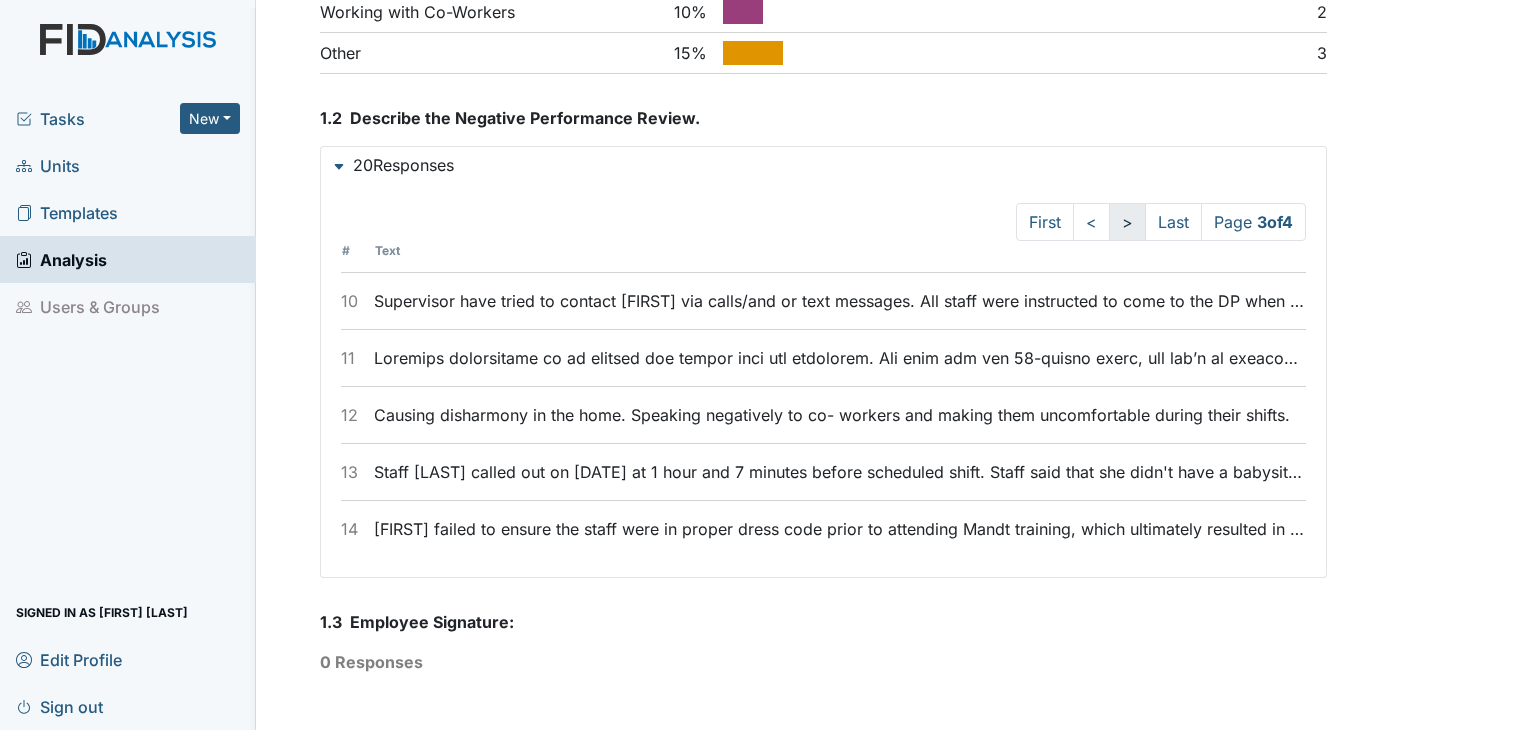 click on ">" at bounding box center (1127, 222) 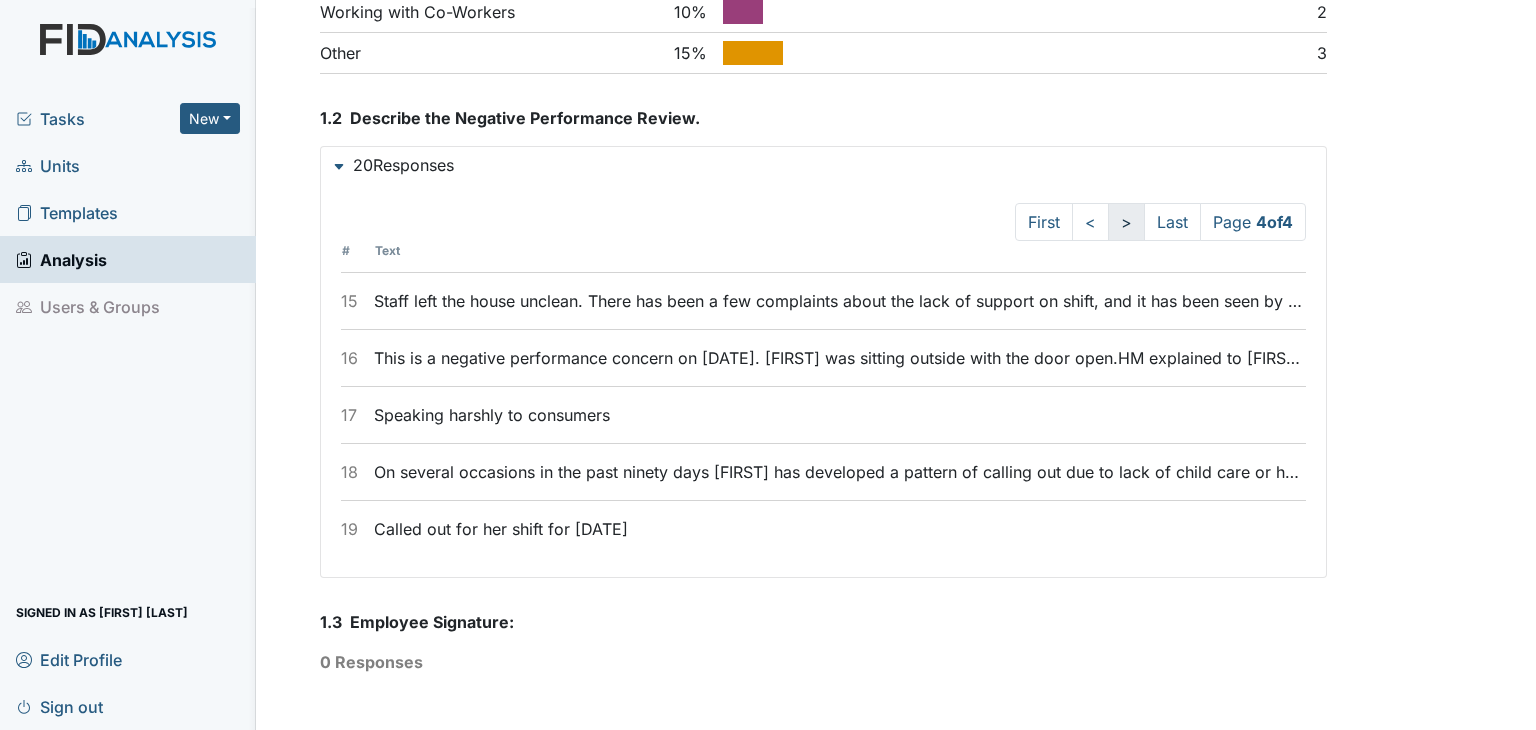 click on ">" at bounding box center (1126, 222) 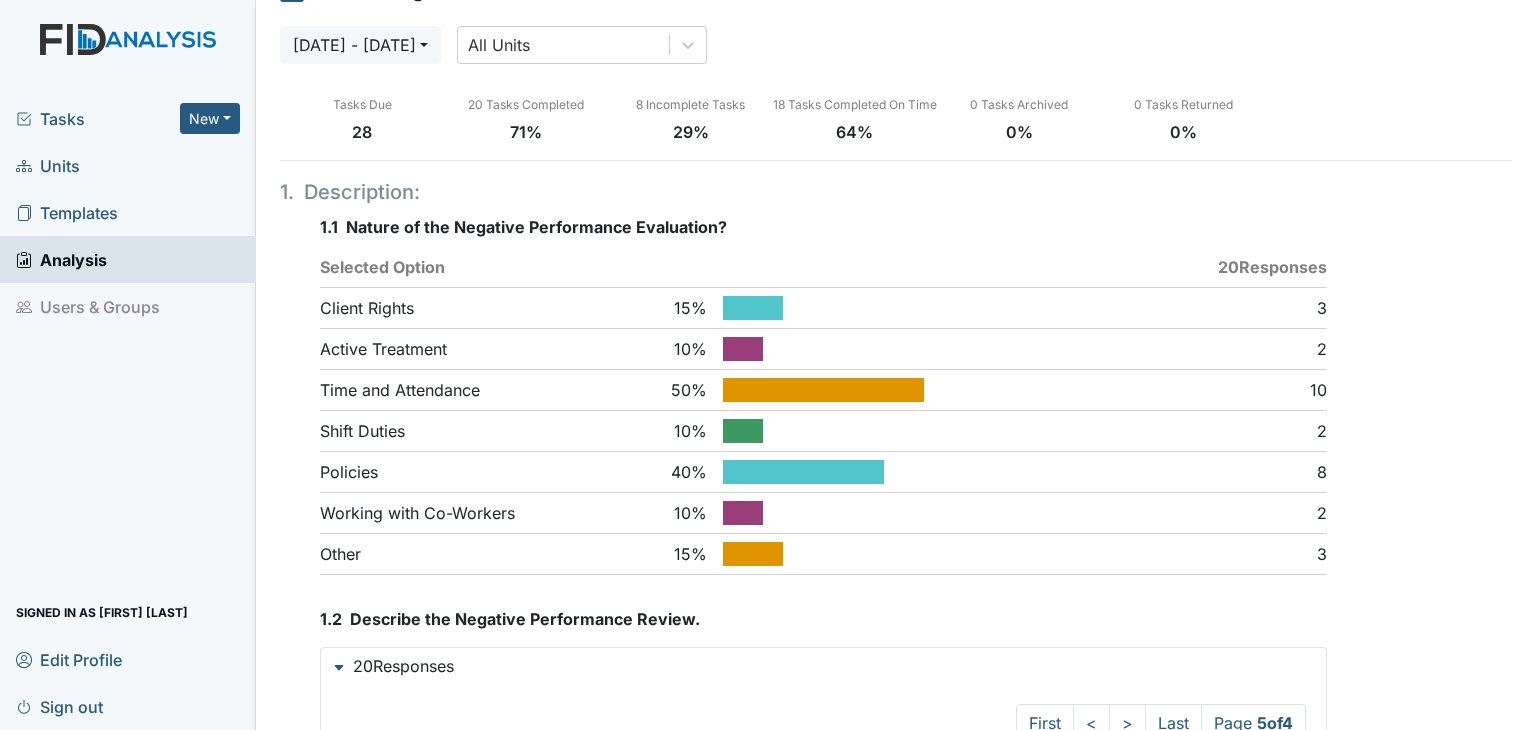 scroll, scrollTop: 0, scrollLeft: 0, axis: both 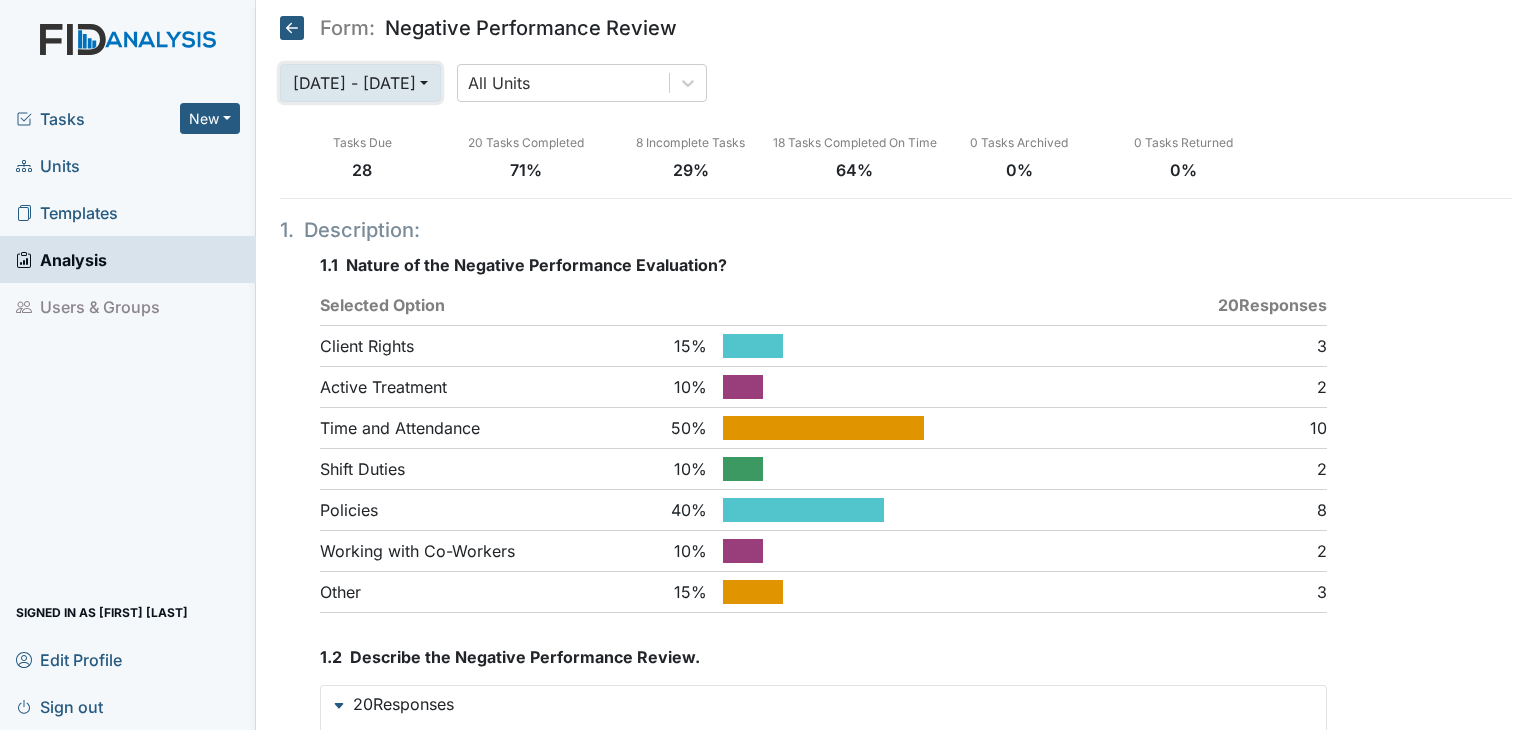 click on "[DATE] - [DATE]" at bounding box center (360, 83) 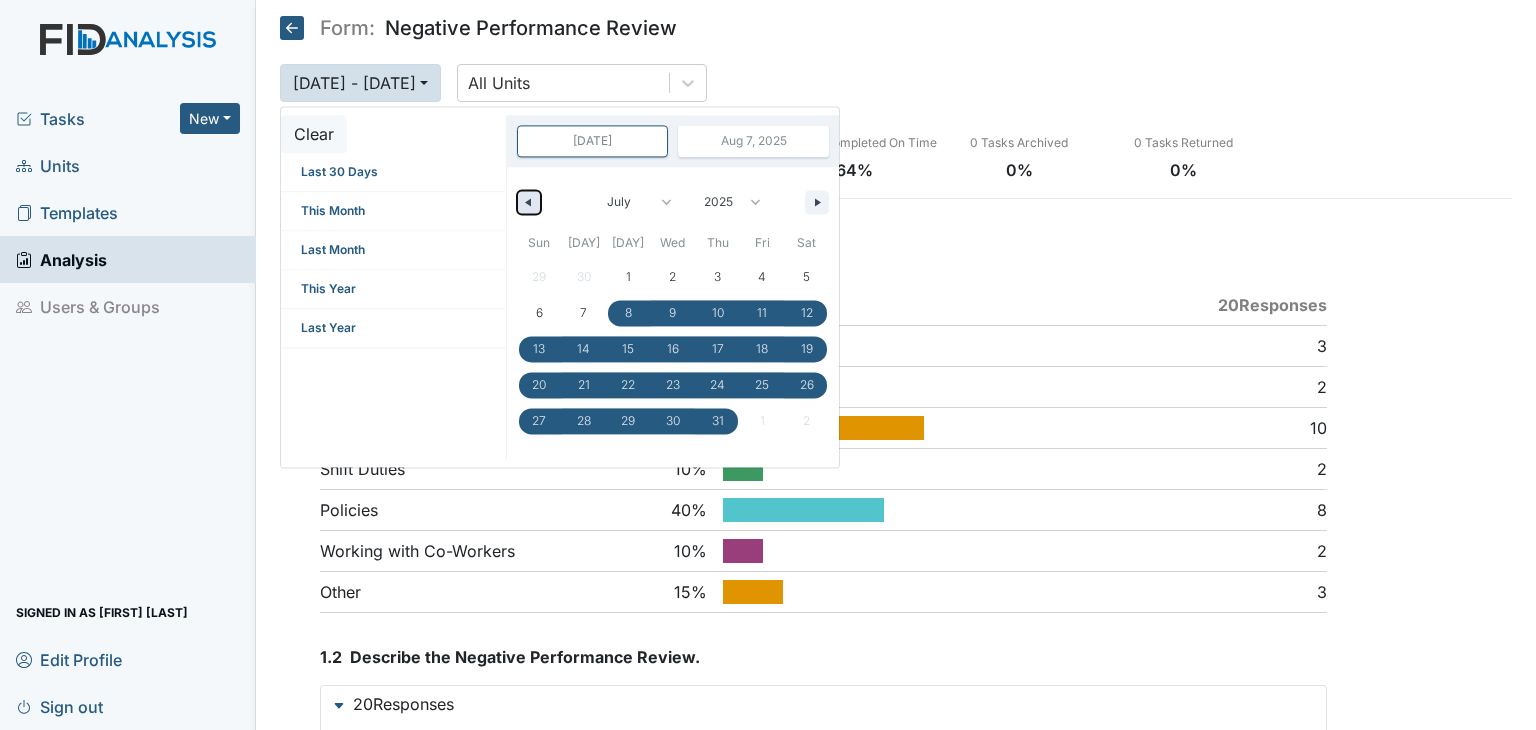 click at bounding box center (526, 202) 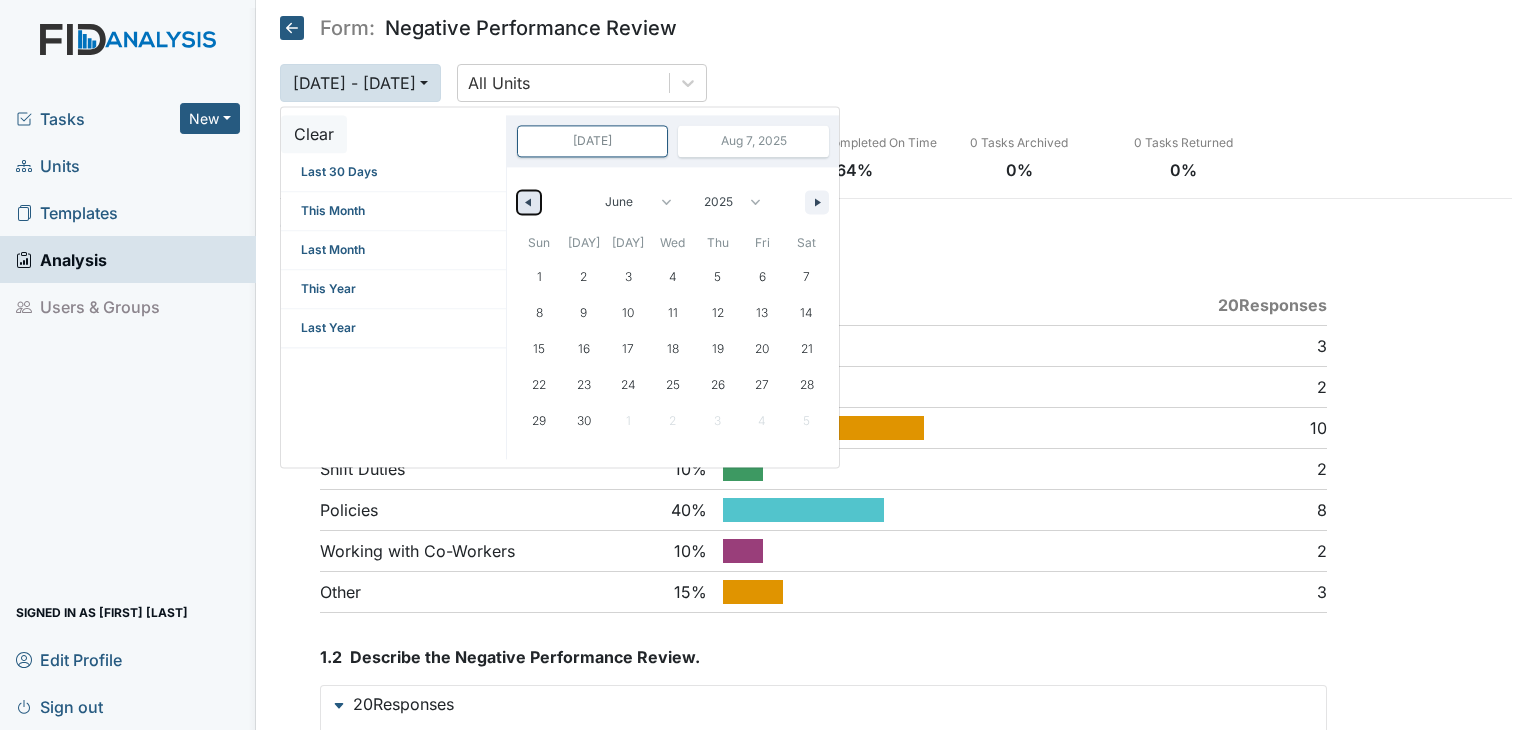 click at bounding box center (526, 202) 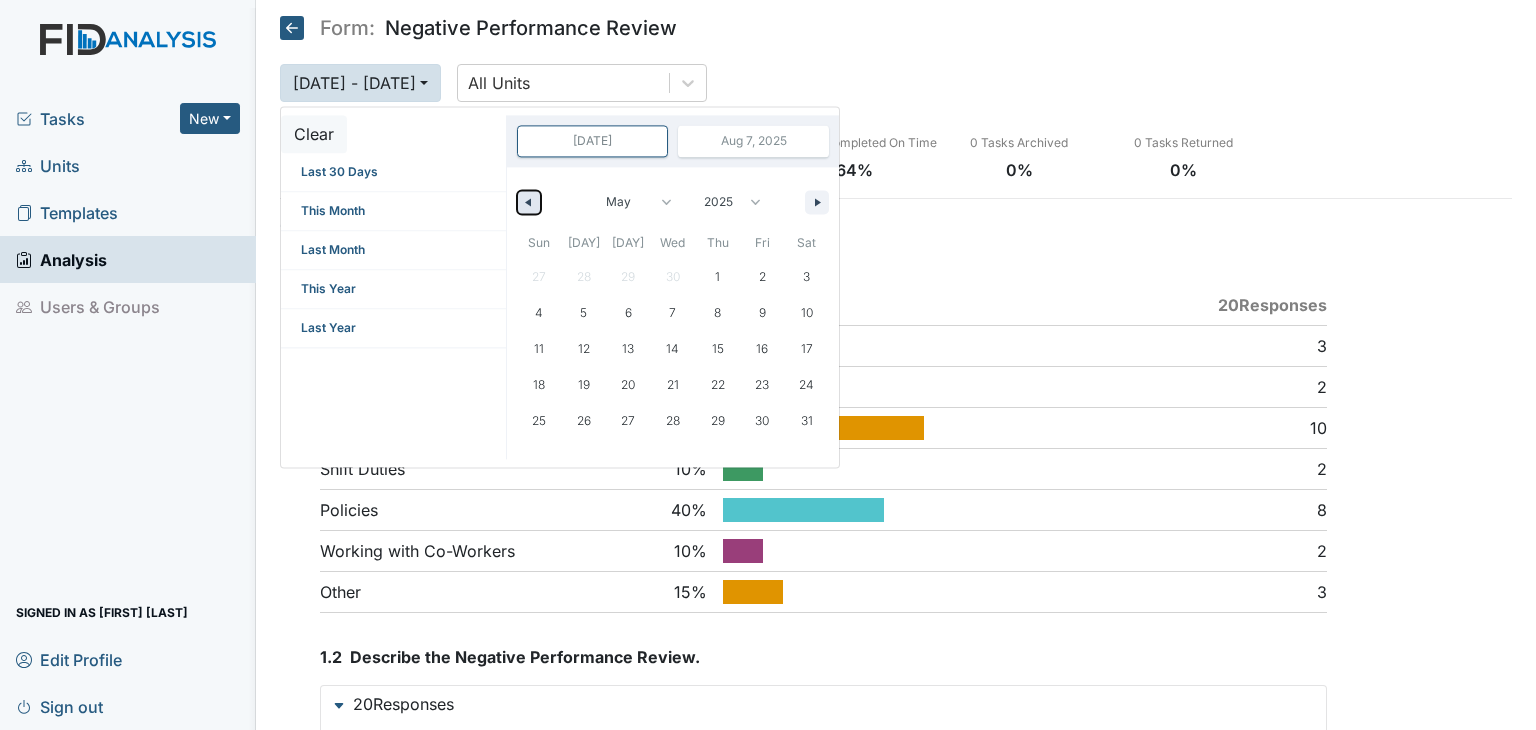click at bounding box center [526, 202] 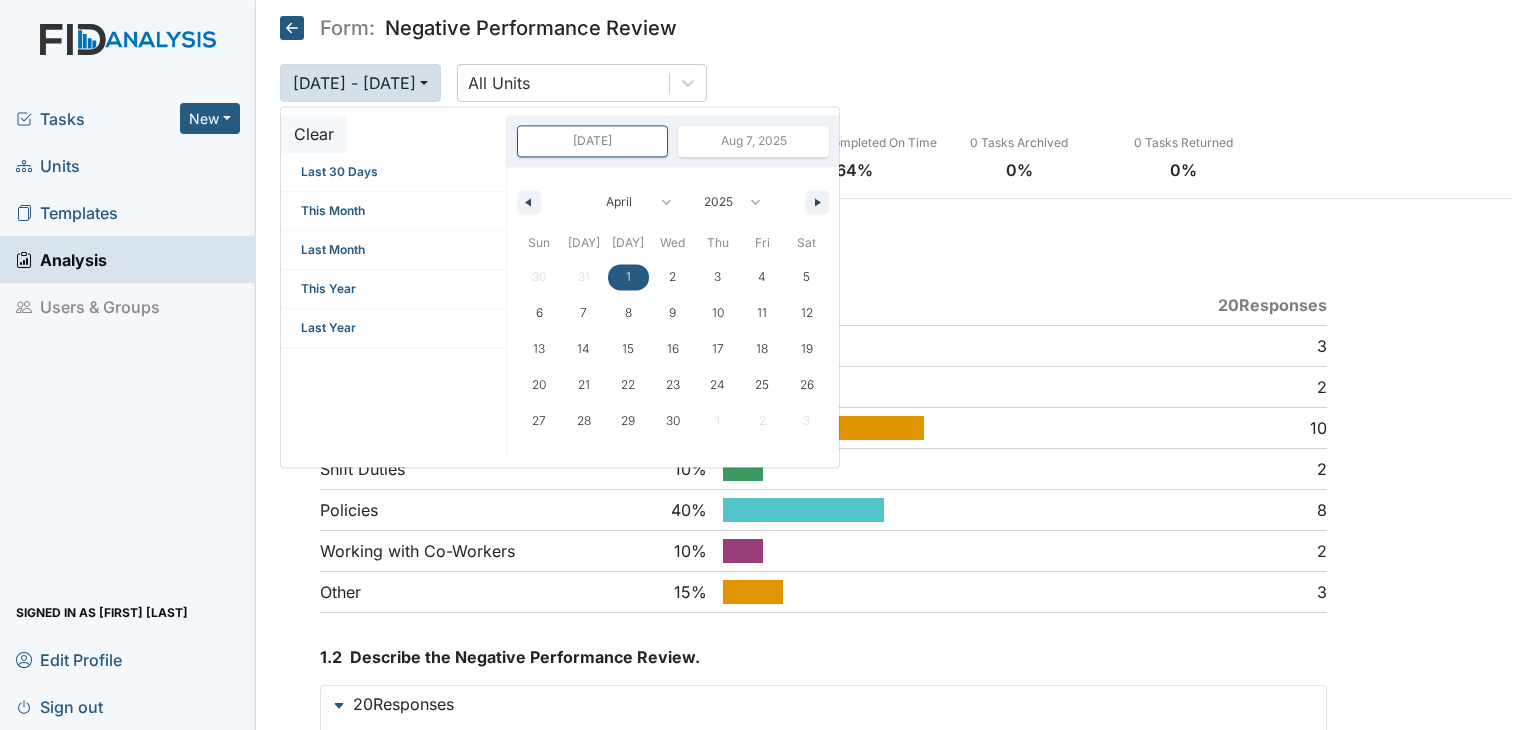 click on "1" at bounding box center (628, 277) 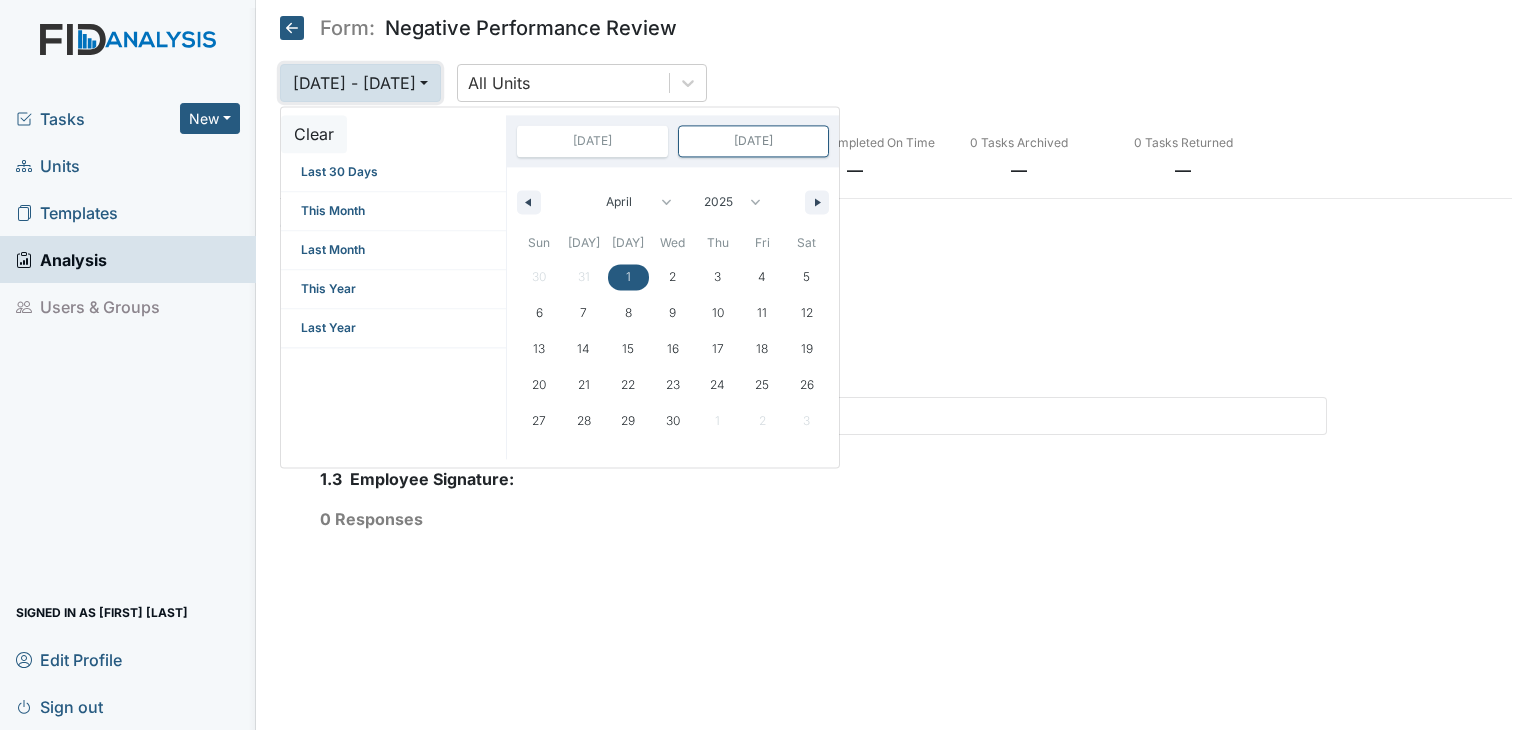 click on "[DATE] - [DATE]" at bounding box center [360, 83] 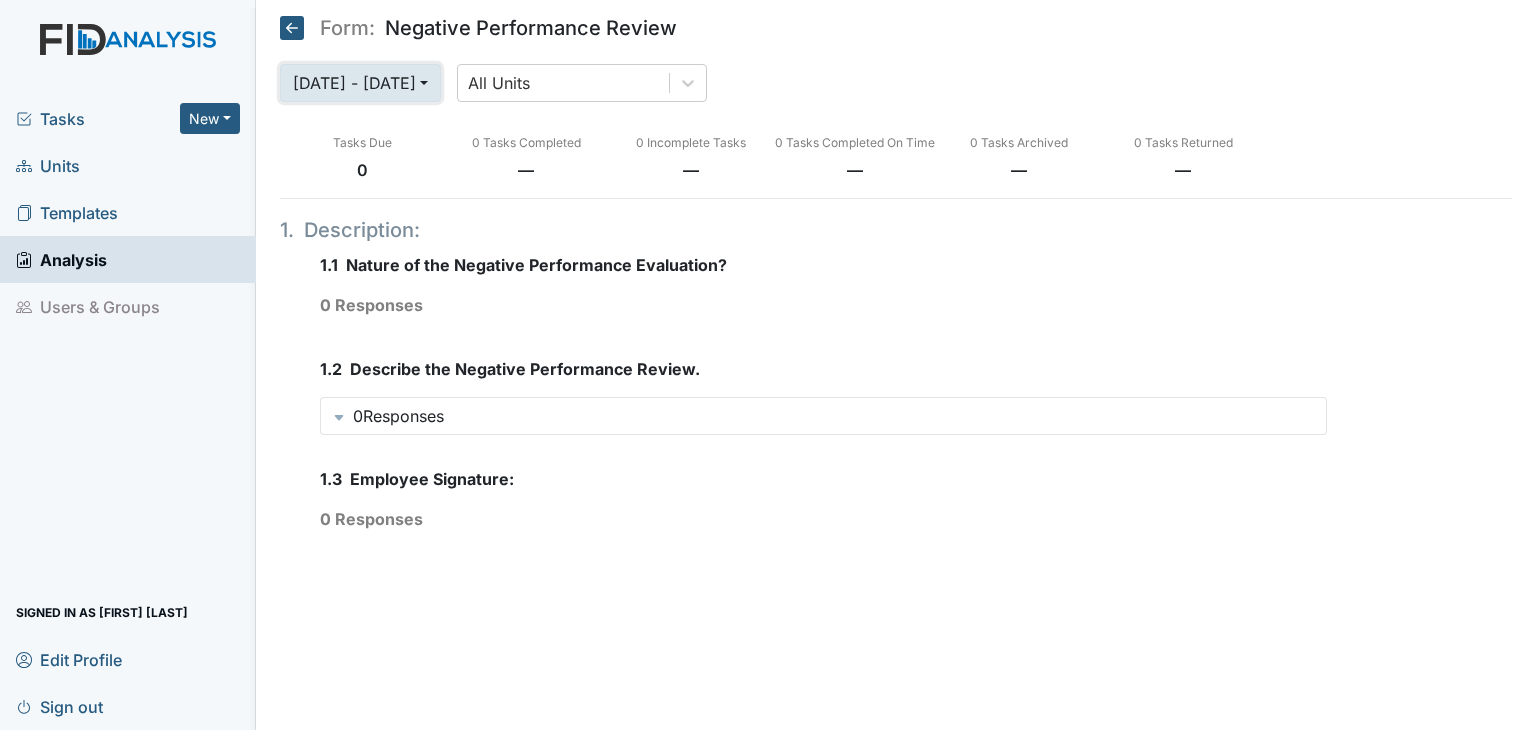 click on "[DATE] - [DATE]" at bounding box center [360, 83] 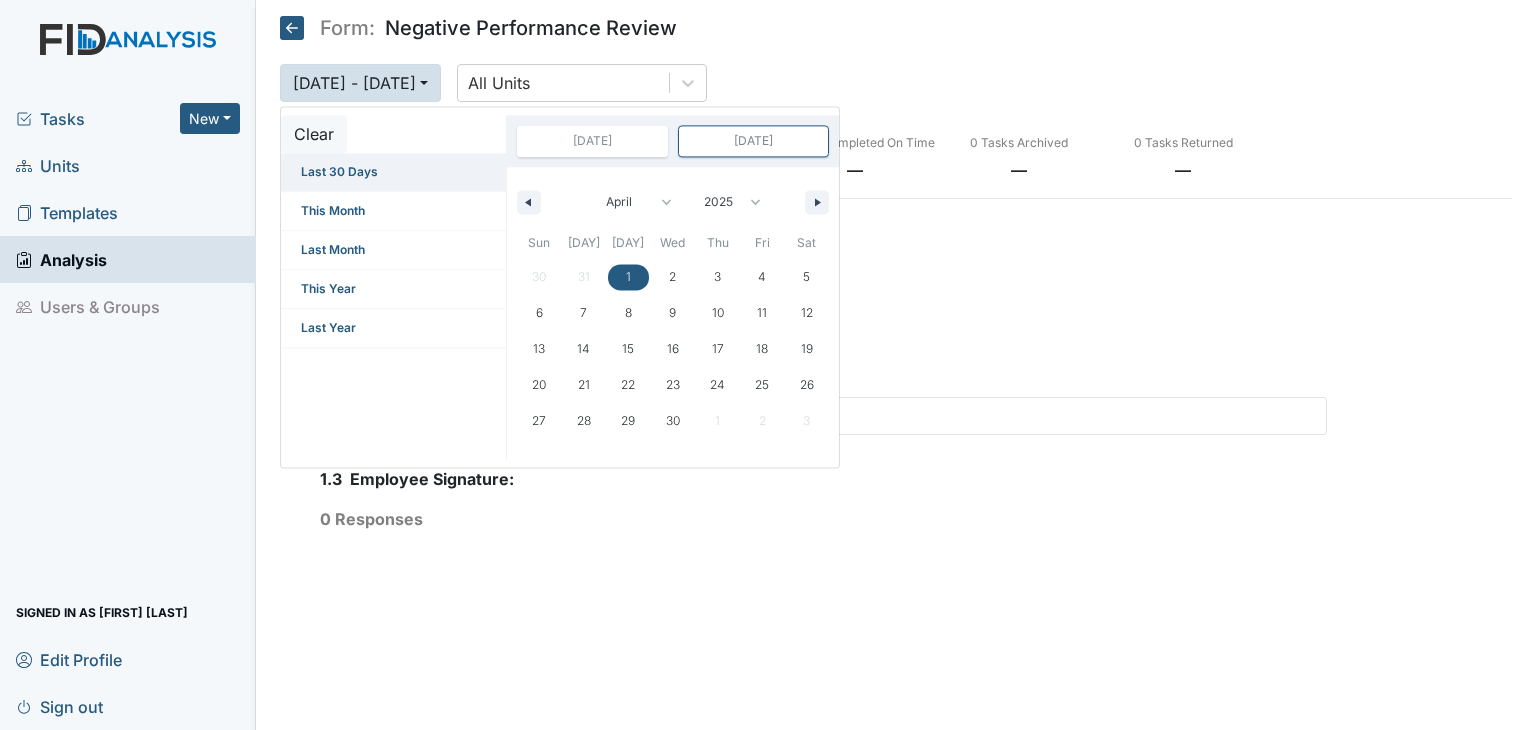 click on "Last 30 Days" at bounding box center [393, 172] 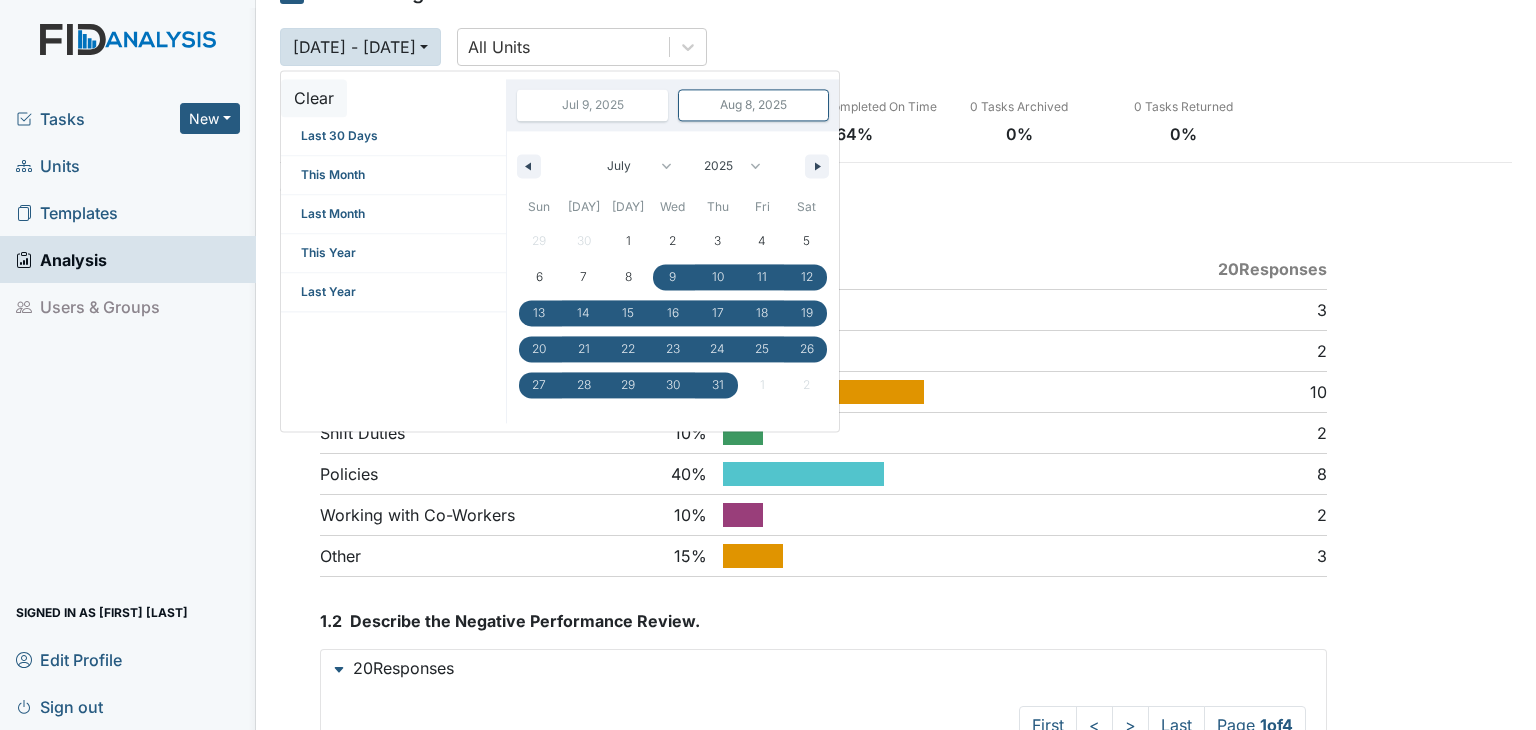 scroll, scrollTop: 0, scrollLeft: 0, axis: both 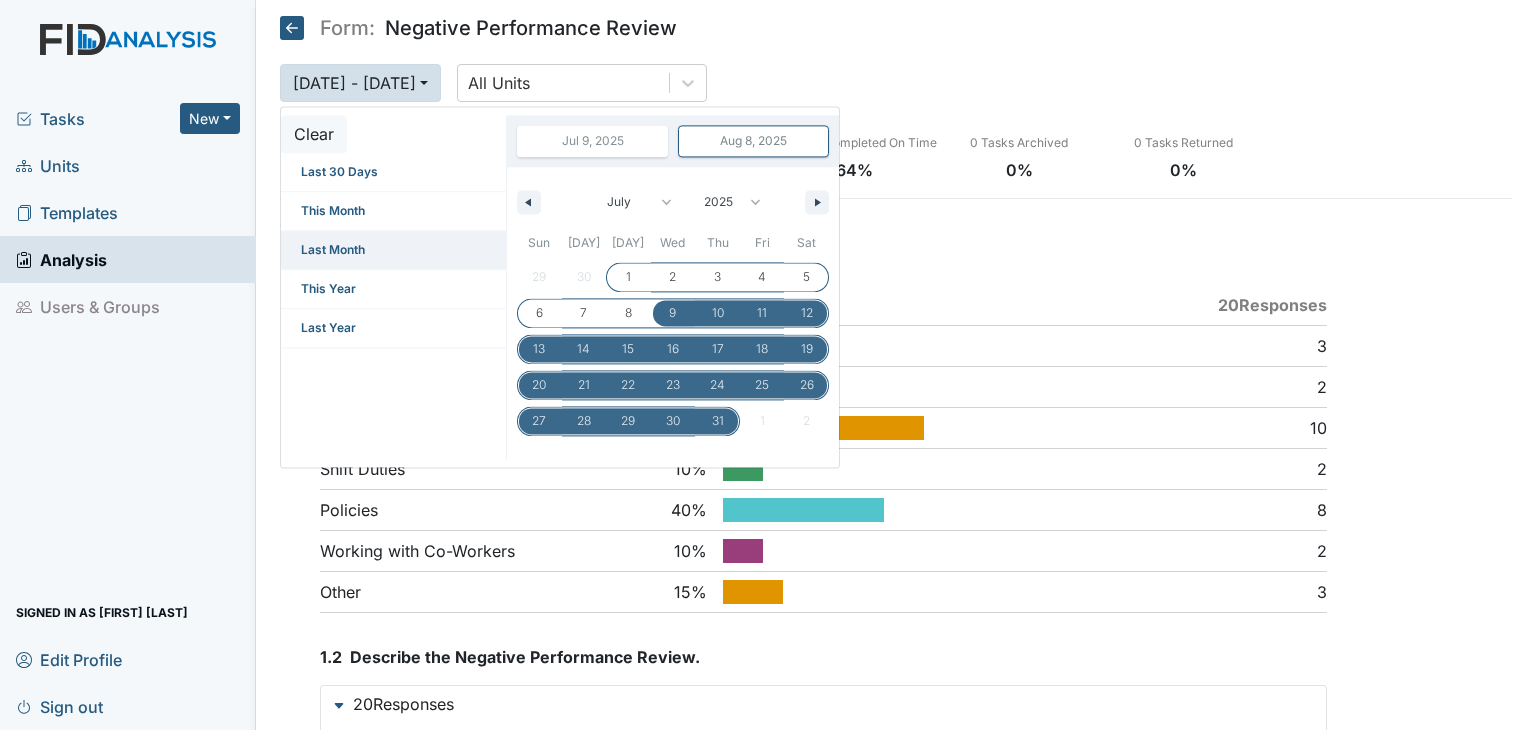 click on "Last Month" at bounding box center (393, 250) 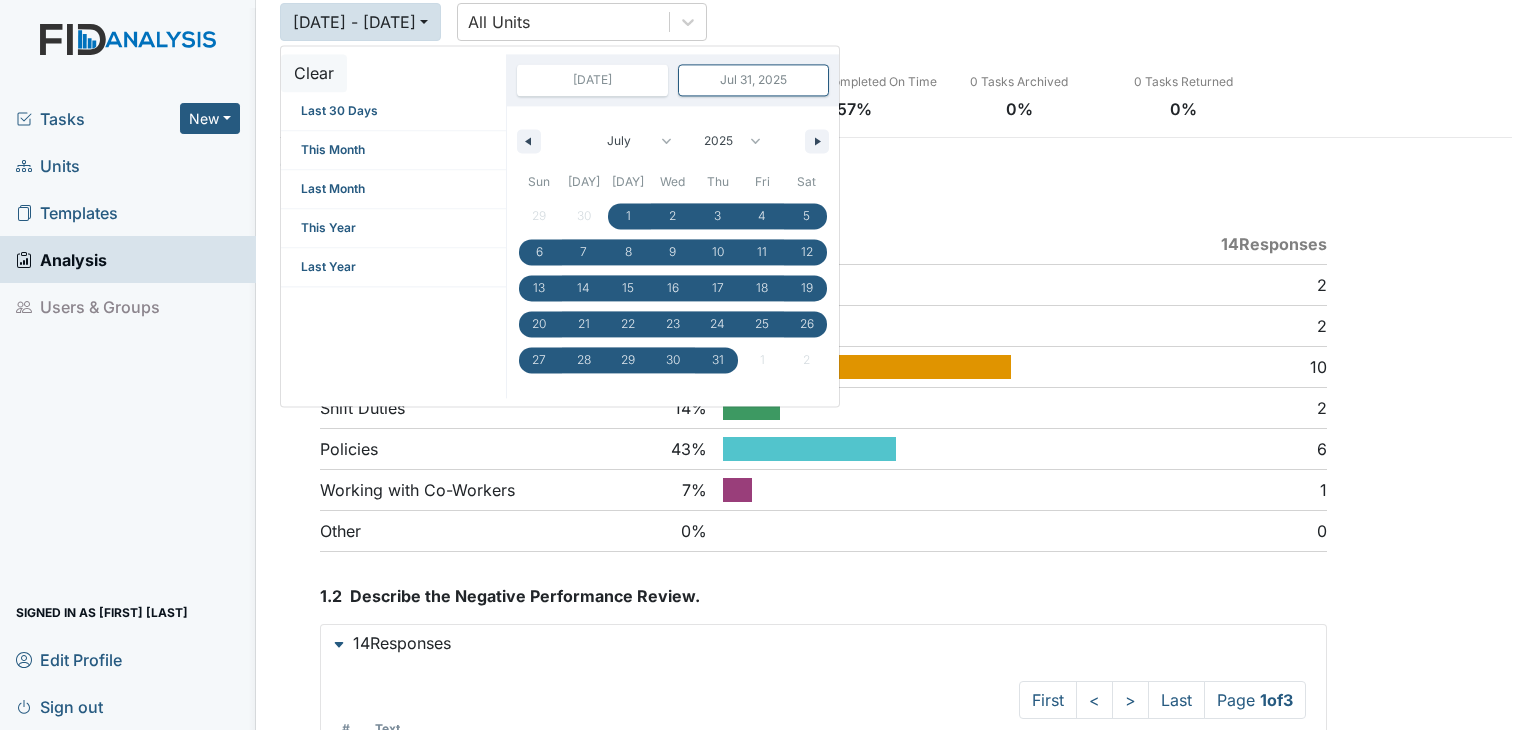 scroll, scrollTop: 0, scrollLeft: 0, axis: both 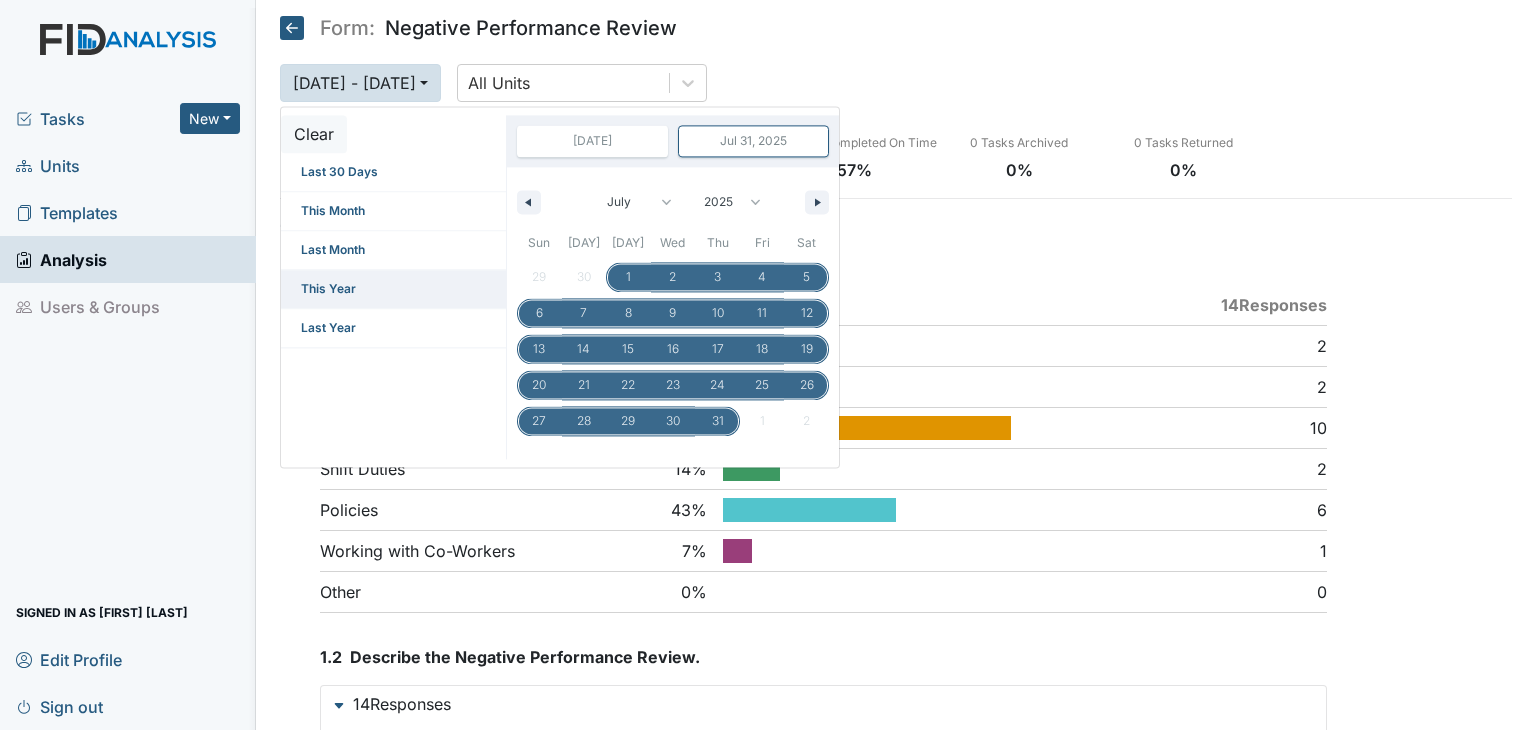 click on "This Year" at bounding box center [393, 289] 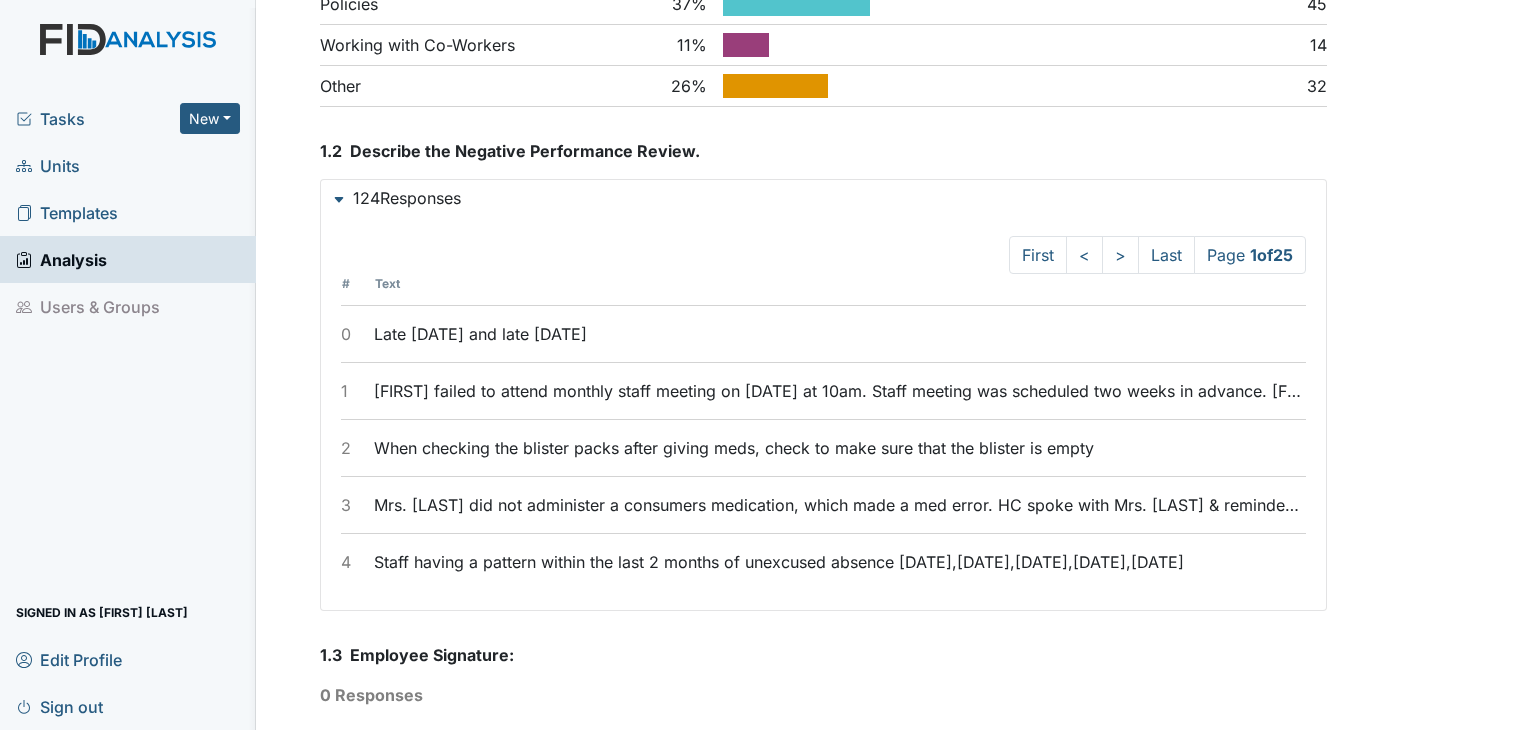scroll, scrollTop: 553, scrollLeft: 0, axis: vertical 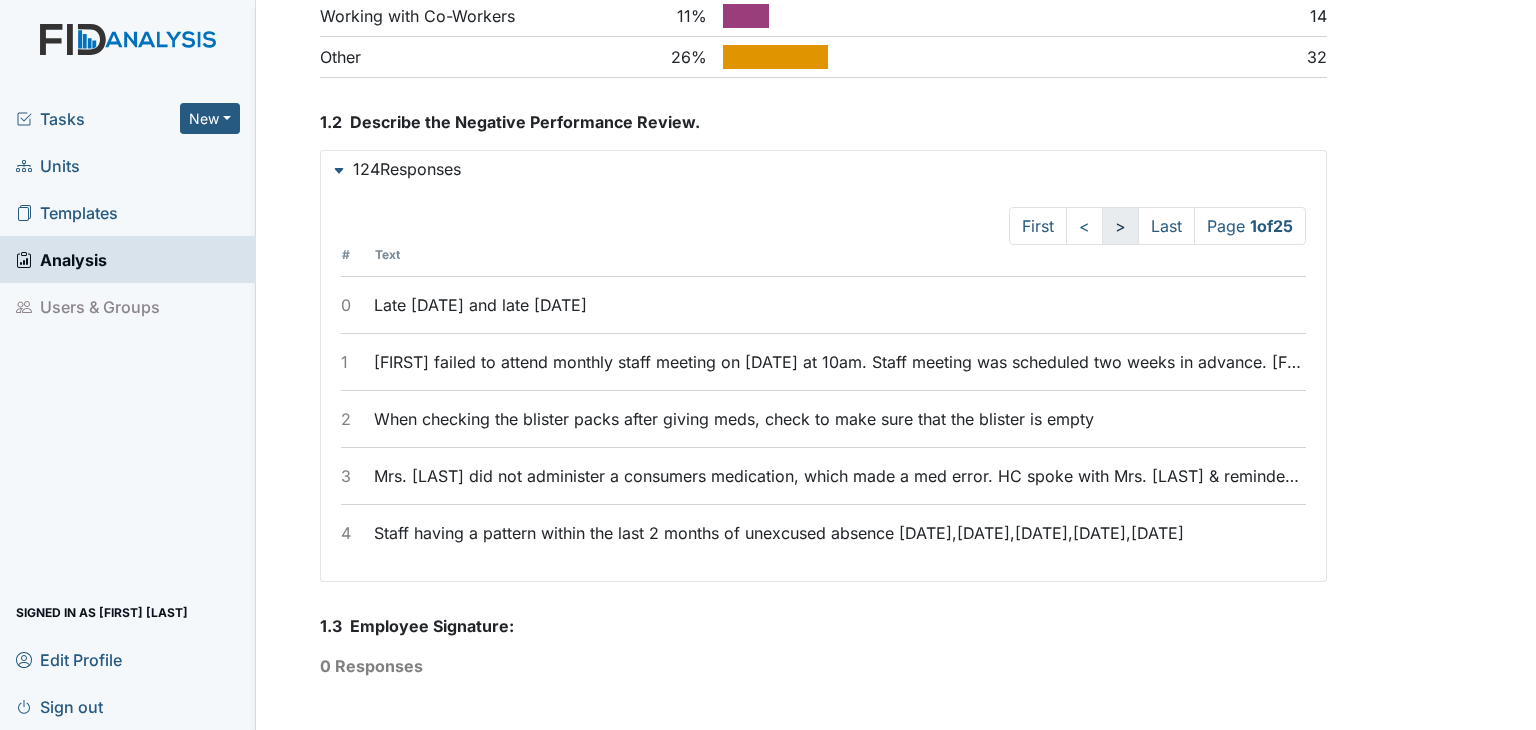 click on ">" at bounding box center [1120, 226] 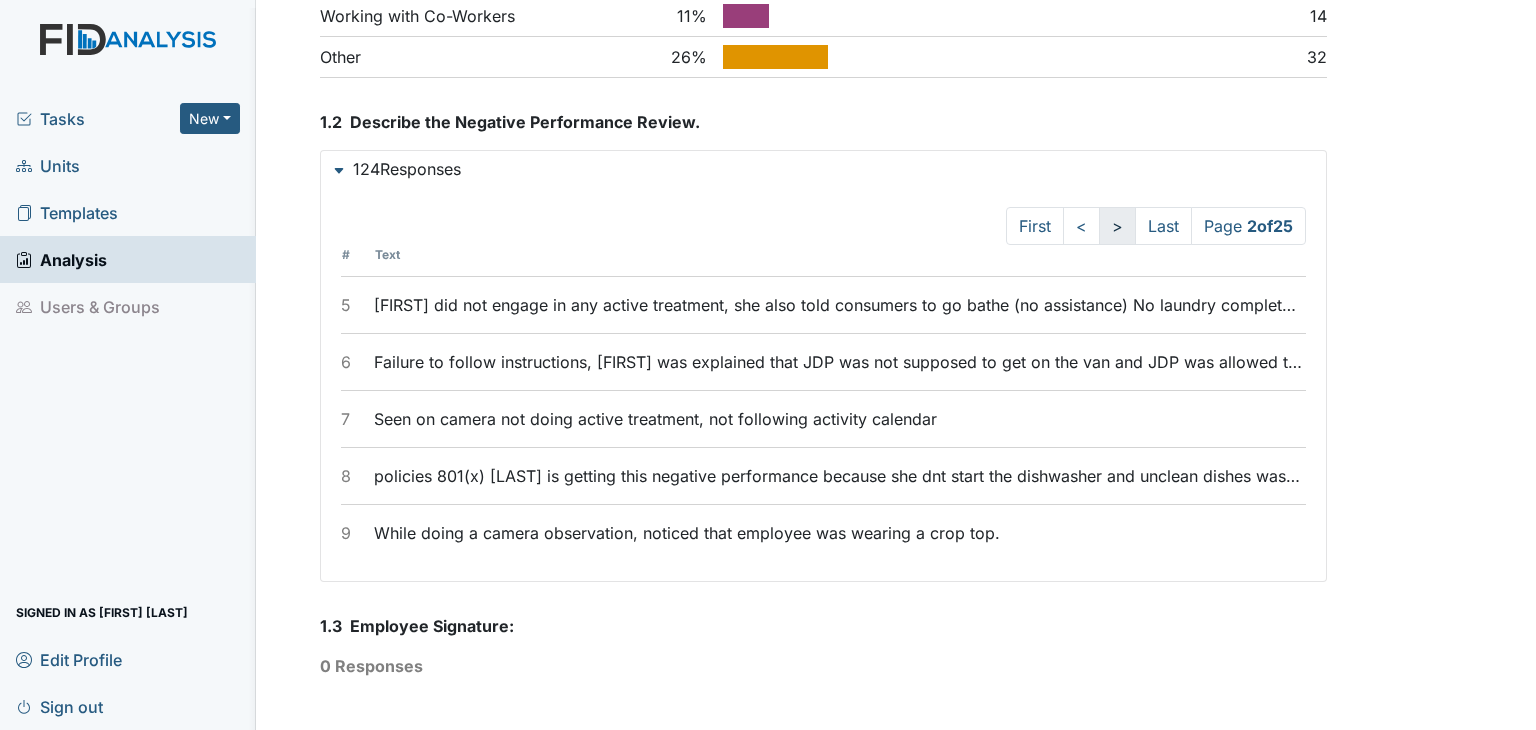 click on ">" at bounding box center (1117, 226) 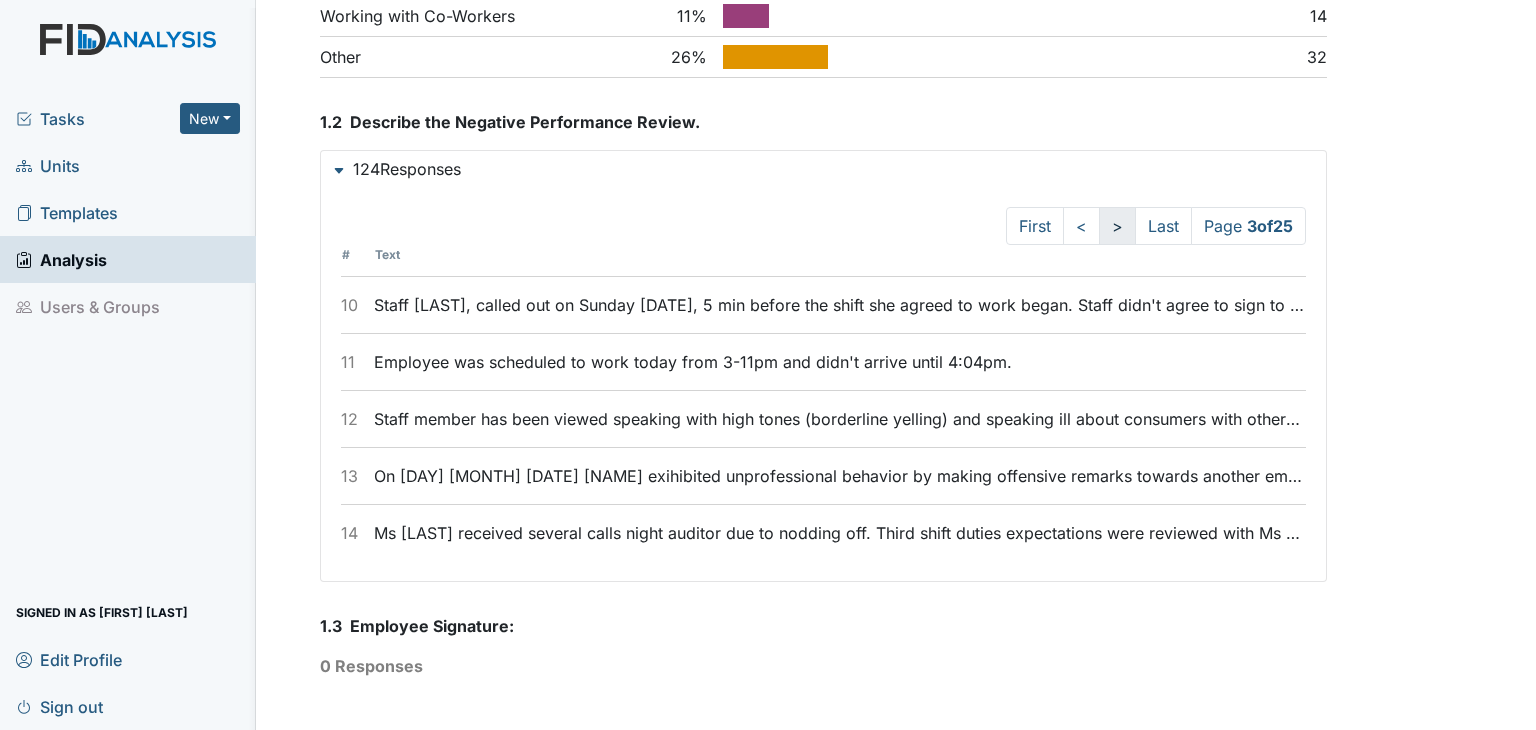 click on ">" at bounding box center [1117, 226] 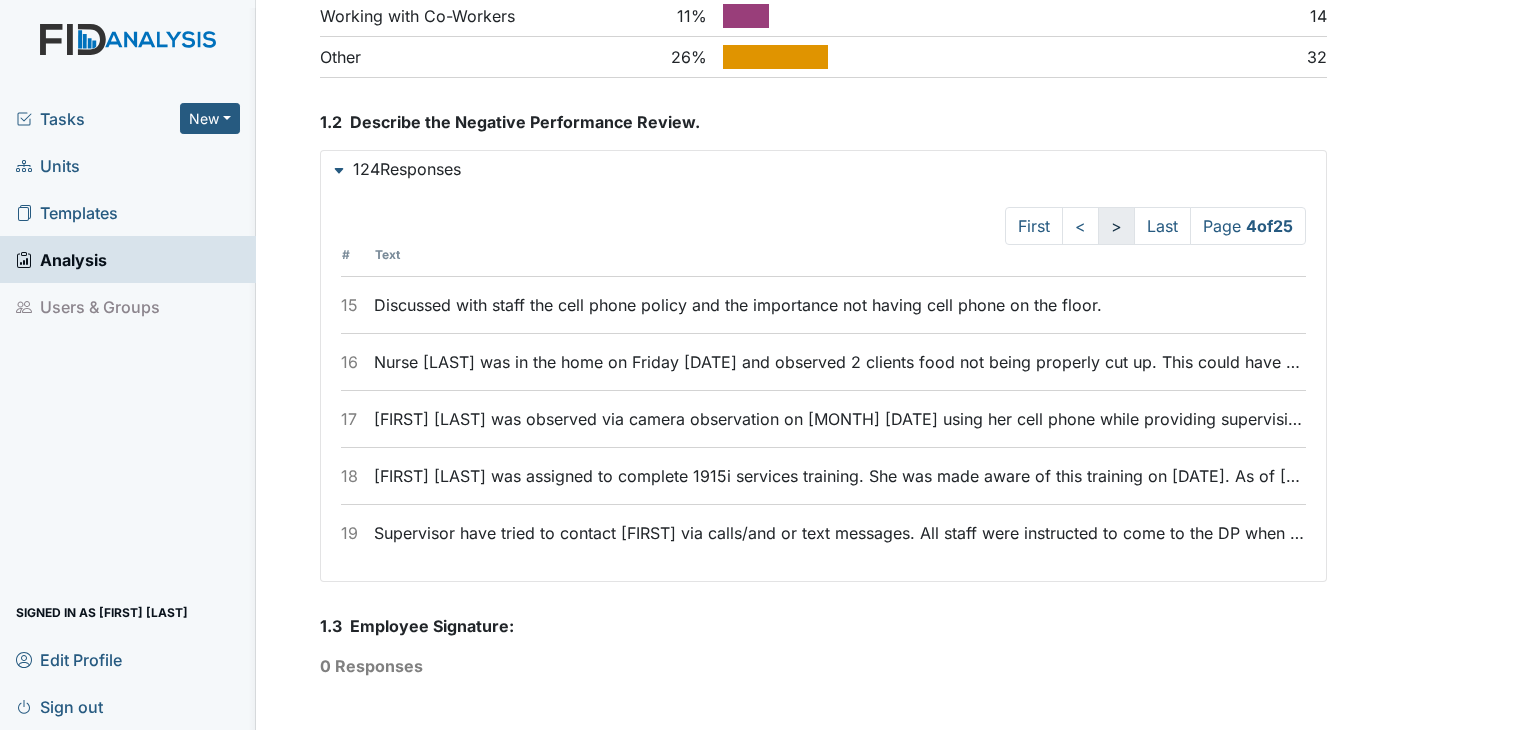 click on ">" at bounding box center [1116, 226] 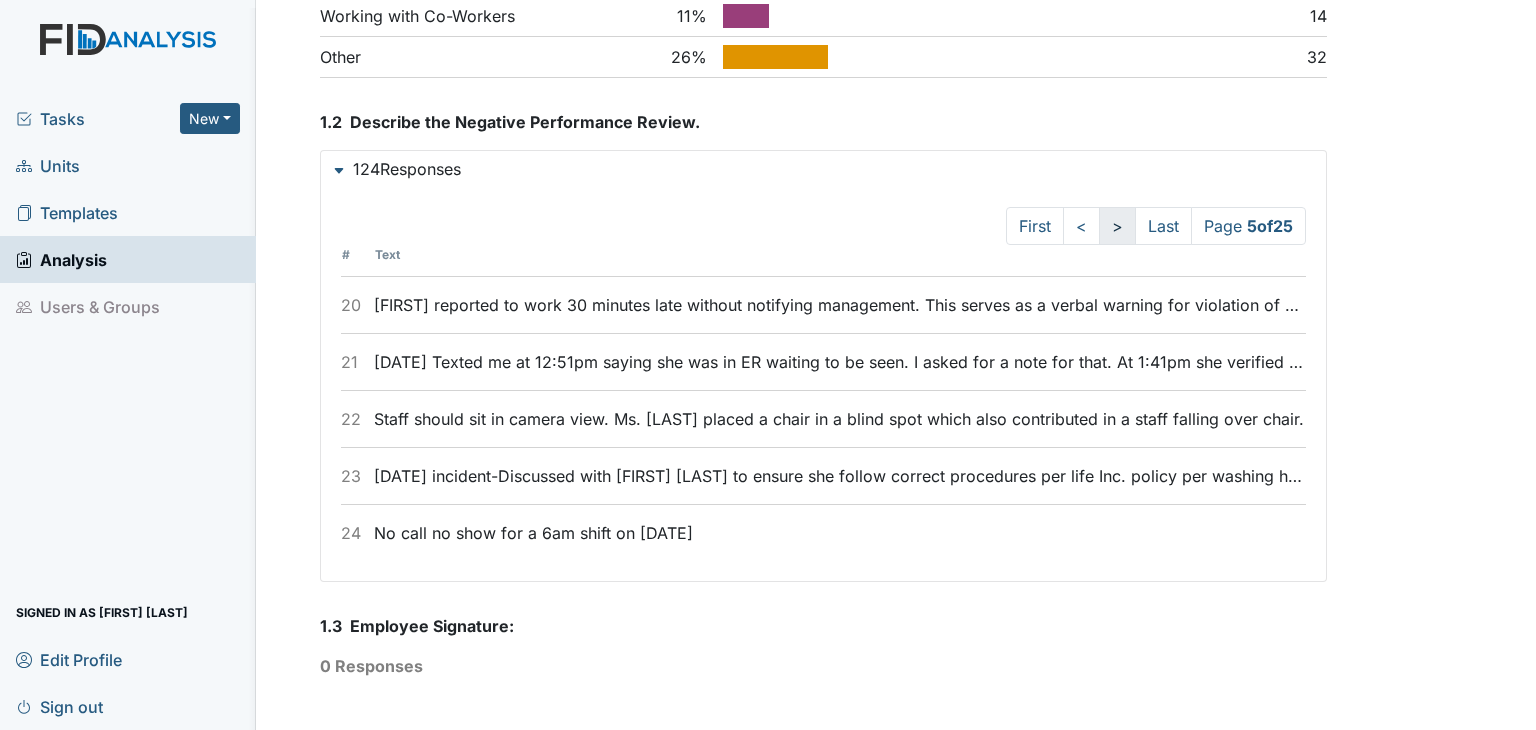 click on ">" at bounding box center (1117, 226) 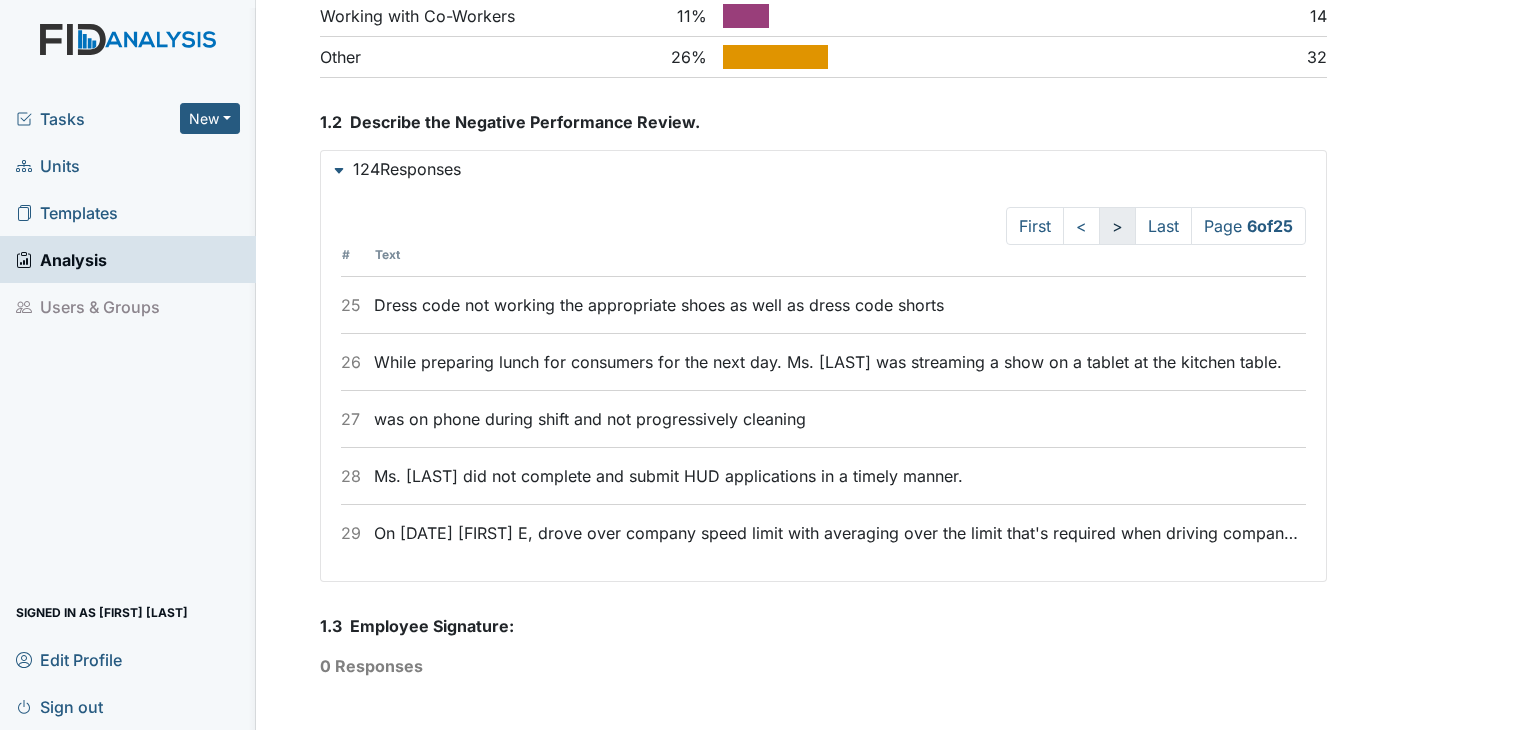 click on ">" at bounding box center (1117, 226) 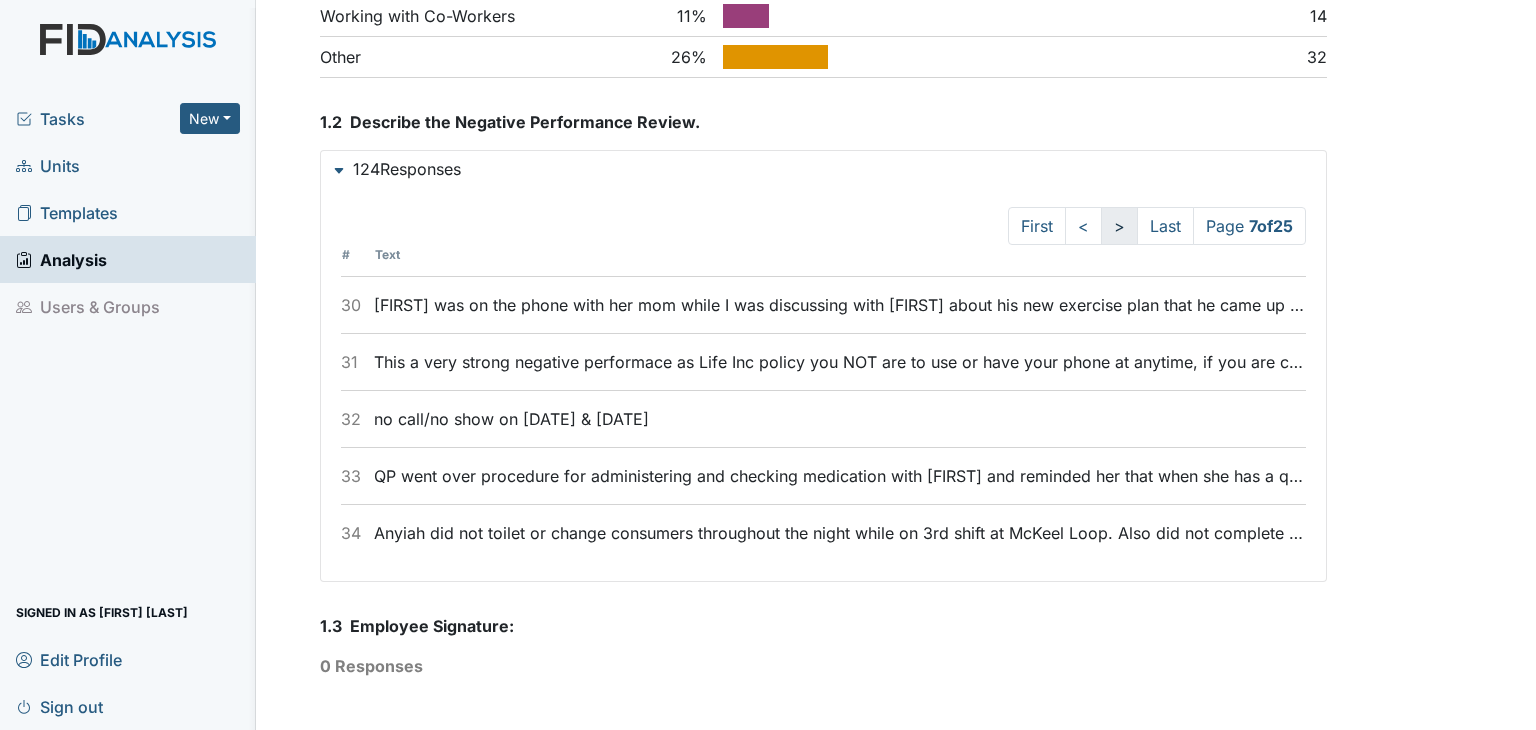 click on ">" at bounding box center (1119, 226) 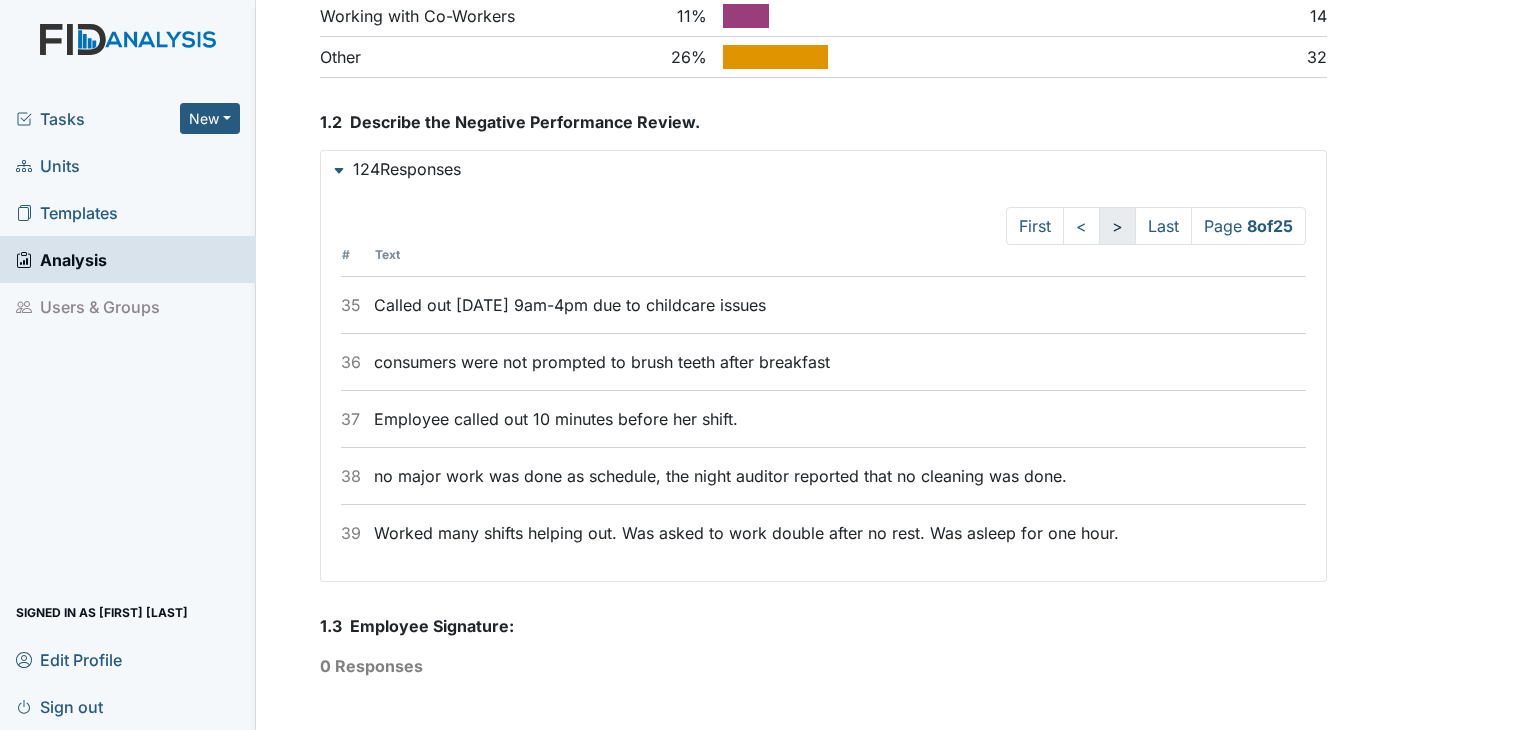click on ">" at bounding box center [1117, 226] 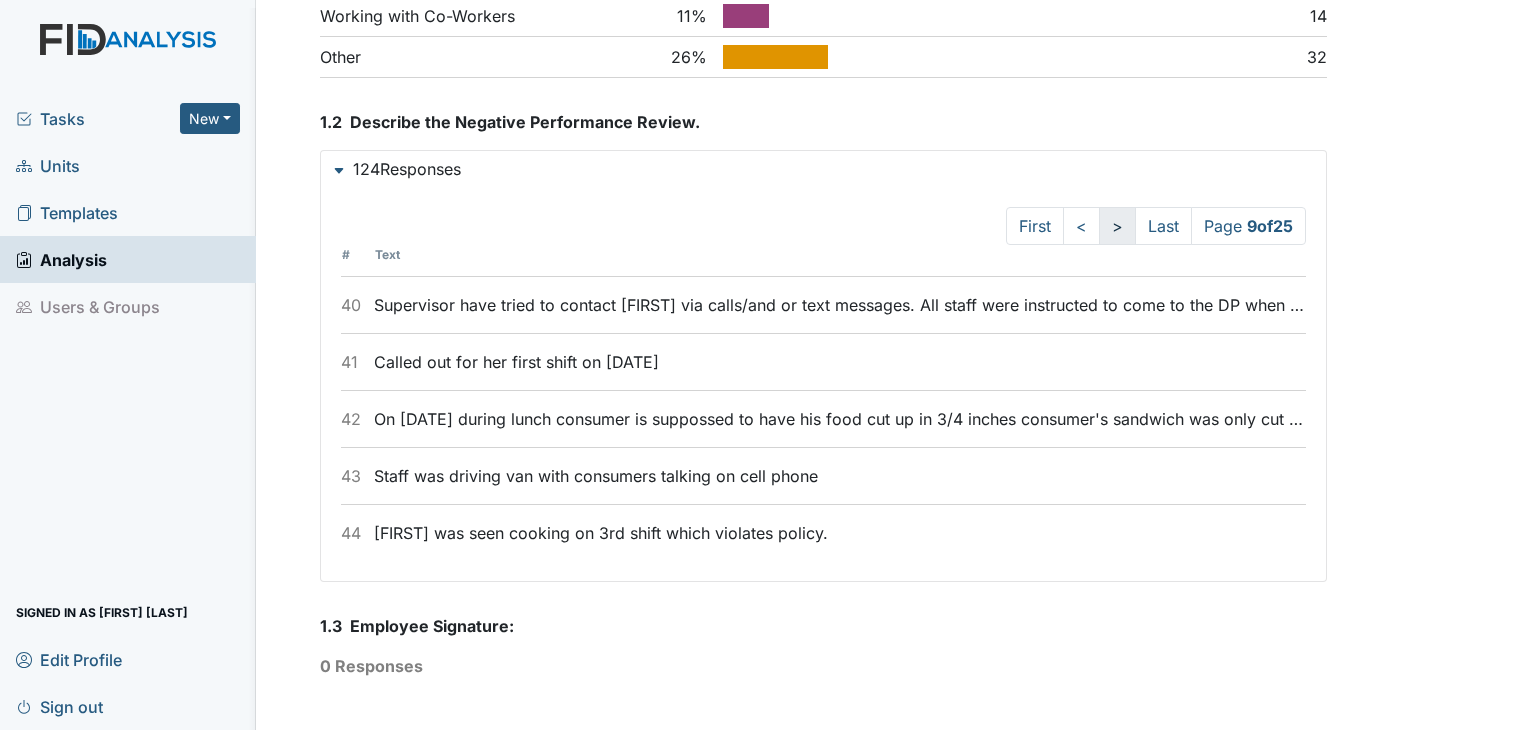 click on ">" at bounding box center (1117, 226) 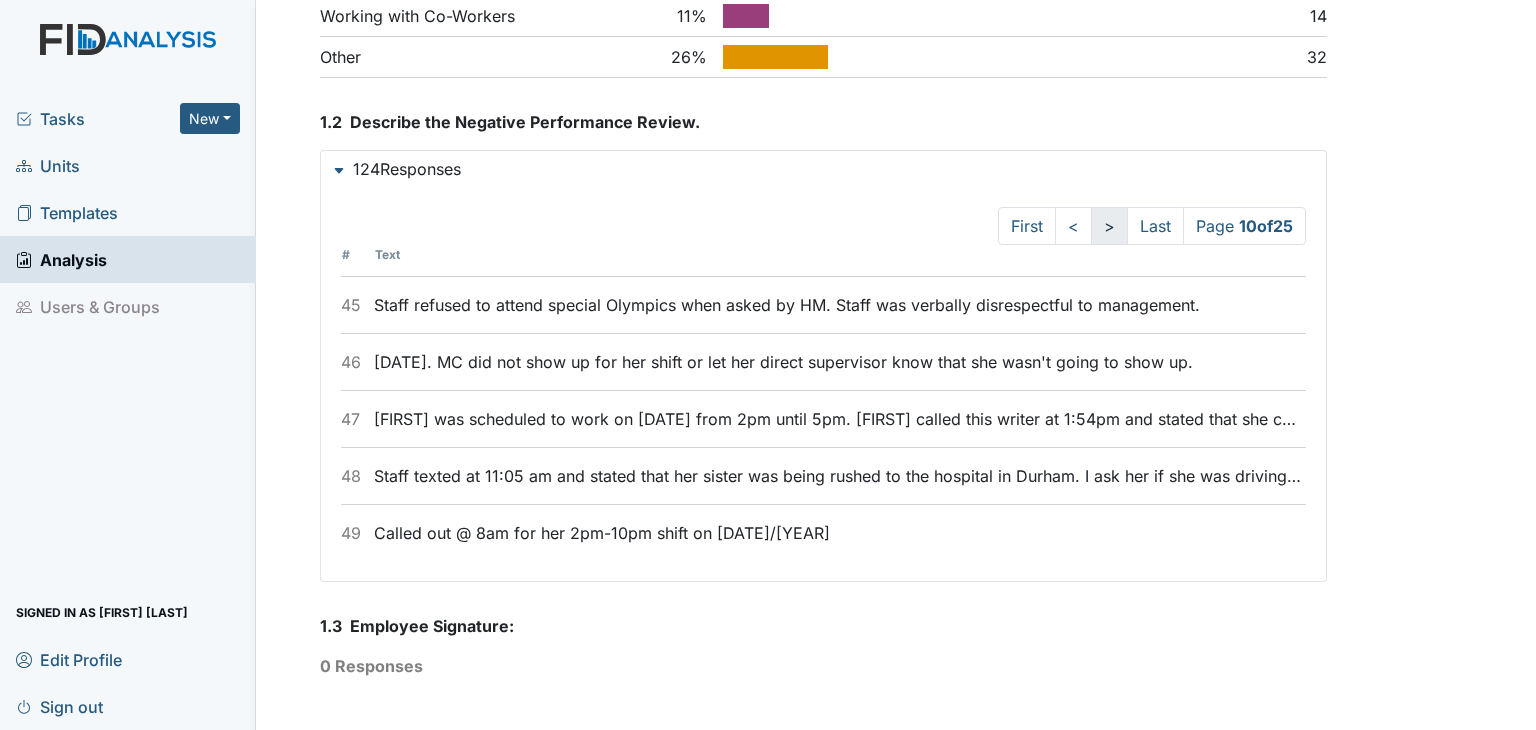 click on ">" at bounding box center [1109, 226] 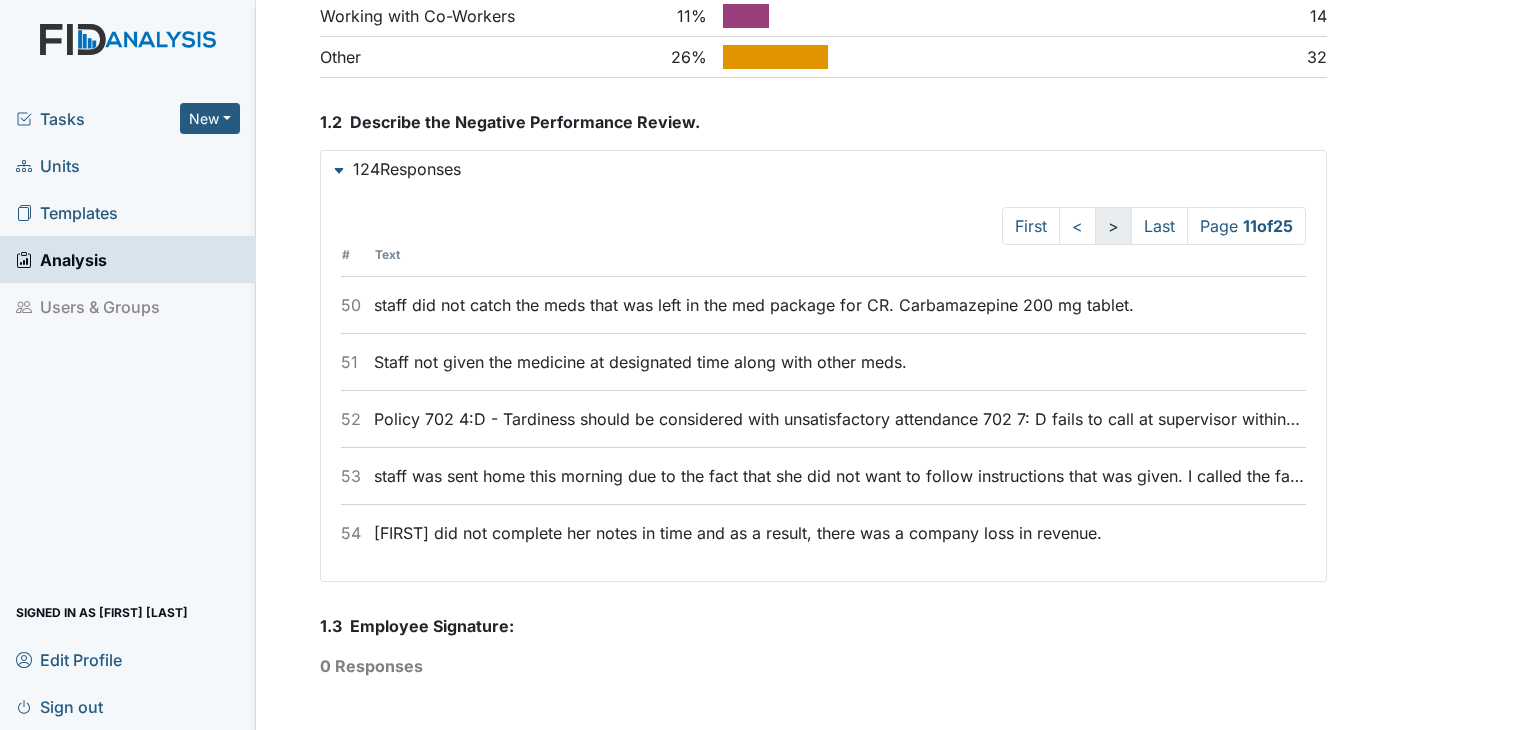click on ">" at bounding box center [1113, 226] 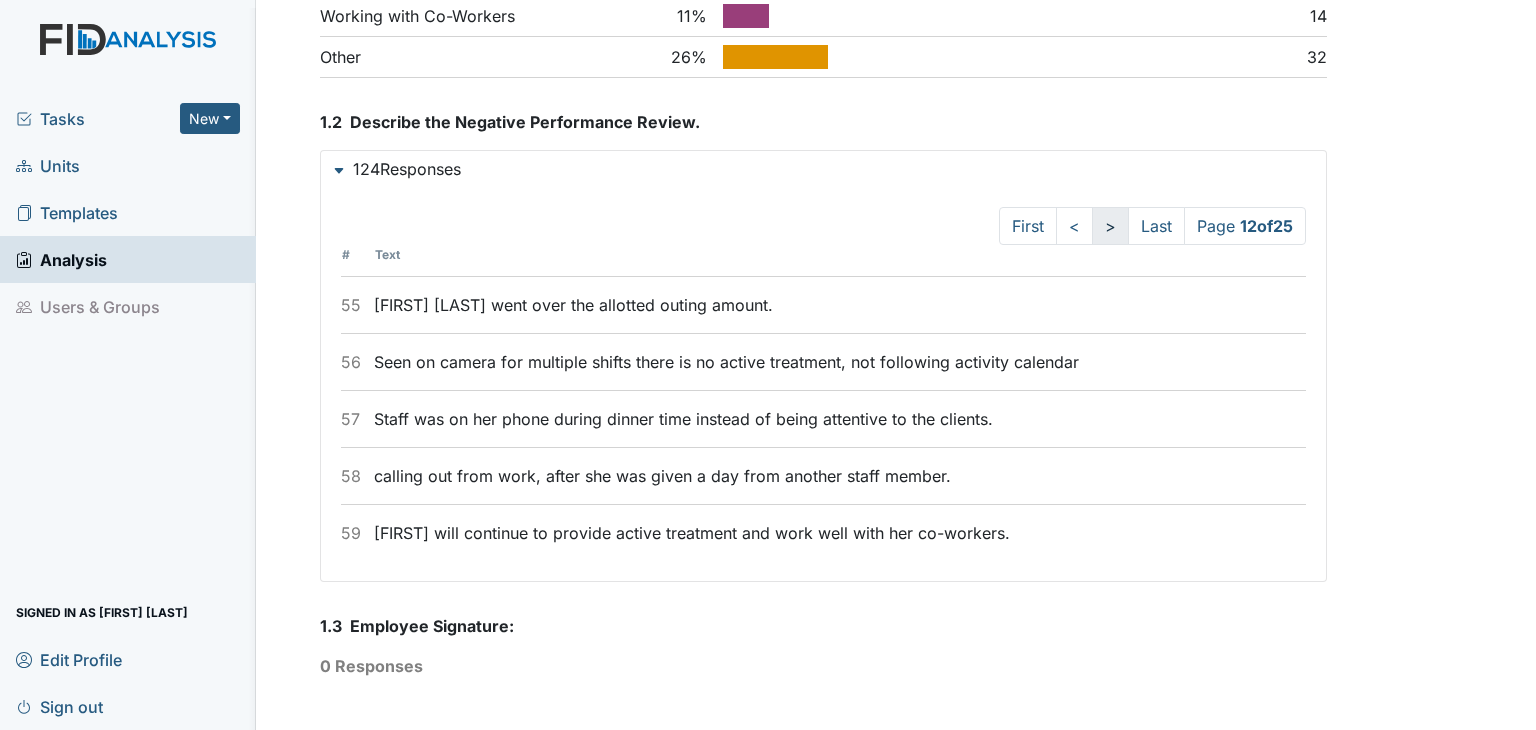 click on ">" at bounding box center [1110, 226] 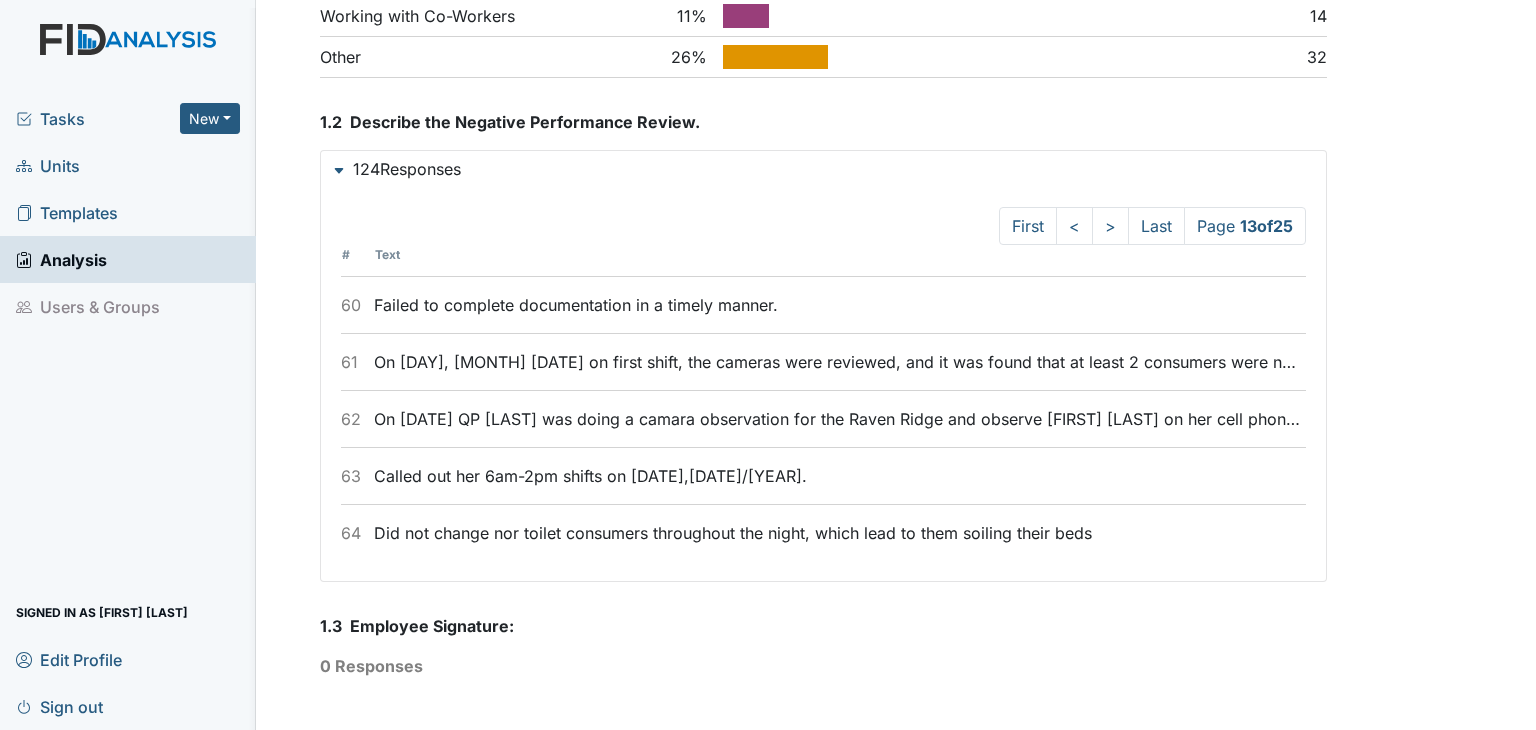 click on "Tasks" at bounding box center (98, 119) 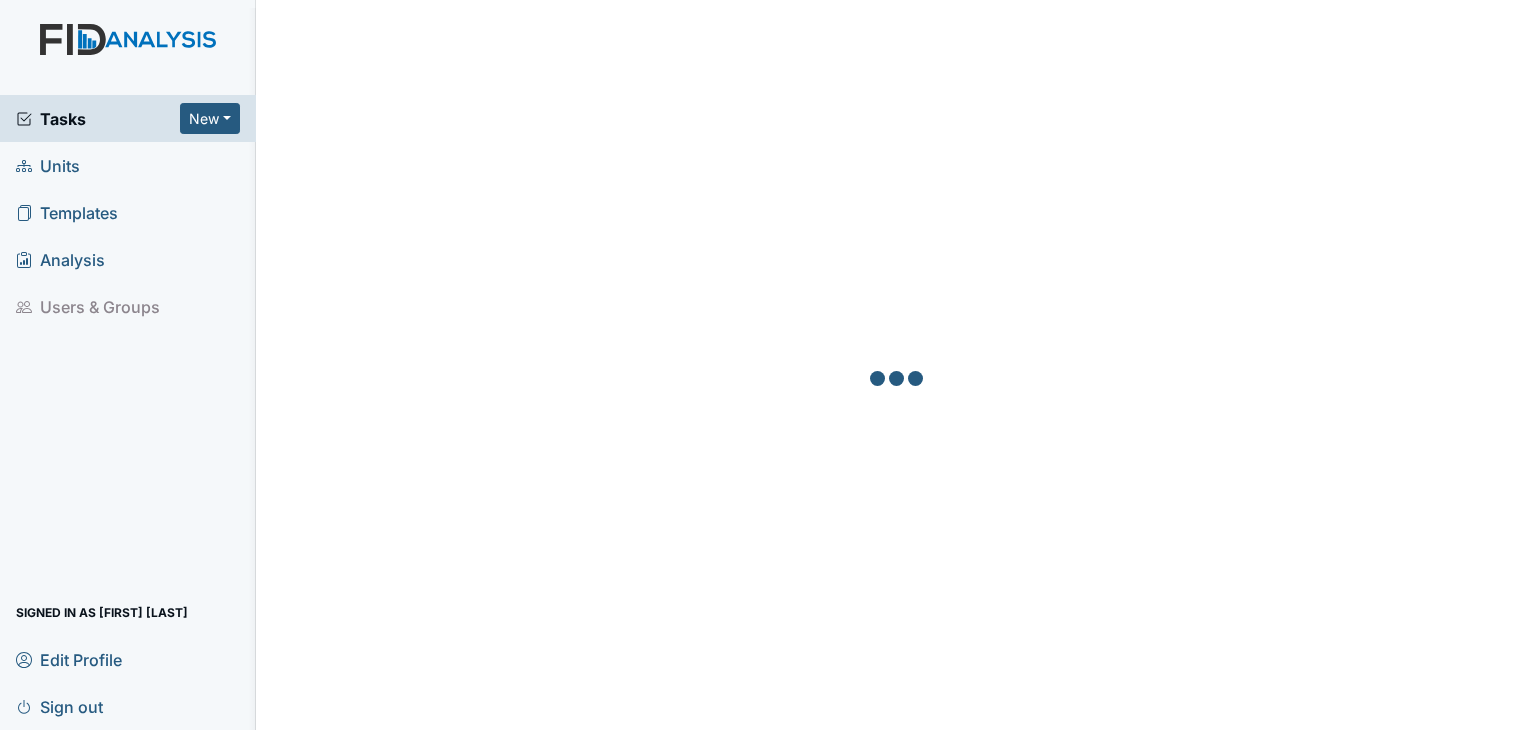 scroll, scrollTop: 0, scrollLeft: 0, axis: both 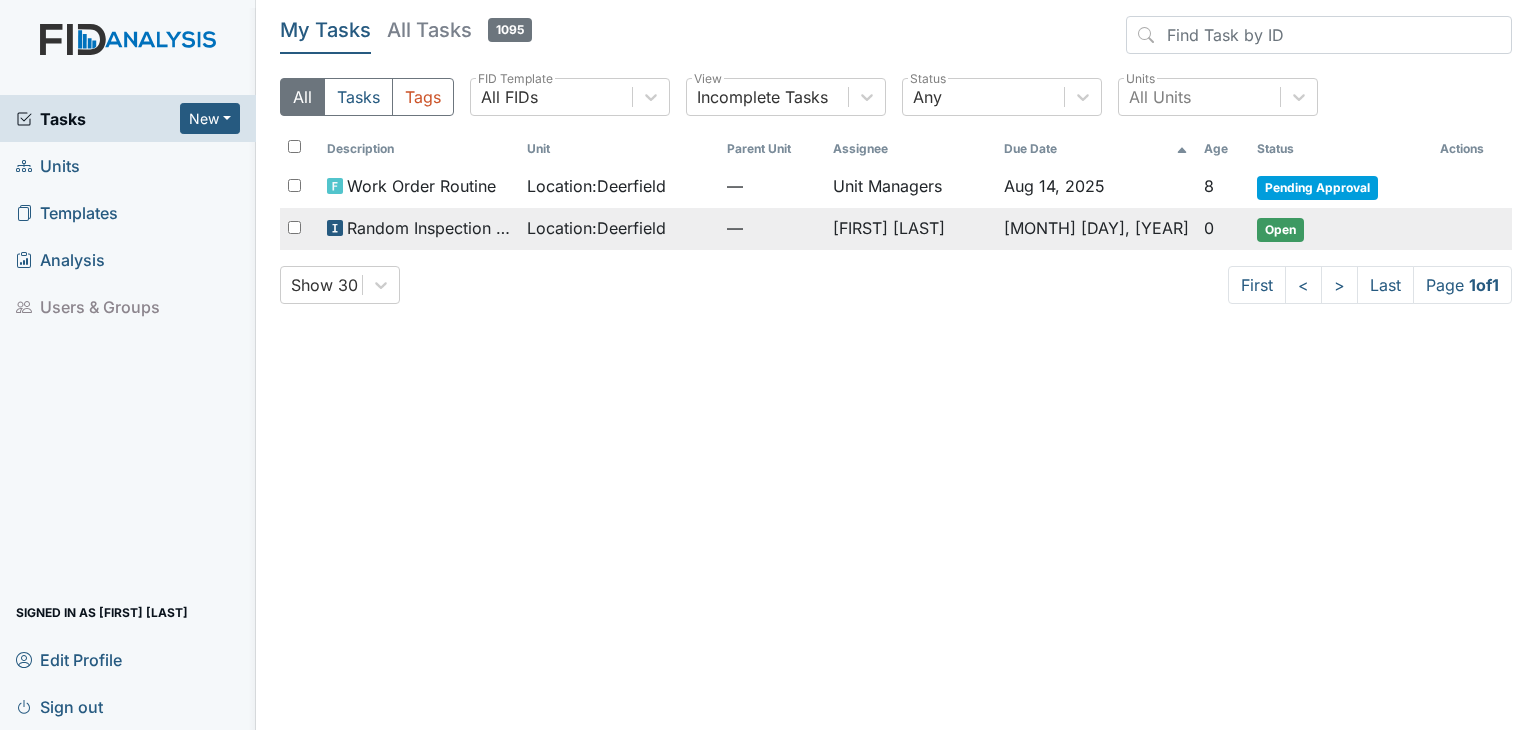 click on "Open" at bounding box center (1280, 230) 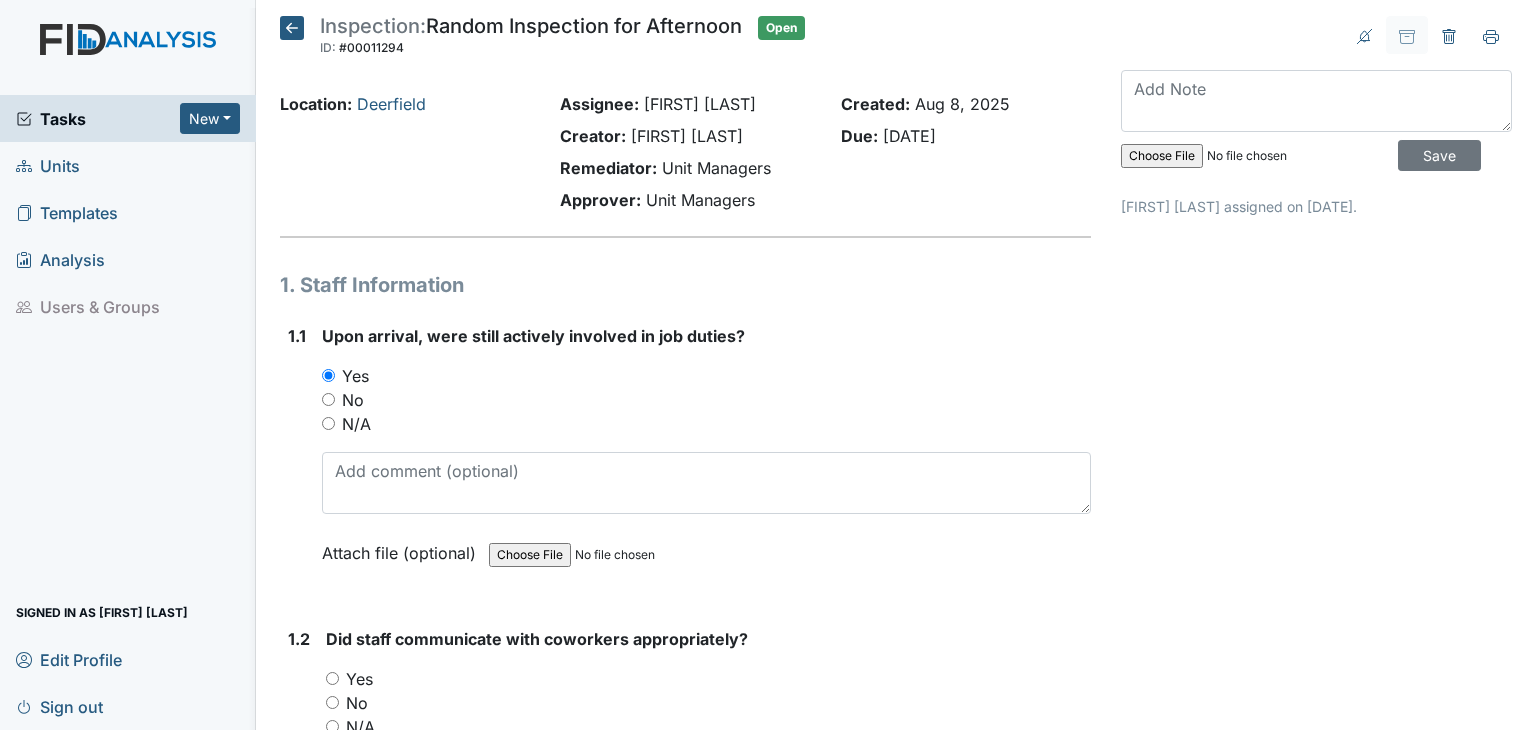 scroll, scrollTop: 0, scrollLeft: 0, axis: both 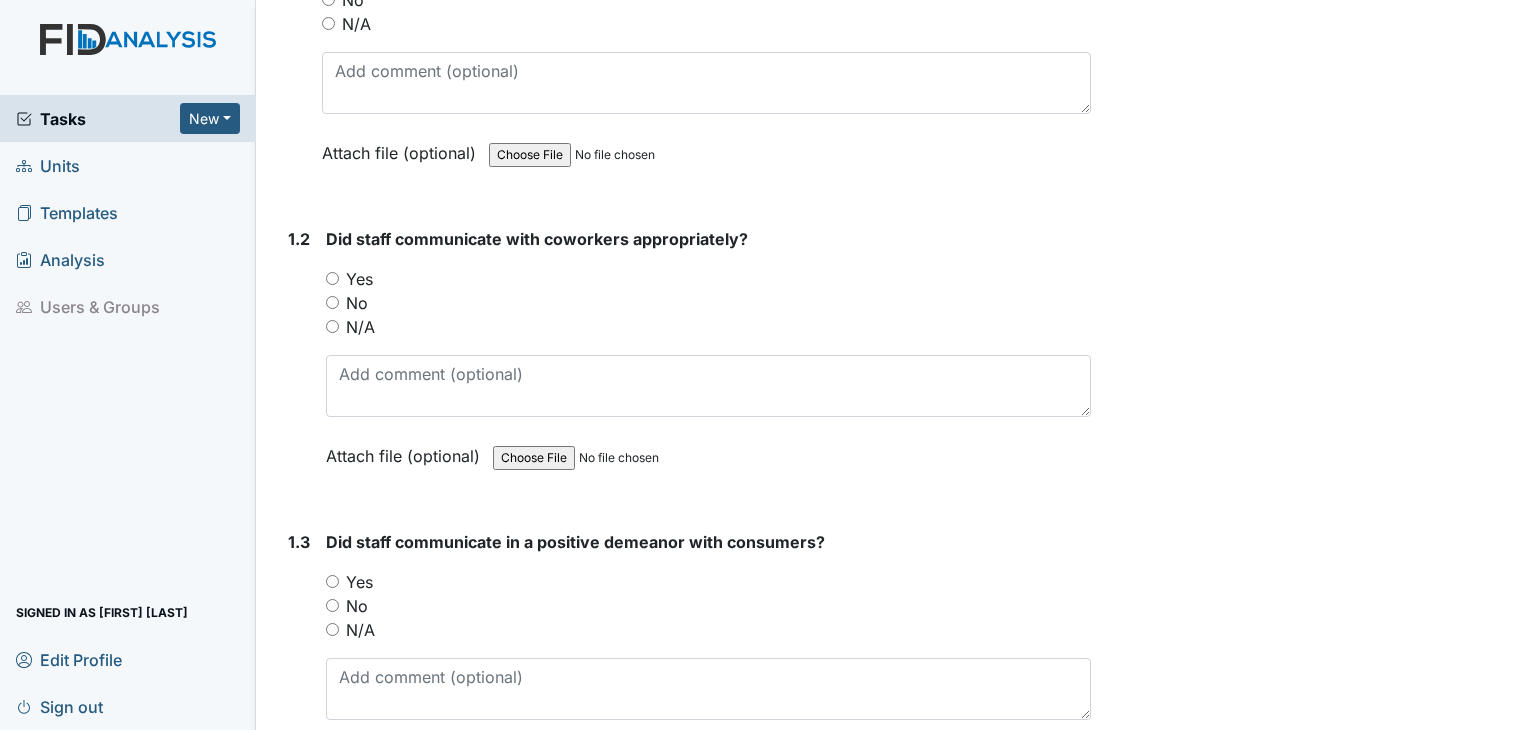 click on "Yes" at bounding box center (332, 278) 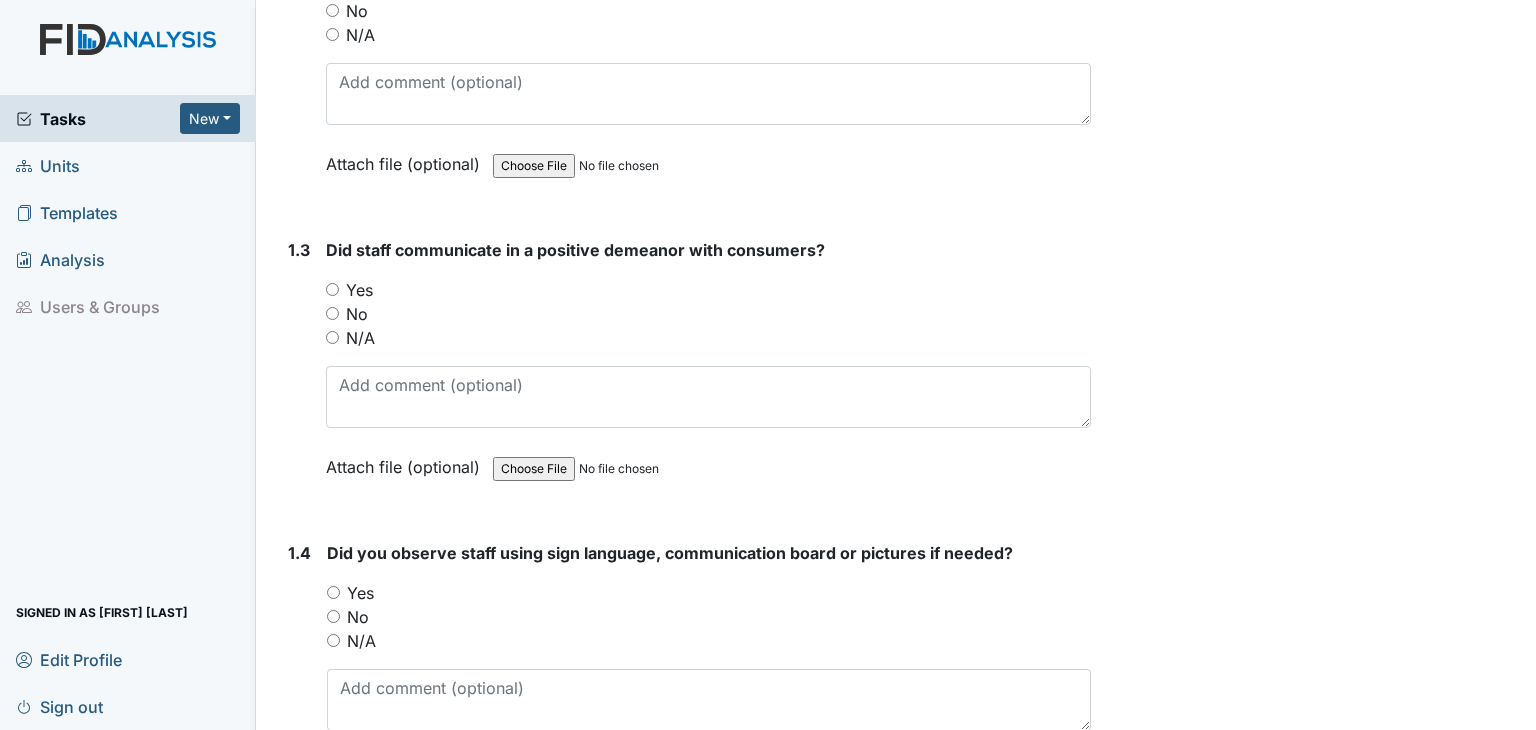 scroll, scrollTop: 700, scrollLeft: 0, axis: vertical 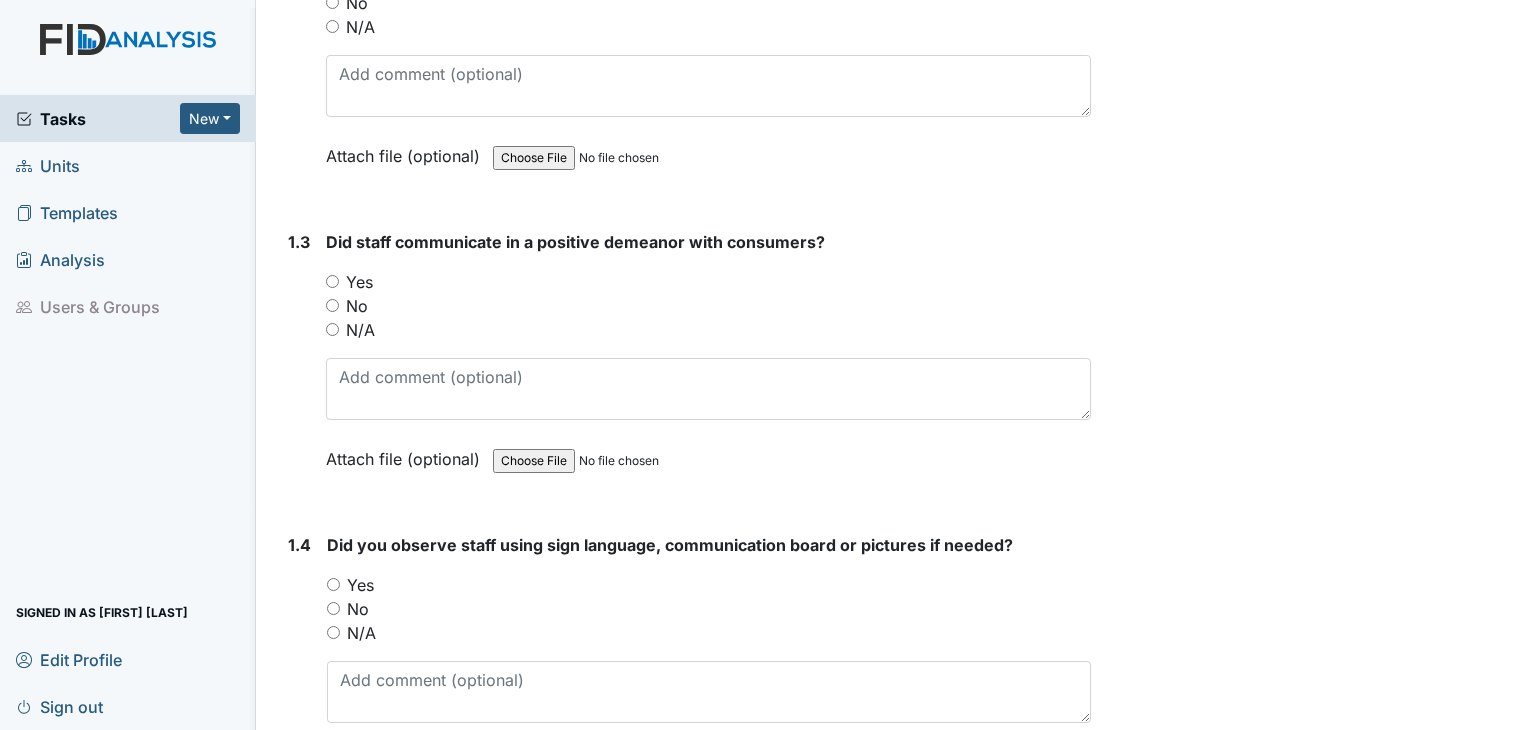 click on "Yes" at bounding box center (332, 281) 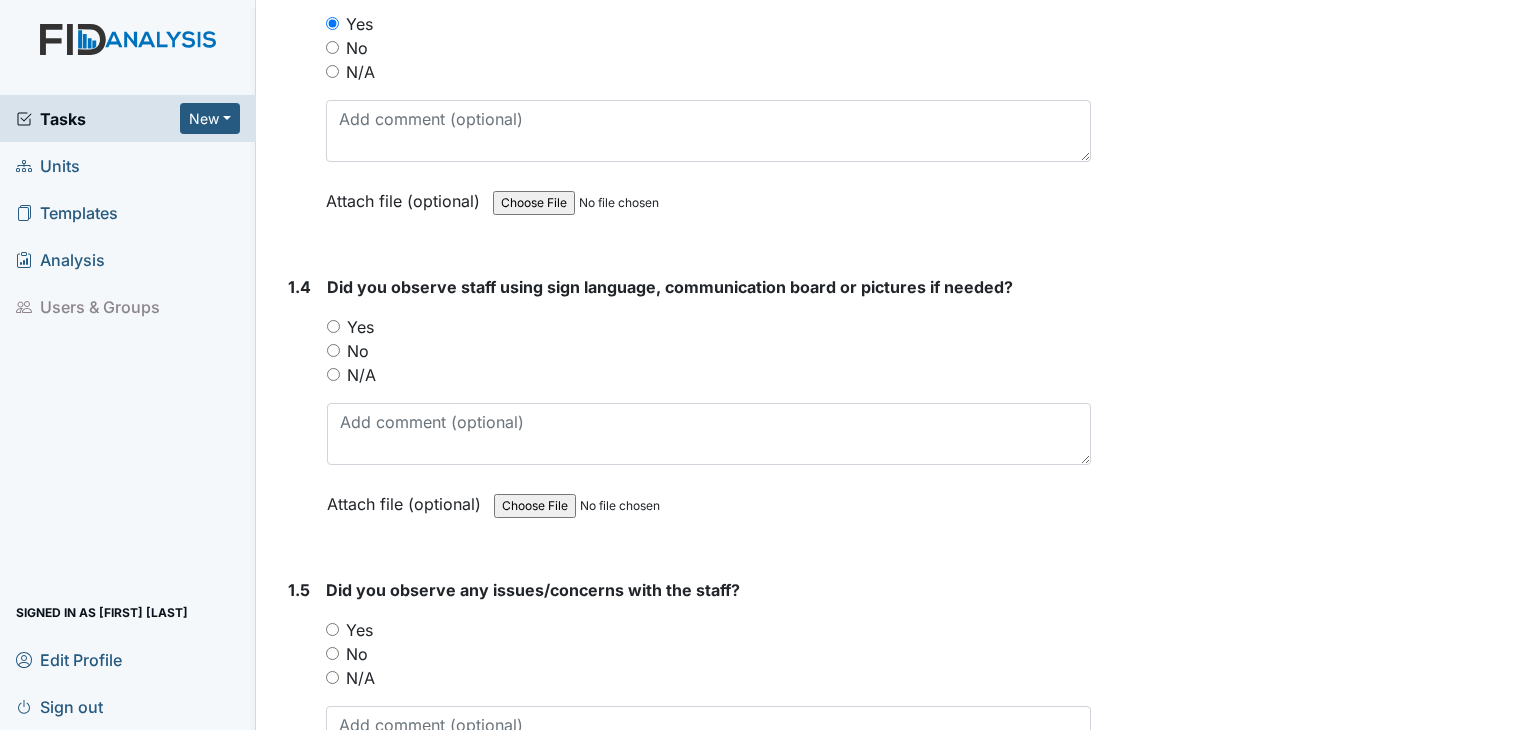 scroll, scrollTop: 1000, scrollLeft: 0, axis: vertical 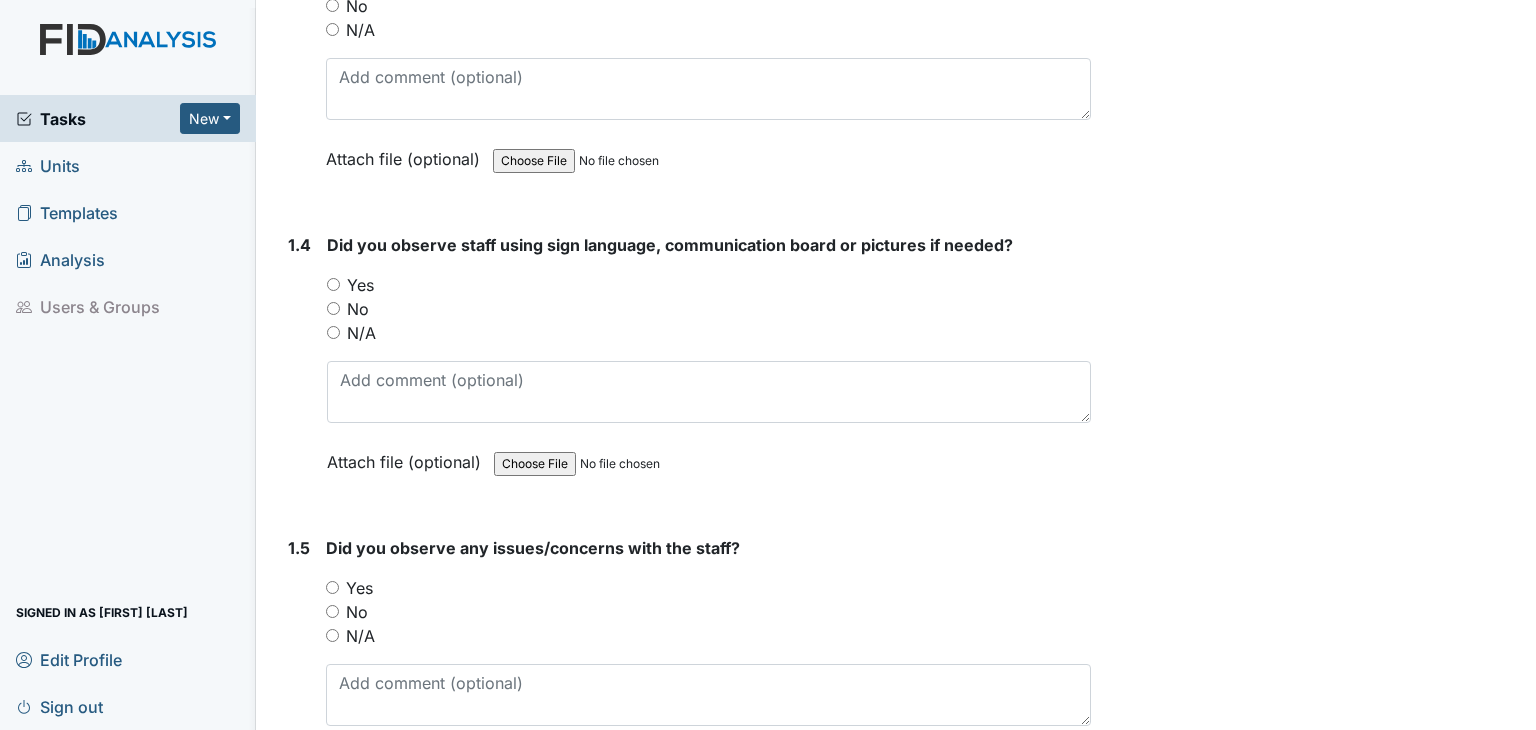 click on "N/A" at bounding box center (333, 332) 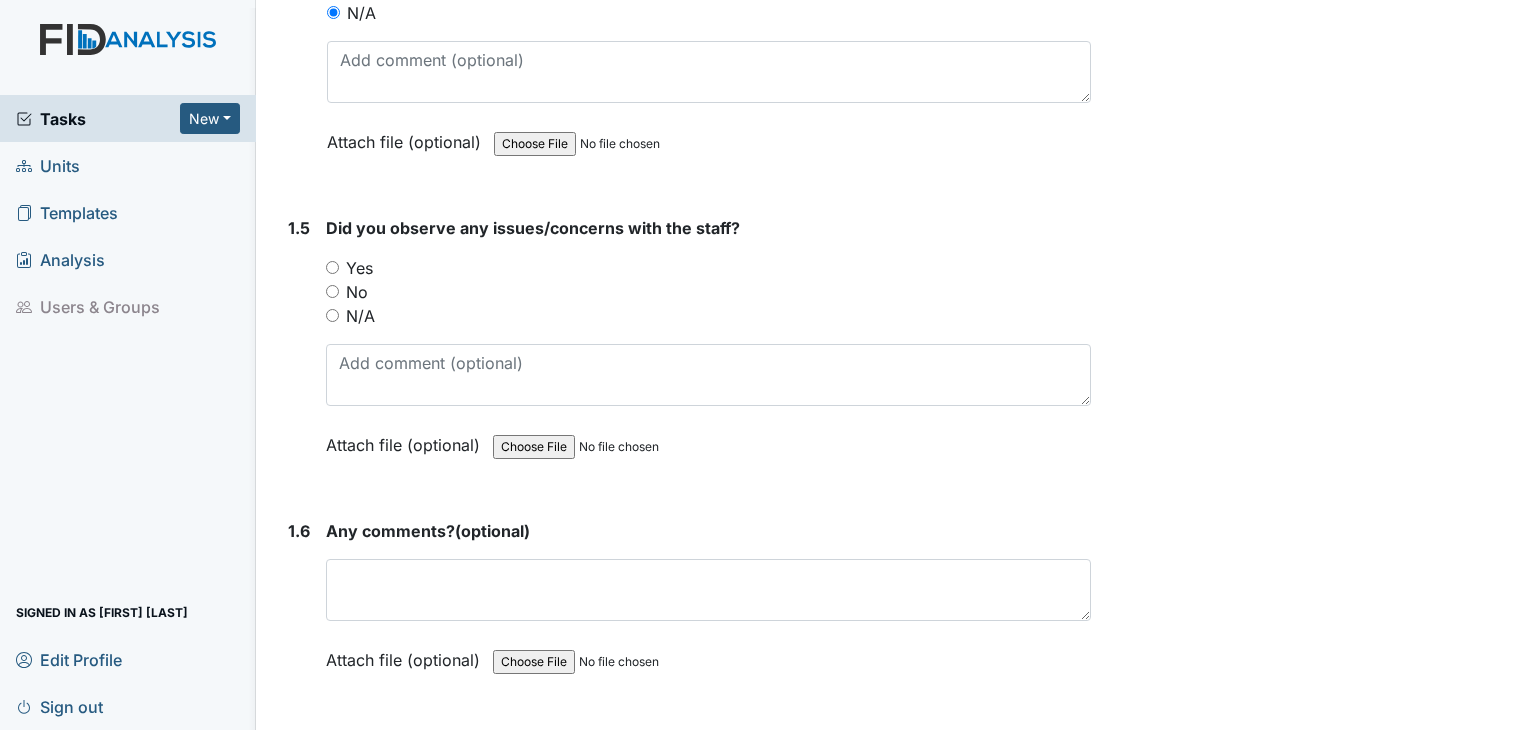 scroll, scrollTop: 1400, scrollLeft: 0, axis: vertical 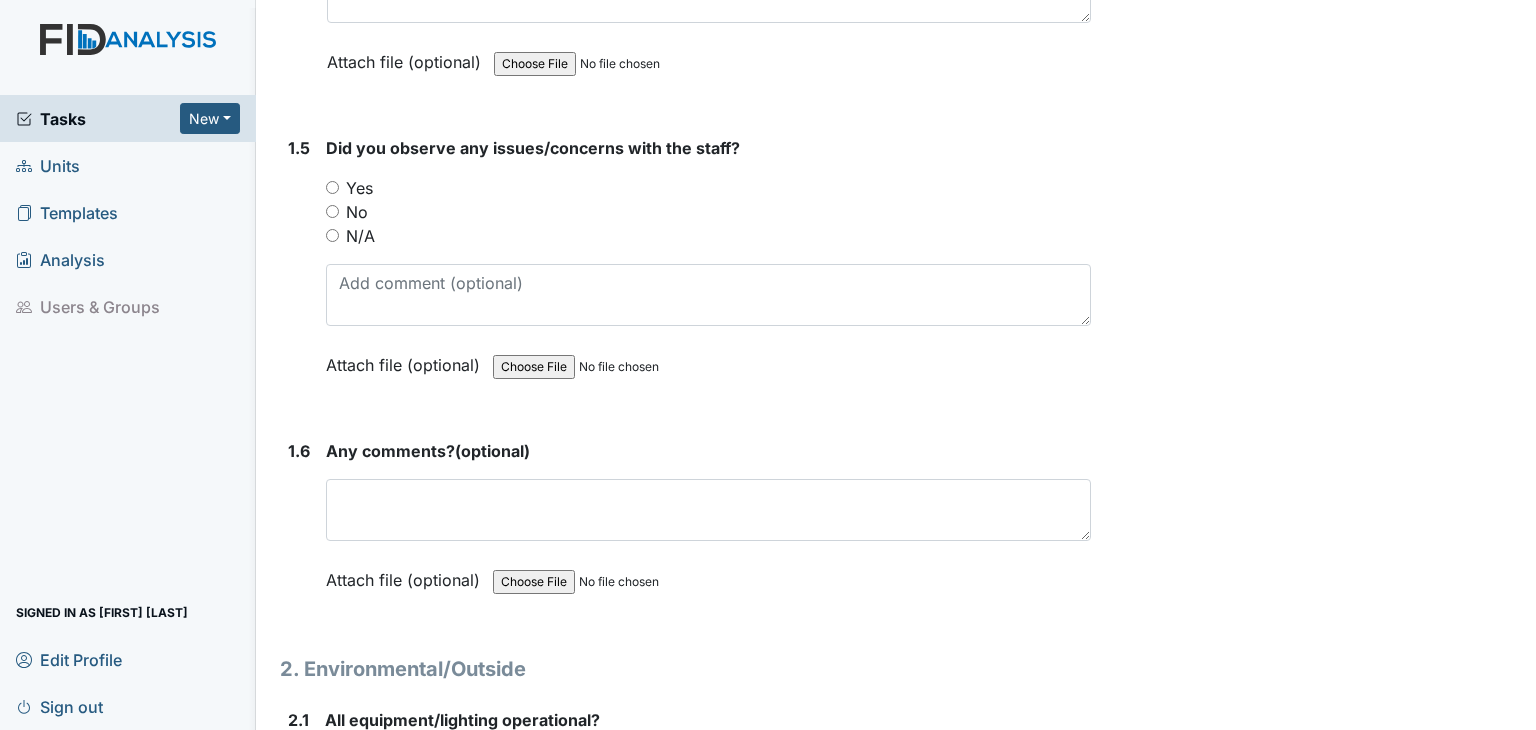 click on "No" at bounding box center (332, 211) 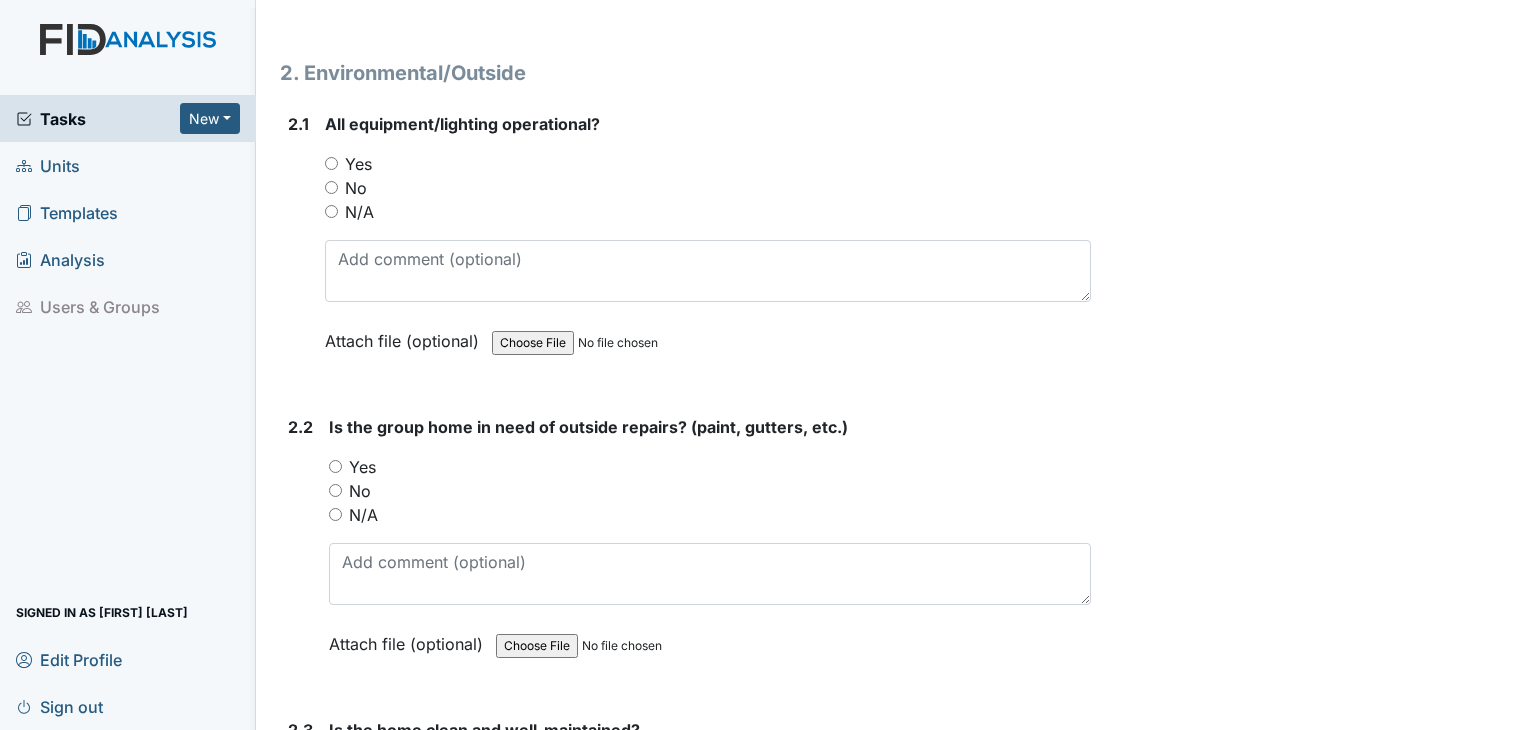 scroll, scrollTop: 2000, scrollLeft: 0, axis: vertical 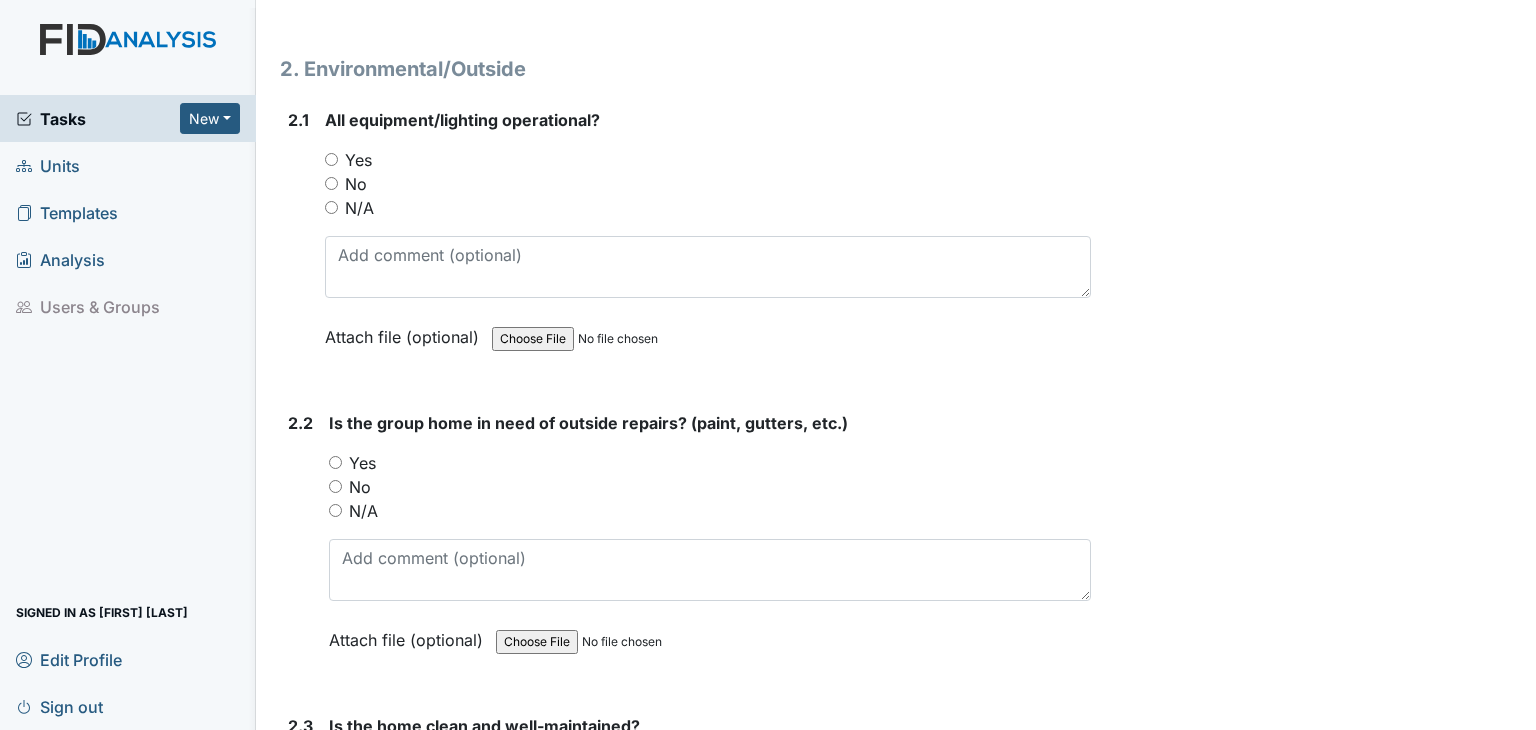 click on "Yes" at bounding box center (331, 159) 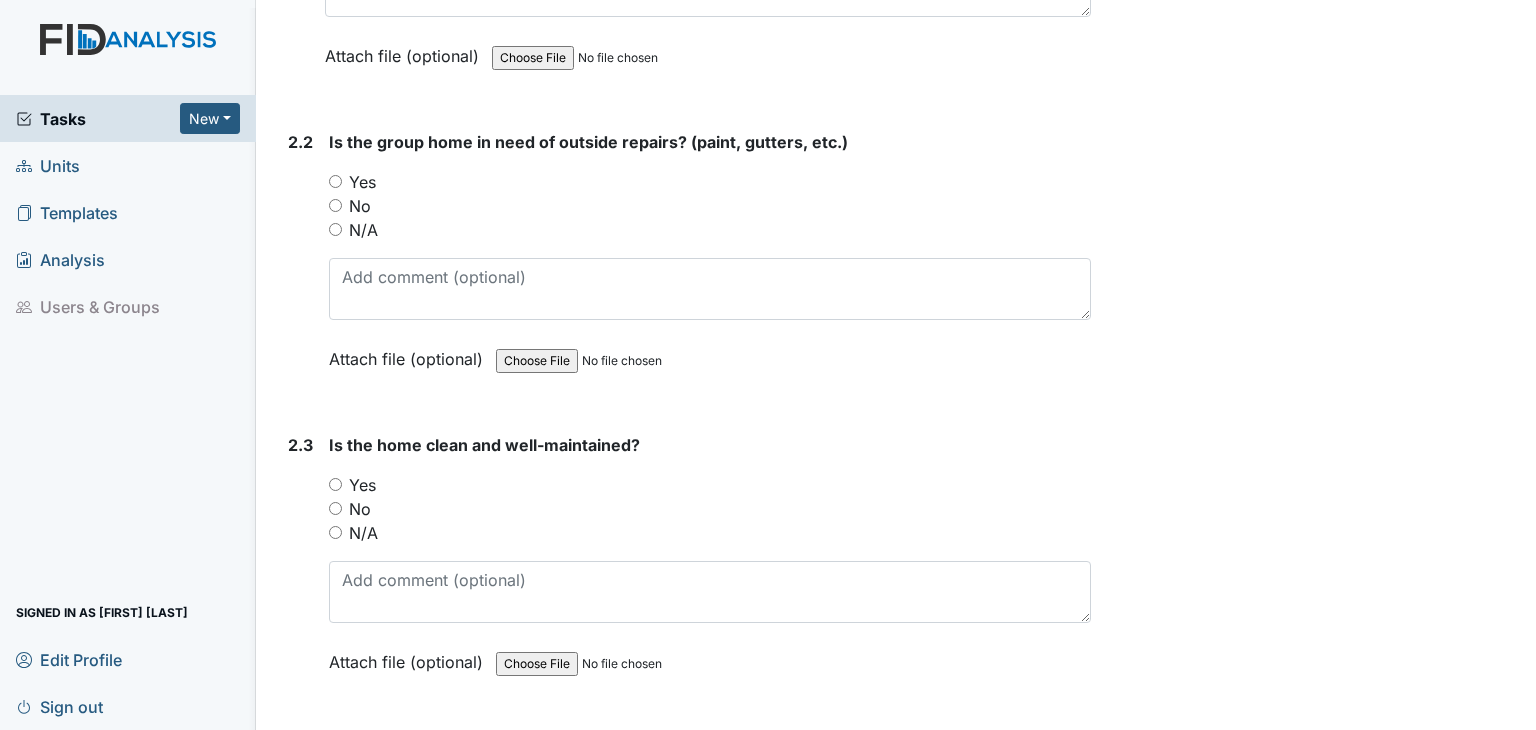 scroll, scrollTop: 2300, scrollLeft: 0, axis: vertical 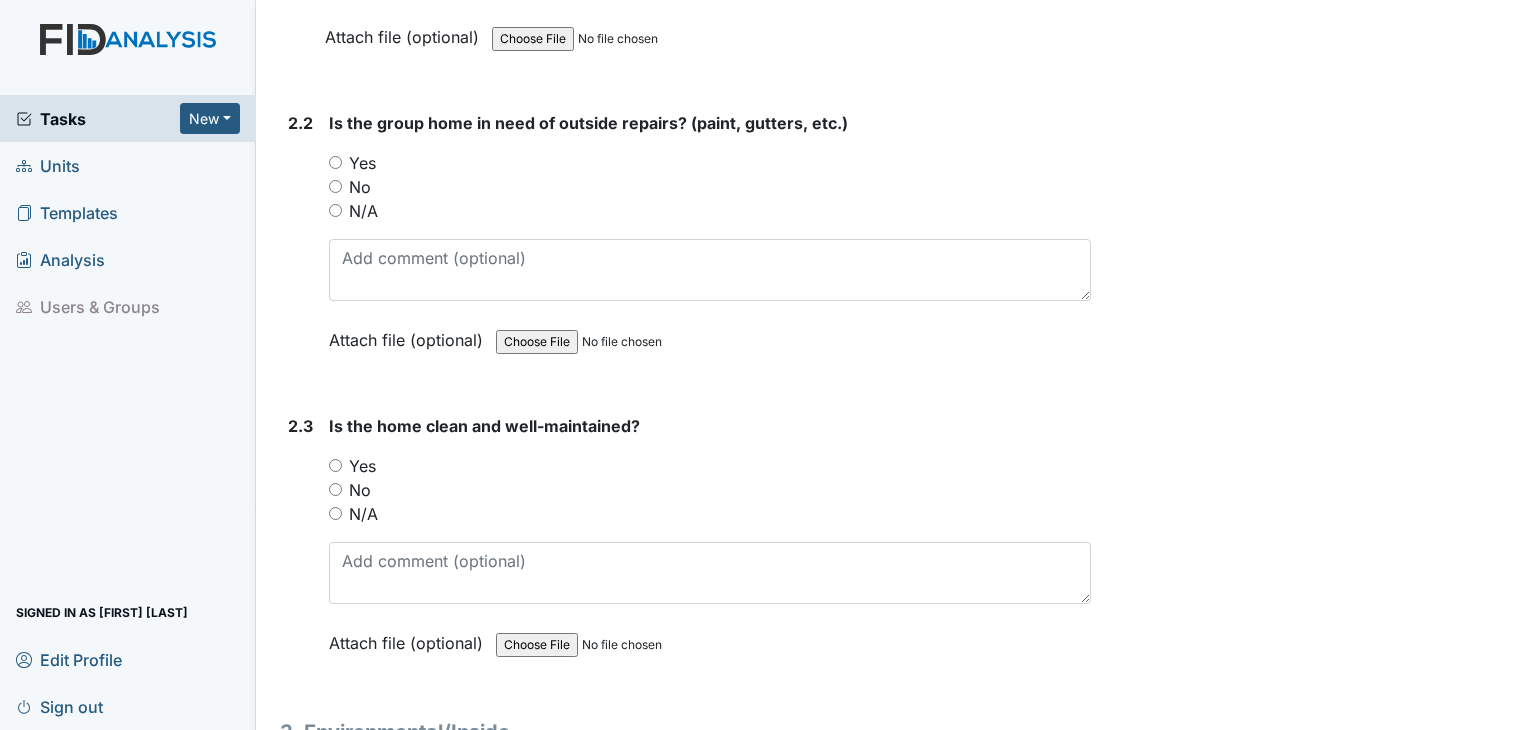 click on "No" at bounding box center (335, 186) 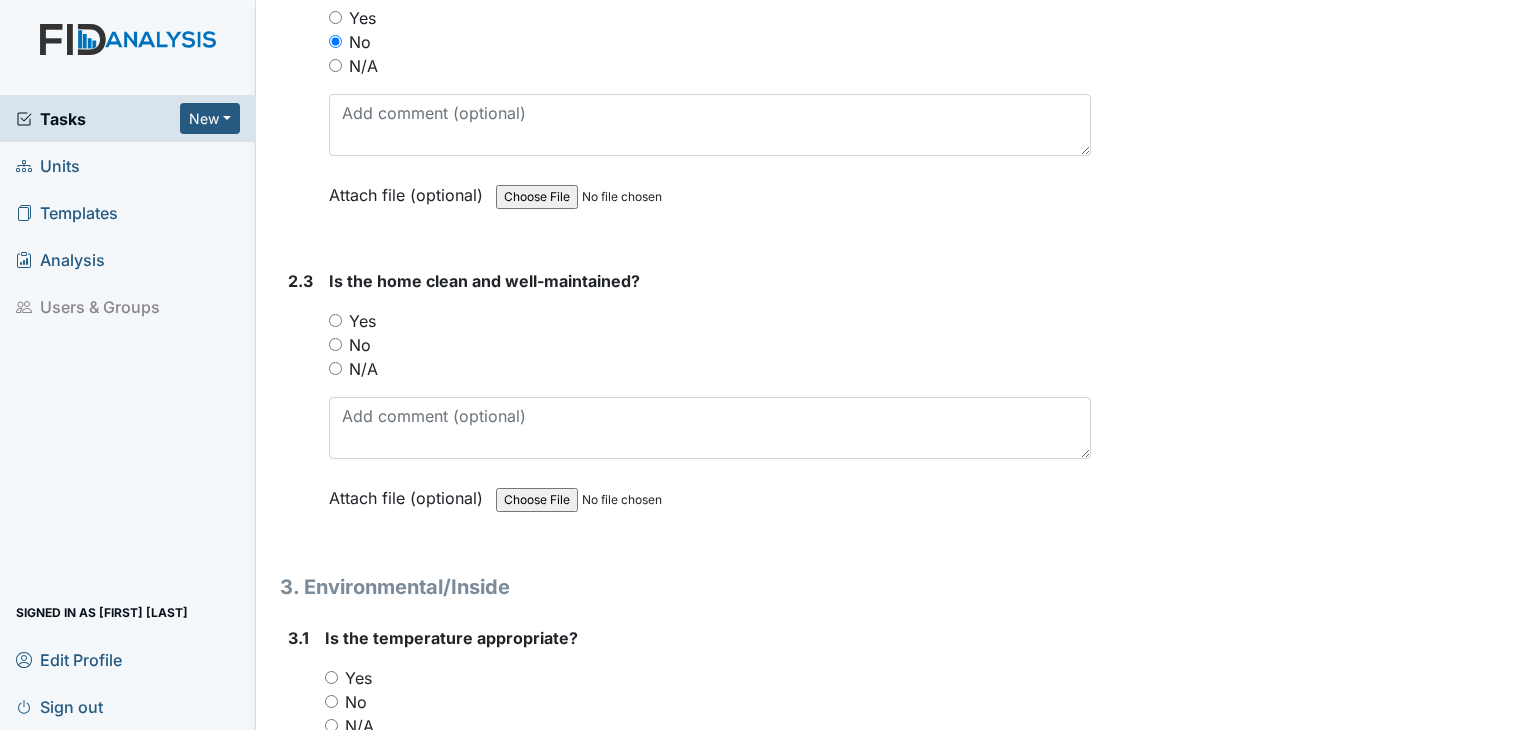 scroll, scrollTop: 2500, scrollLeft: 0, axis: vertical 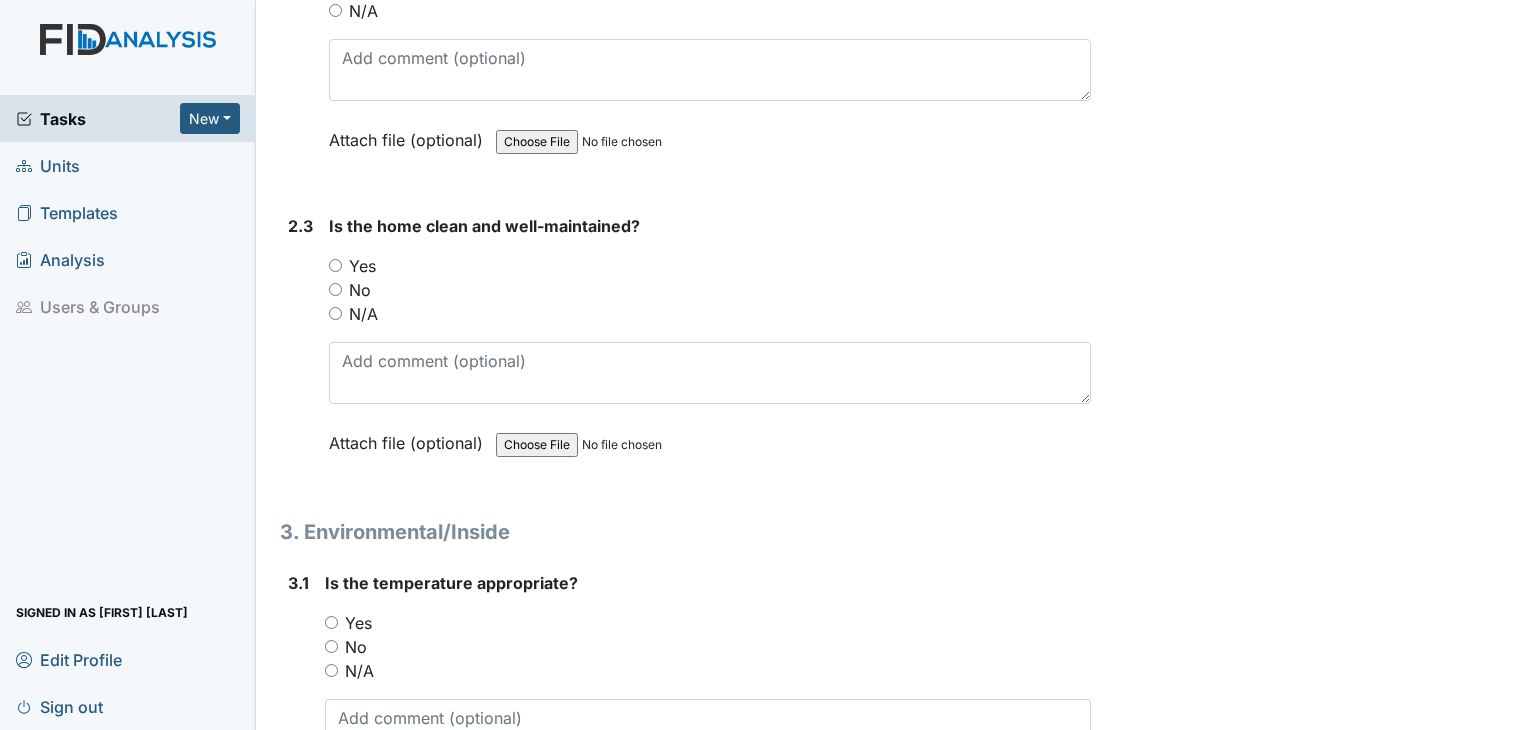click on "Yes" at bounding box center [335, 265] 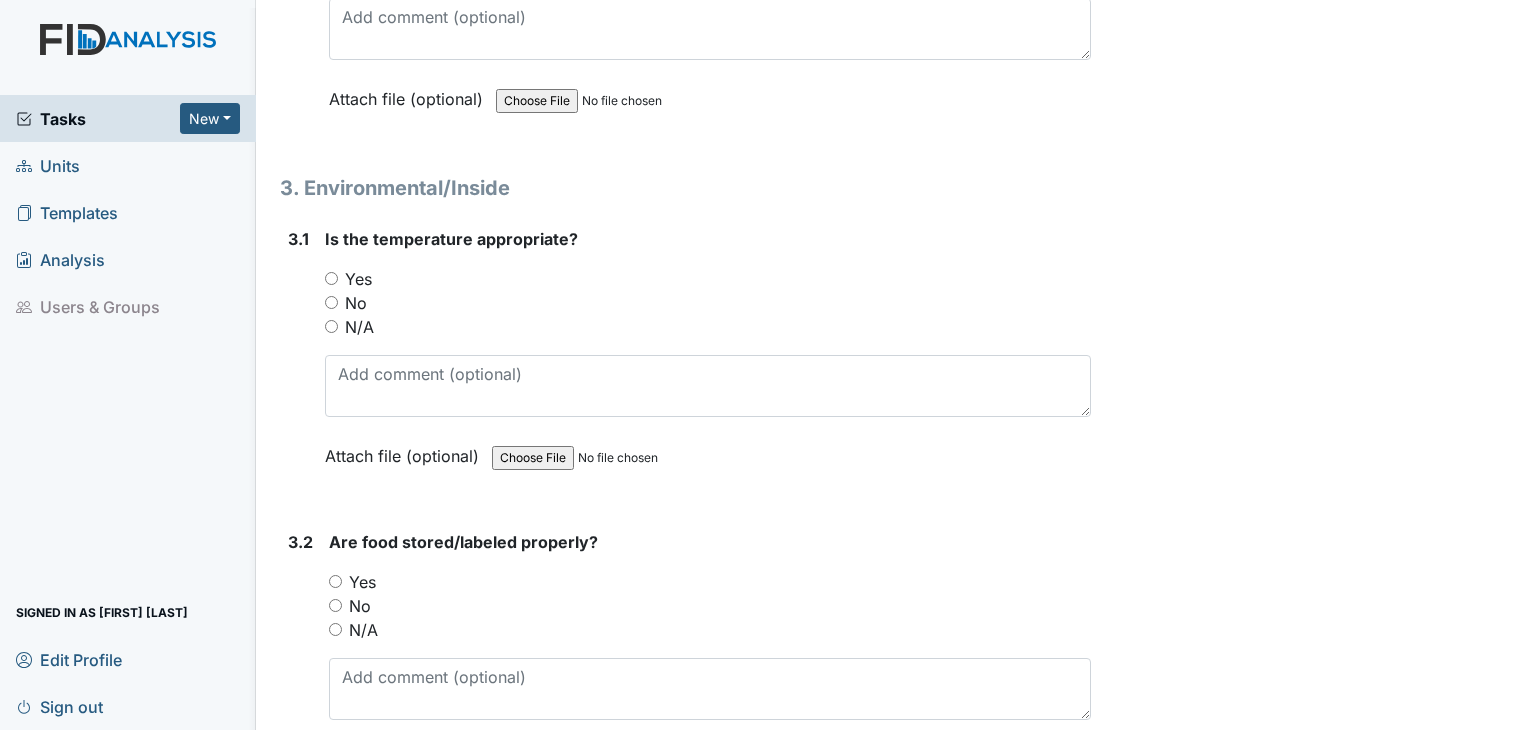 scroll, scrollTop: 2900, scrollLeft: 0, axis: vertical 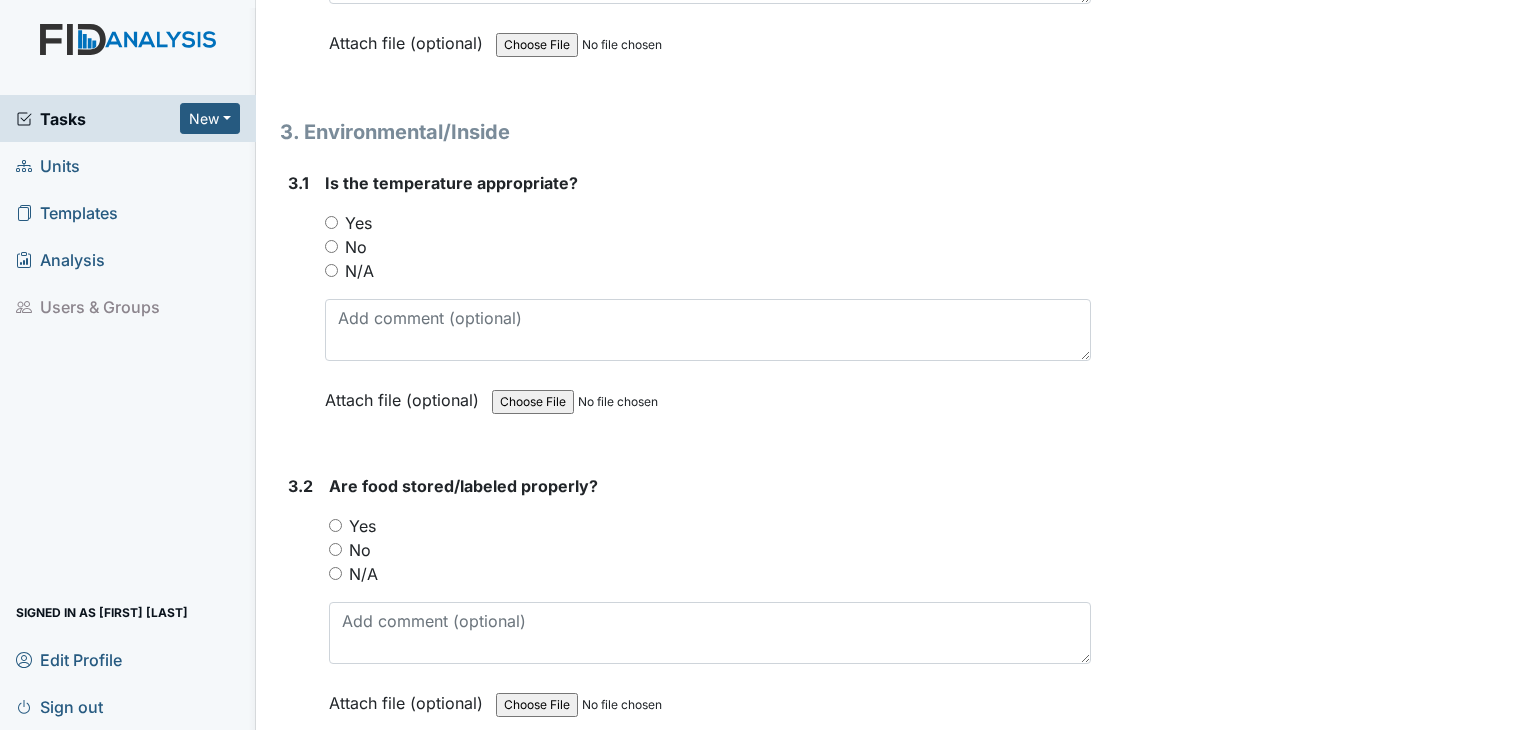 click on "Yes" at bounding box center (331, 222) 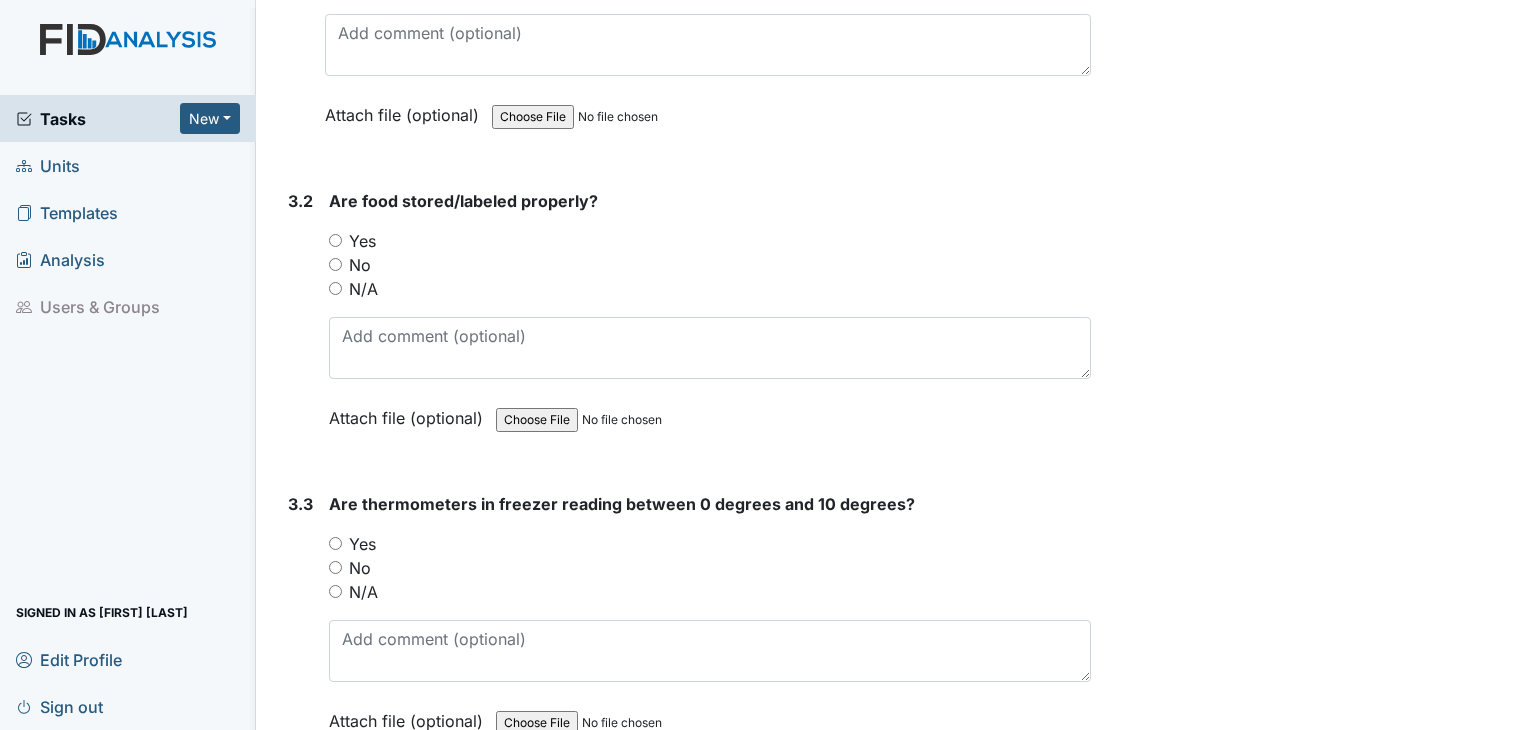 scroll, scrollTop: 3200, scrollLeft: 0, axis: vertical 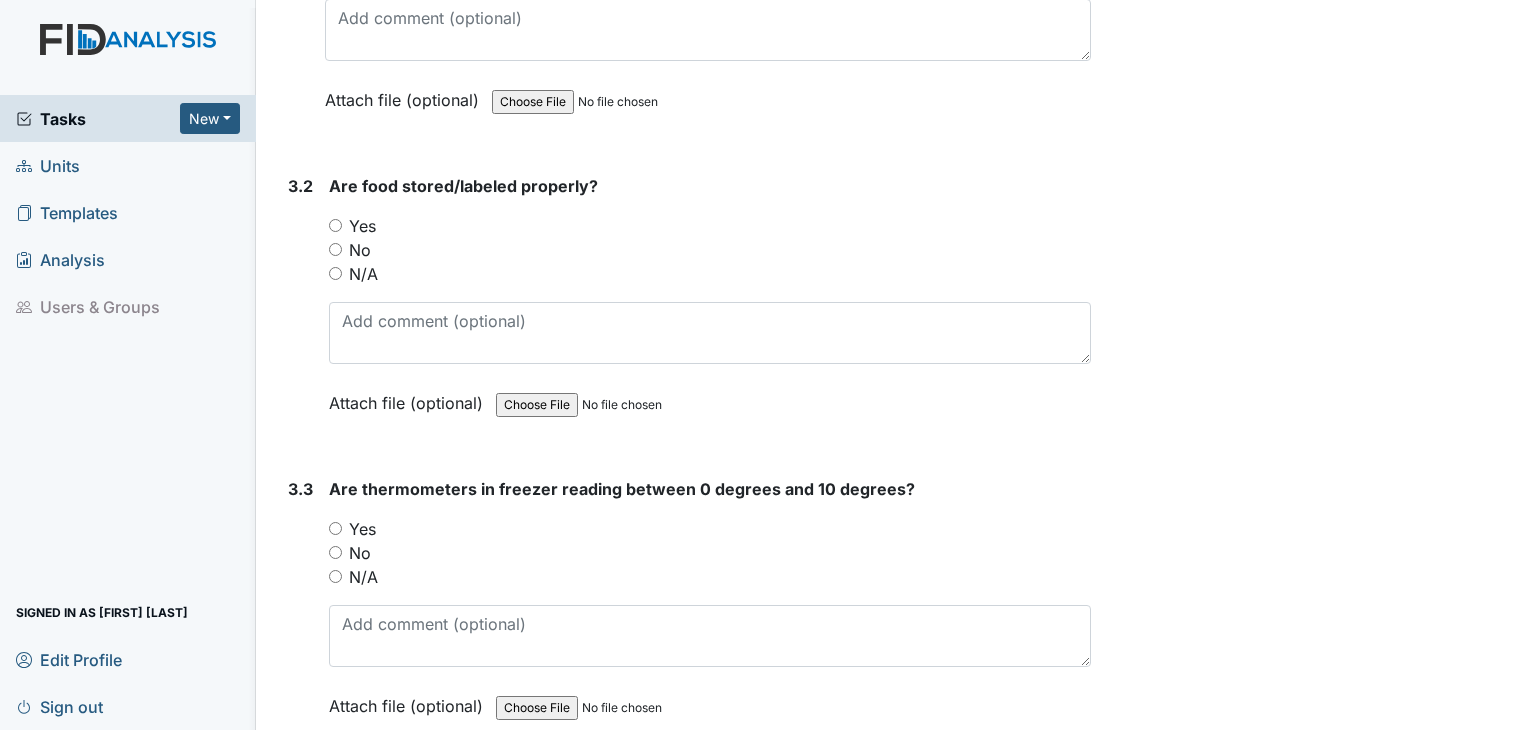 click on "Yes" at bounding box center (335, 225) 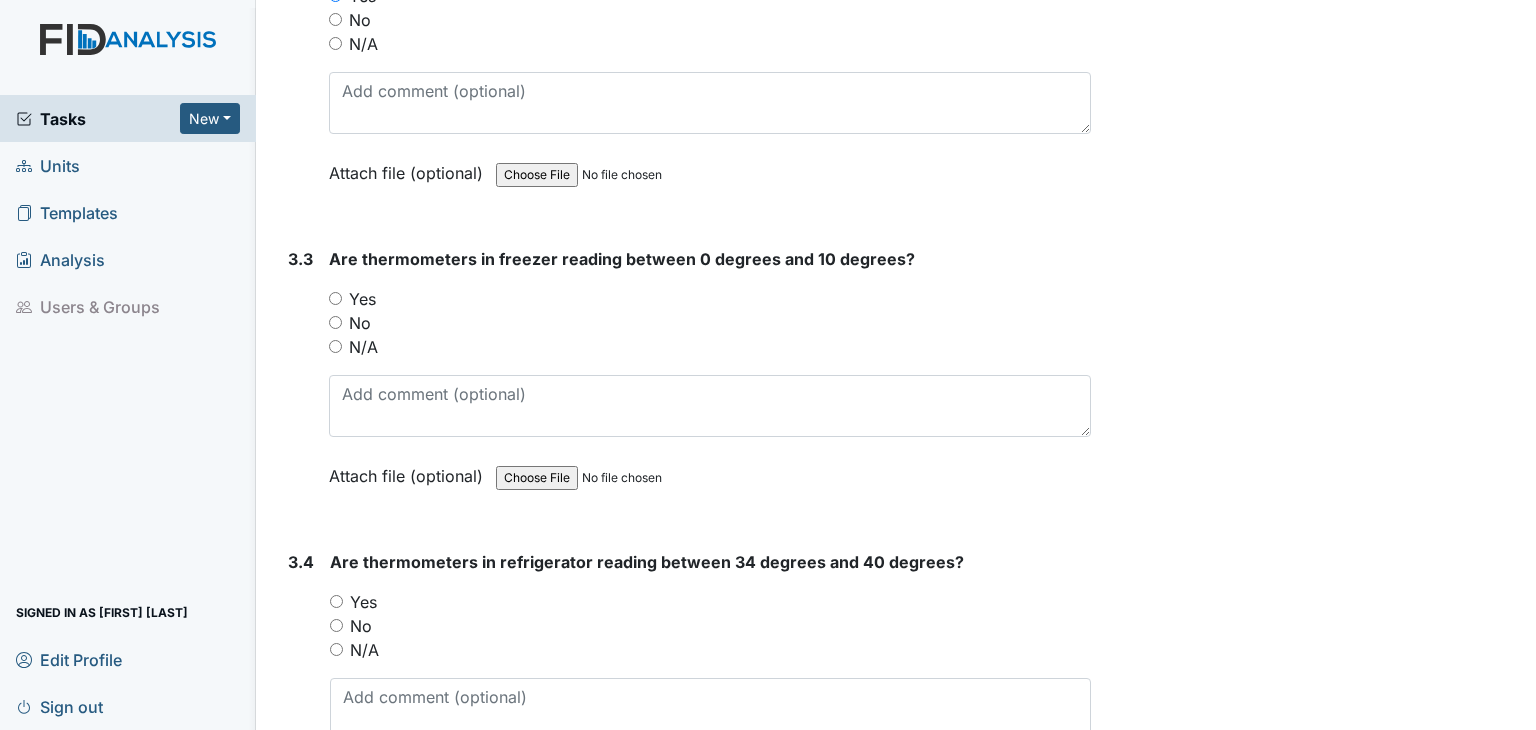 scroll, scrollTop: 3600, scrollLeft: 0, axis: vertical 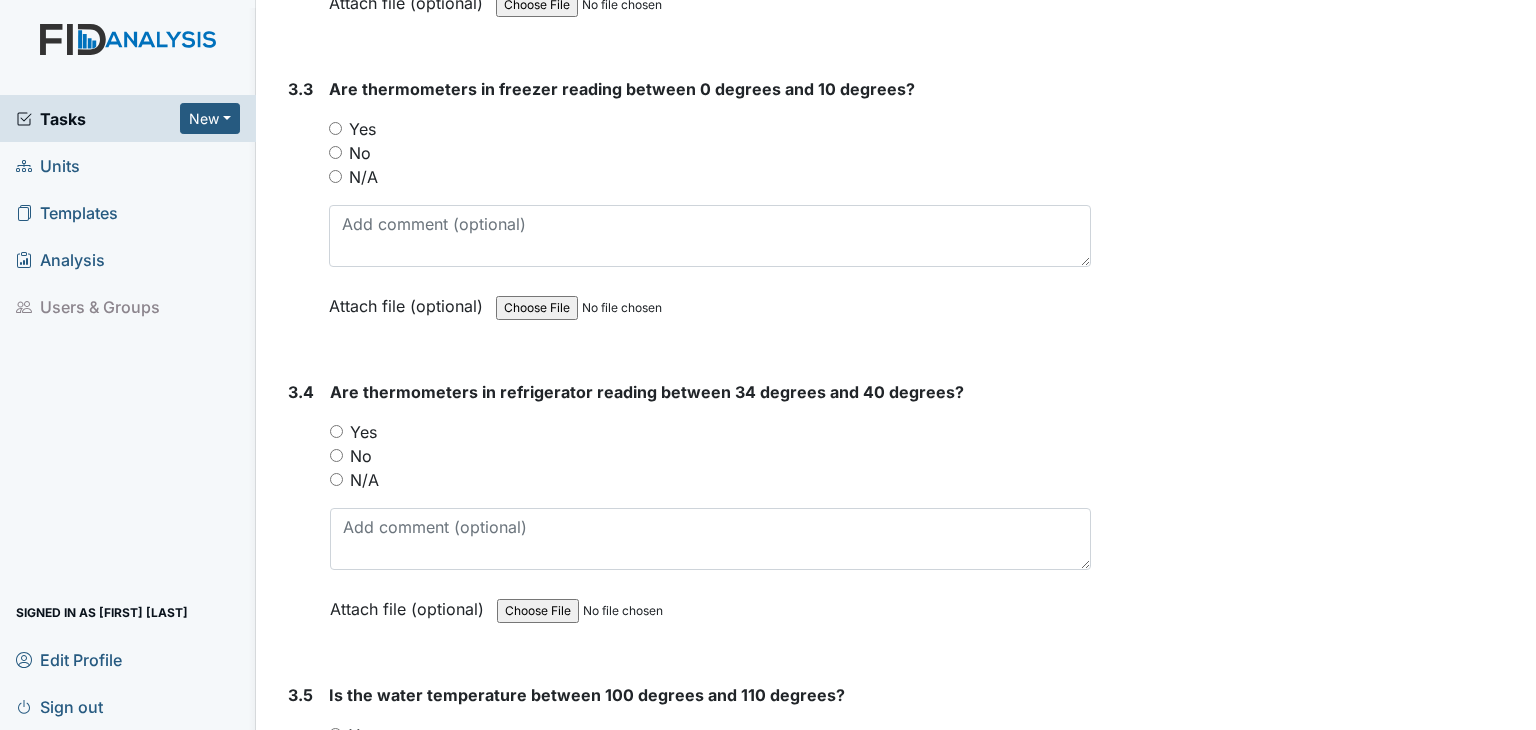click on "Yes" at bounding box center (335, 128) 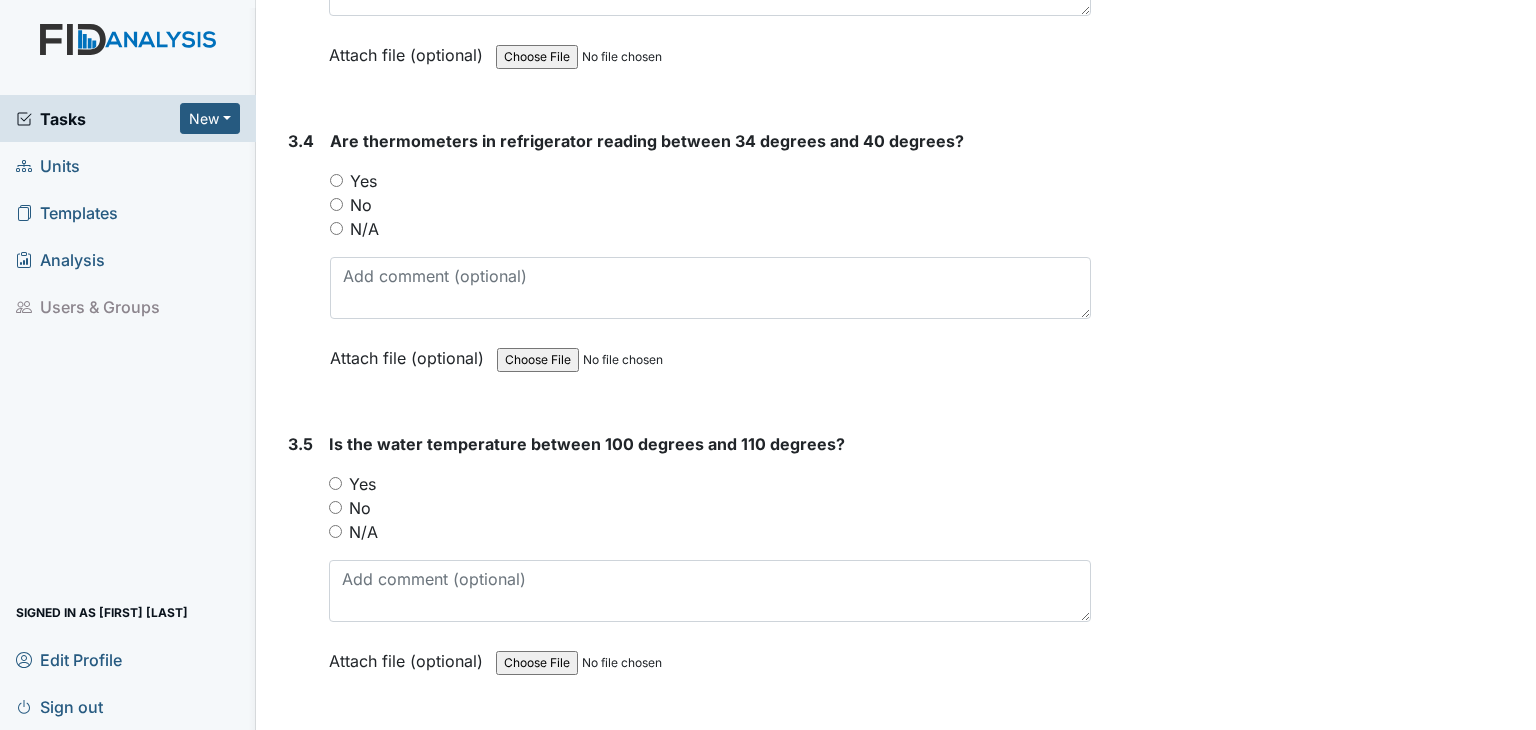scroll, scrollTop: 3900, scrollLeft: 0, axis: vertical 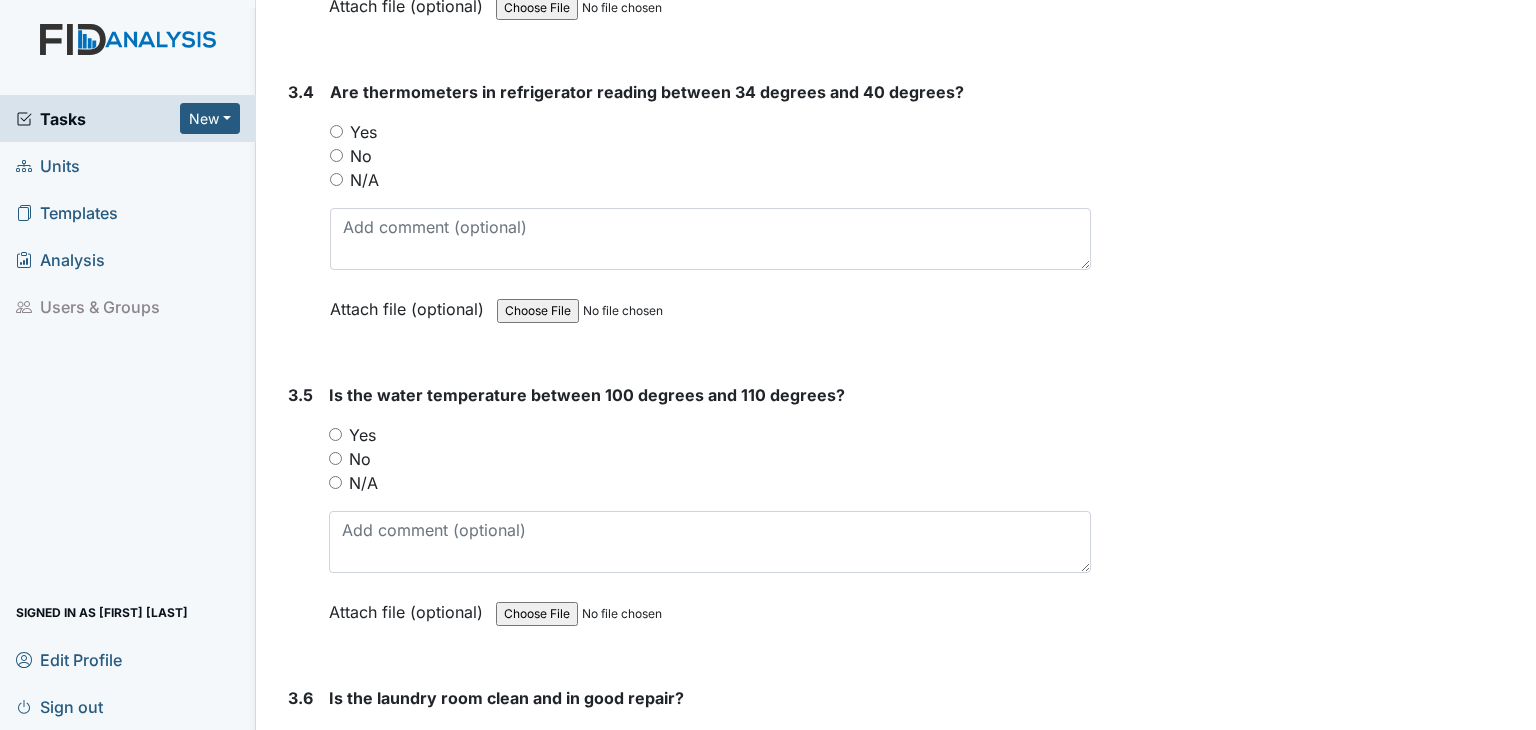 click on "Yes" at bounding box center (336, 131) 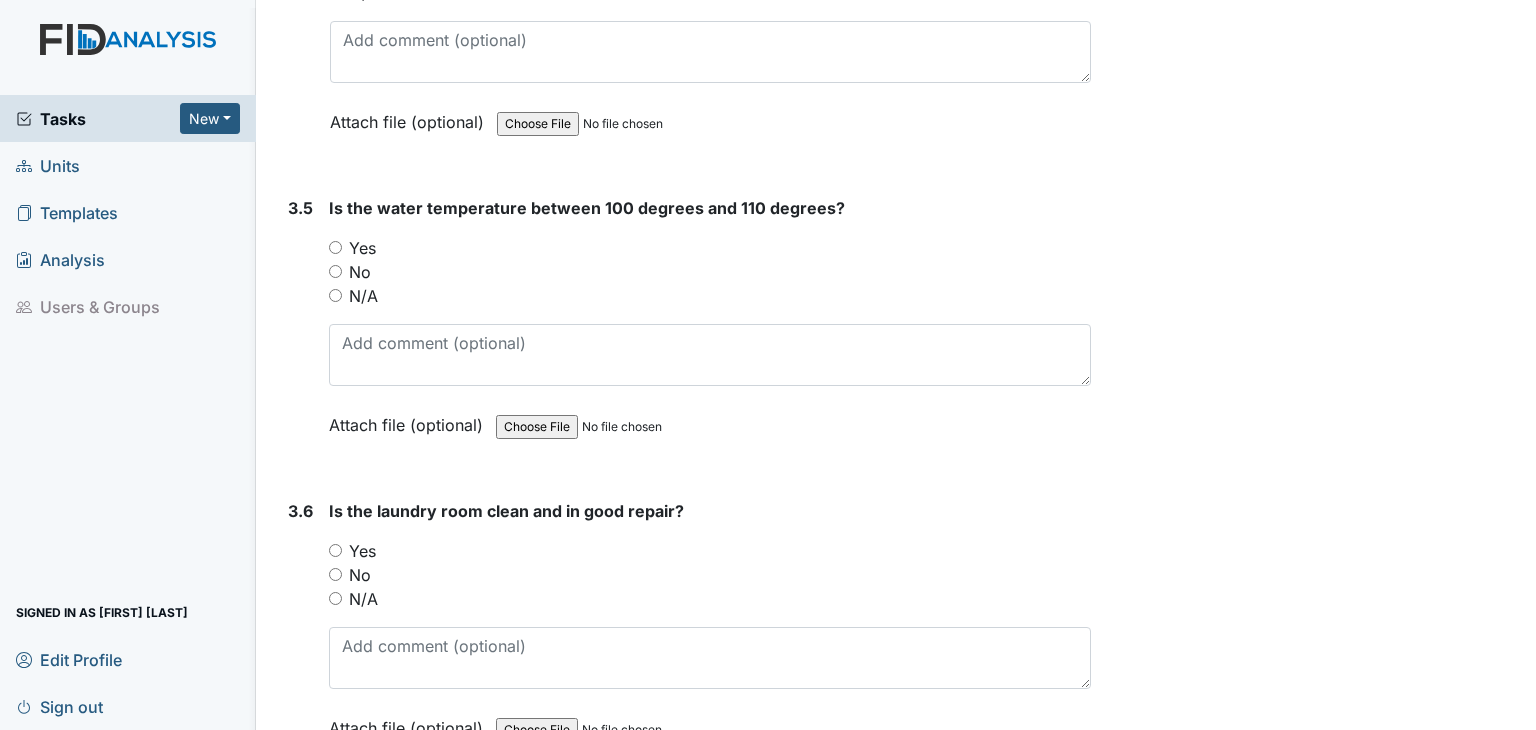 scroll, scrollTop: 4100, scrollLeft: 0, axis: vertical 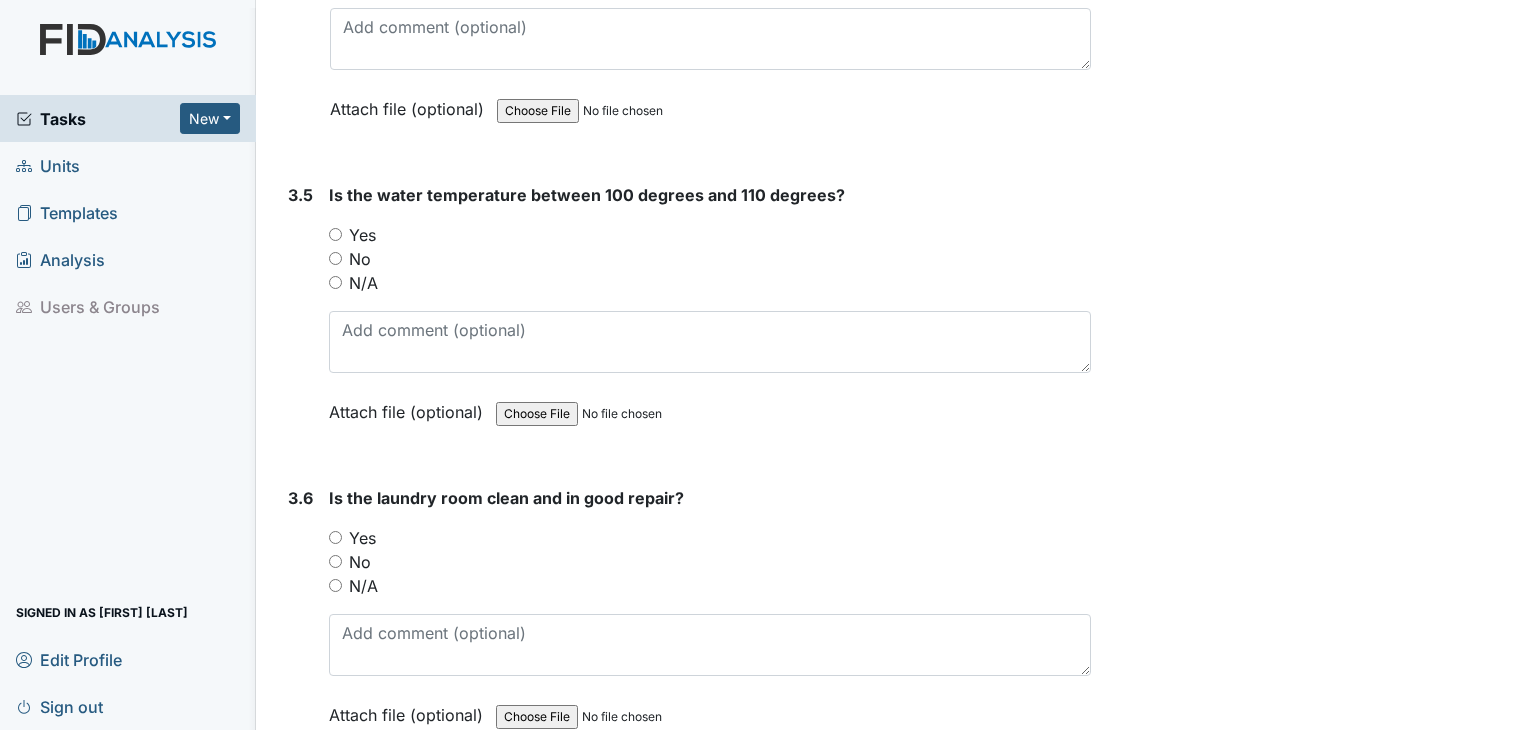 click on "Yes" at bounding box center (335, 234) 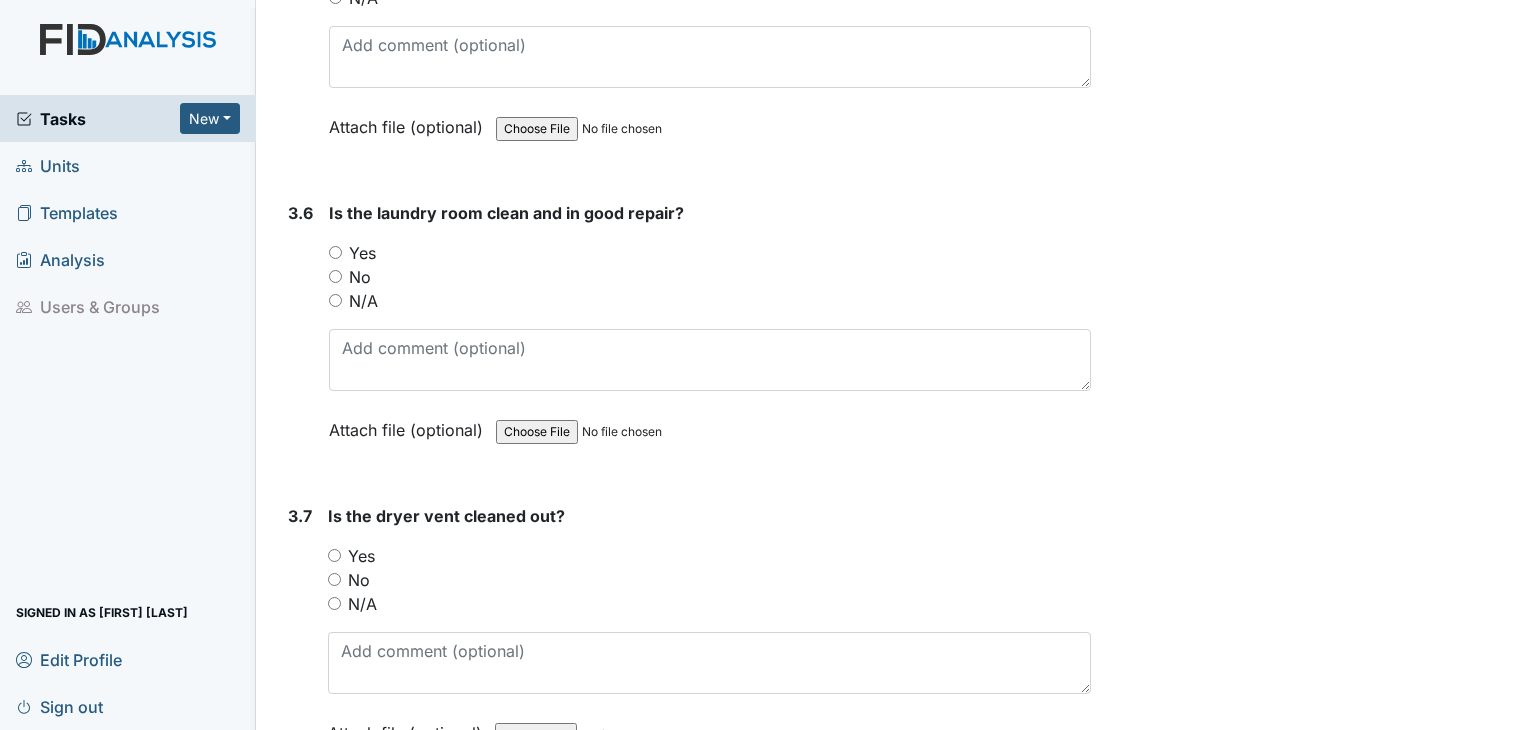 scroll, scrollTop: 4400, scrollLeft: 0, axis: vertical 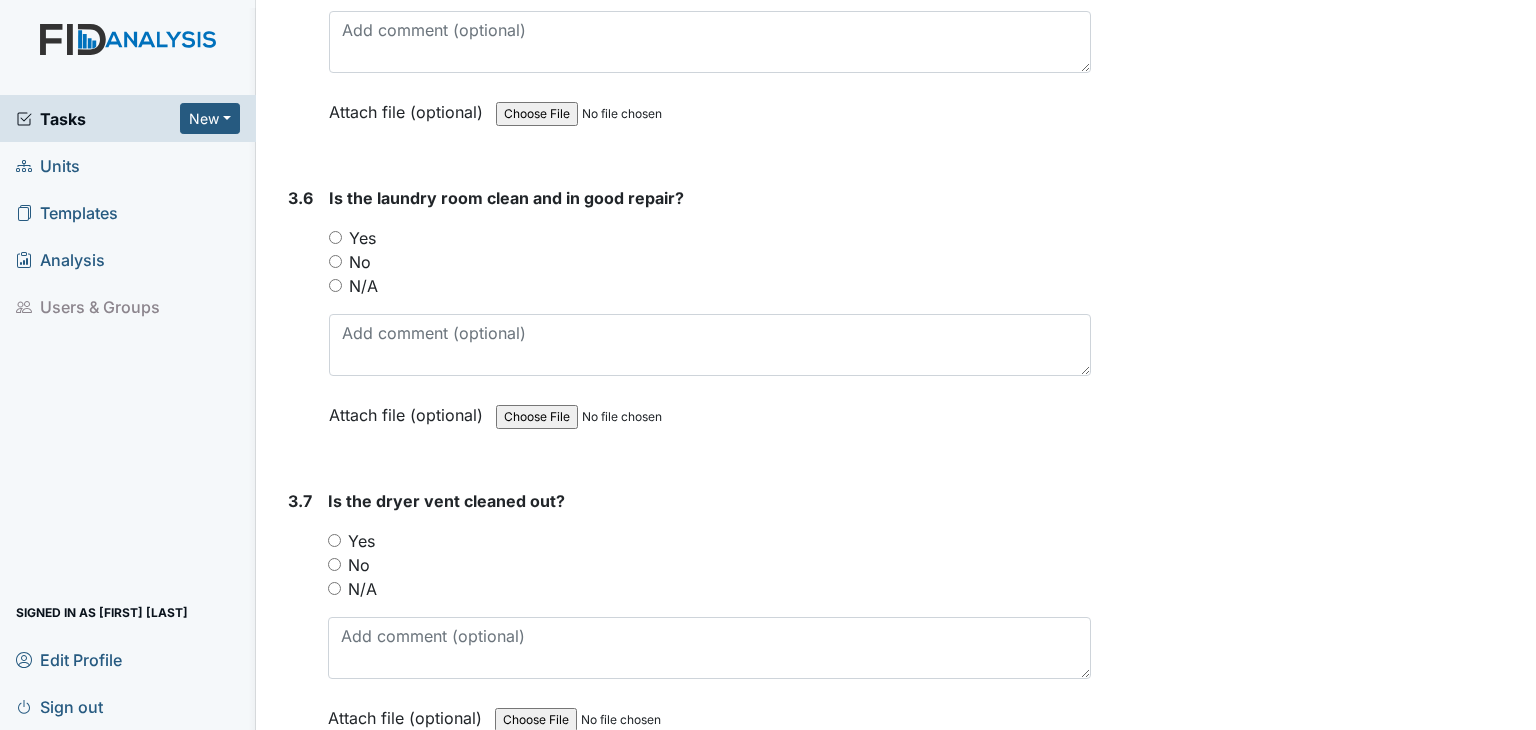 click on "Yes" at bounding box center (710, 238) 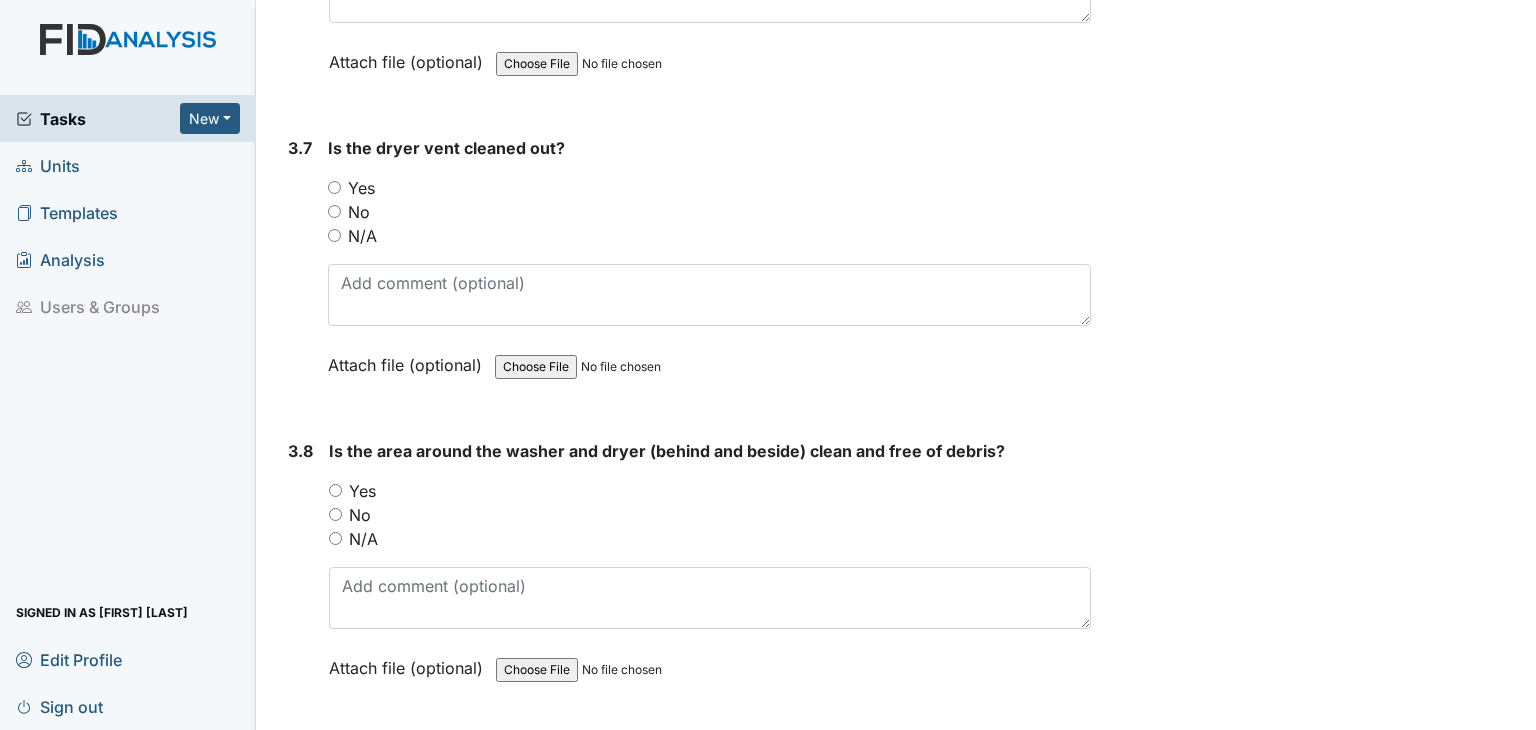 scroll, scrollTop: 4800, scrollLeft: 0, axis: vertical 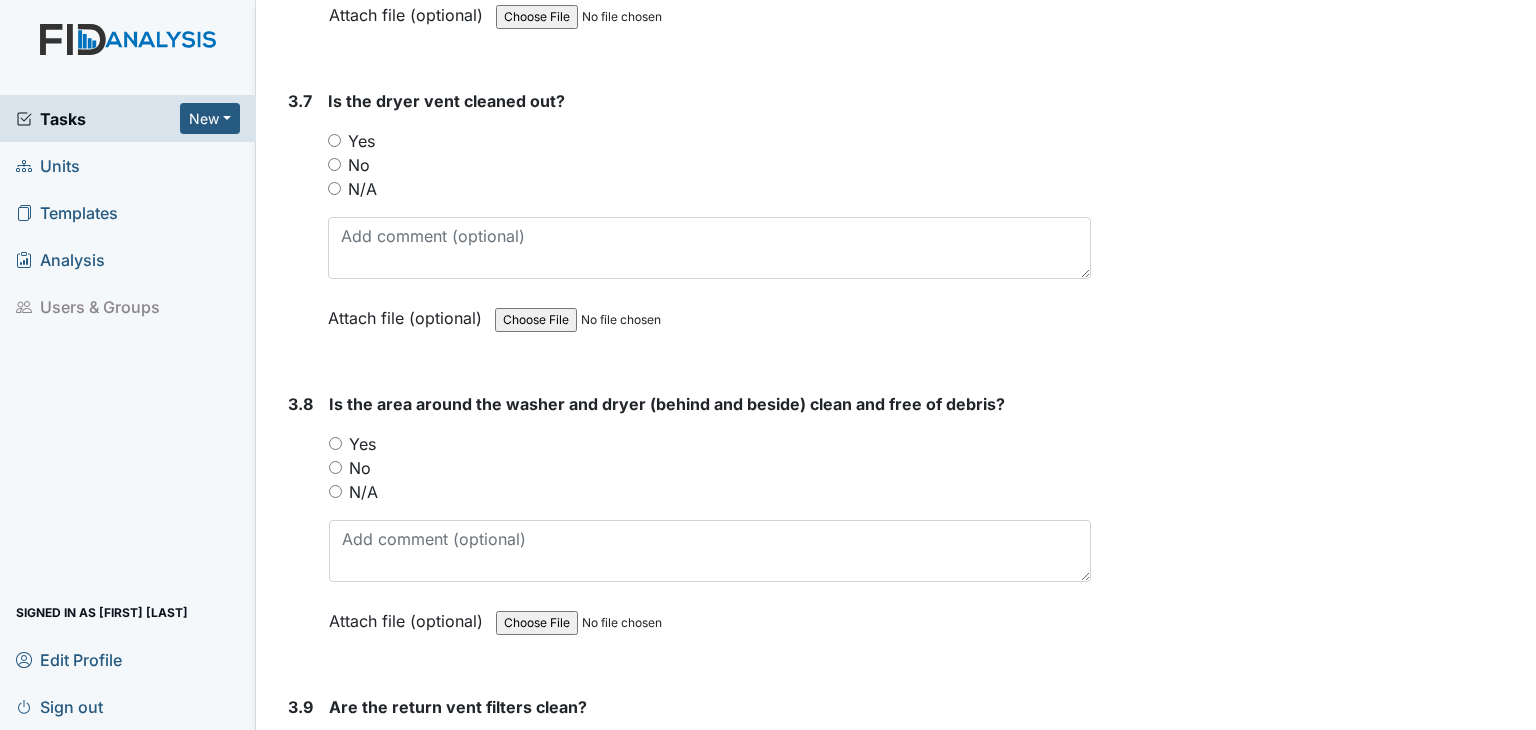 click on "Yes" at bounding box center (334, 140) 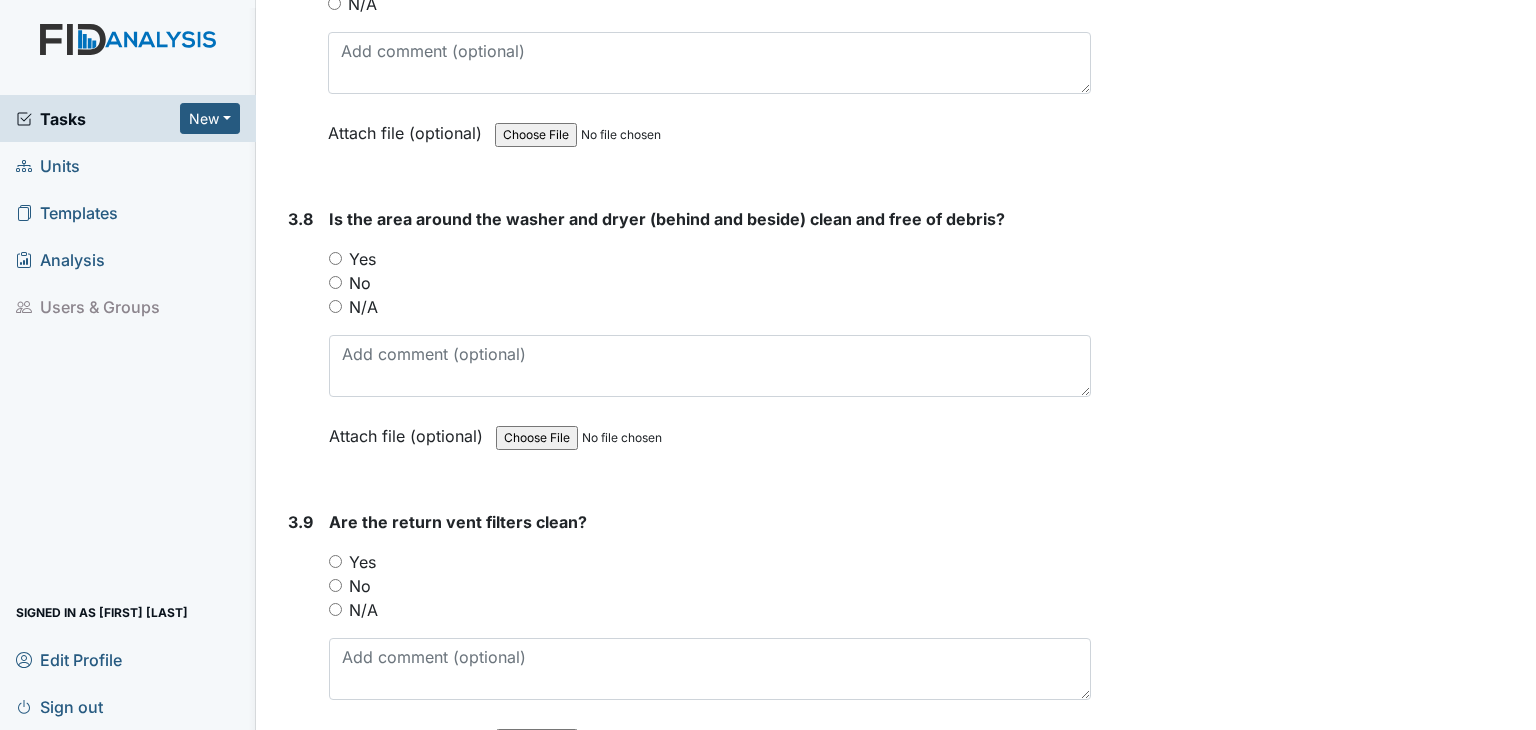 scroll, scrollTop: 5100, scrollLeft: 0, axis: vertical 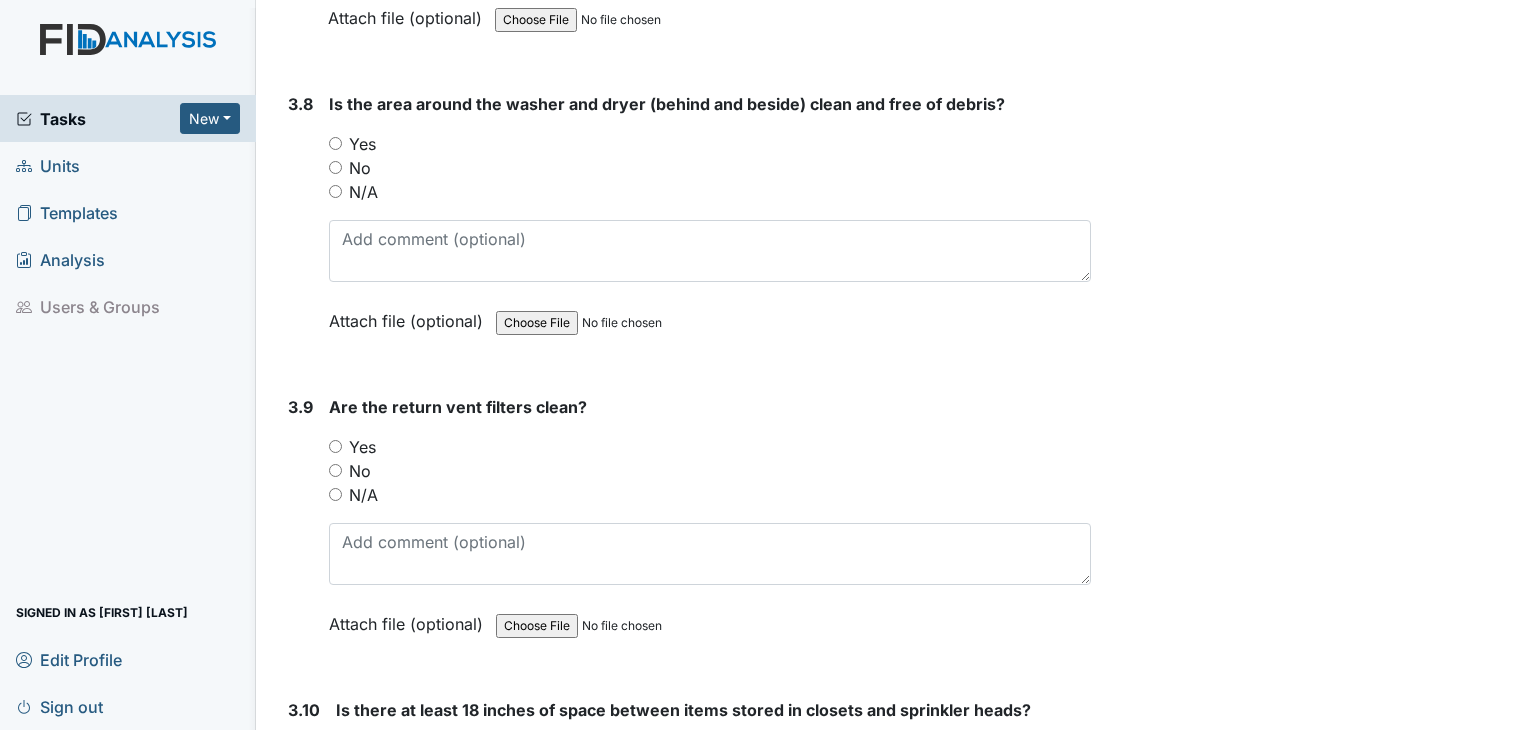 click on "Yes" at bounding box center [335, 143] 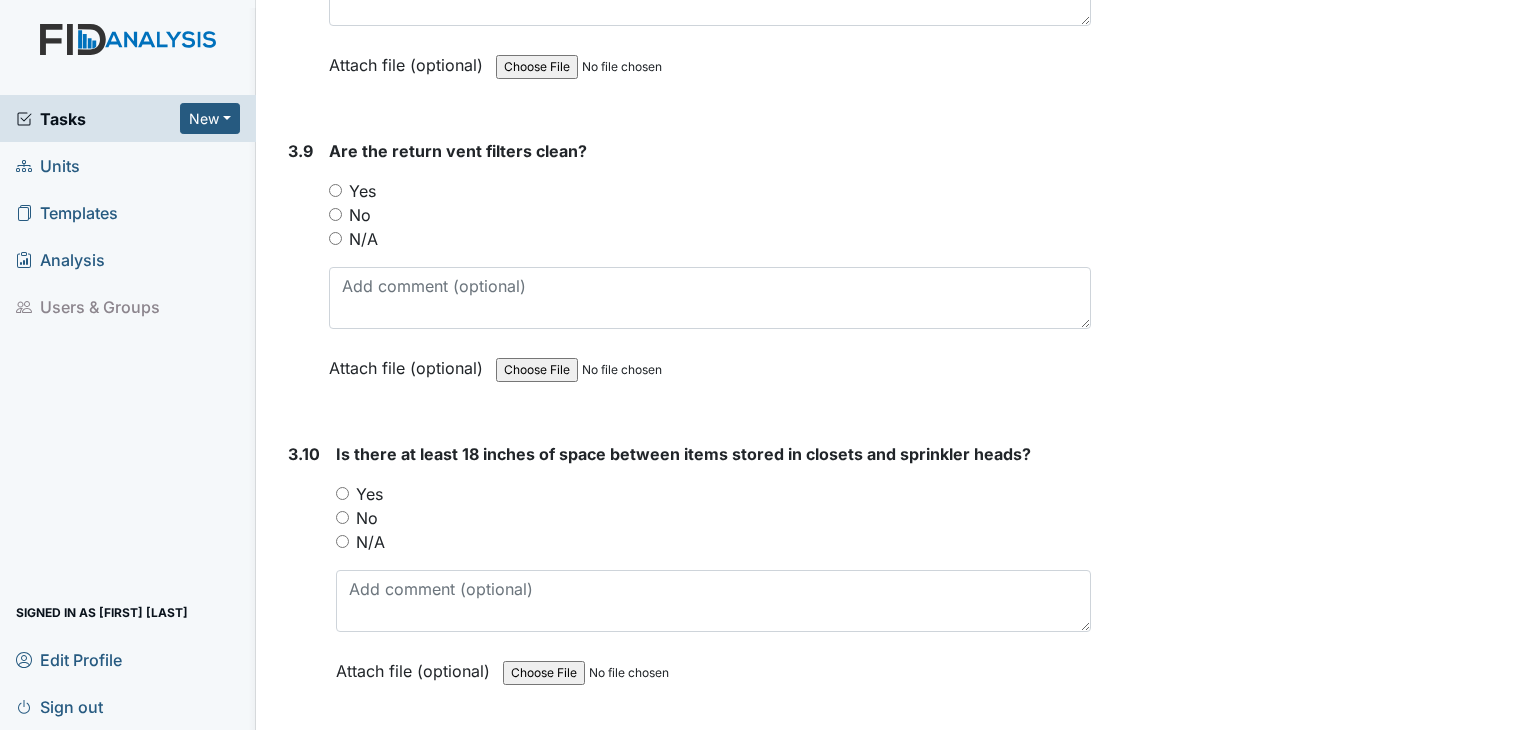 scroll, scrollTop: 5400, scrollLeft: 0, axis: vertical 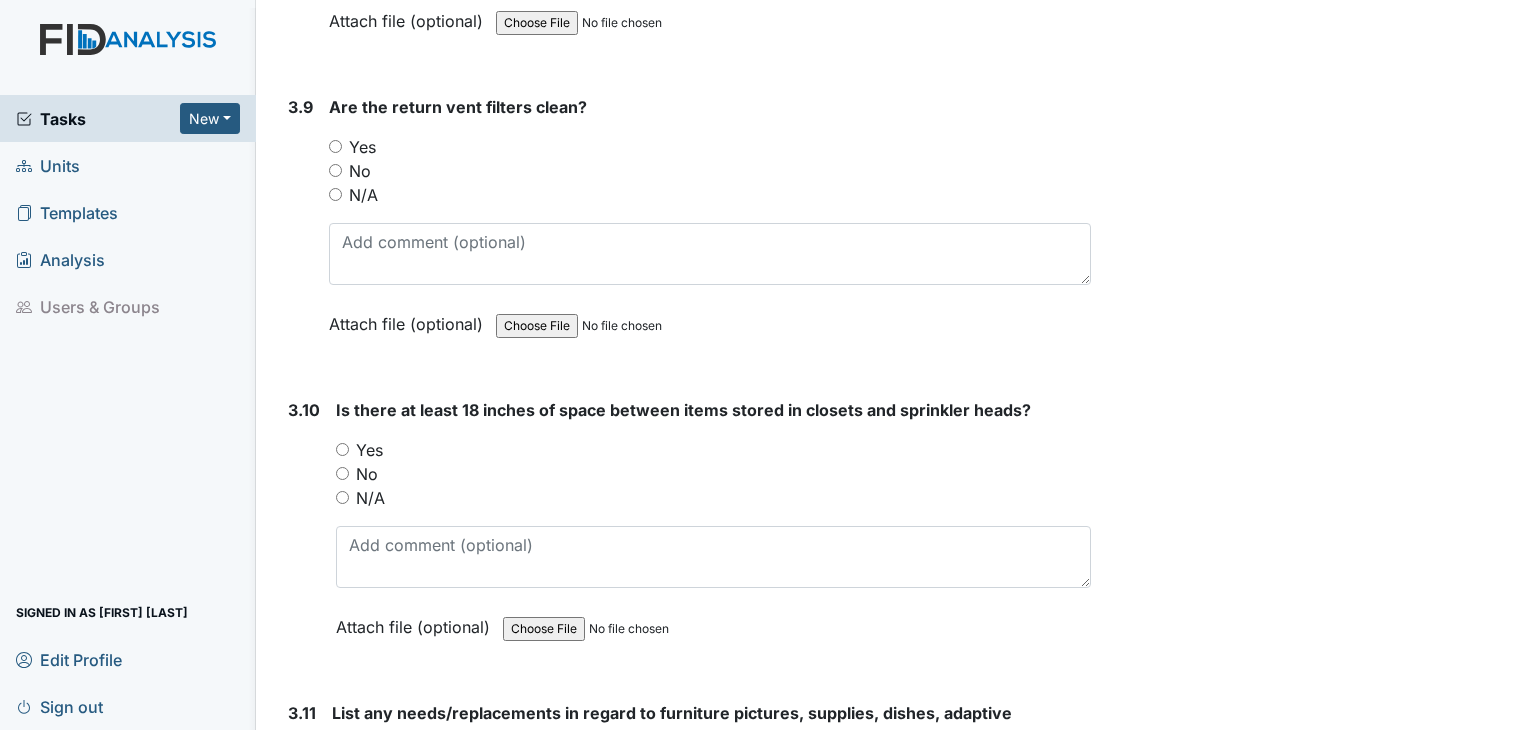 click on "Yes" at bounding box center (335, 146) 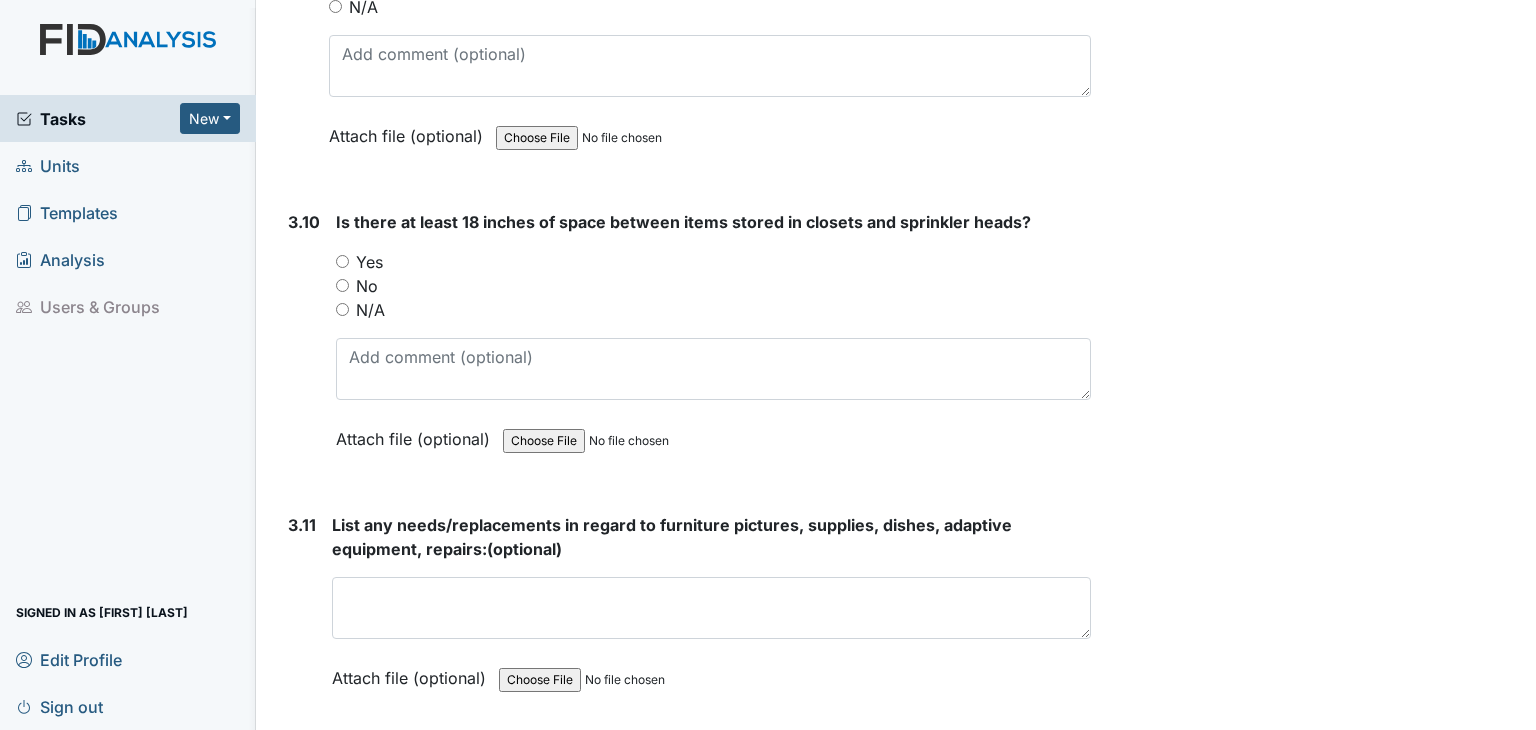 scroll, scrollTop: 5600, scrollLeft: 0, axis: vertical 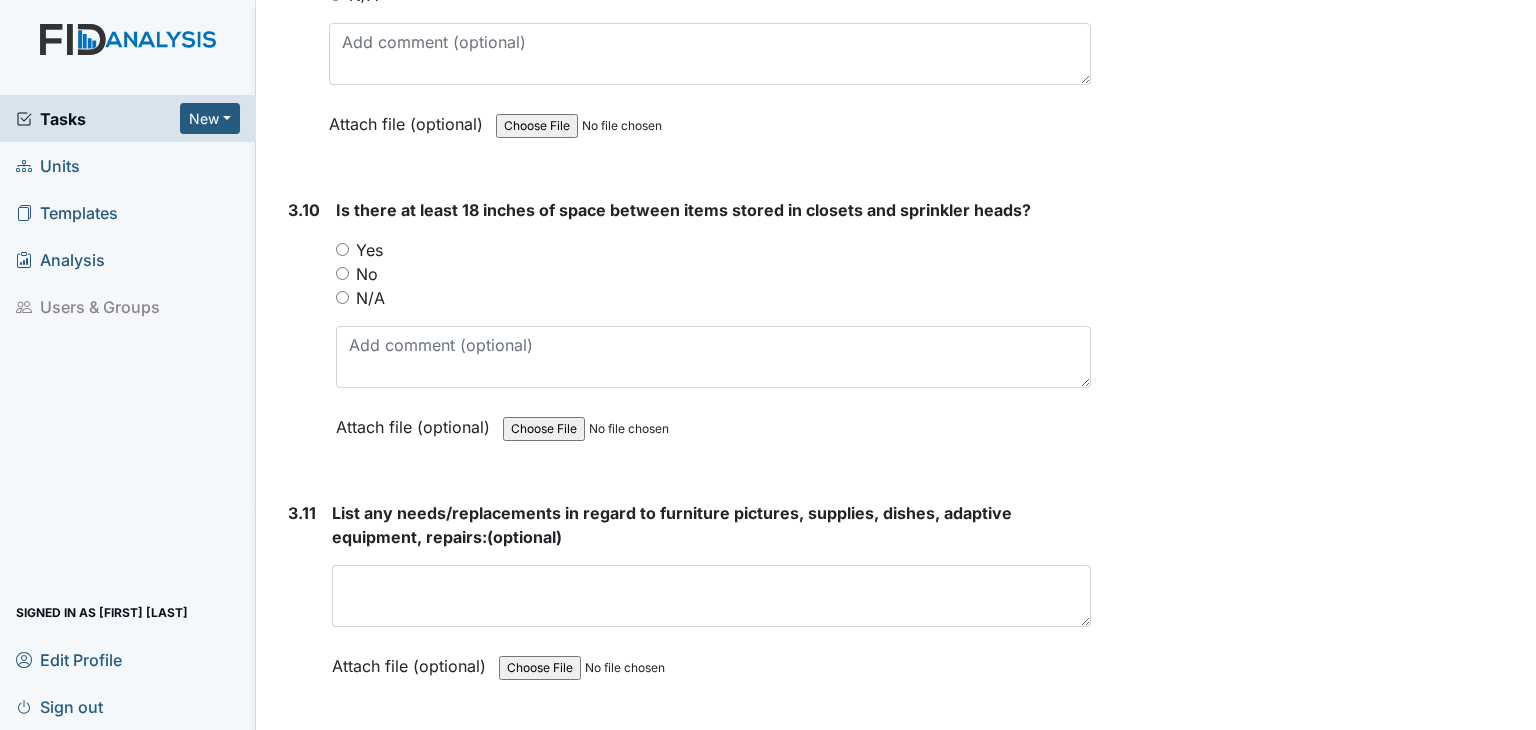 click on "N/A" at bounding box center [342, 297] 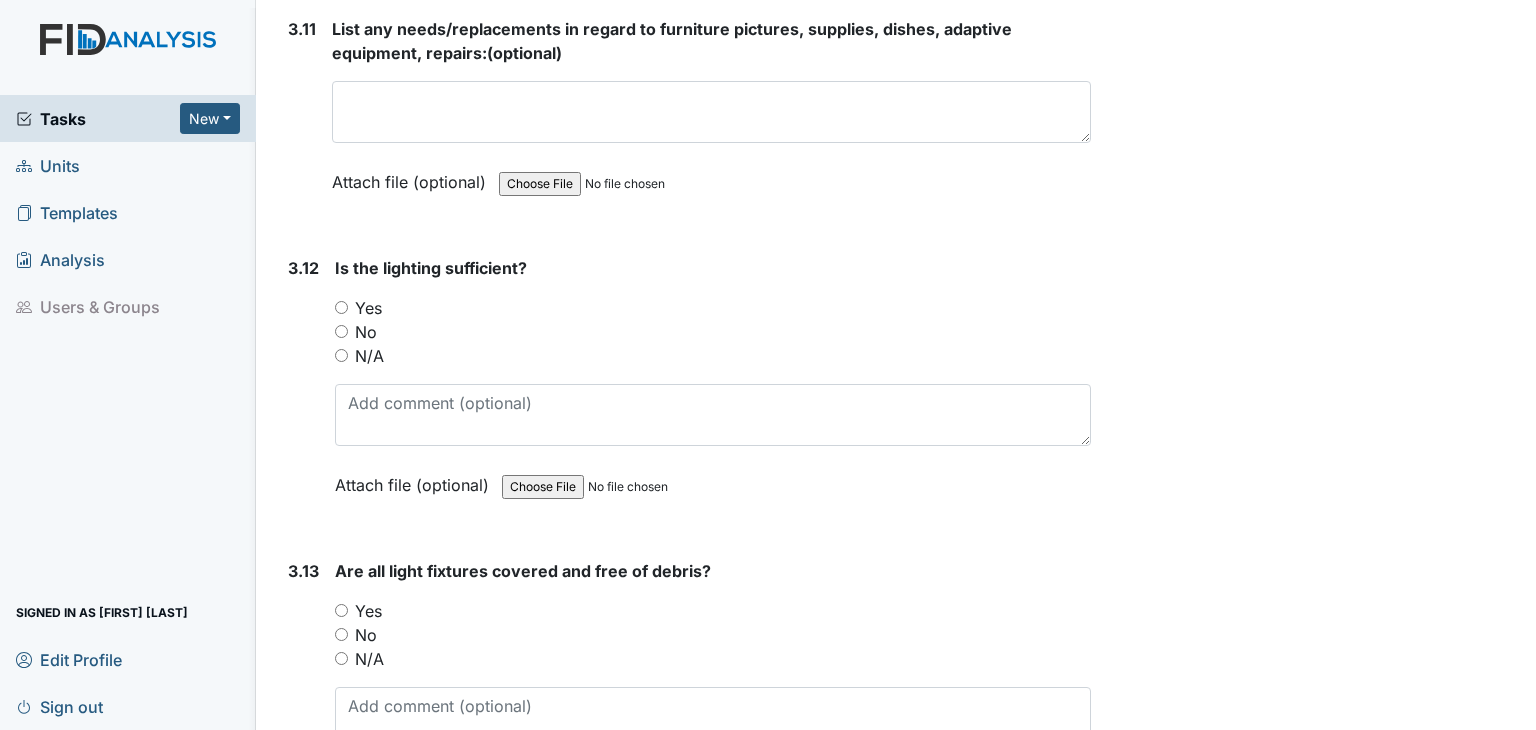 scroll, scrollTop: 6100, scrollLeft: 0, axis: vertical 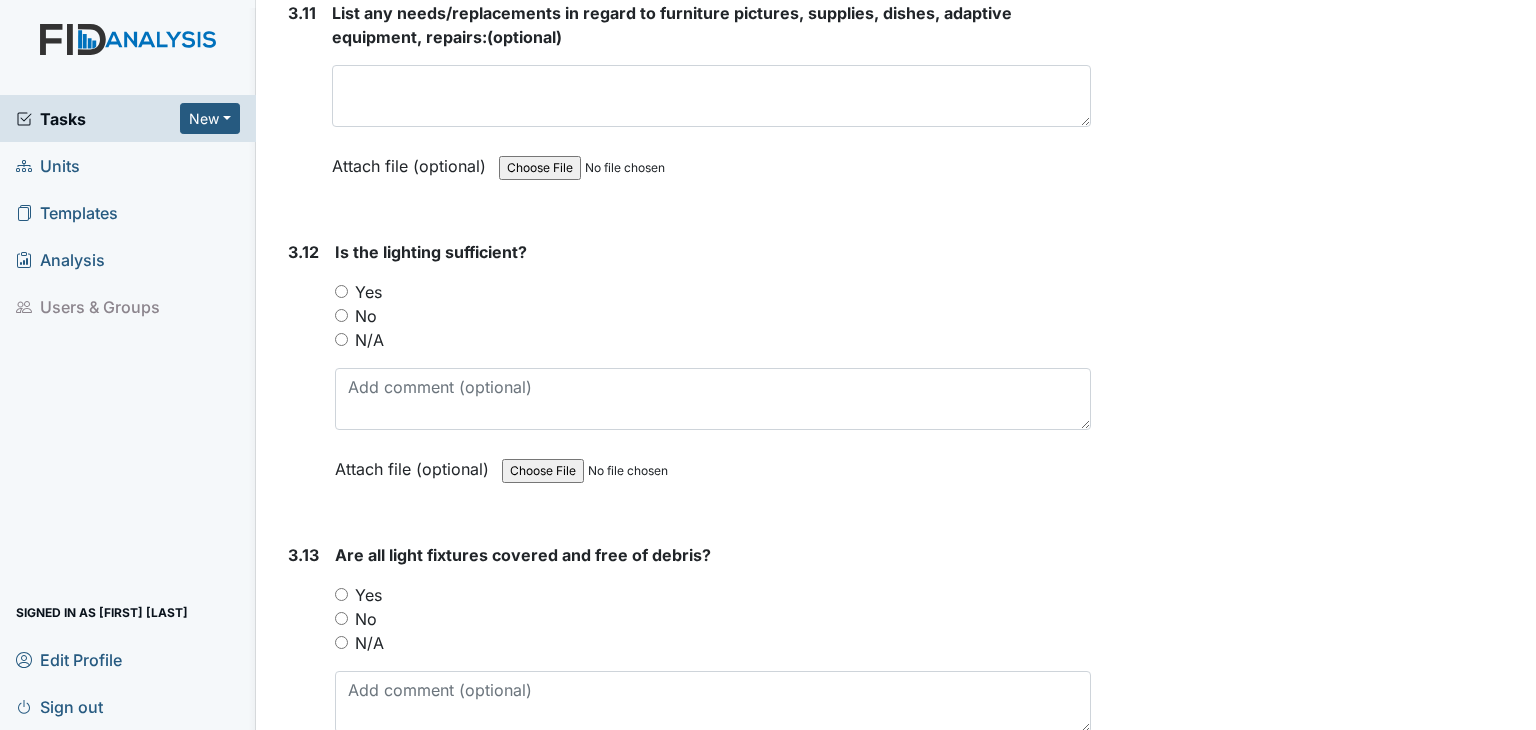 click on "Yes" at bounding box center [341, 291] 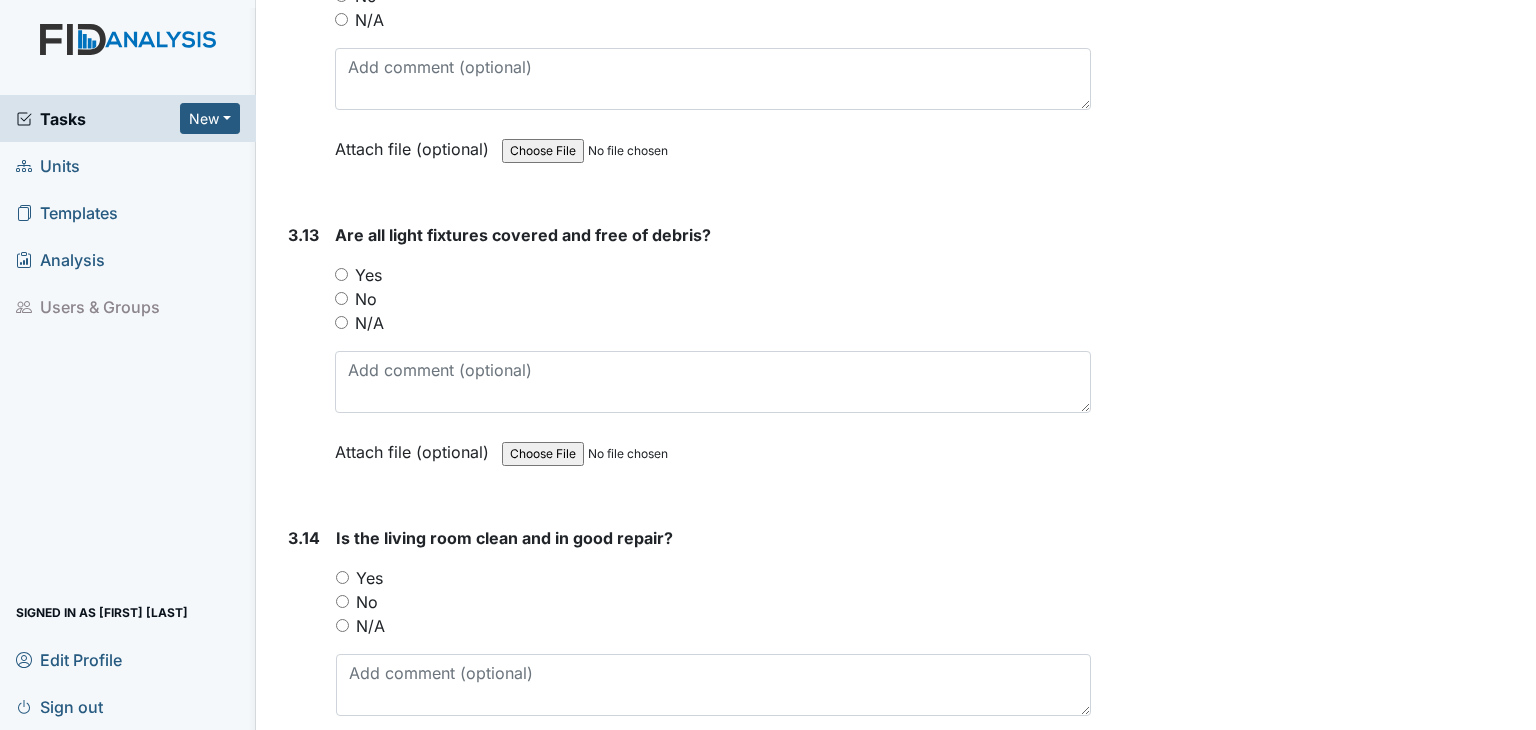 scroll, scrollTop: 6500, scrollLeft: 0, axis: vertical 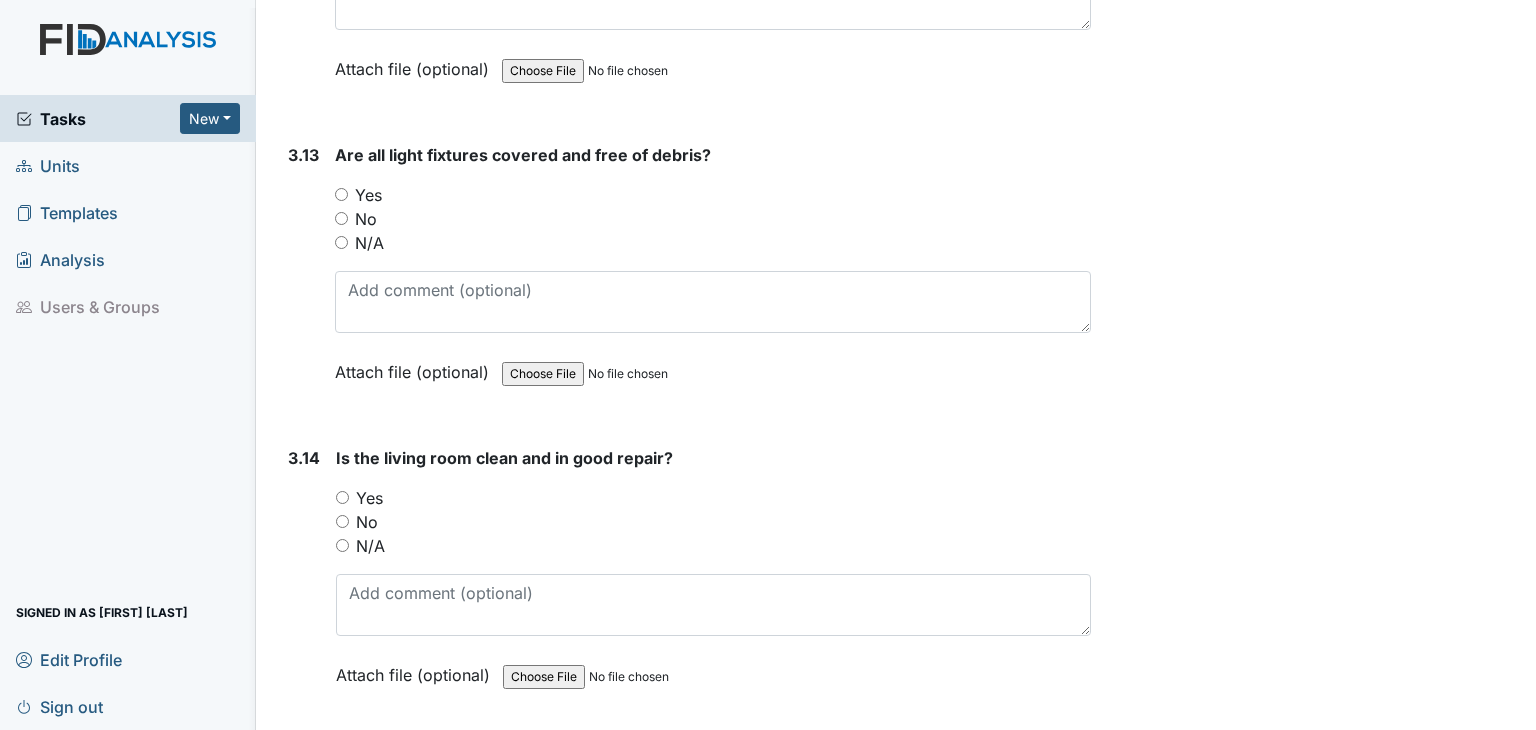 click on "Yes" at bounding box center [341, 194] 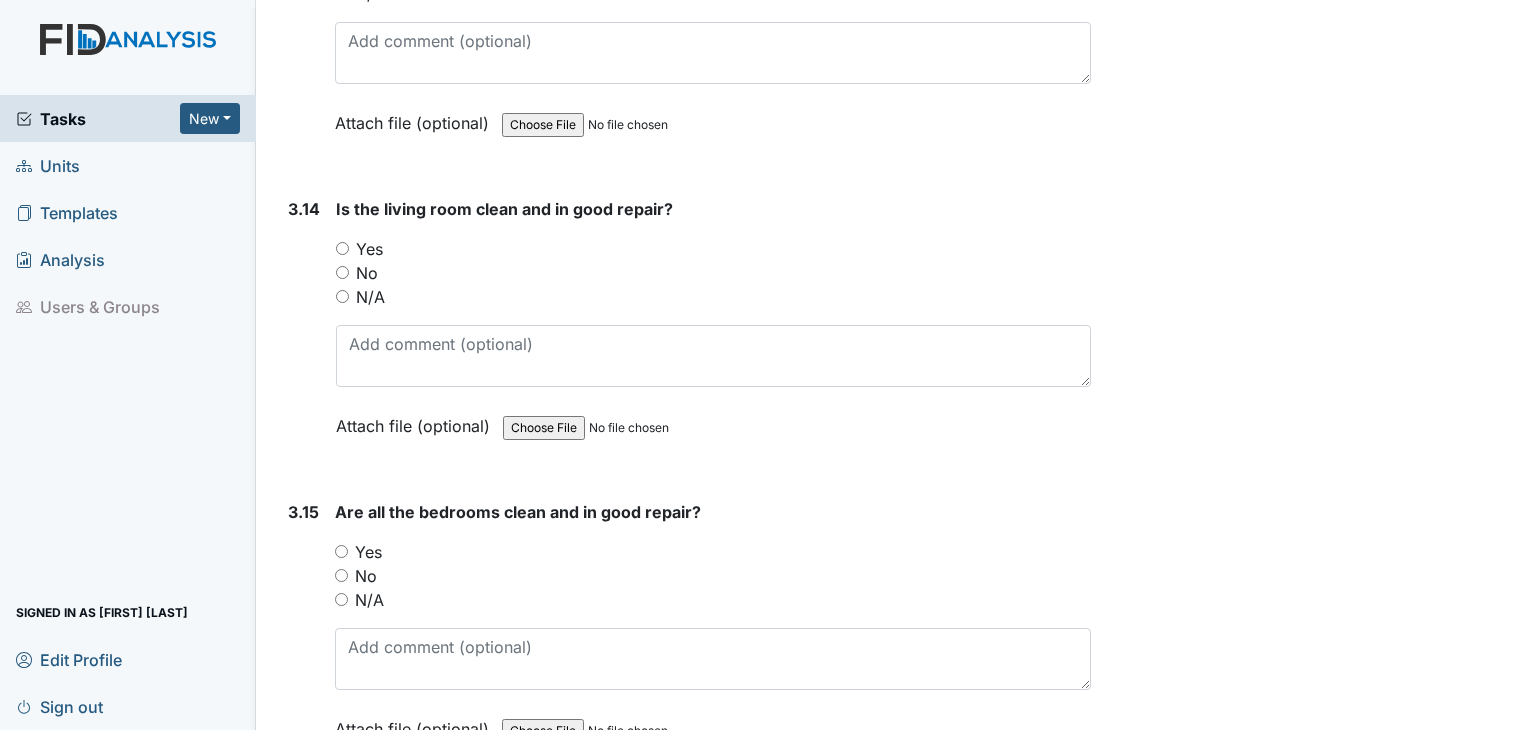 scroll, scrollTop: 6800, scrollLeft: 0, axis: vertical 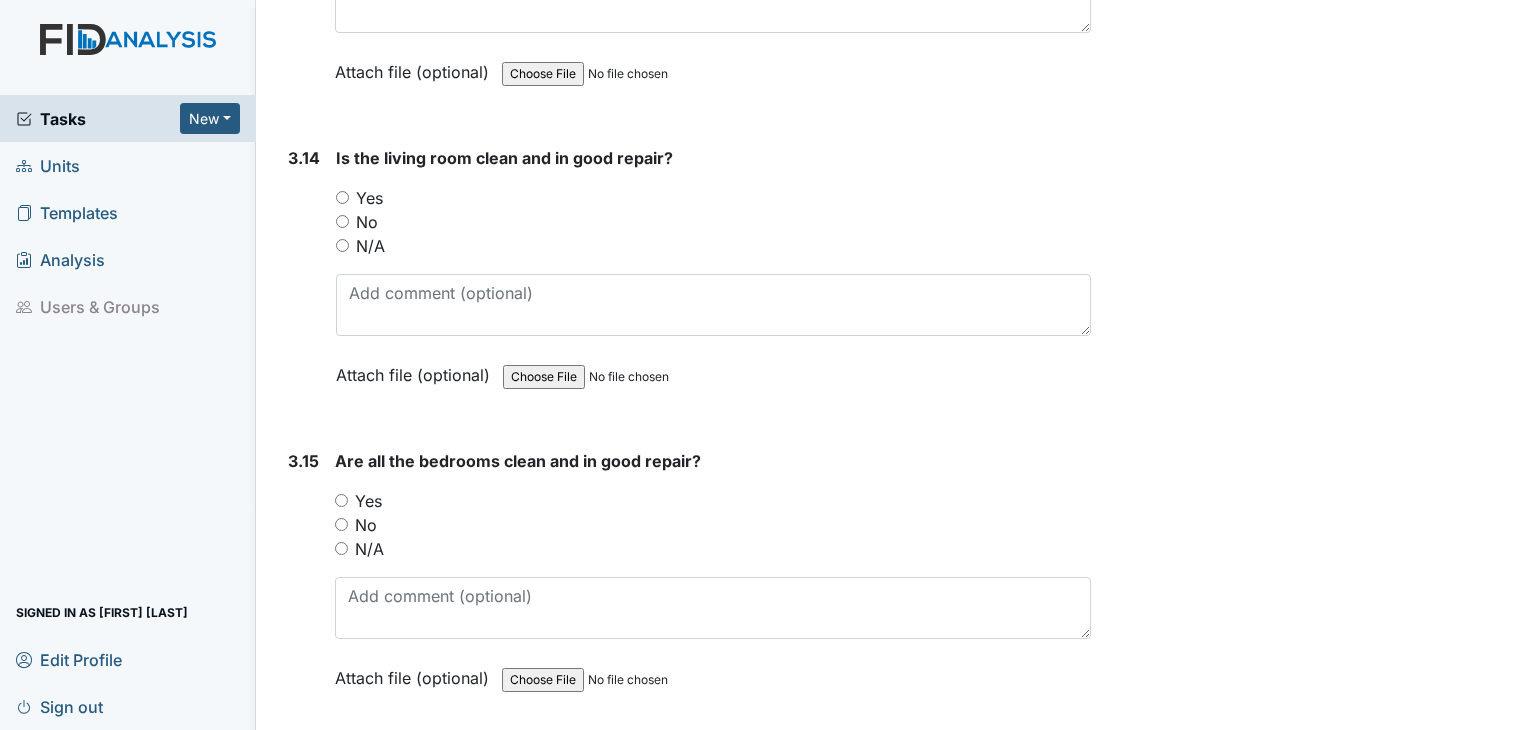 click on "Yes" at bounding box center (342, 197) 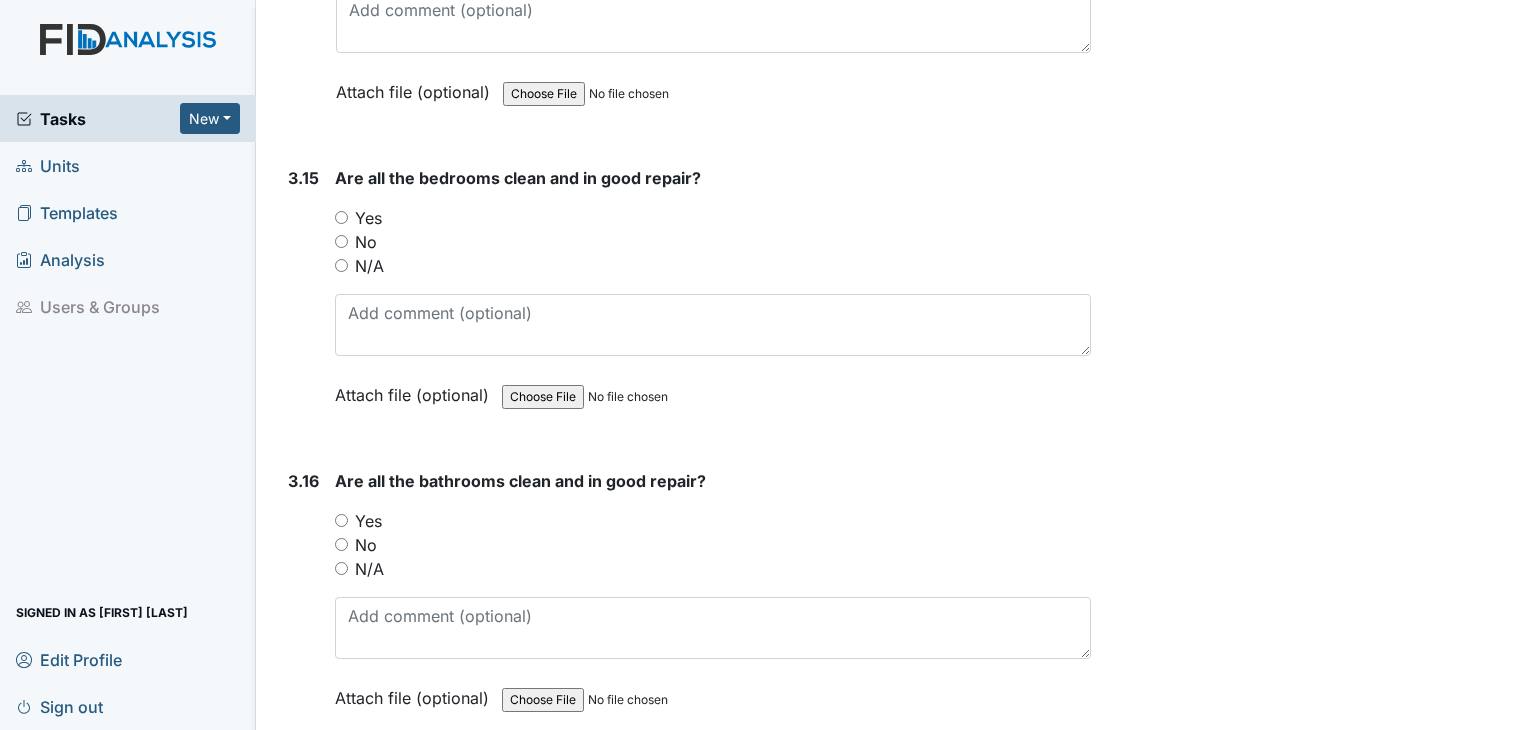 scroll, scrollTop: 7100, scrollLeft: 0, axis: vertical 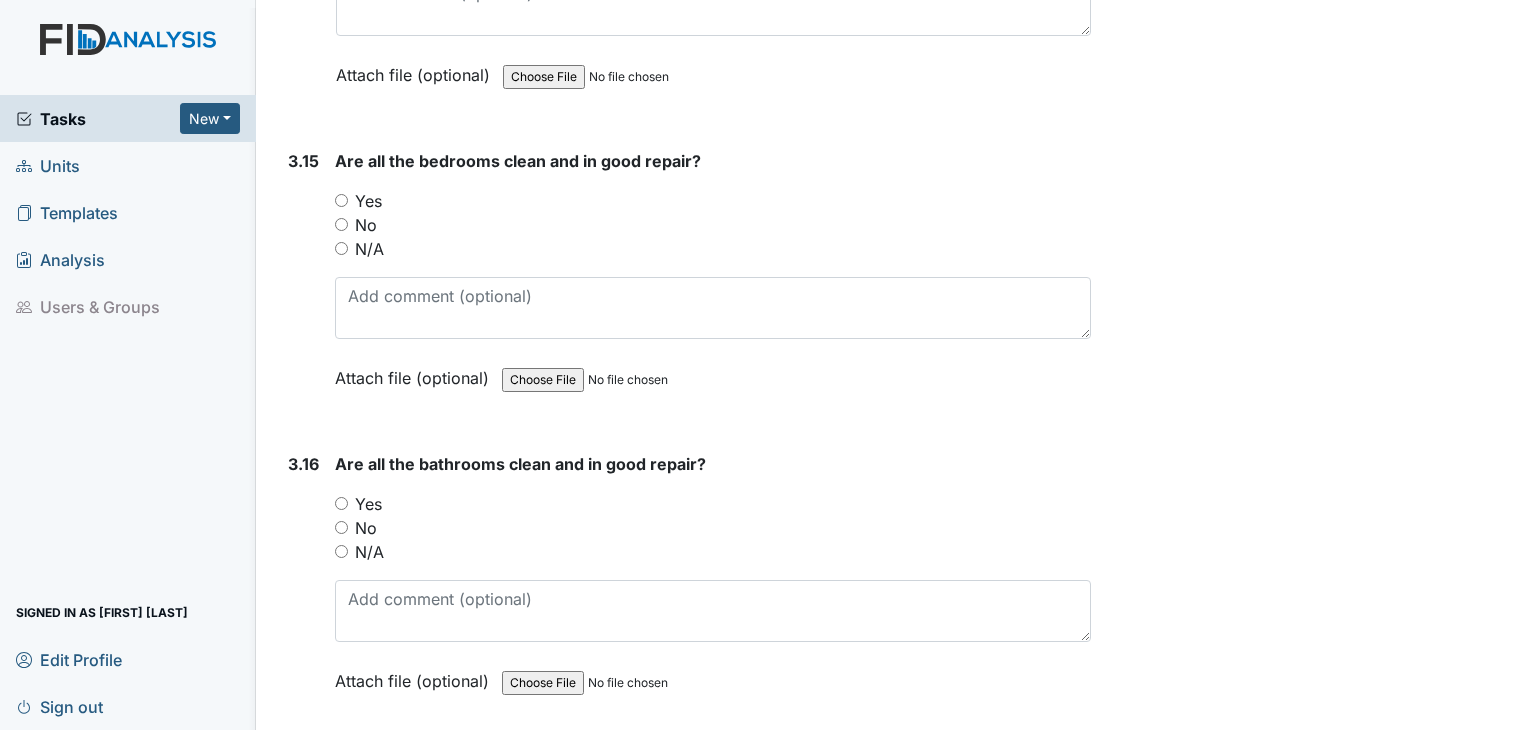 click on "Yes" at bounding box center [341, 200] 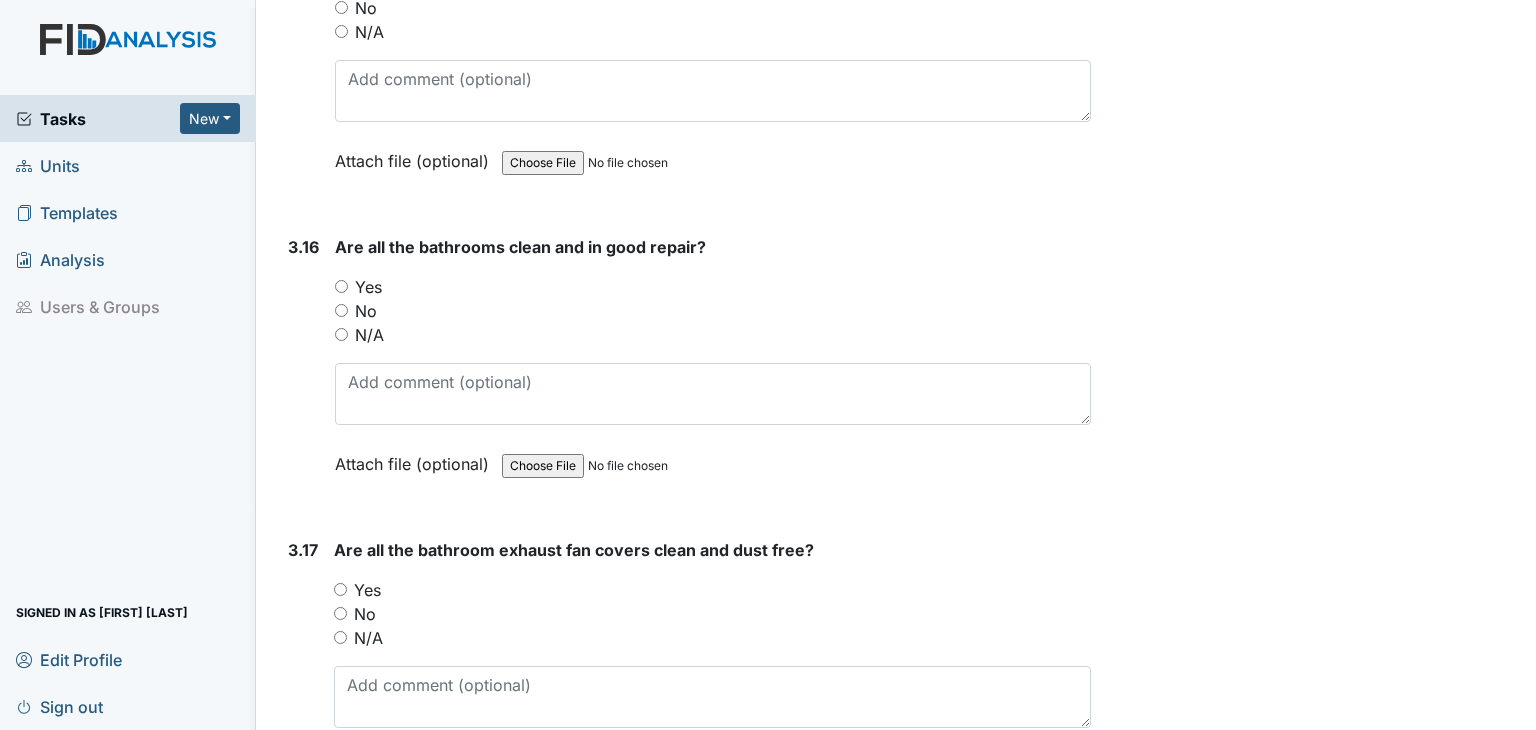 scroll, scrollTop: 7400, scrollLeft: 0, axis: vertical 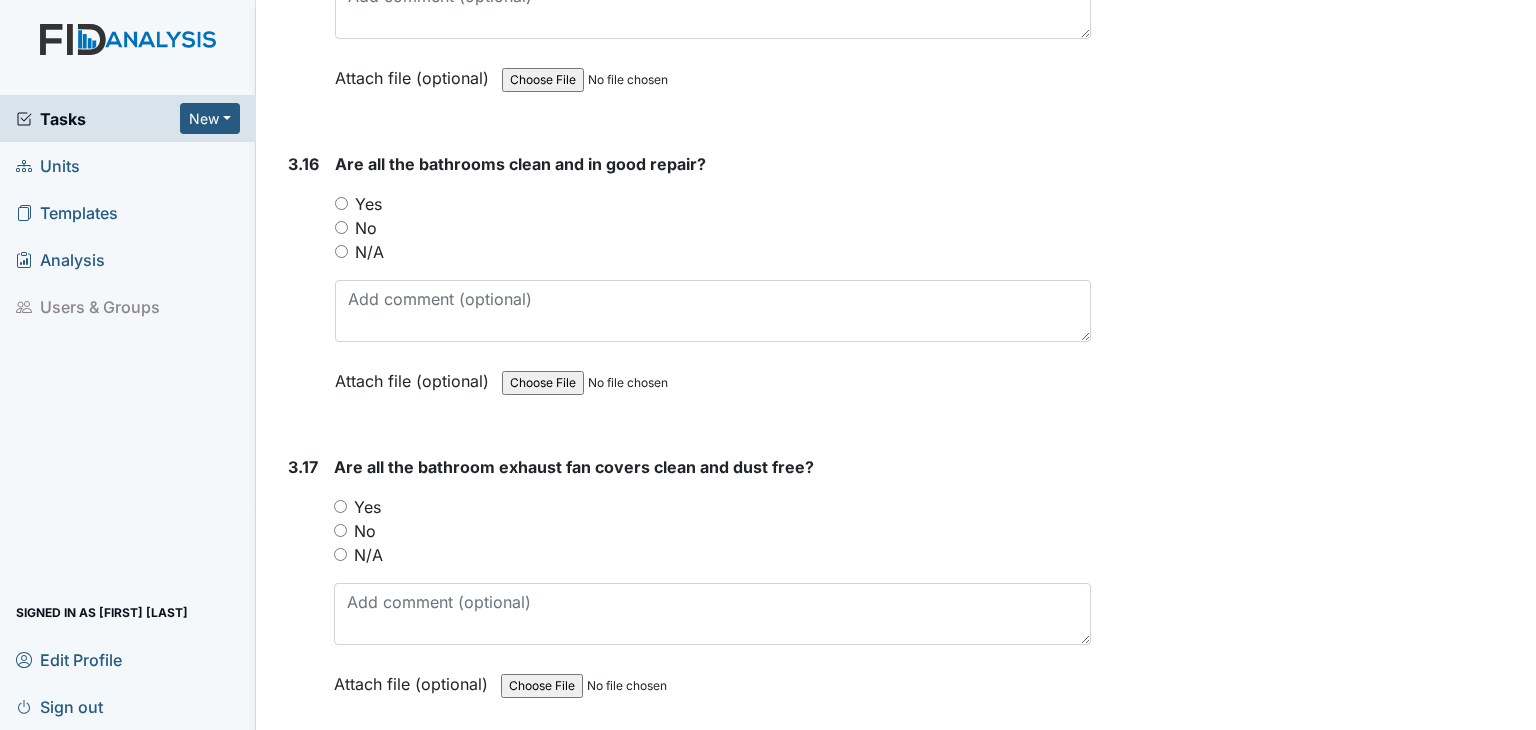 click on "Yes" at bounding box center (341, 203) 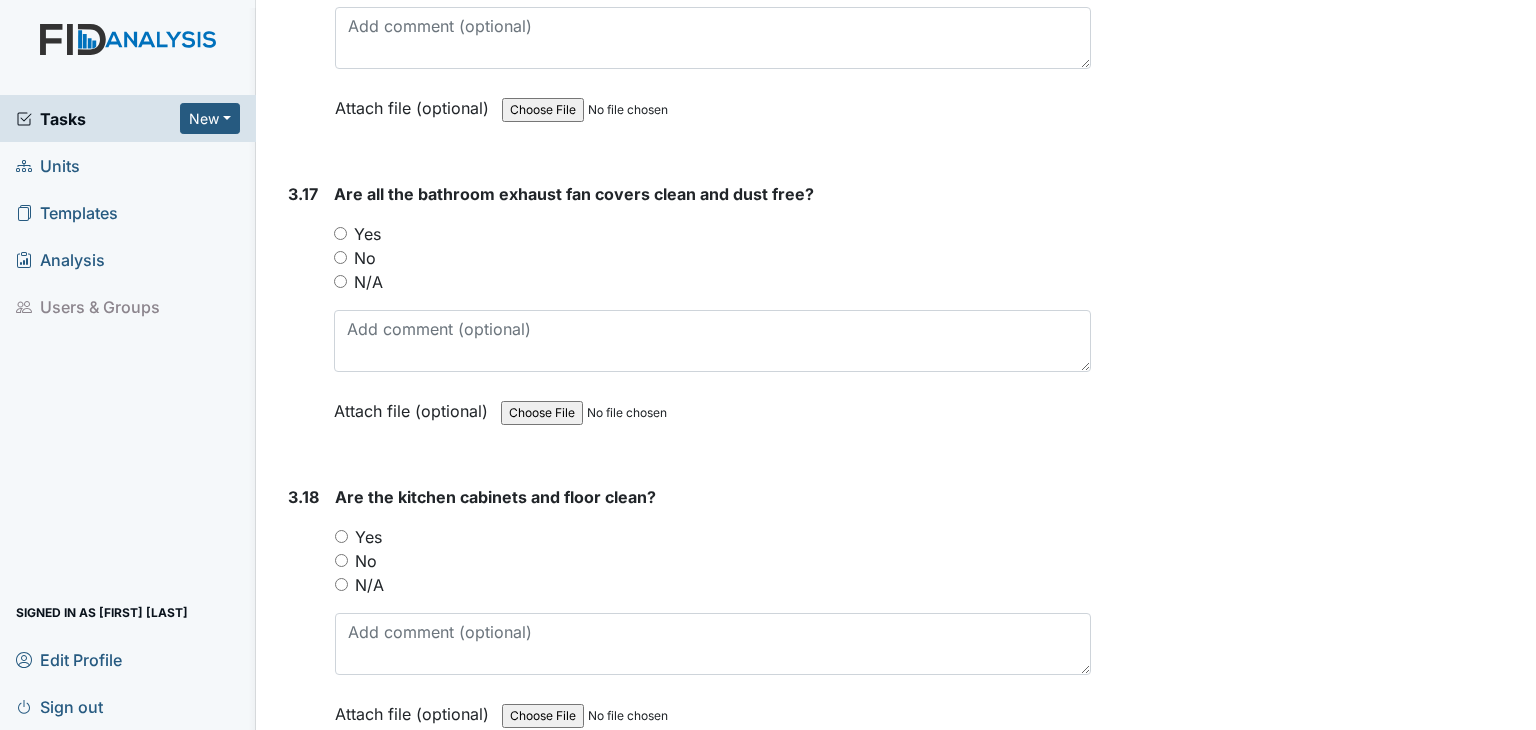 scroll, scrollTop: 7700, scrollLeft: 0, axis: vertical 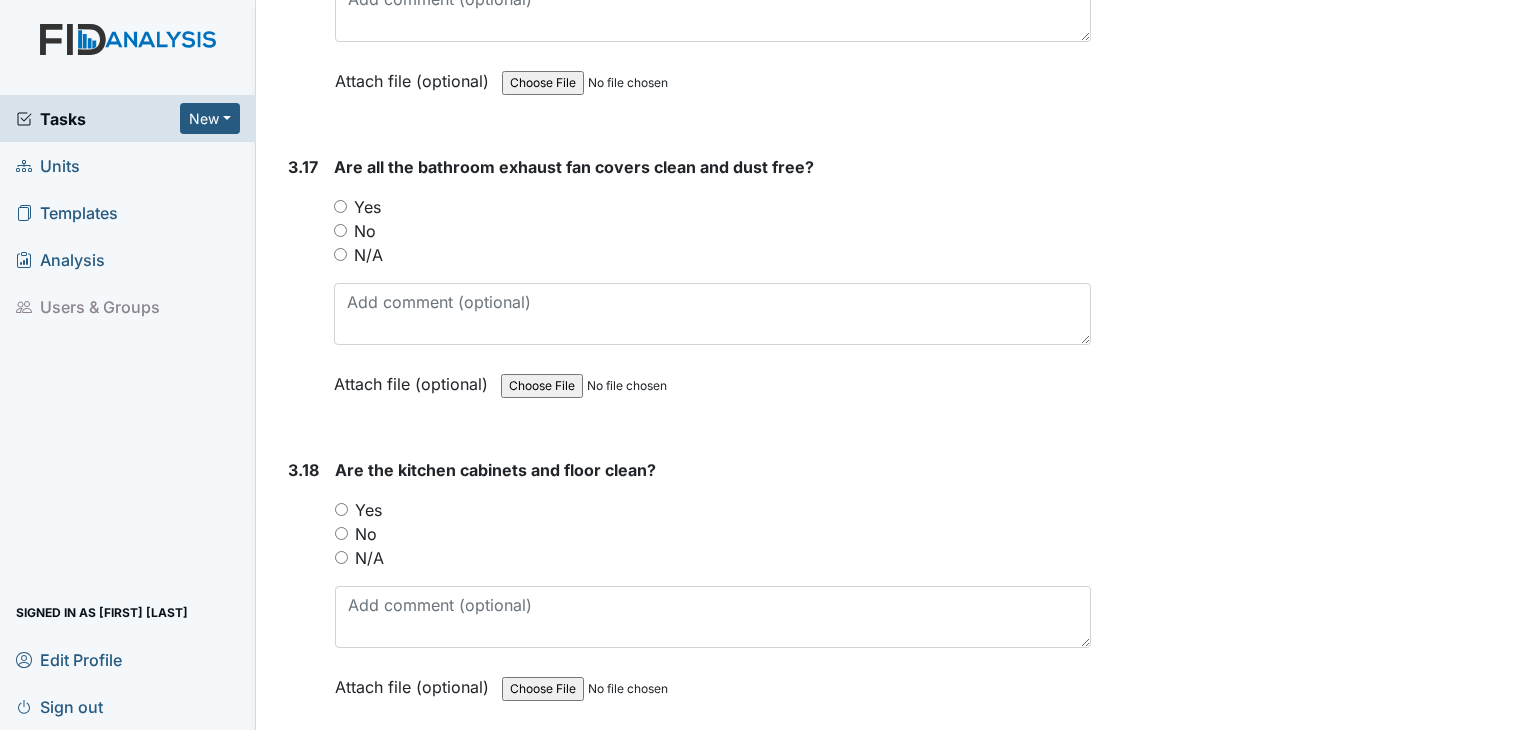click on "Yes" at bounding box center (340, 206) 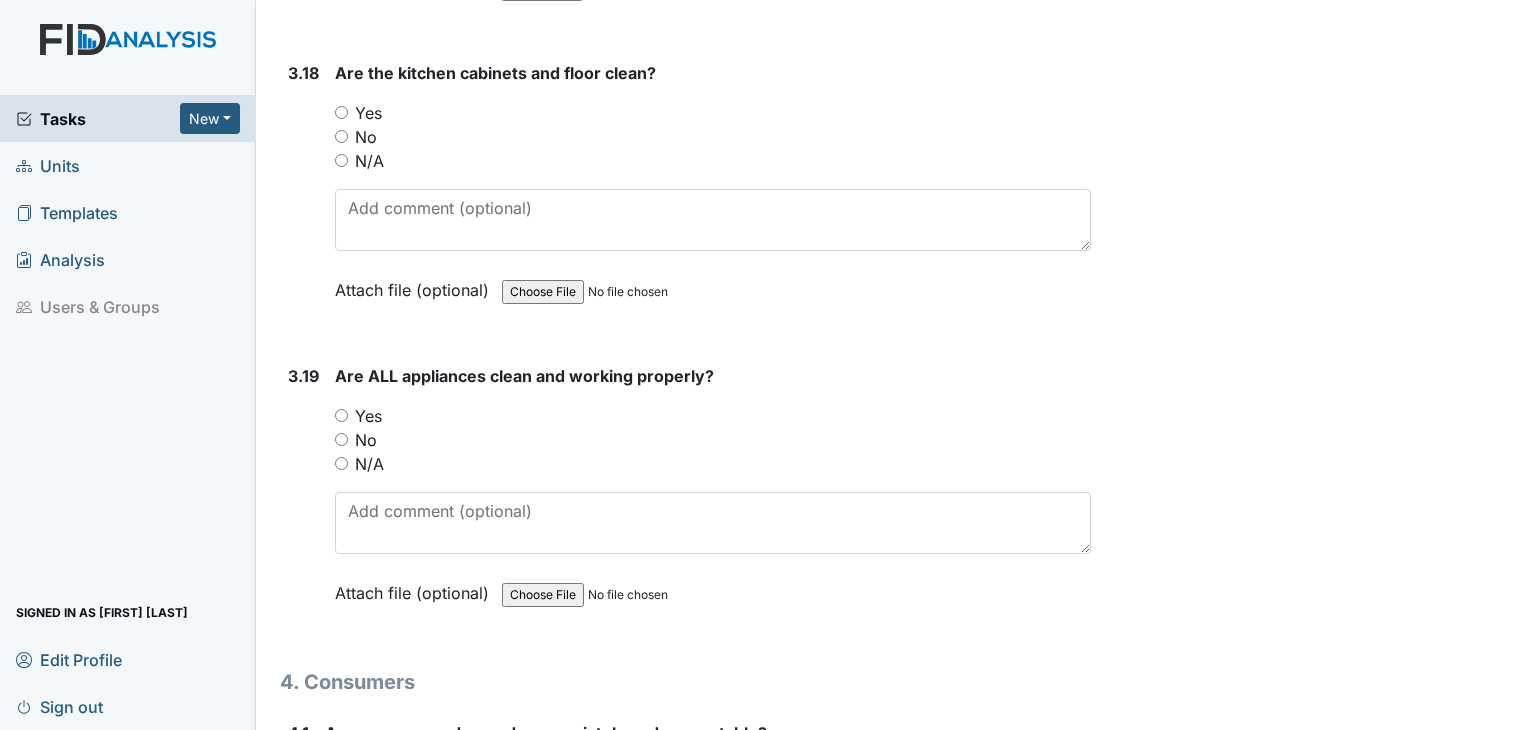 scroll, scrollTop: 8100, scrollLeft: 0, axis: vertical 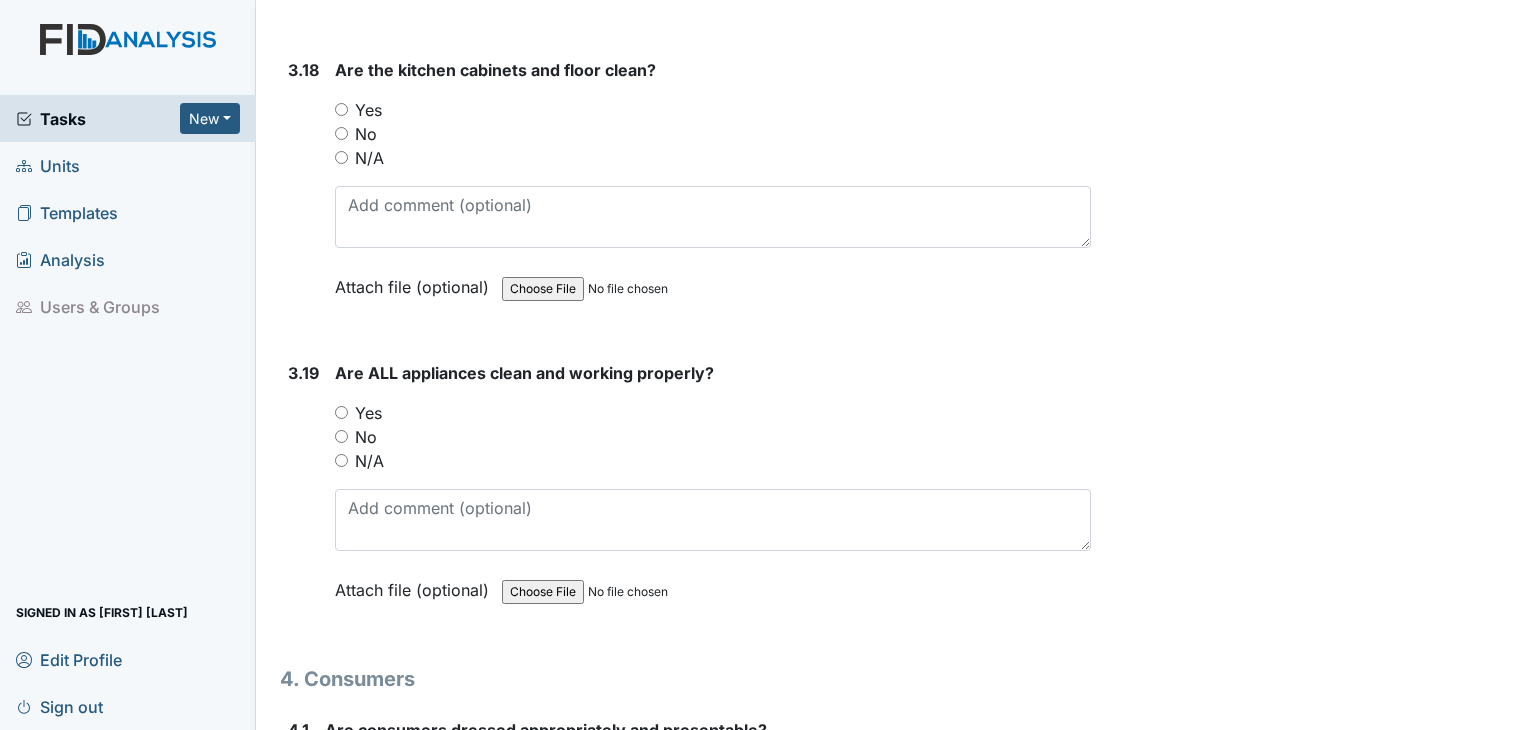 click on "Yes" at bounding box center (341, 109) 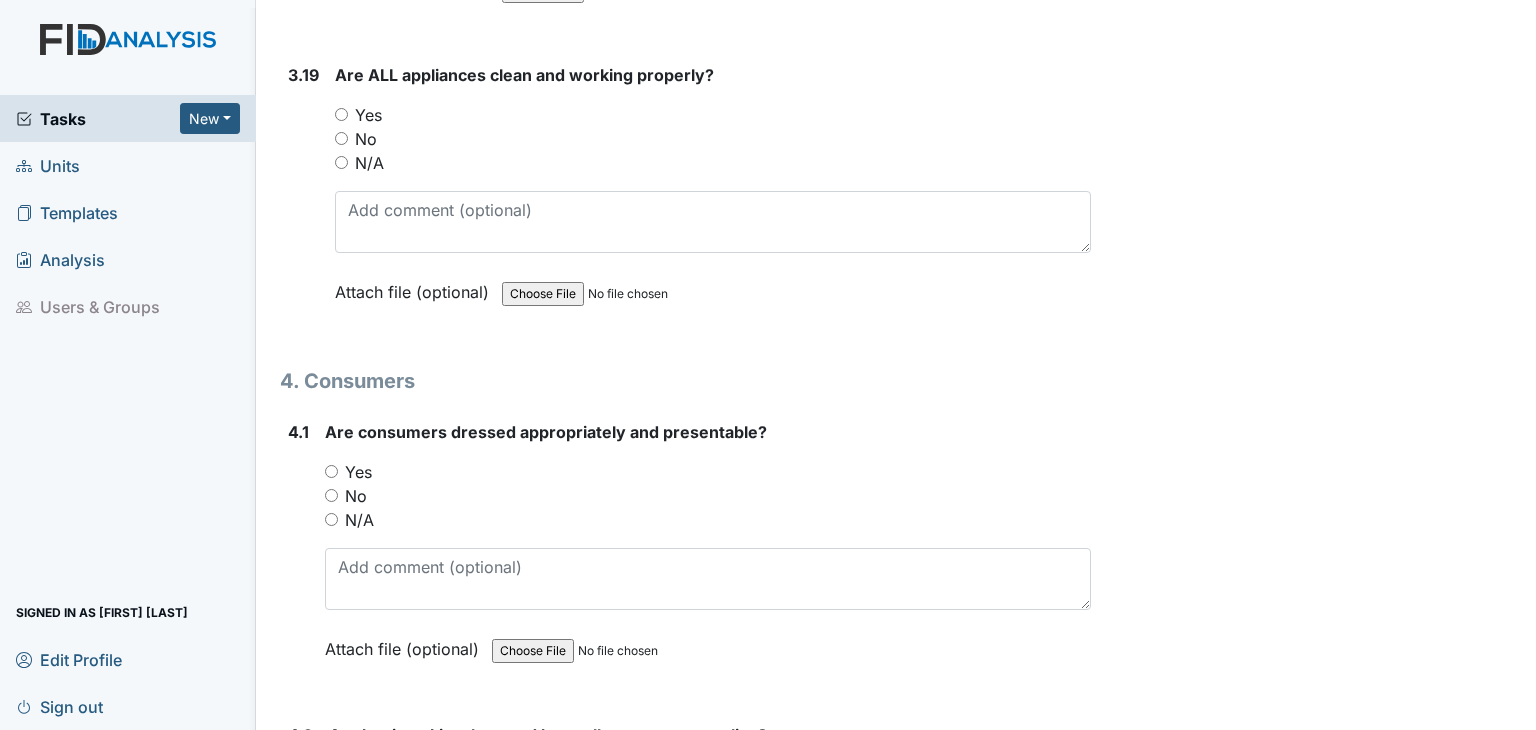 scroll, scrollTop: 8400, scrollLeft: 0, axis: vertical 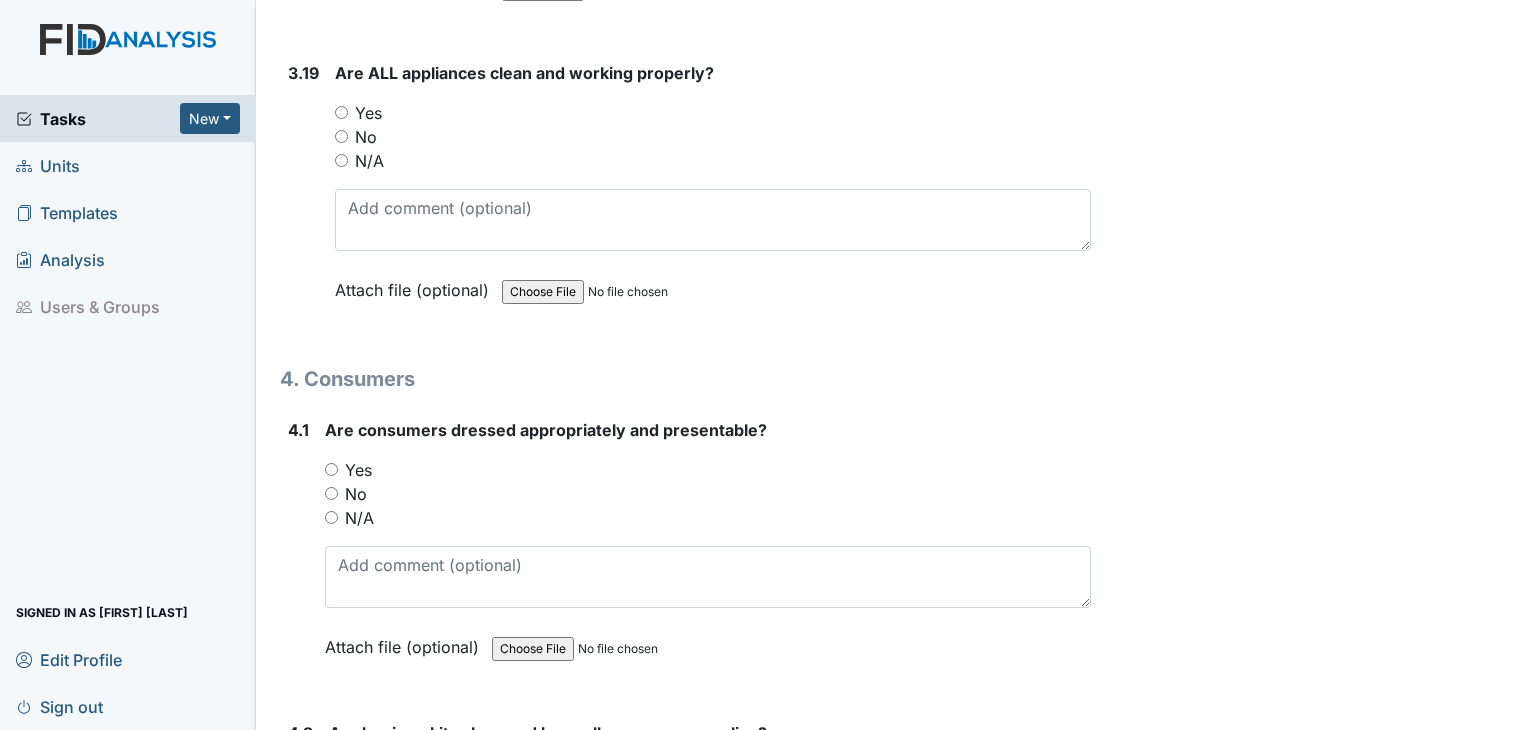 click on "Yes" at bounding box center (341, 112) 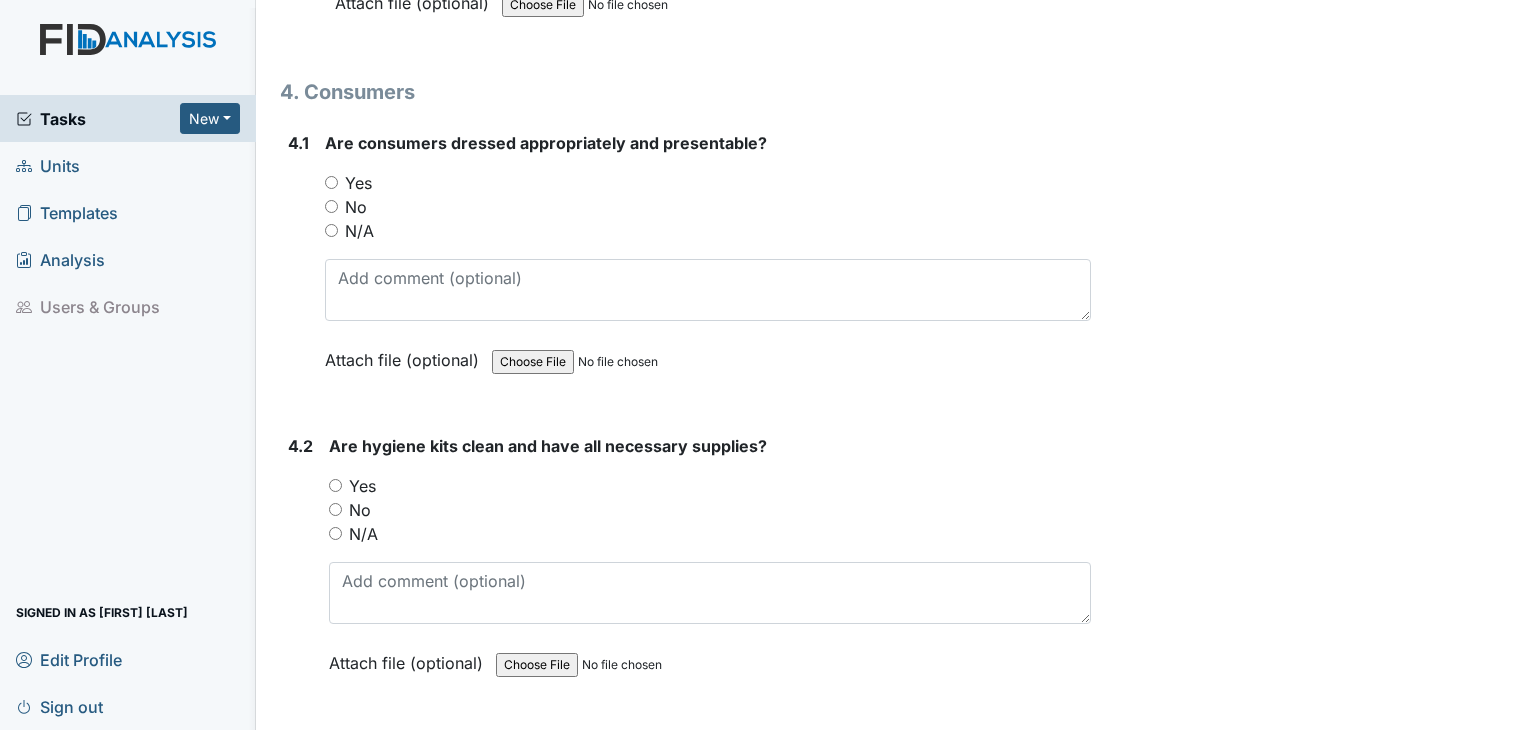 scroll, scrollTop: 8700, scrollLeft: 0, axis: vertical 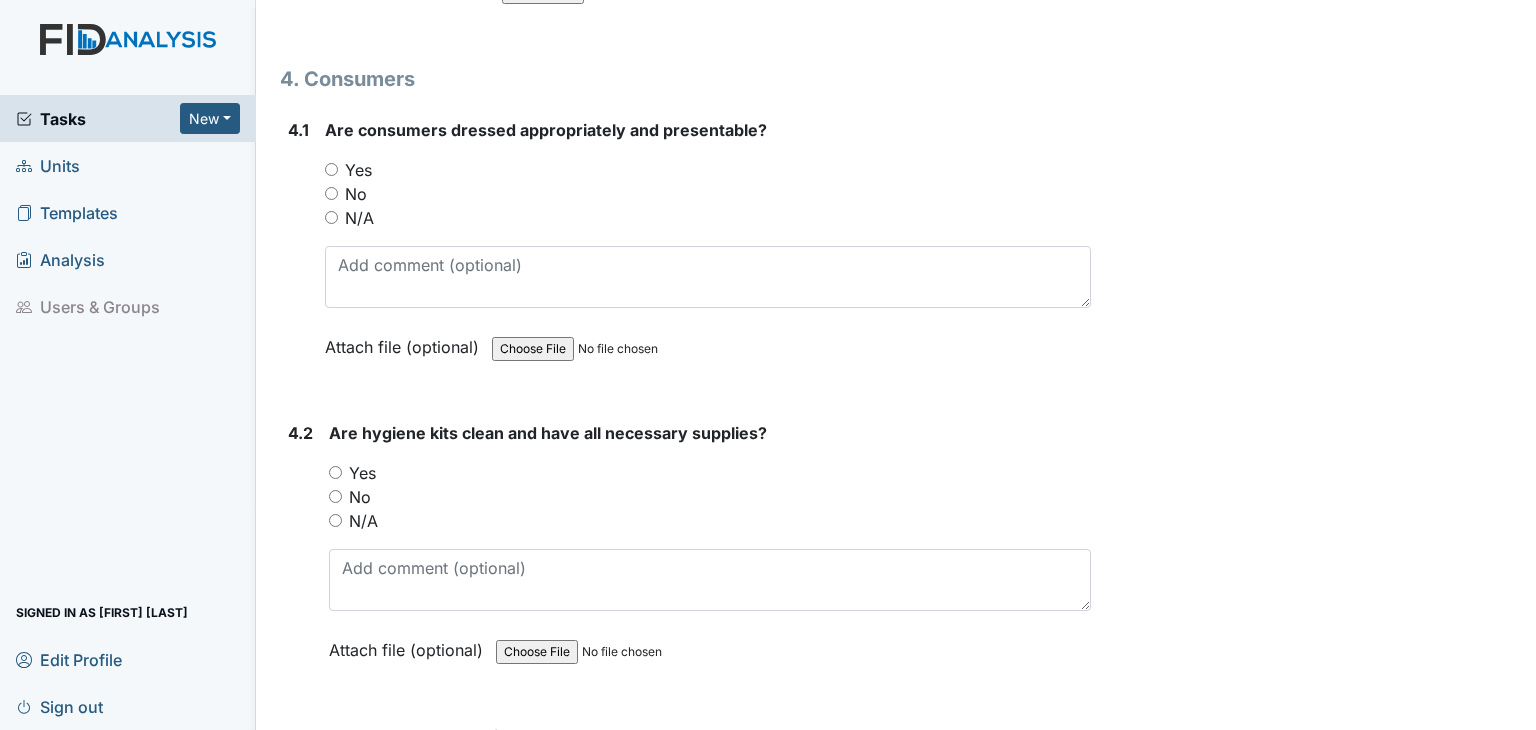click on "Yes" at bounding box center (331, 169) 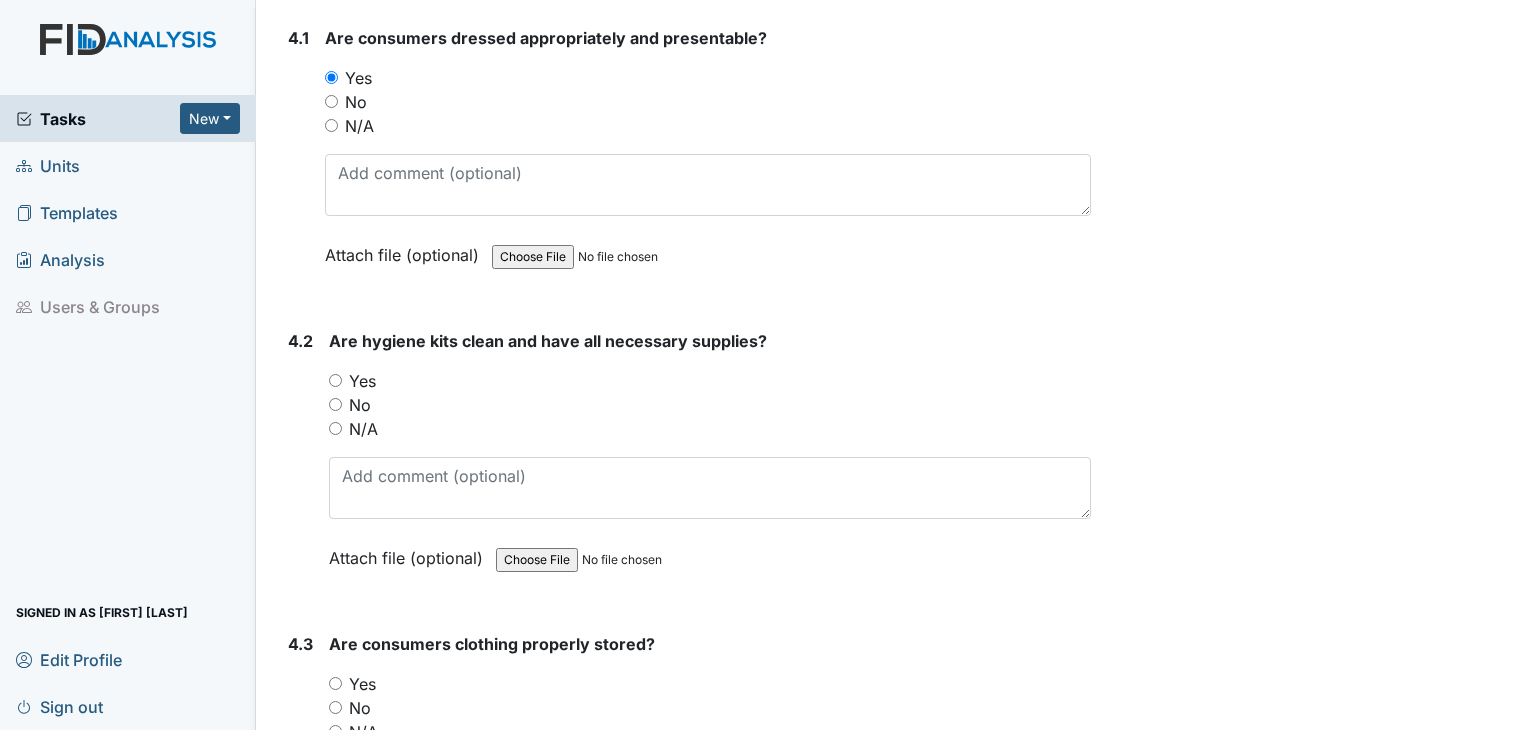 scroll, scrollTop: 9000, scrollLeft: 0, axis: vertical 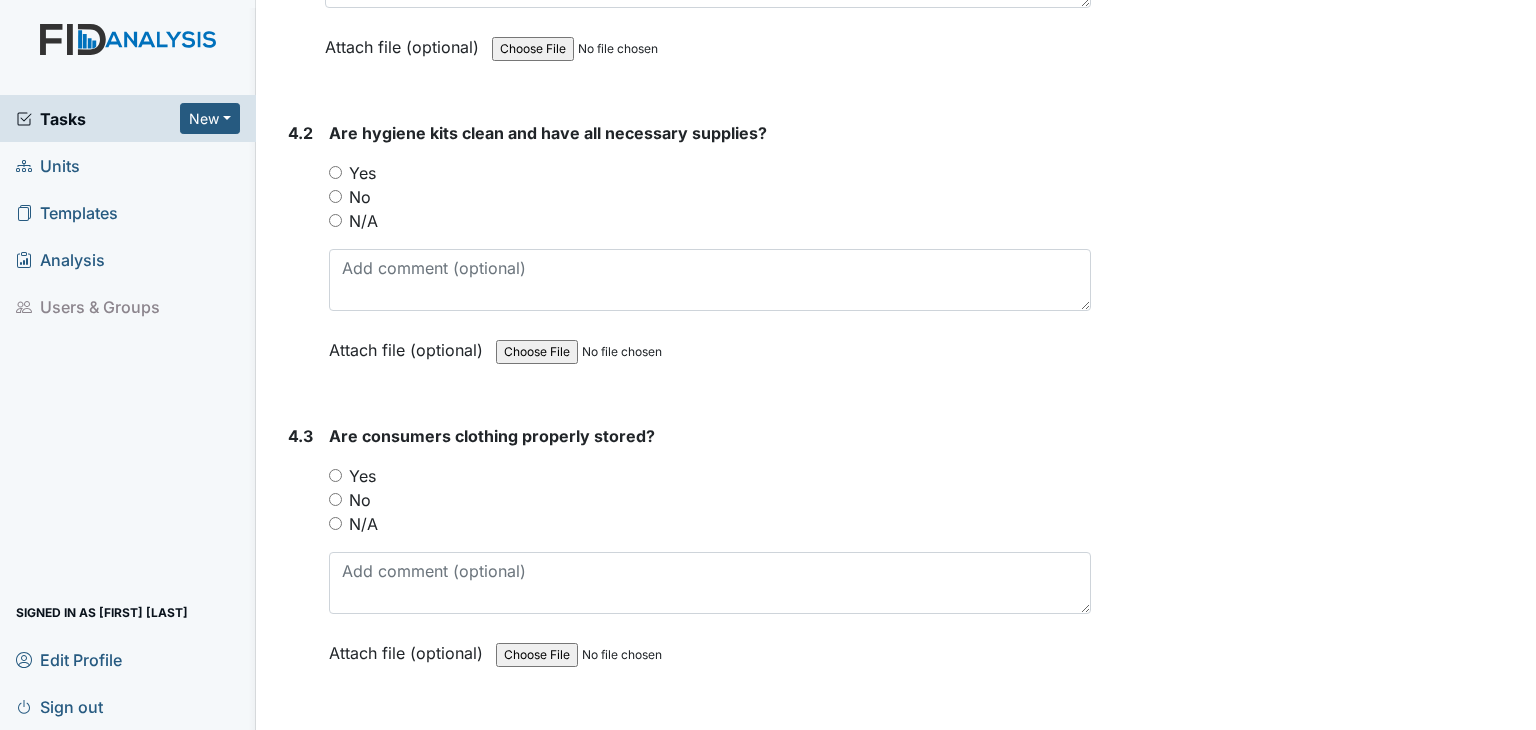 click on "Yes" at bounding box center (335, 172) 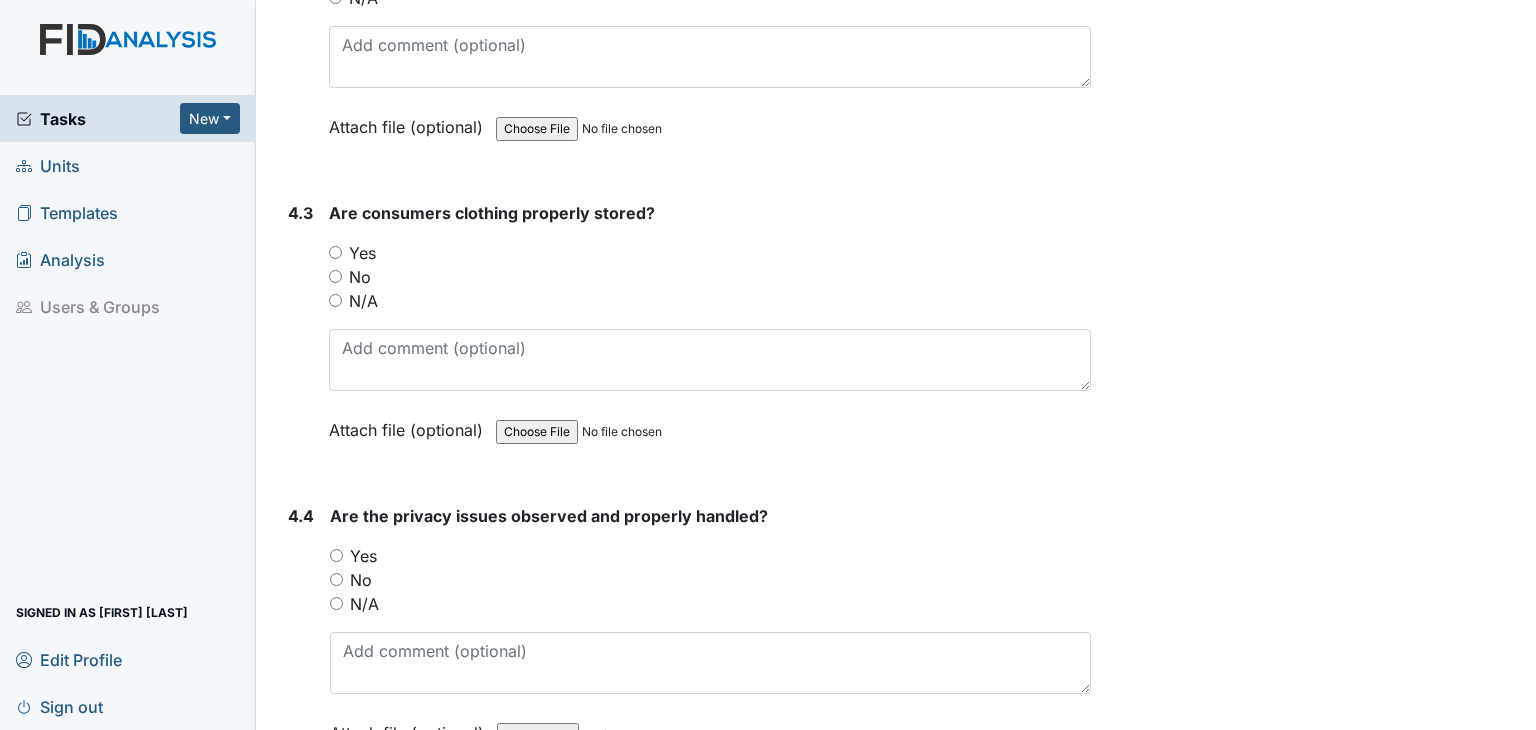 scroll, scrollTop: 9300, scrollLeft: 0, axis: vertical 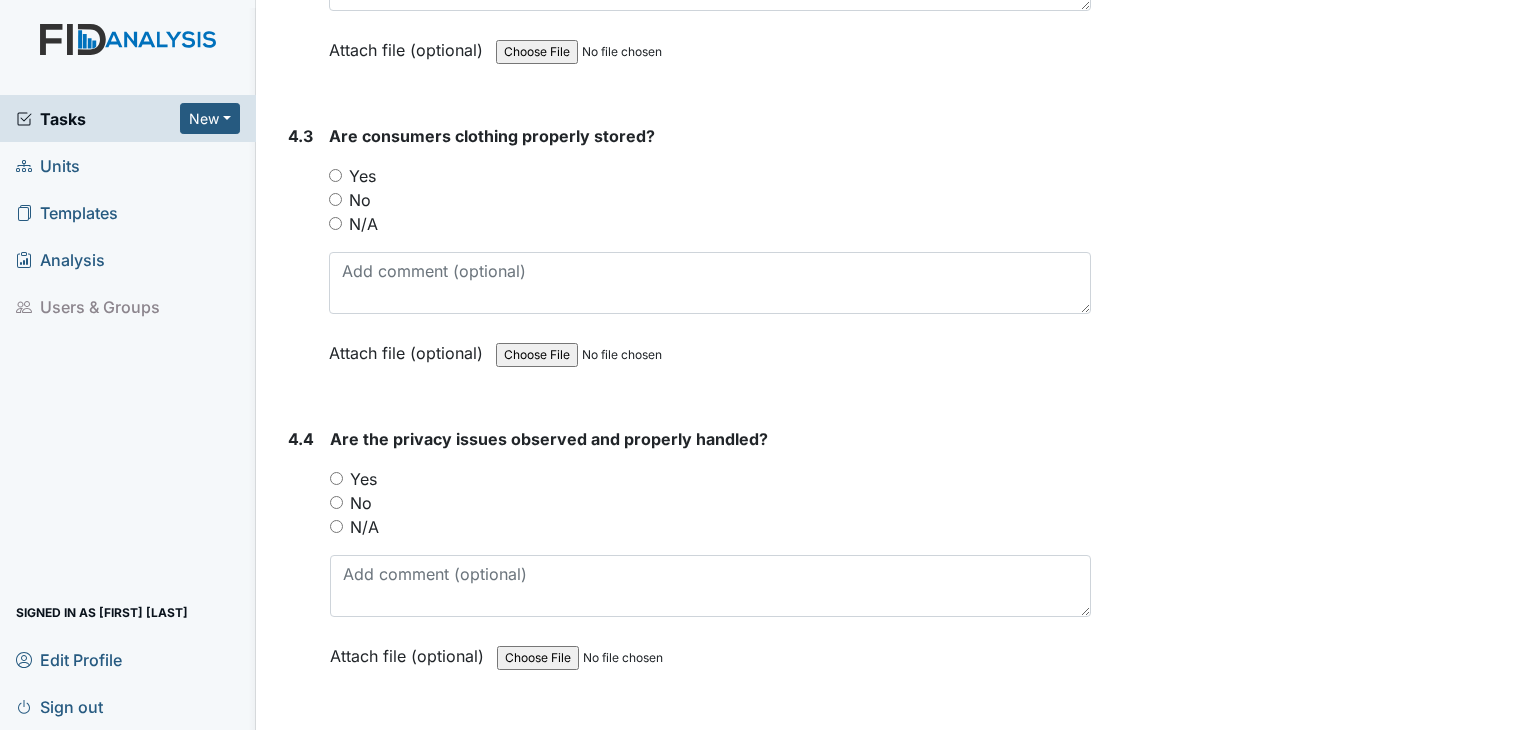 drag, startPoint x: 336, startPoint y: 146, endPoint x: 351, endPoint y: 191, distance: 47.434166 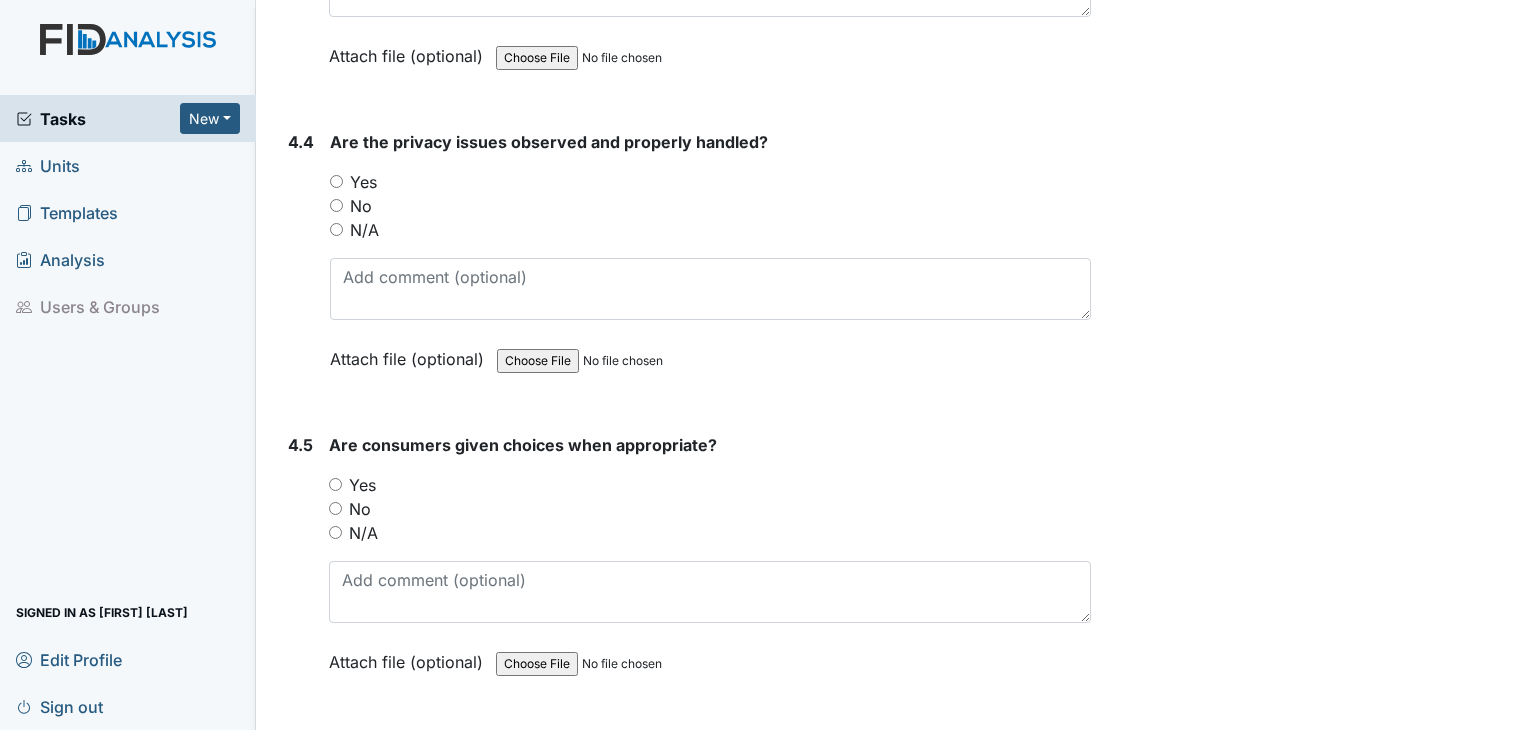 scroll, scrollTop: 9600, scrollLeft: 0, axis: vertical 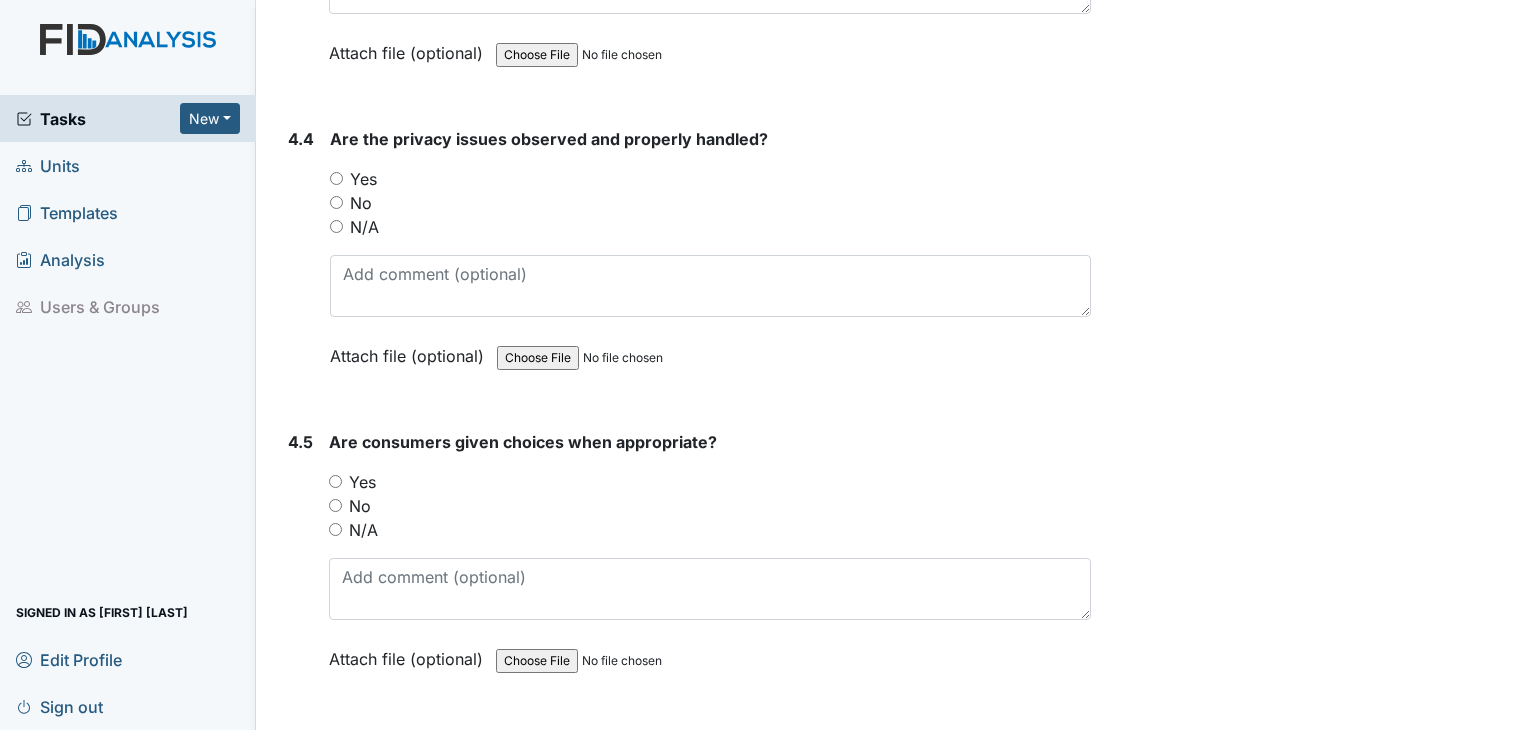 click on "Yes" at bounding box center (336, 178) 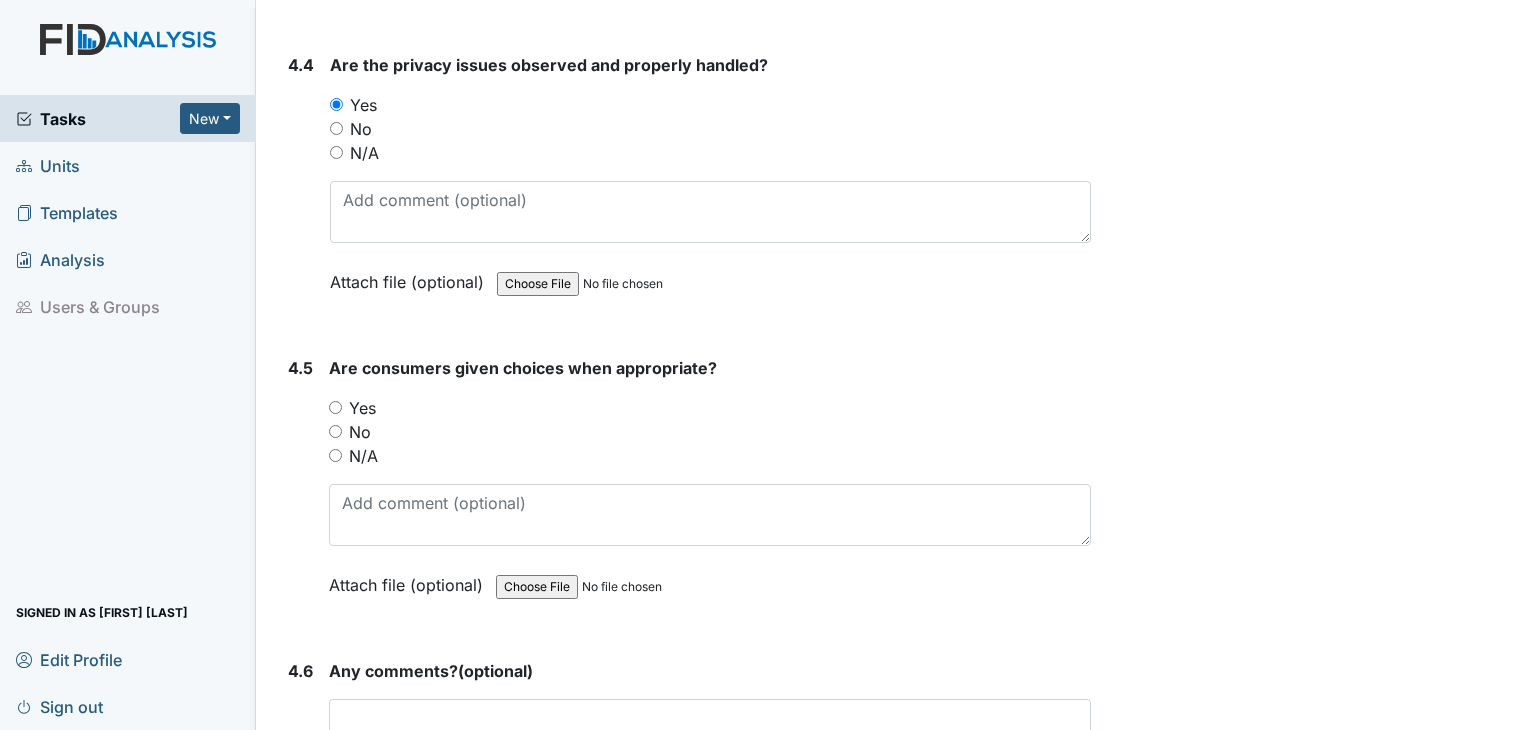 scroll, scrollTop: 9800, scrollLeft: 0, axis: vertical 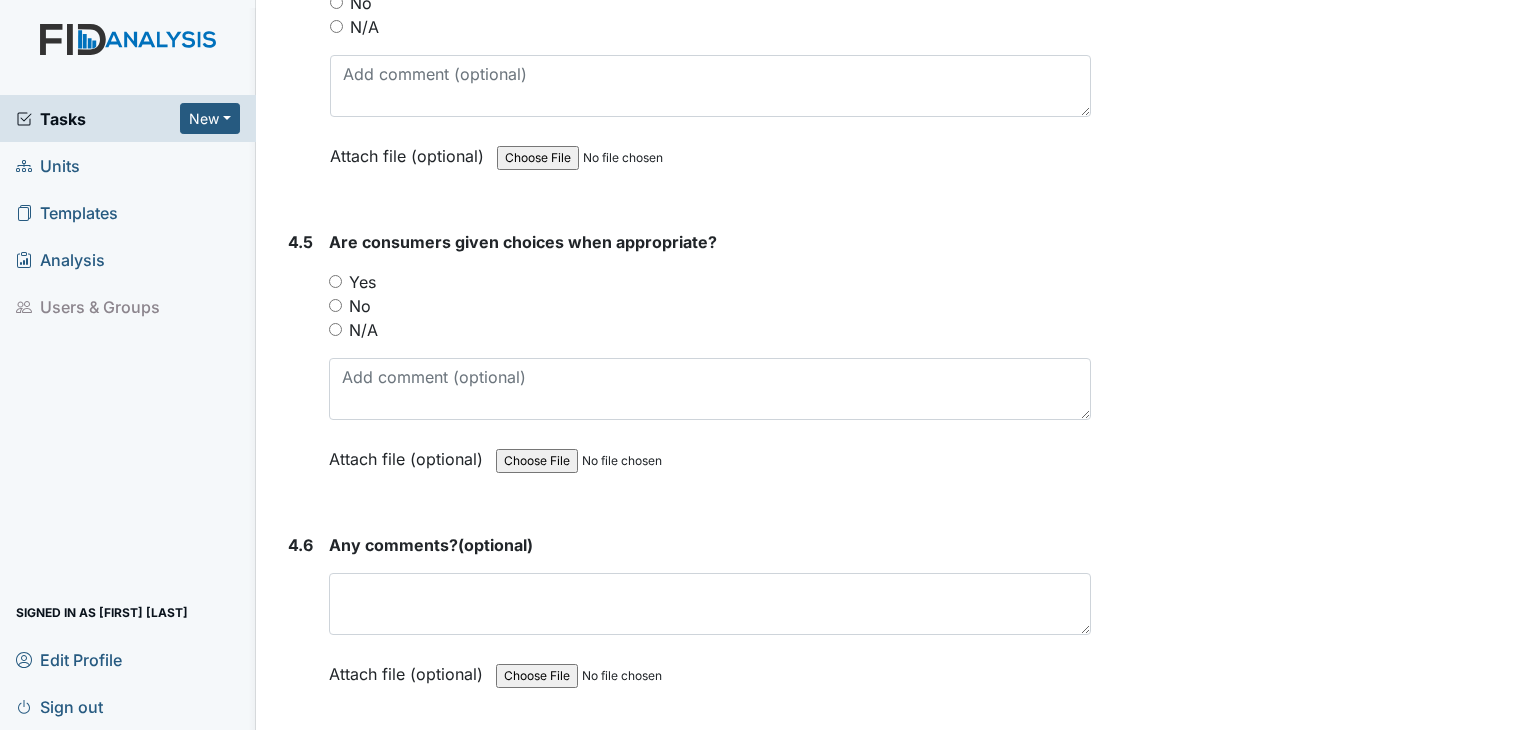 click on "Yes" at bounding box center (335, 281) 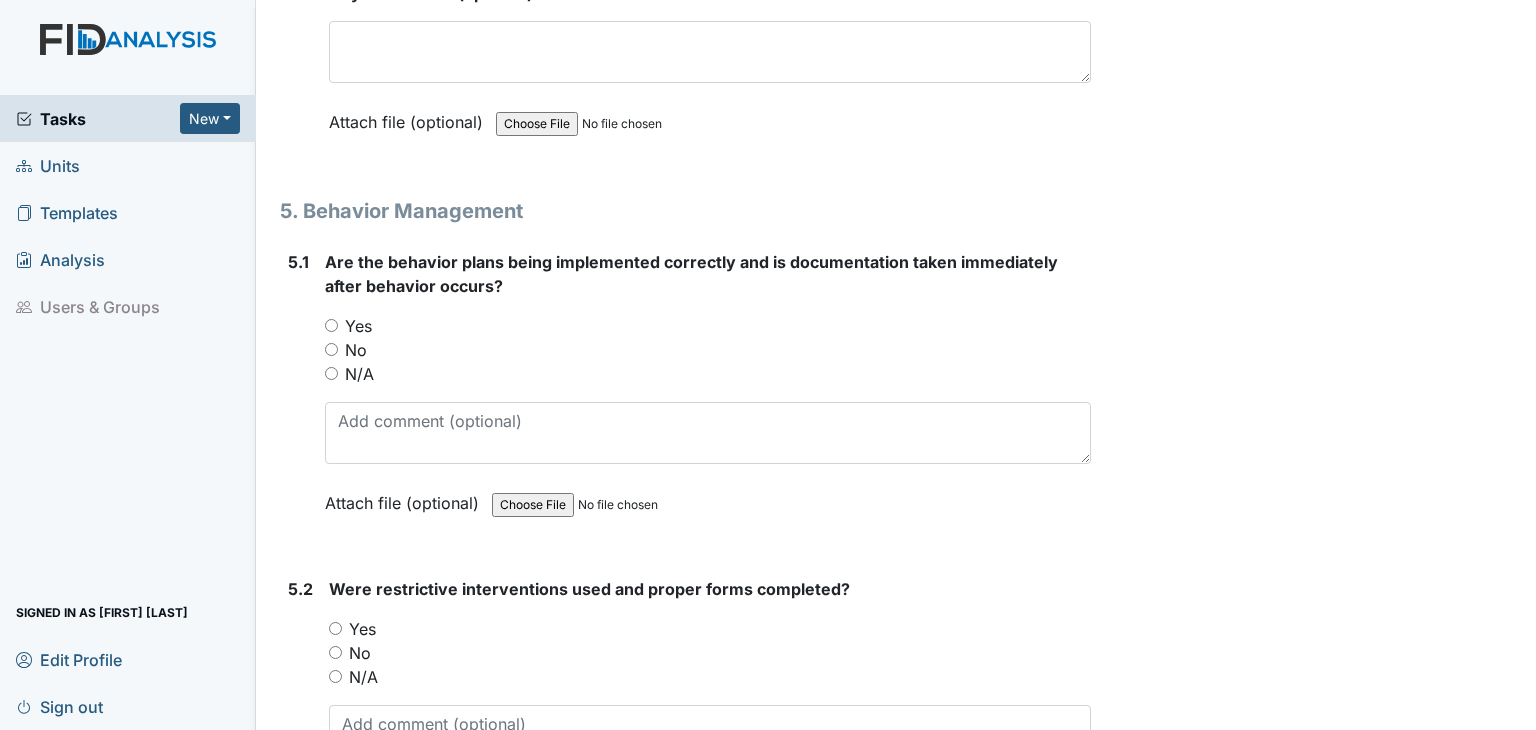 scroll, scrollTop: 10400, scrollLeft: 0, axis: vertical 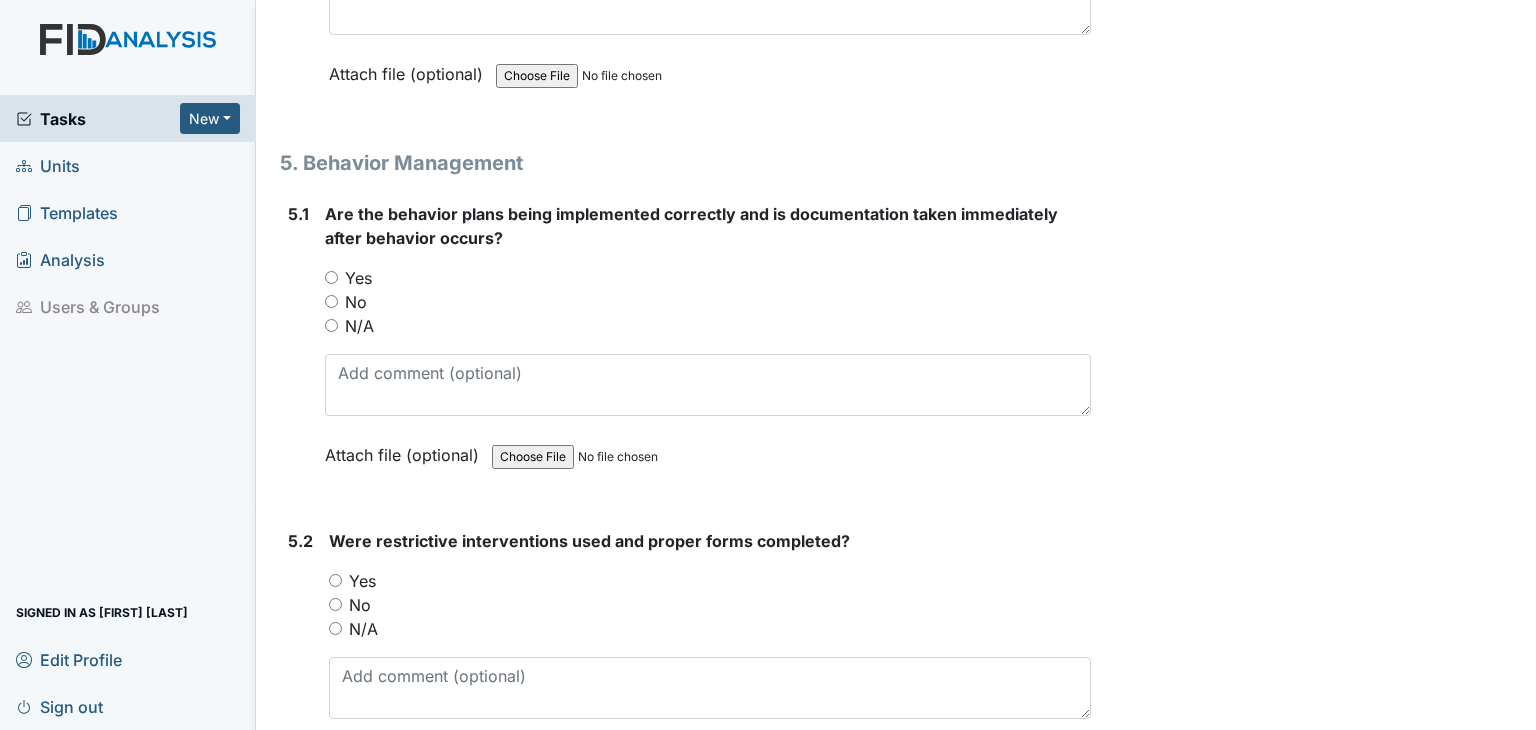click on "N/A" at bounding box center (331, 325) 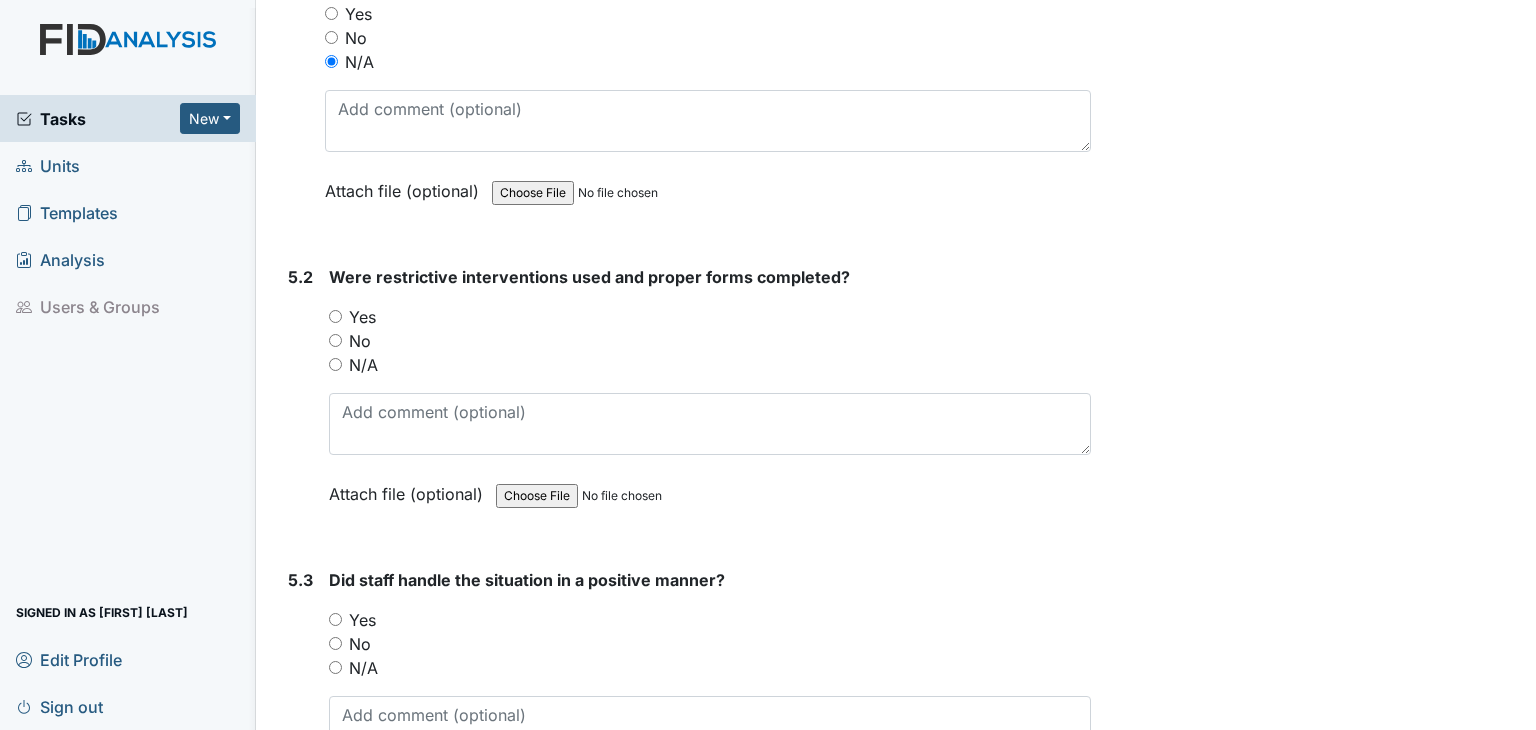 scroll, scrollTop: 10700, scrollLeft: 0, axis: vertical 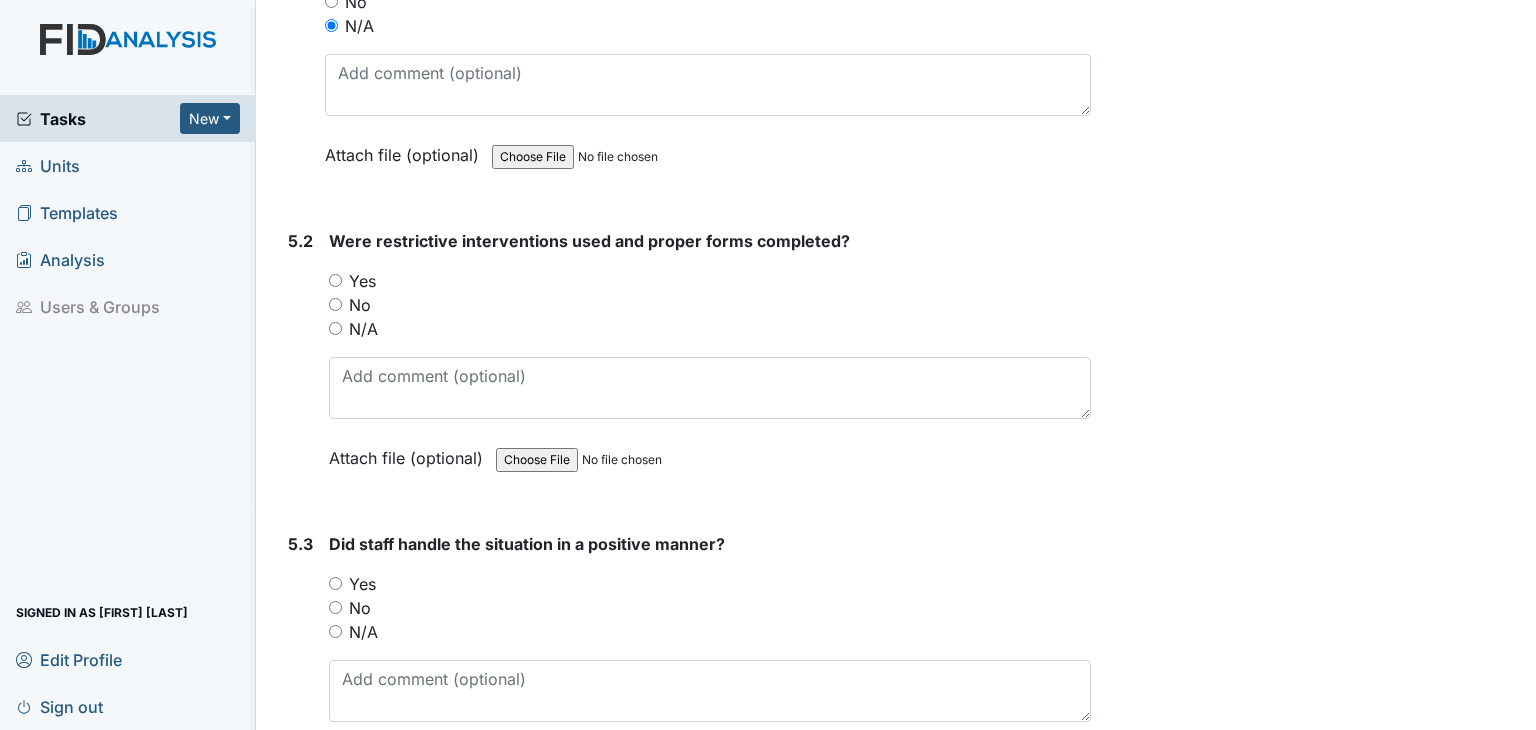 click on "N/A" at bounding box center (335, 328) 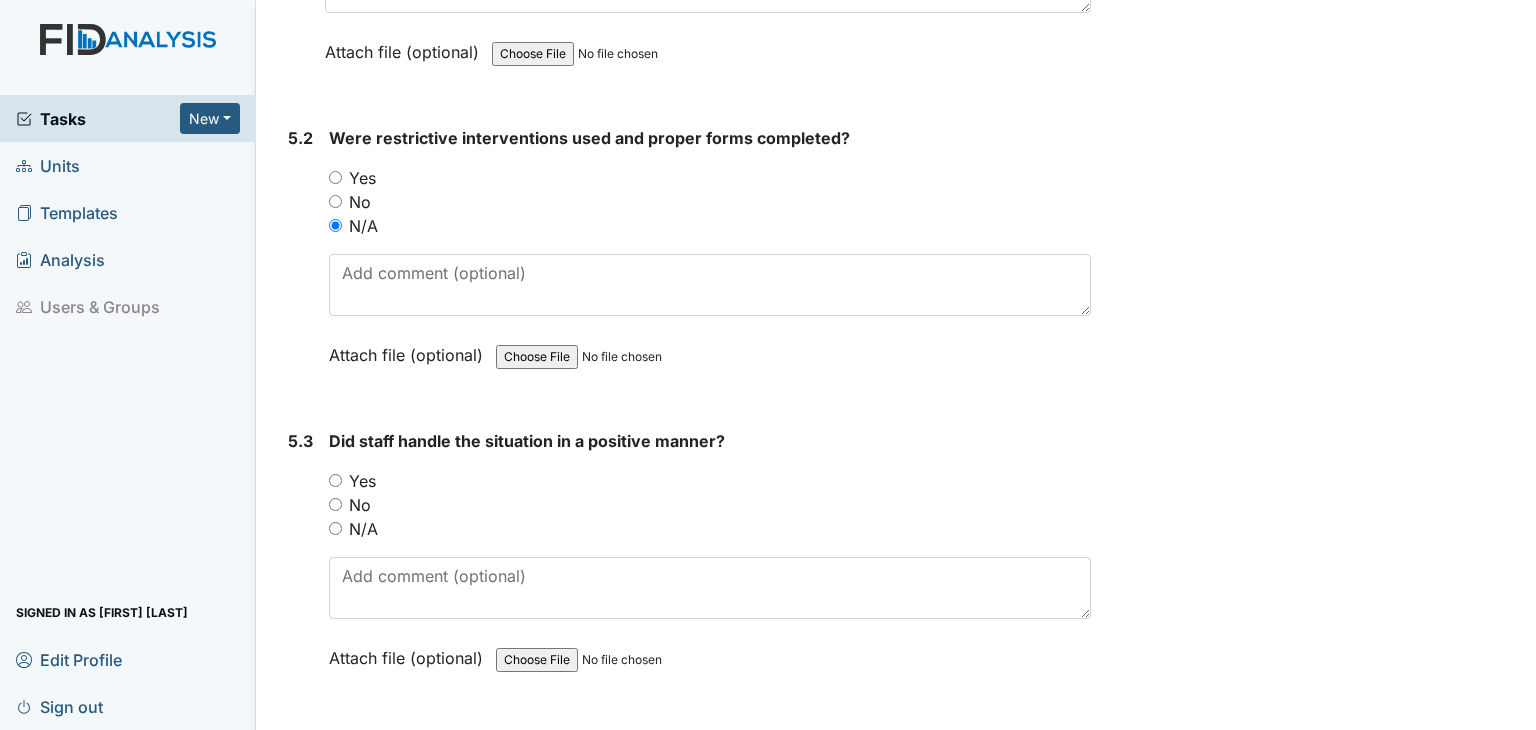 scroll, scrollTop: 11100, scrollLeft: 0, axis: vertical 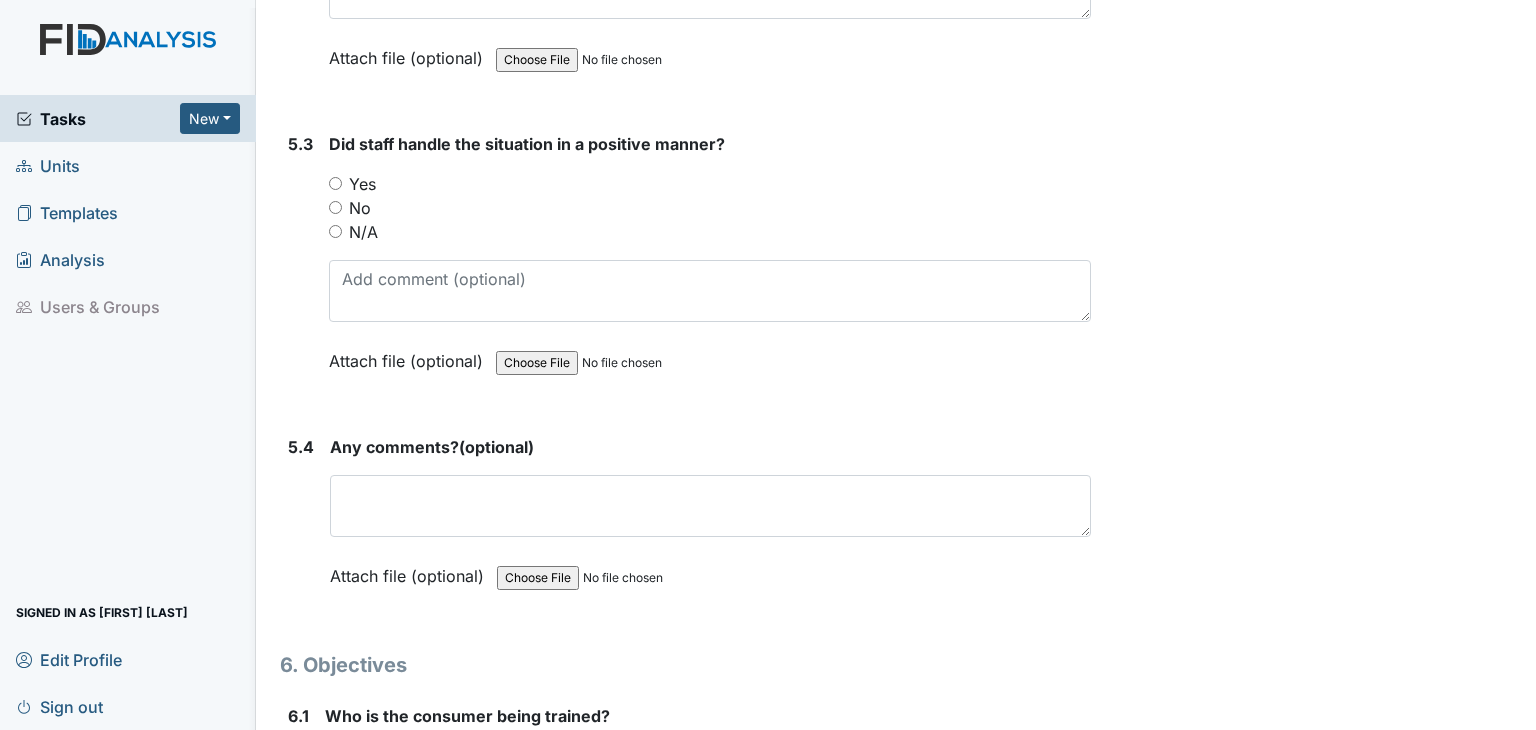 click on "N/A" at bounding box center (335, 231) 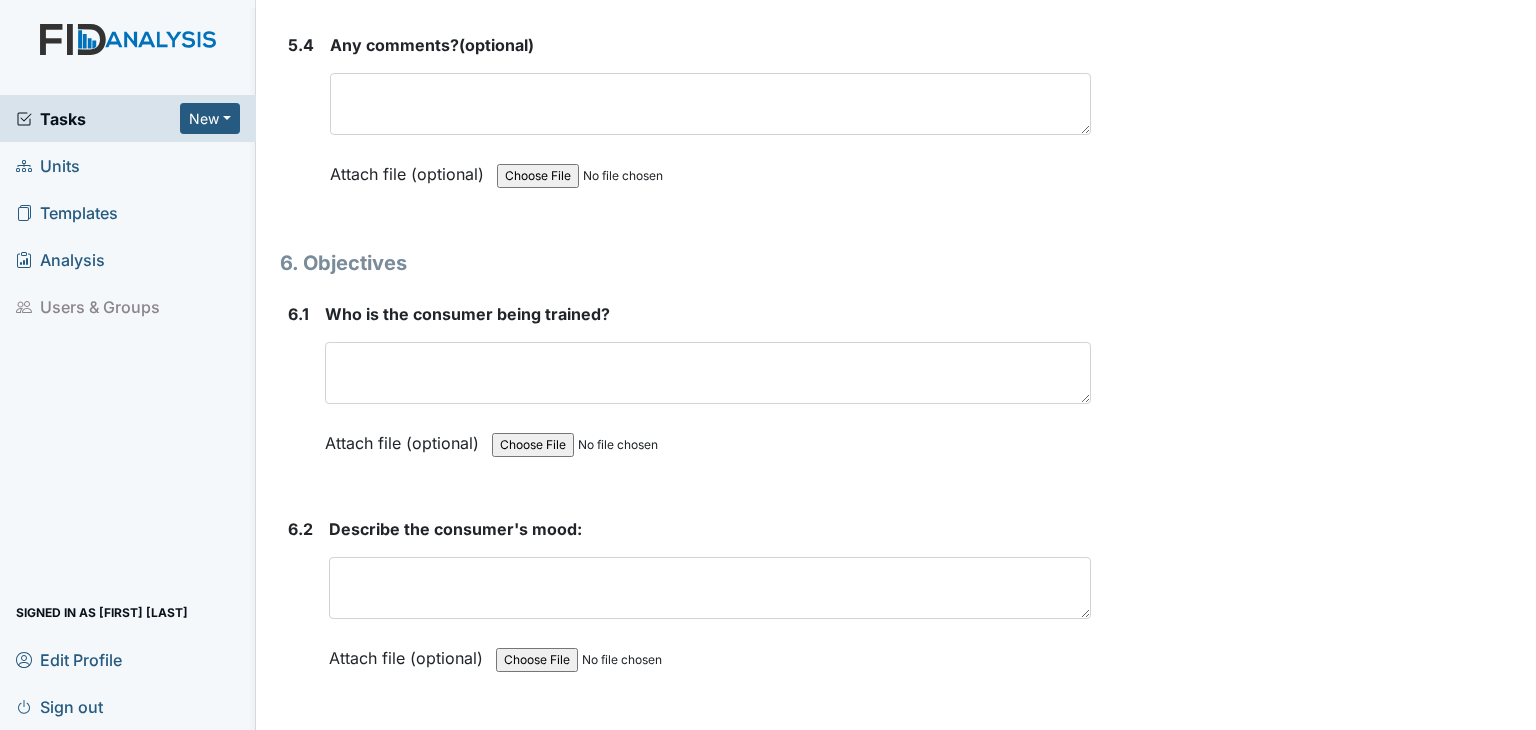 scroll, scrollTop: 11500, scrollLeft: 0, axis: vertical 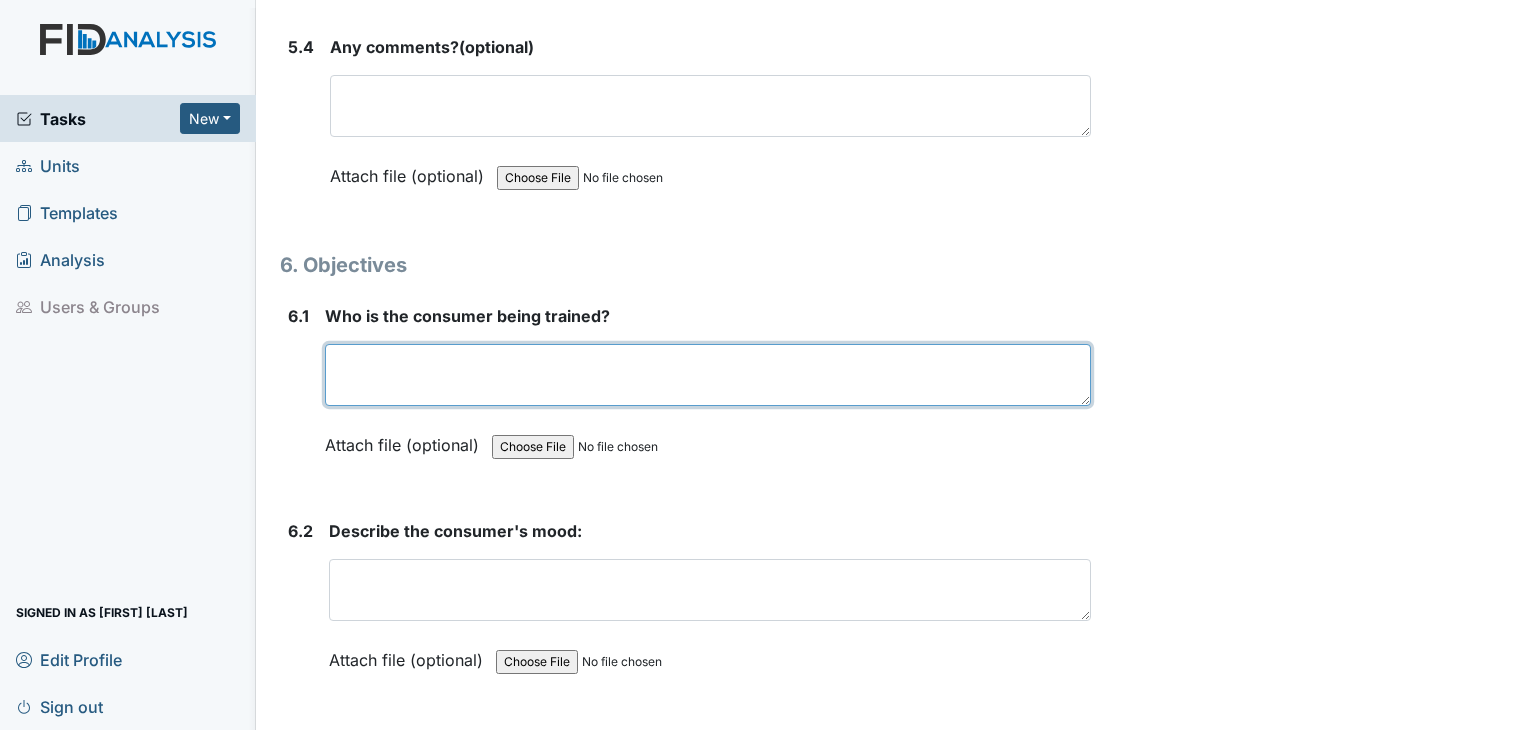 click at bounding box center (708, 375) 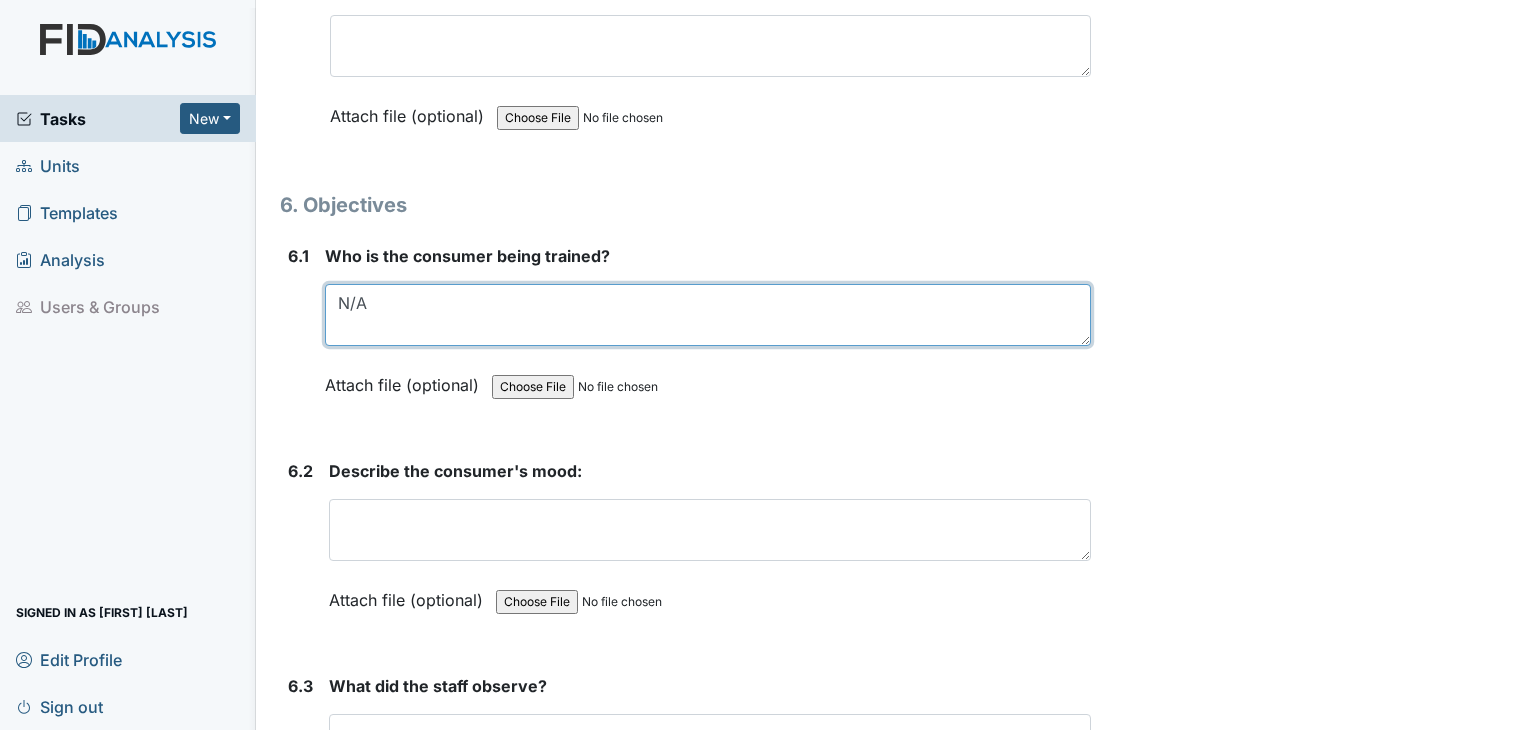 scroll, scrollTop: 11700, scrollLeft: 0, axis: vertical 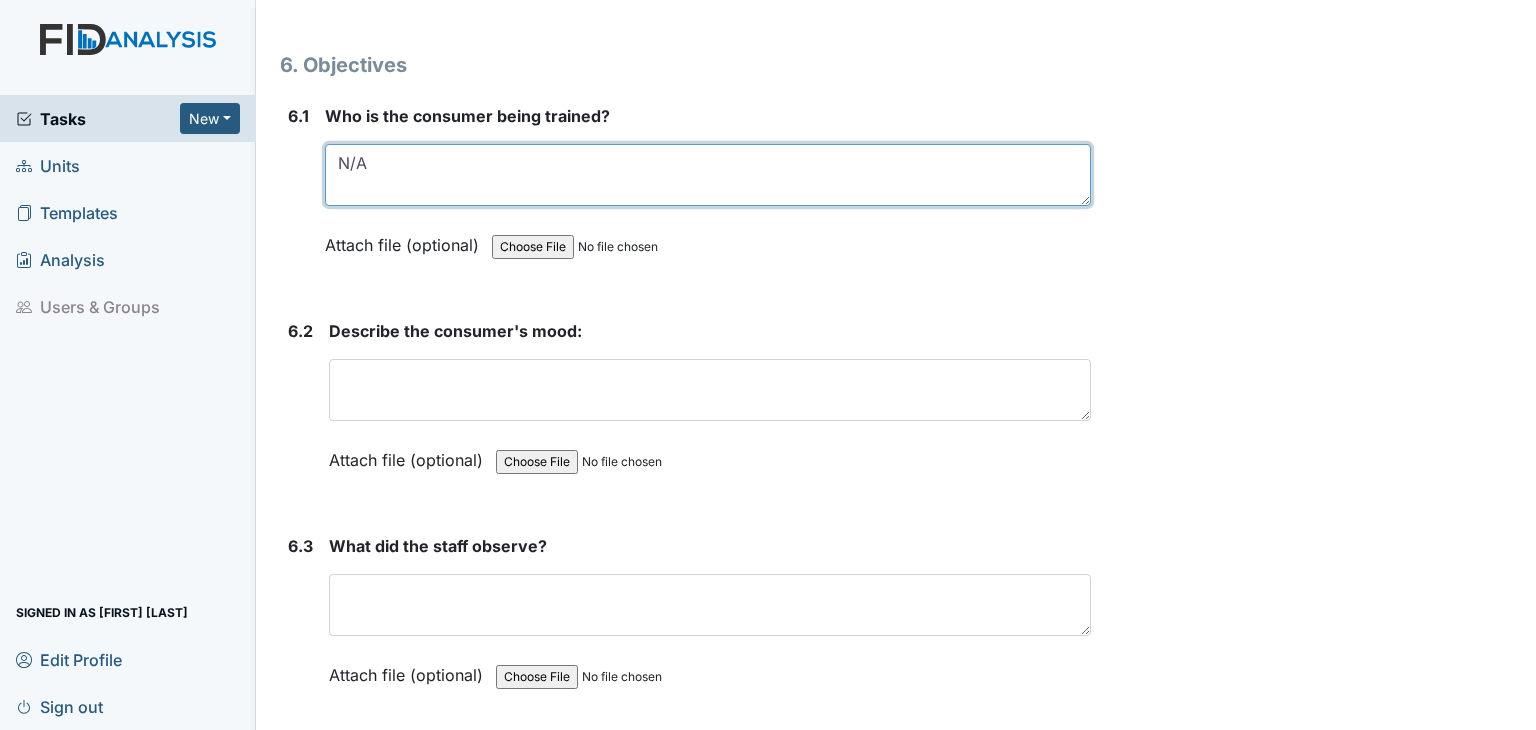 type on "N/A" 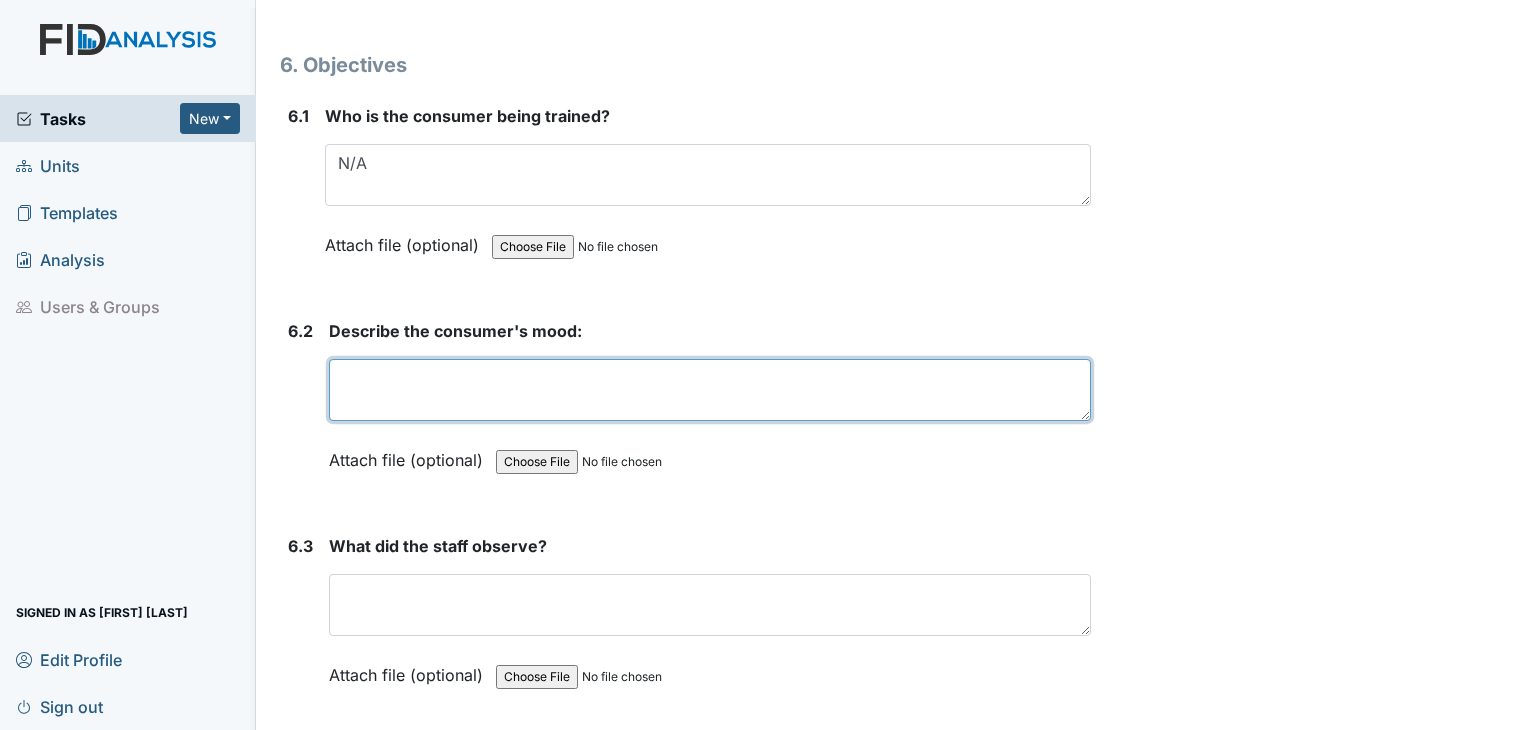 click at bounding box center [710, 390] 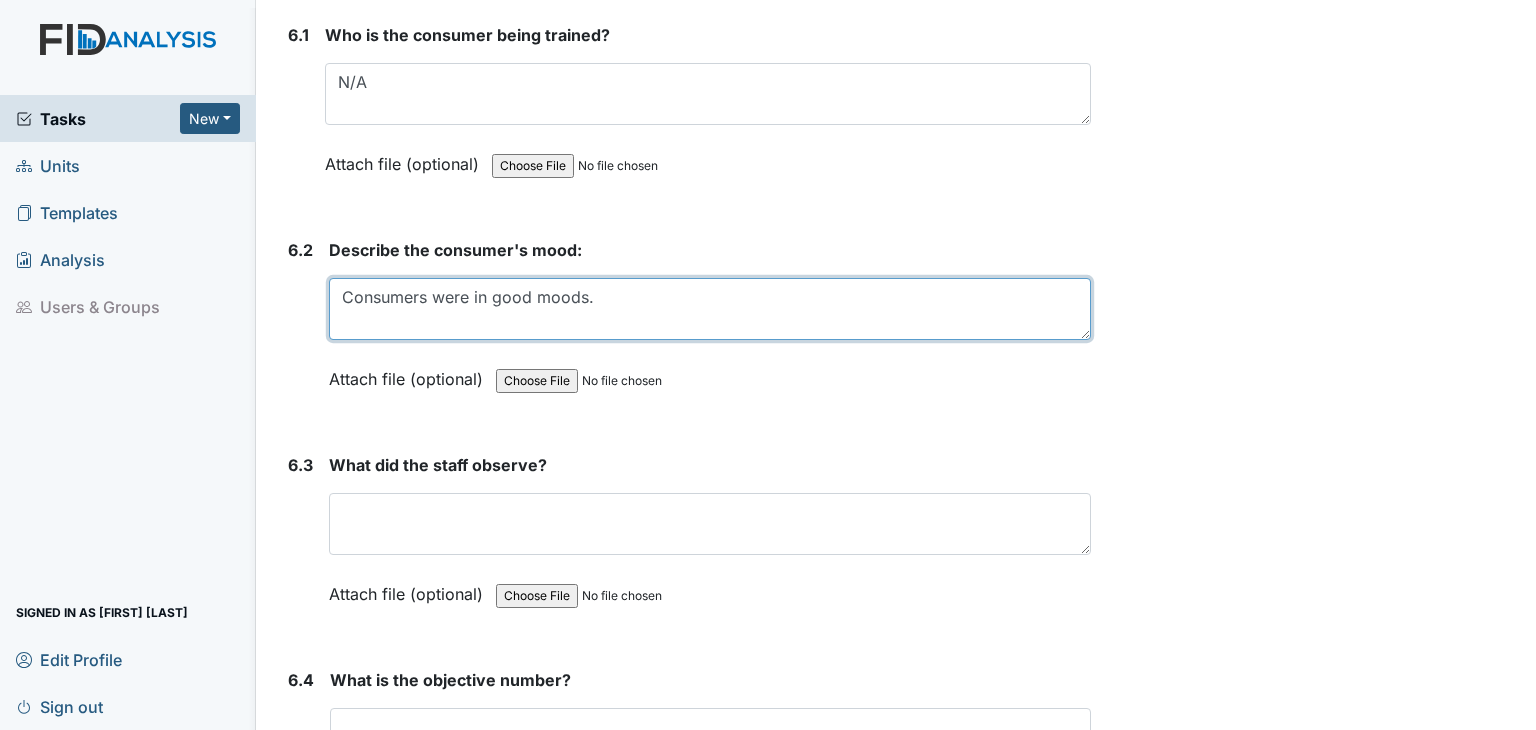 scroll, scrollTop: 12000, scrollLeft: 0, axis: vertical 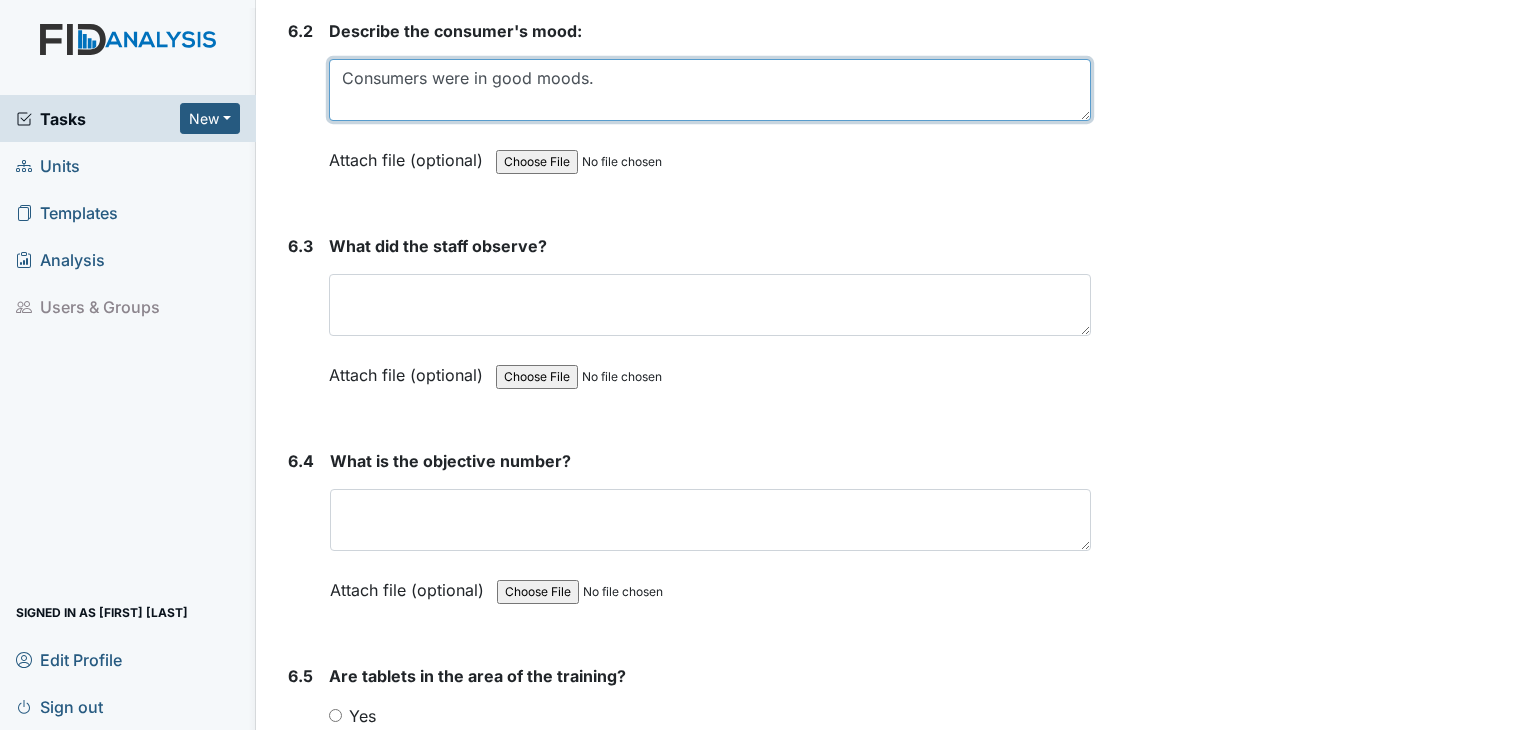 type on "Consumers were in good moods." 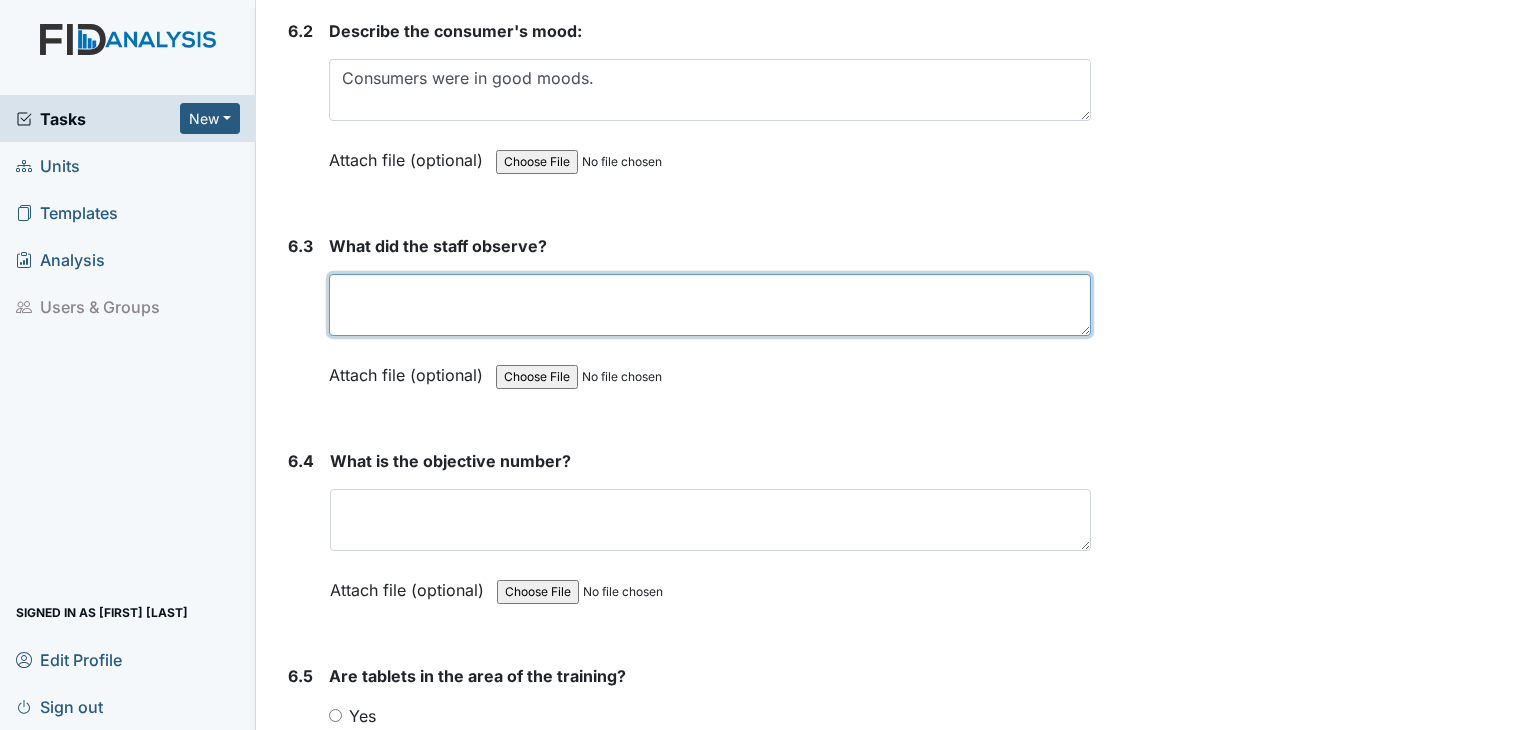 click at bounding box center [710, 305] 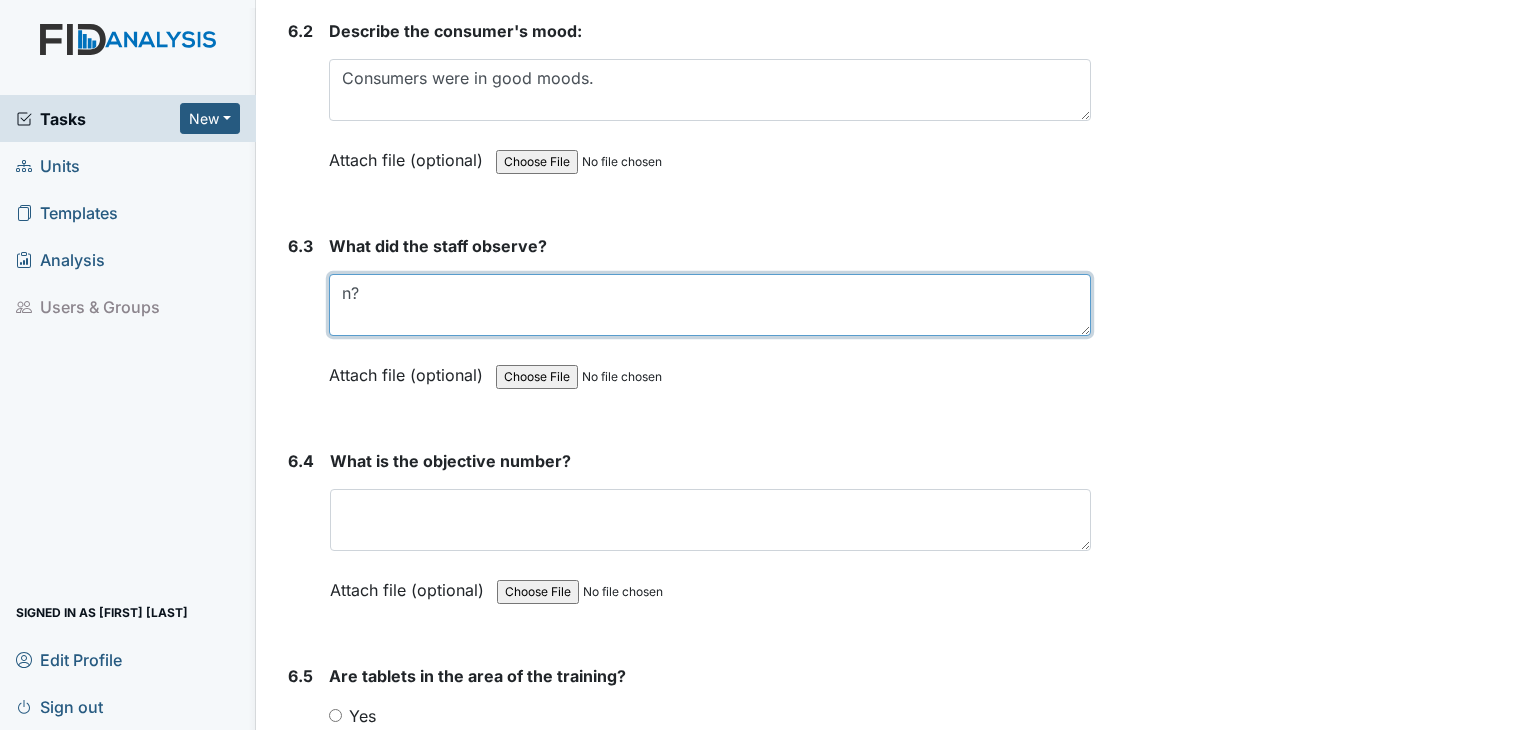 type on "n" 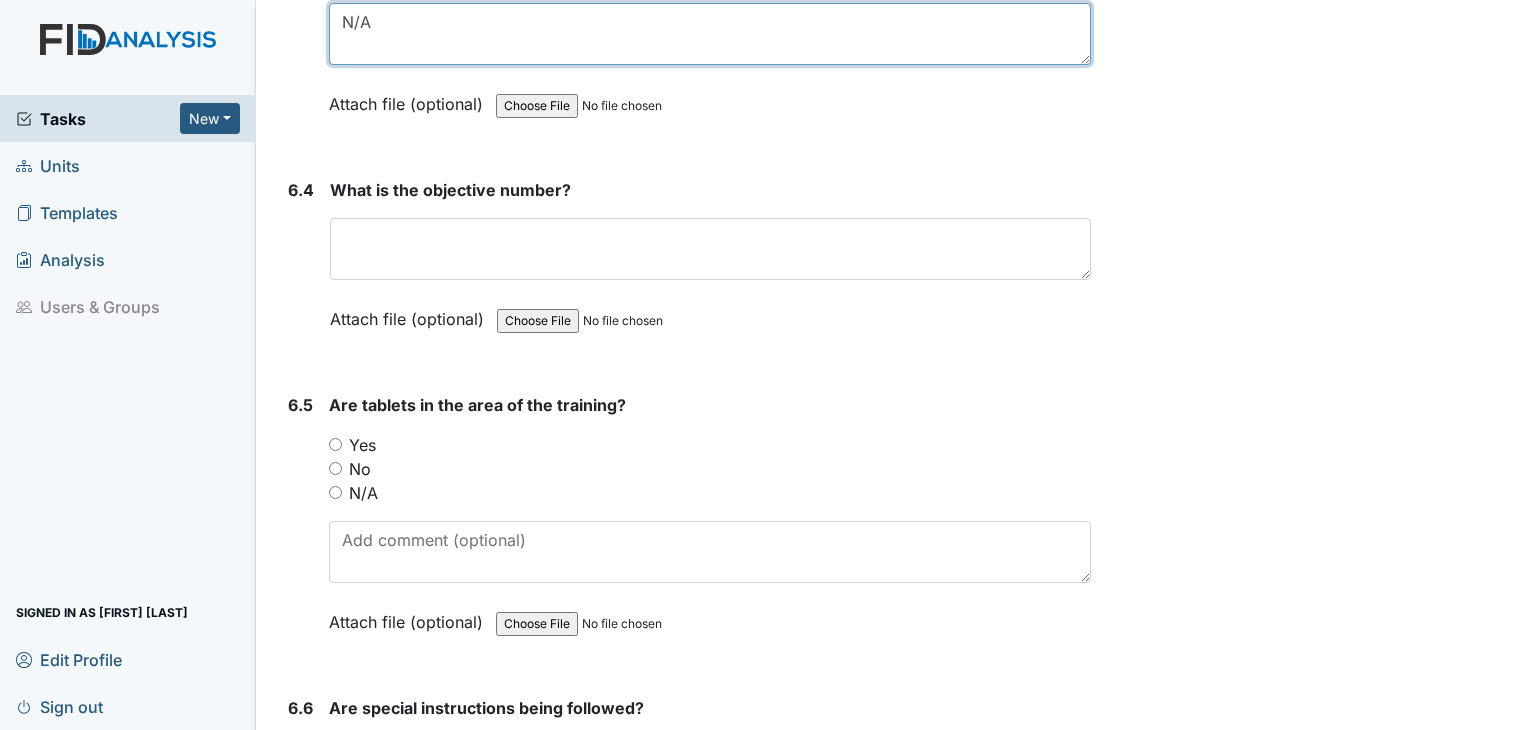 scroll, scrollTop: 12300, scrollLeft: 0, axis: vertical 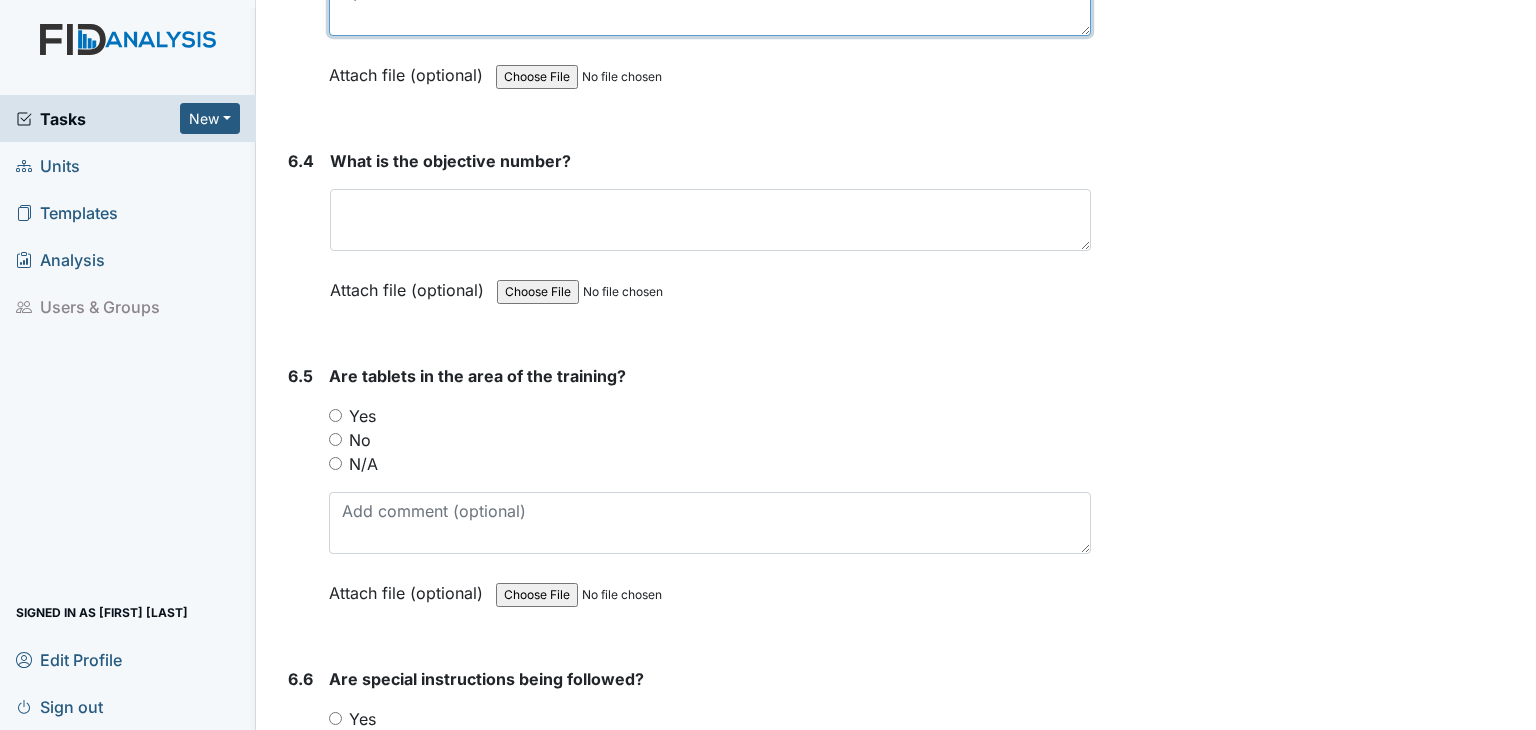 type on "N/A" 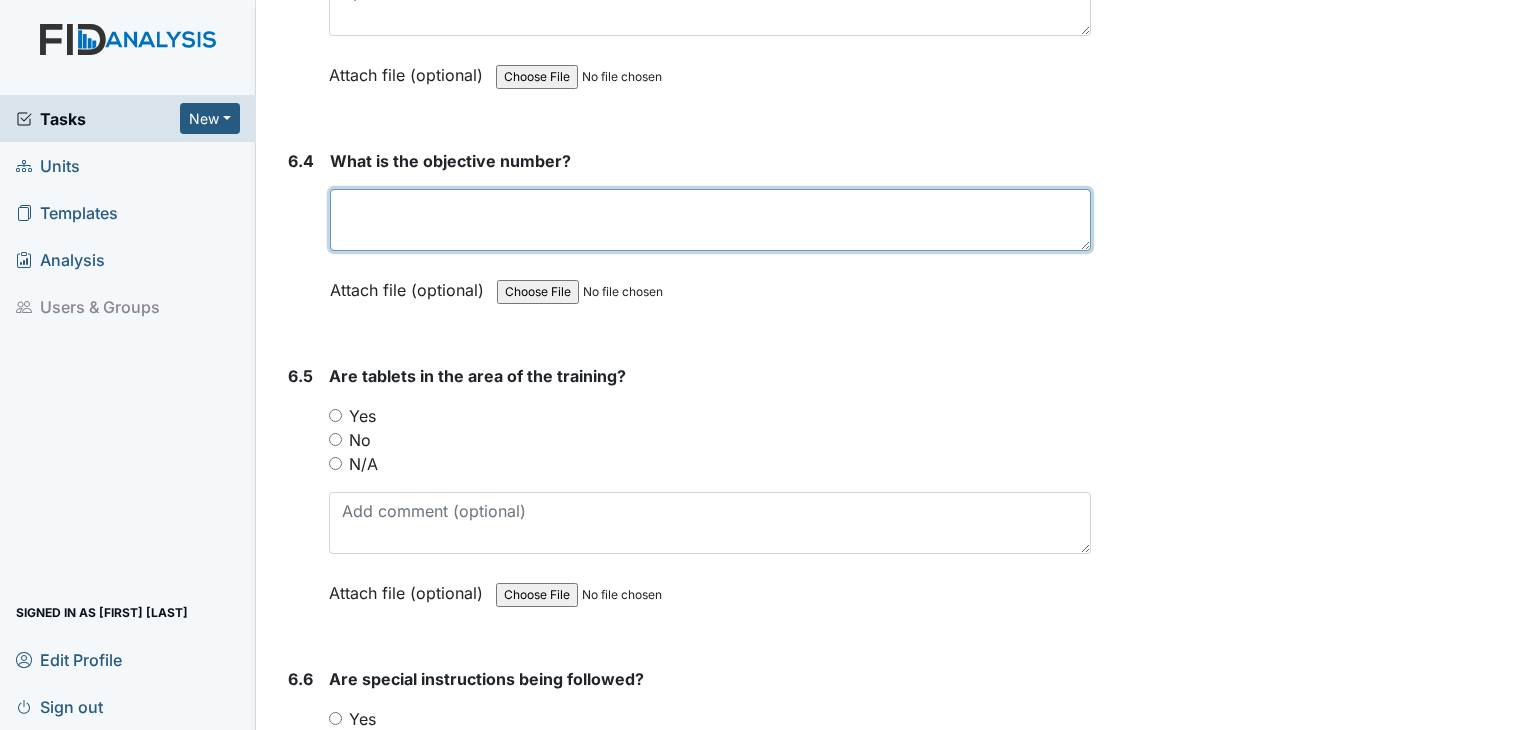 click at bounding box center (710, 220) 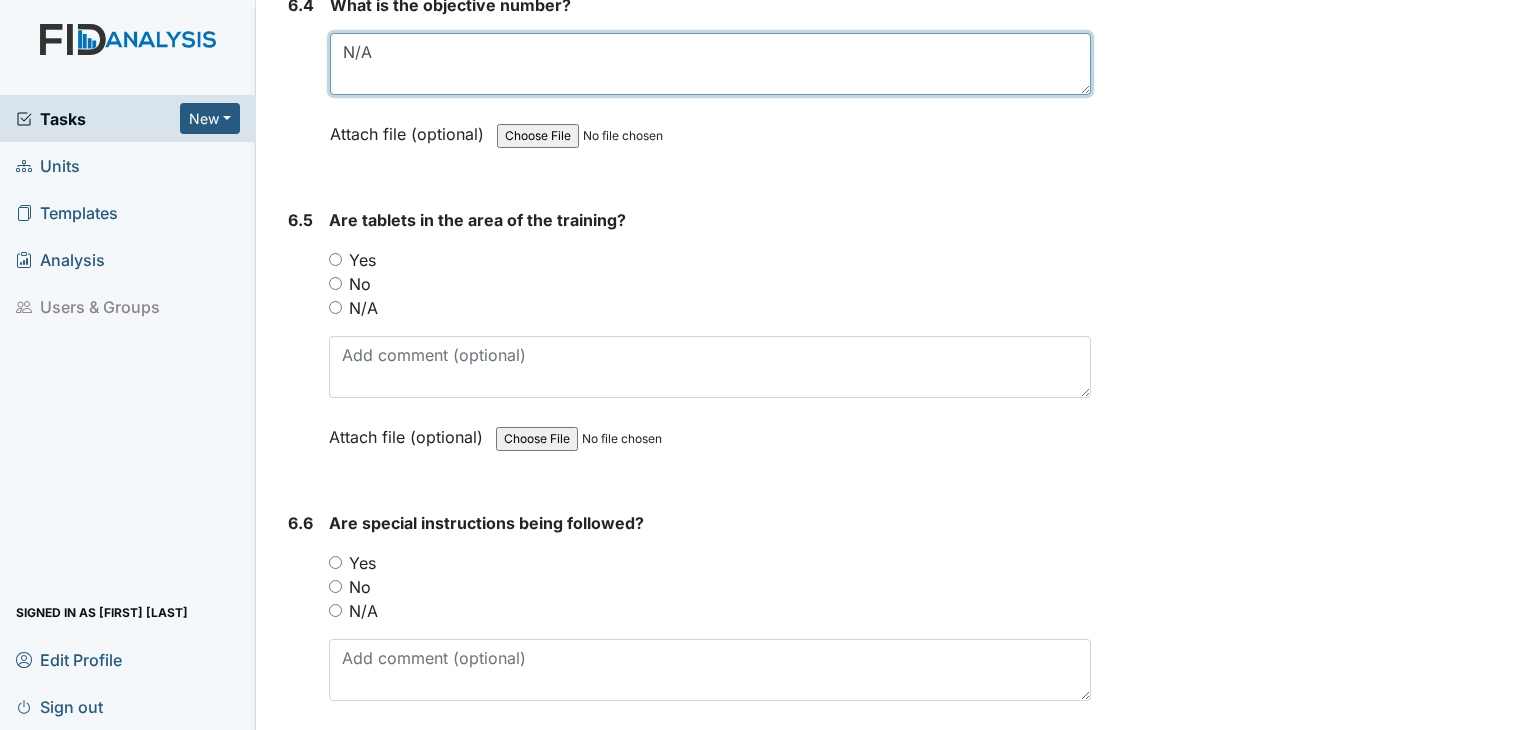 scroll, scrollTop: 12500, scrollLeft: 0, axis: vertical 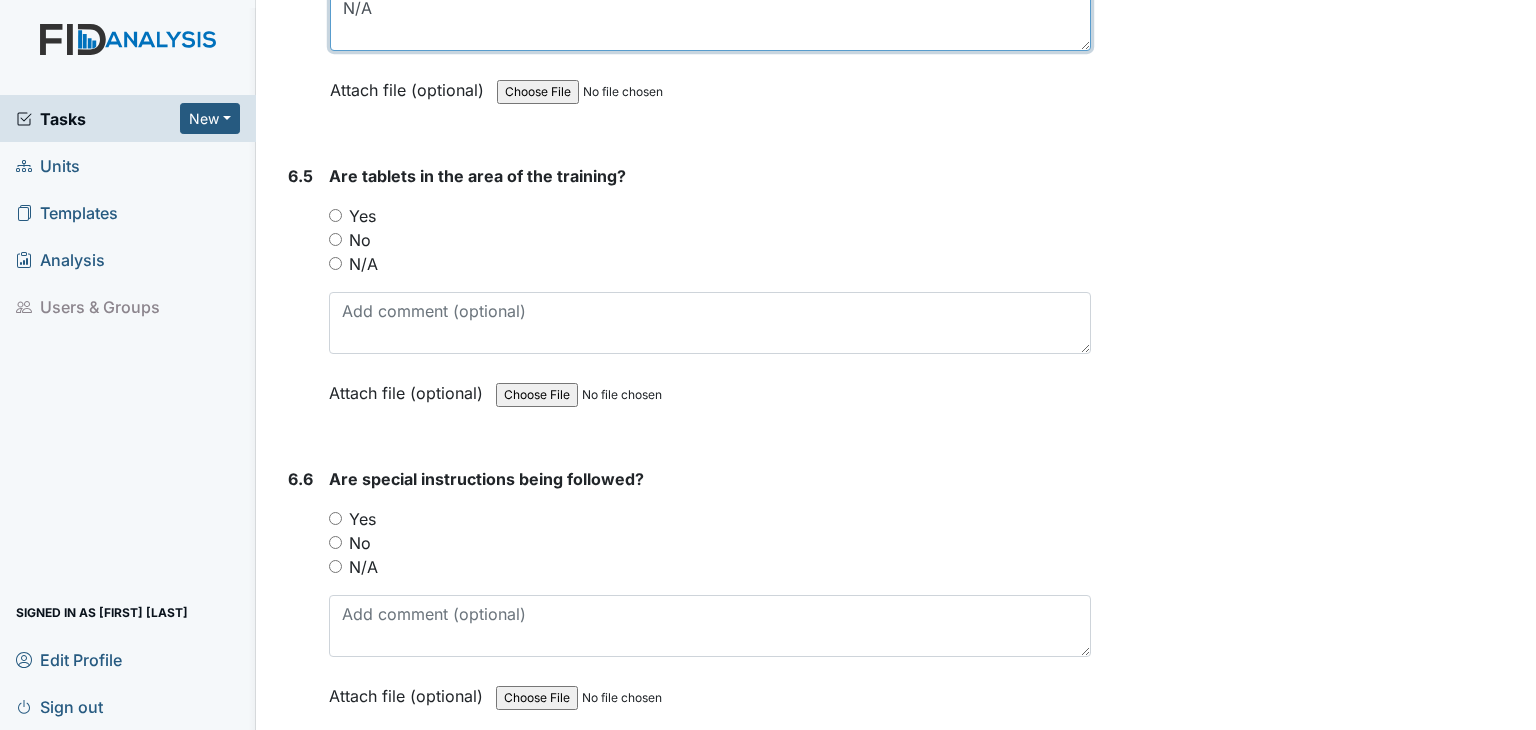 type on "N/A" 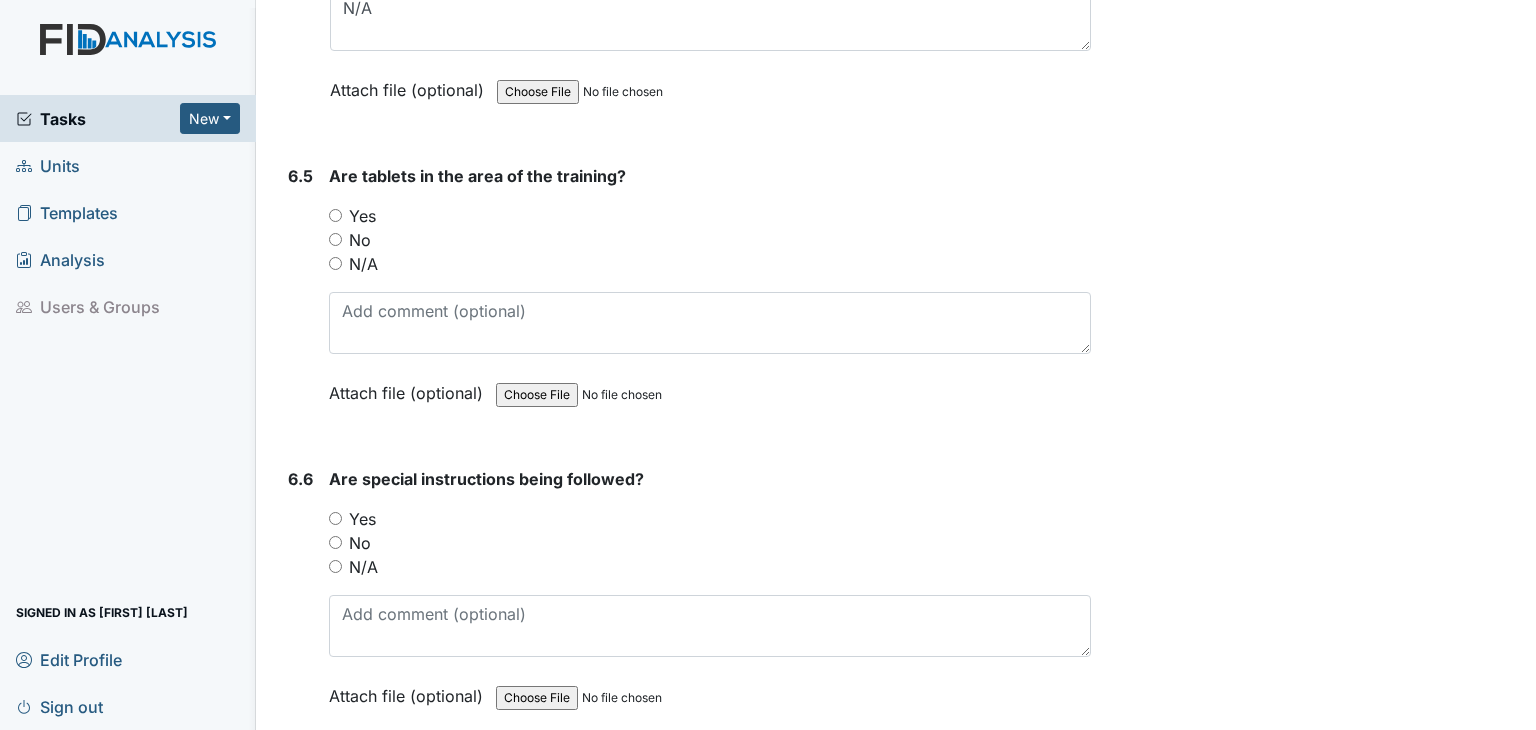 click on "Yes" at bounding box center (335, 215) 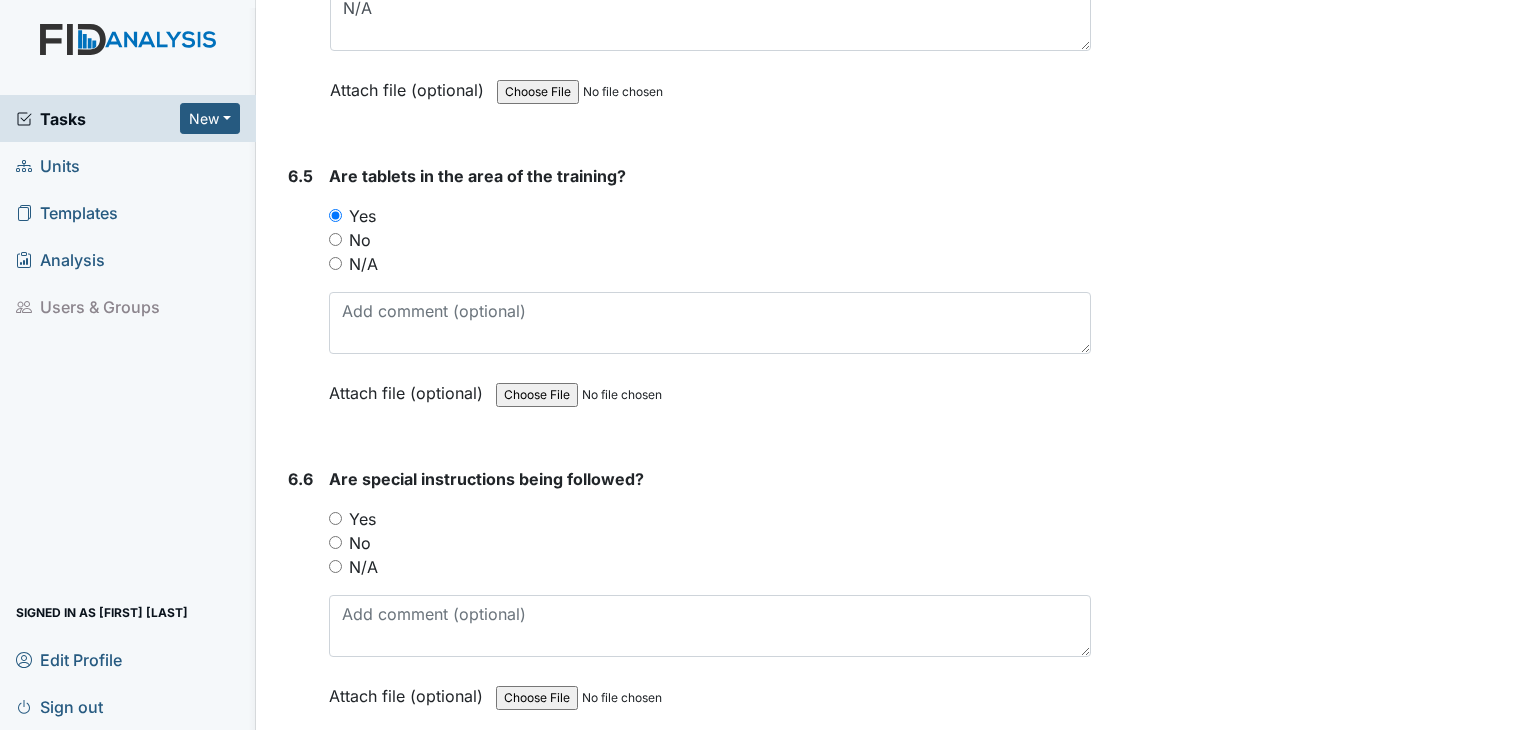 click on "N/A" at bounding box center (335, 566) 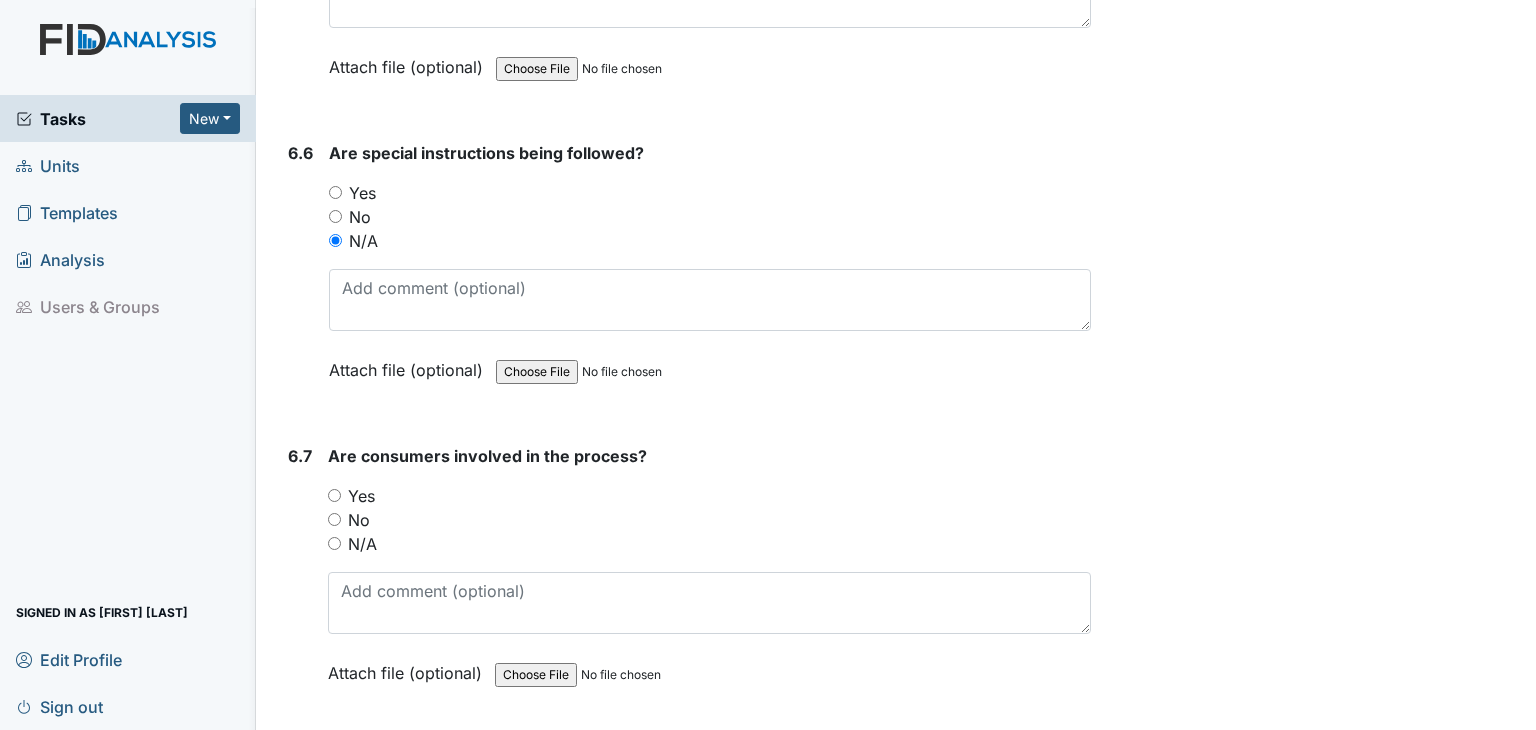 scroll, scrollTop: 12900, scrollLeft: 0, axis: vertical 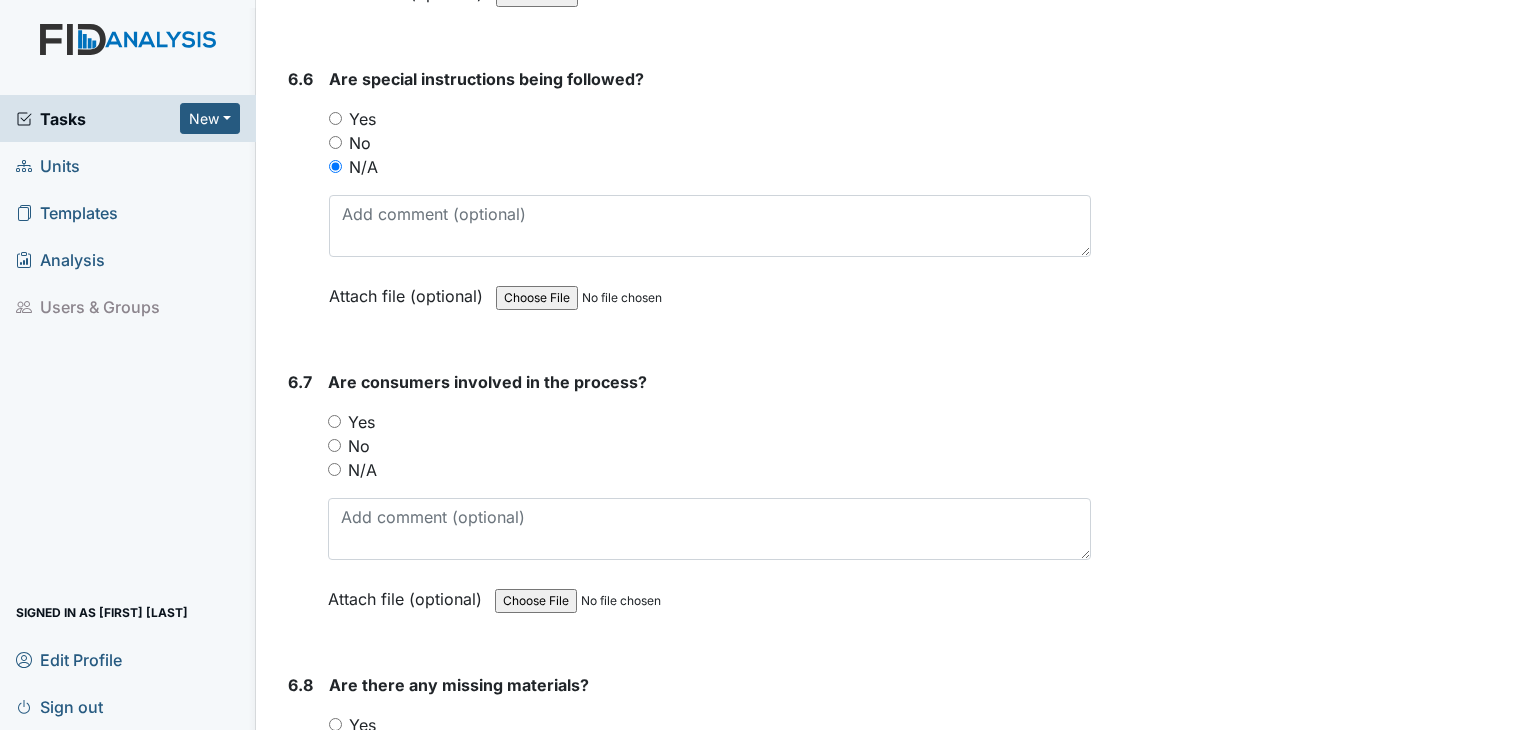 click on "N/A" at bounding box center [334, 469] 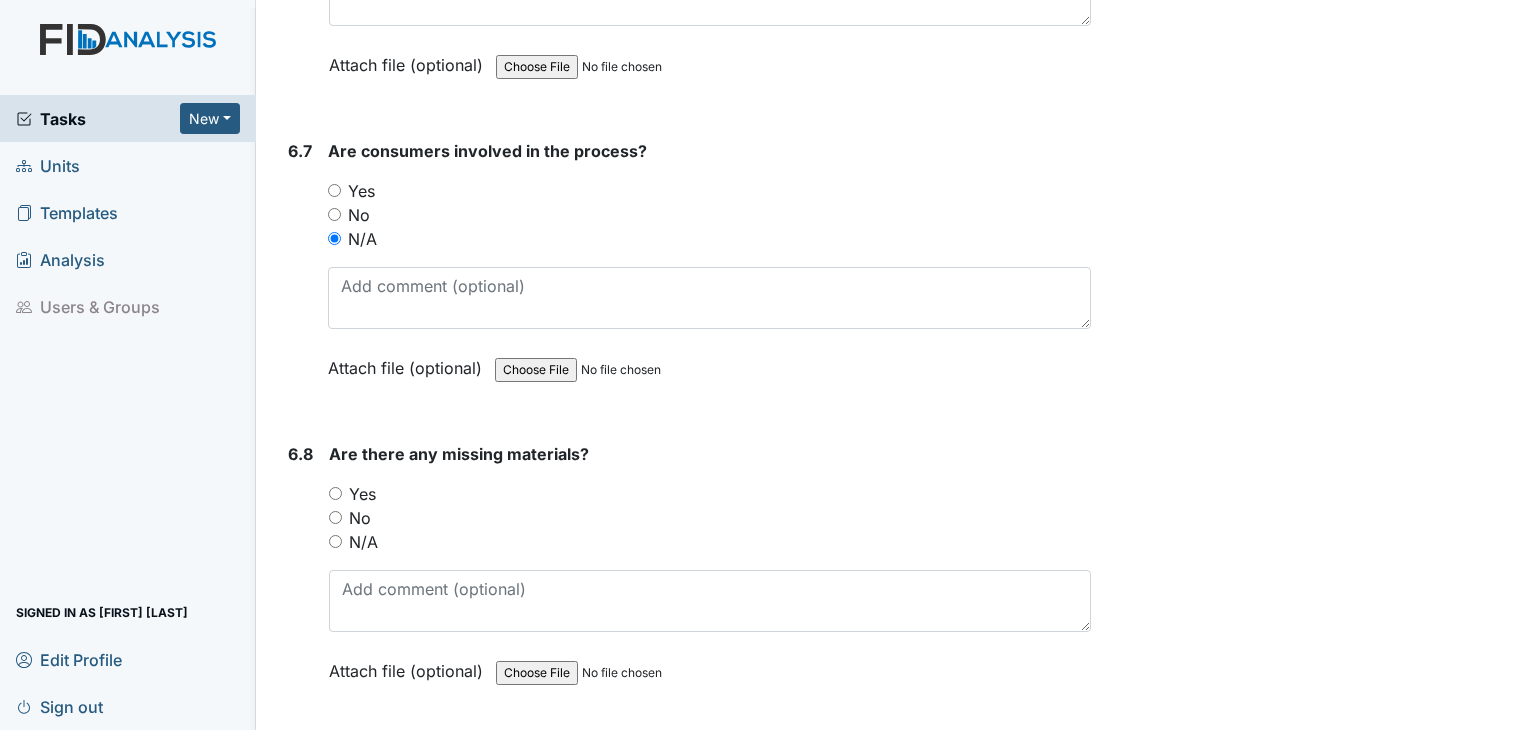 scroll, scrollTop: 13200, scrollLeft: 0, axis: vertical 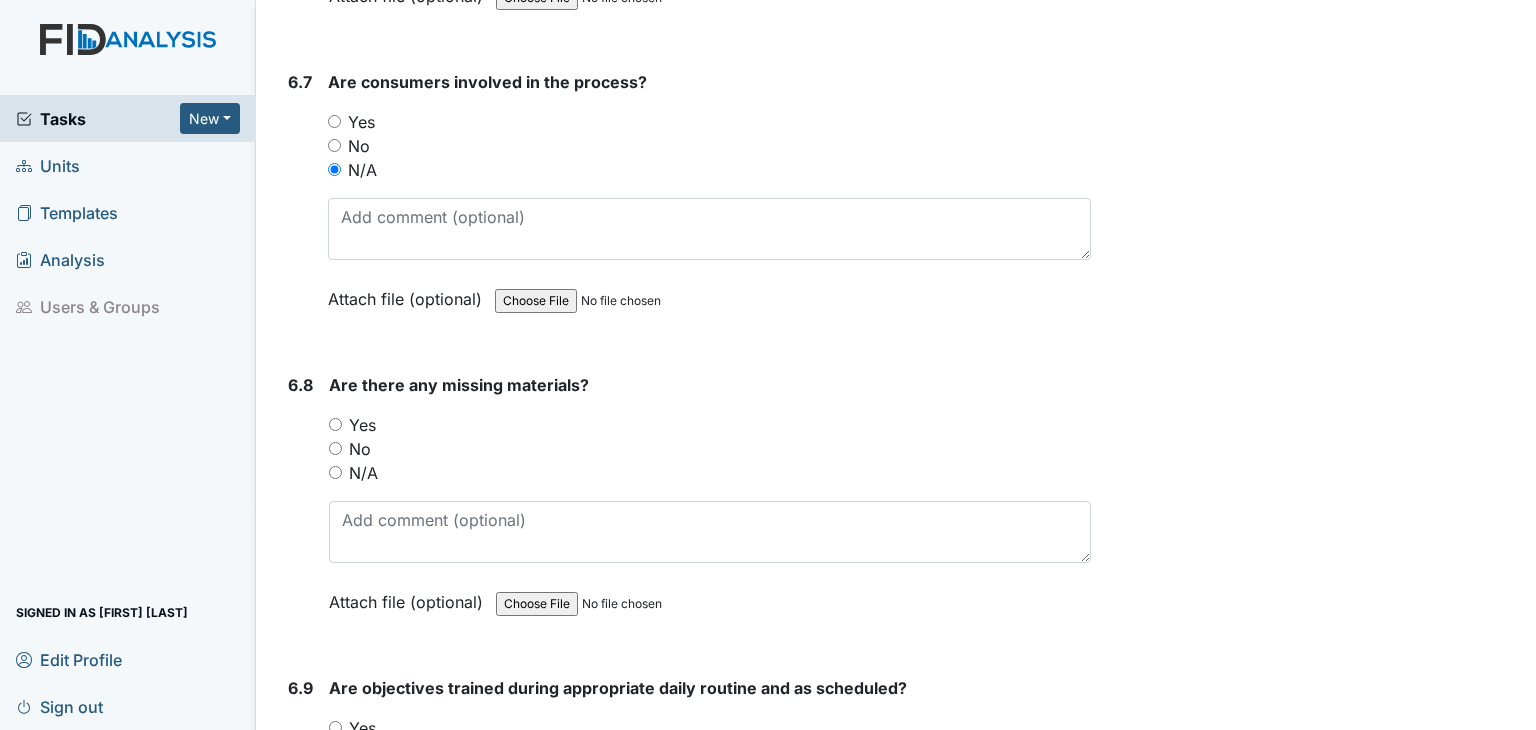 click on "N/A" at bounding box center [335, 472] 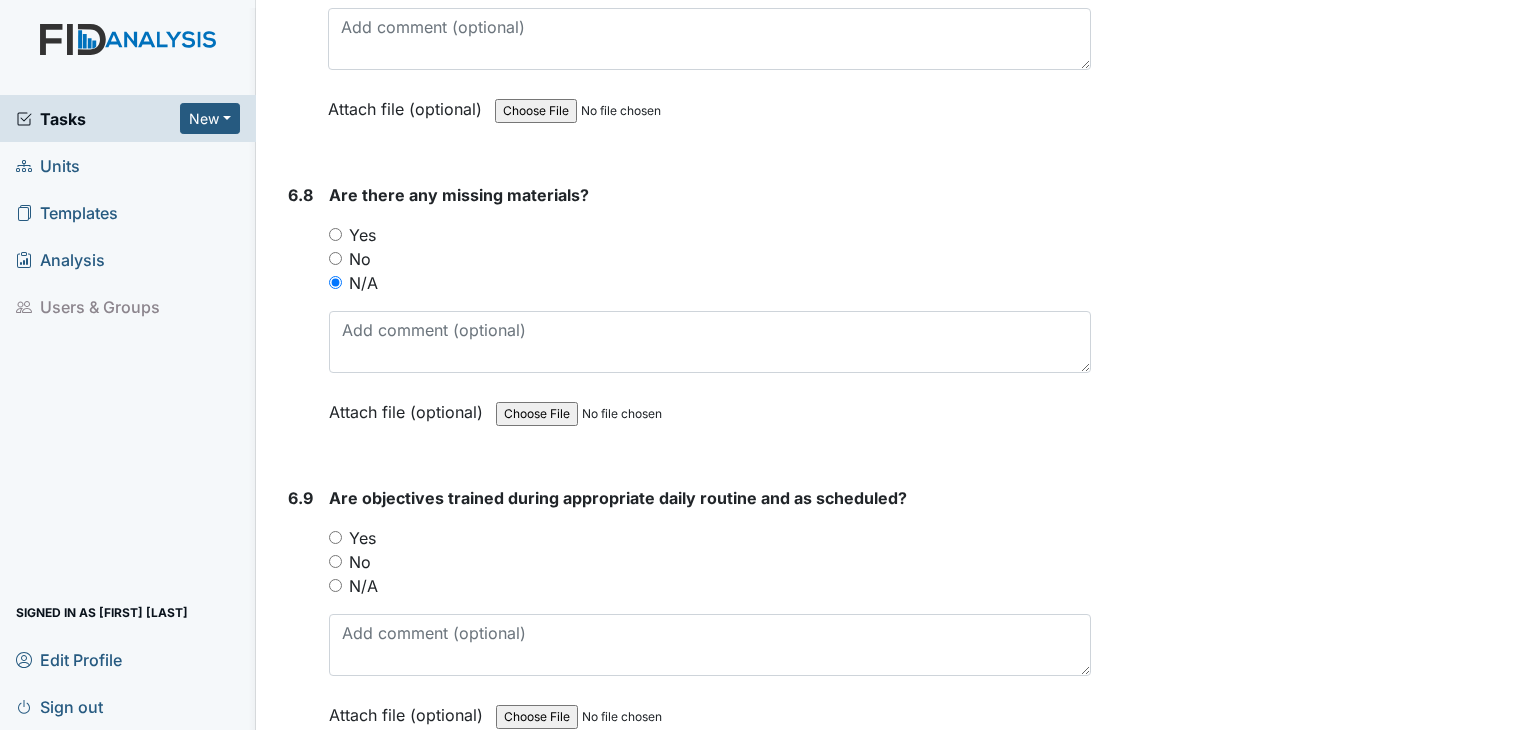scroll, scrollTop: 13500, scrollLeft: 0, axis: vertical 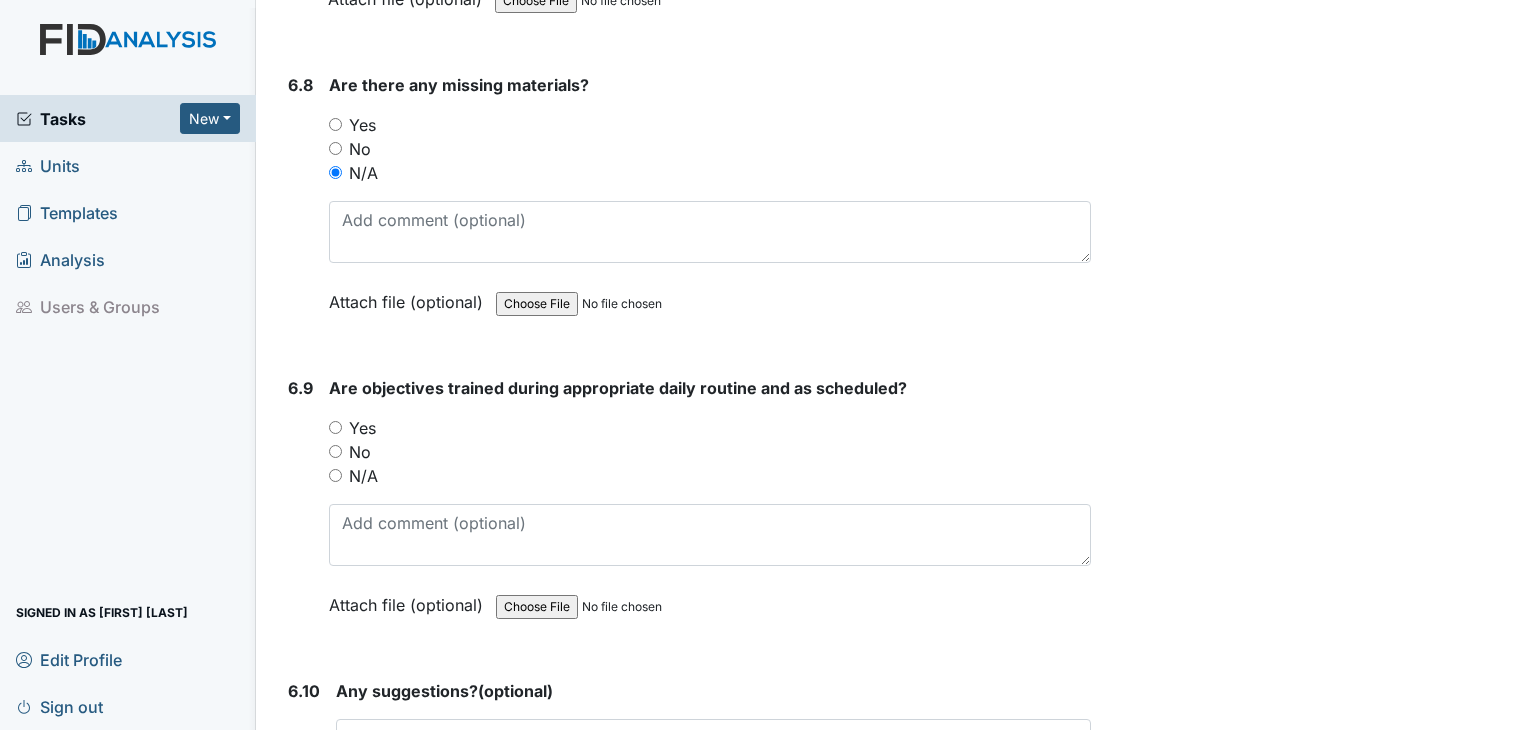 click on "N/A" at bounding box center (335, 475) 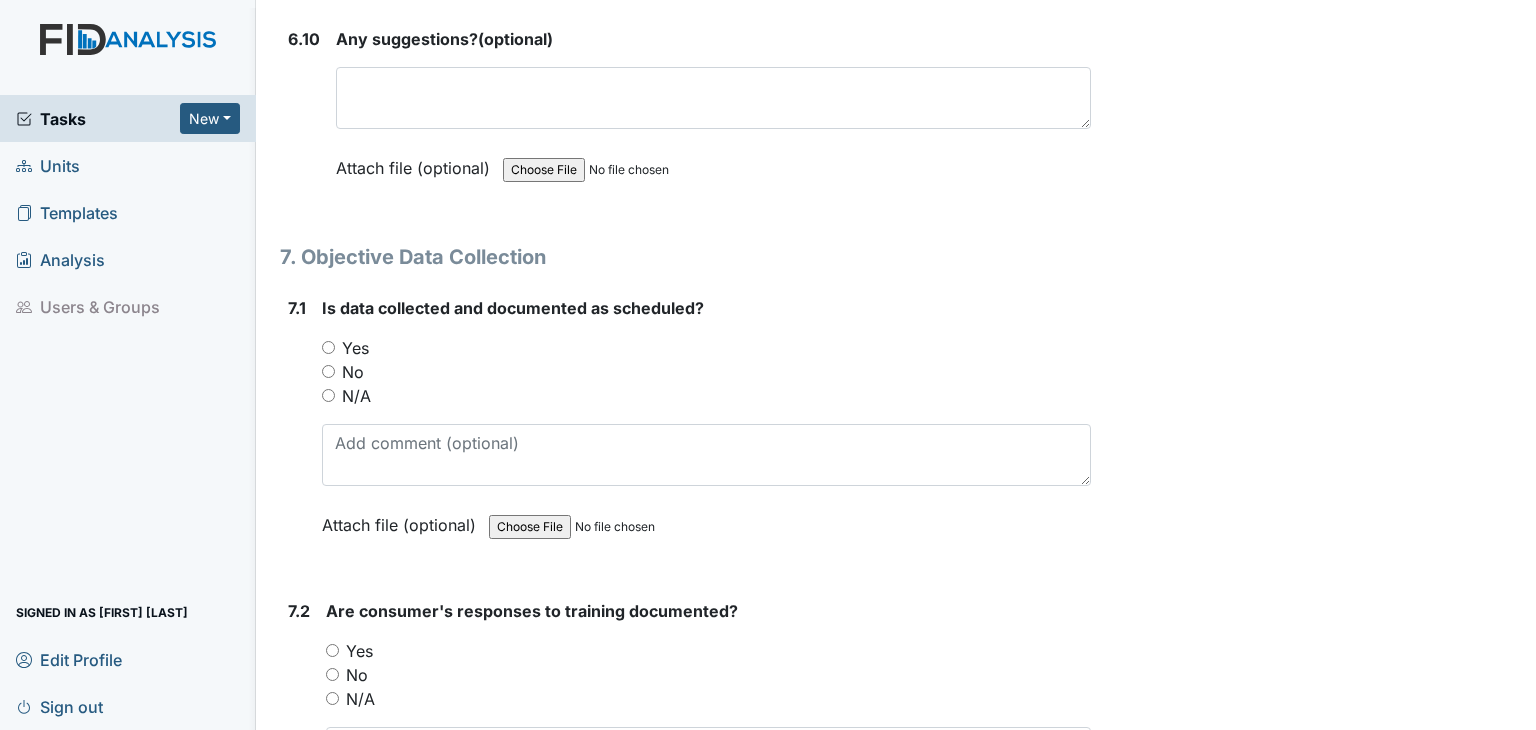scroll, scrollTop: 14200, scrollLeft: 0, axis: vertical 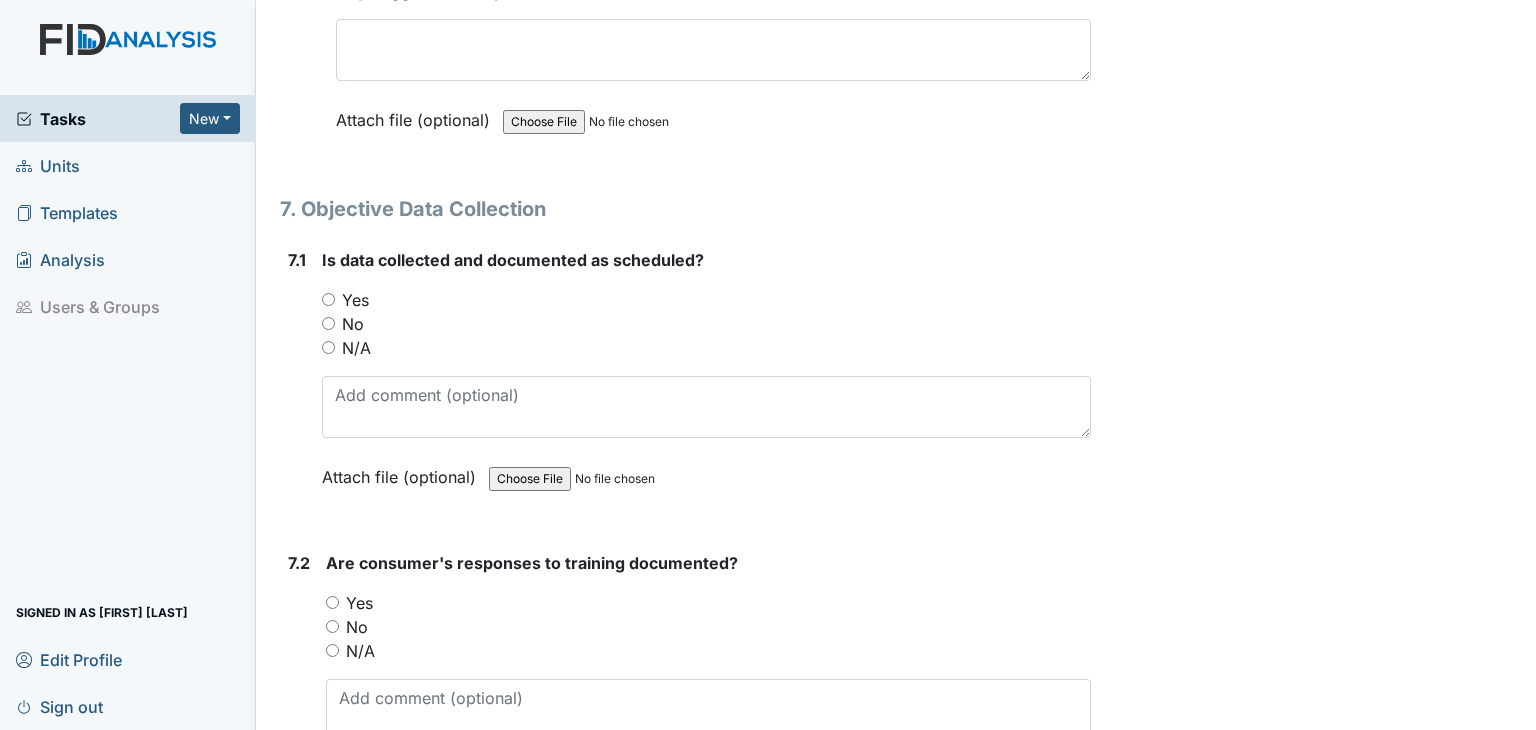 click on "Yes" at bounding box center (328, 299) 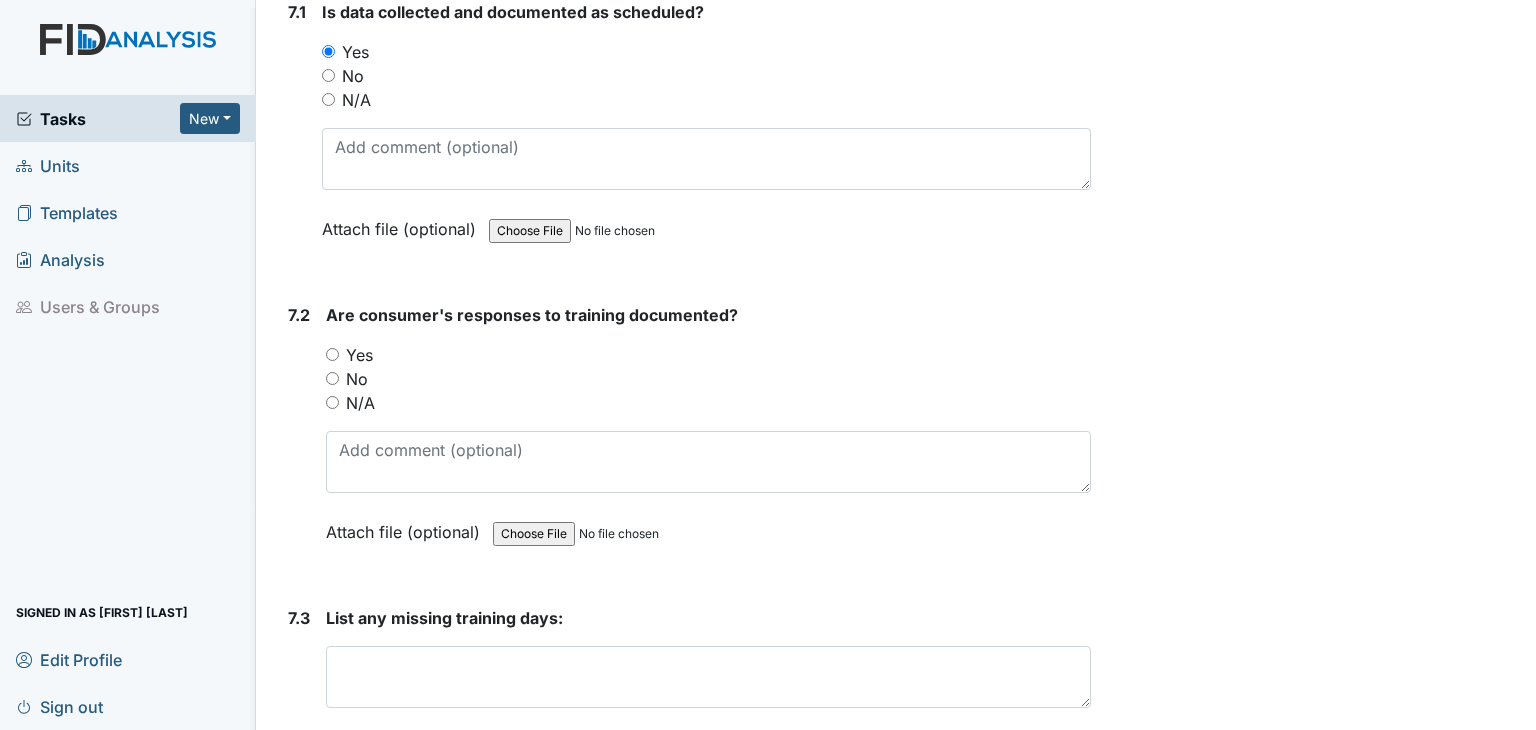 scroll, scrollTop: 14500, scrollLeft: 0, axis: vertical 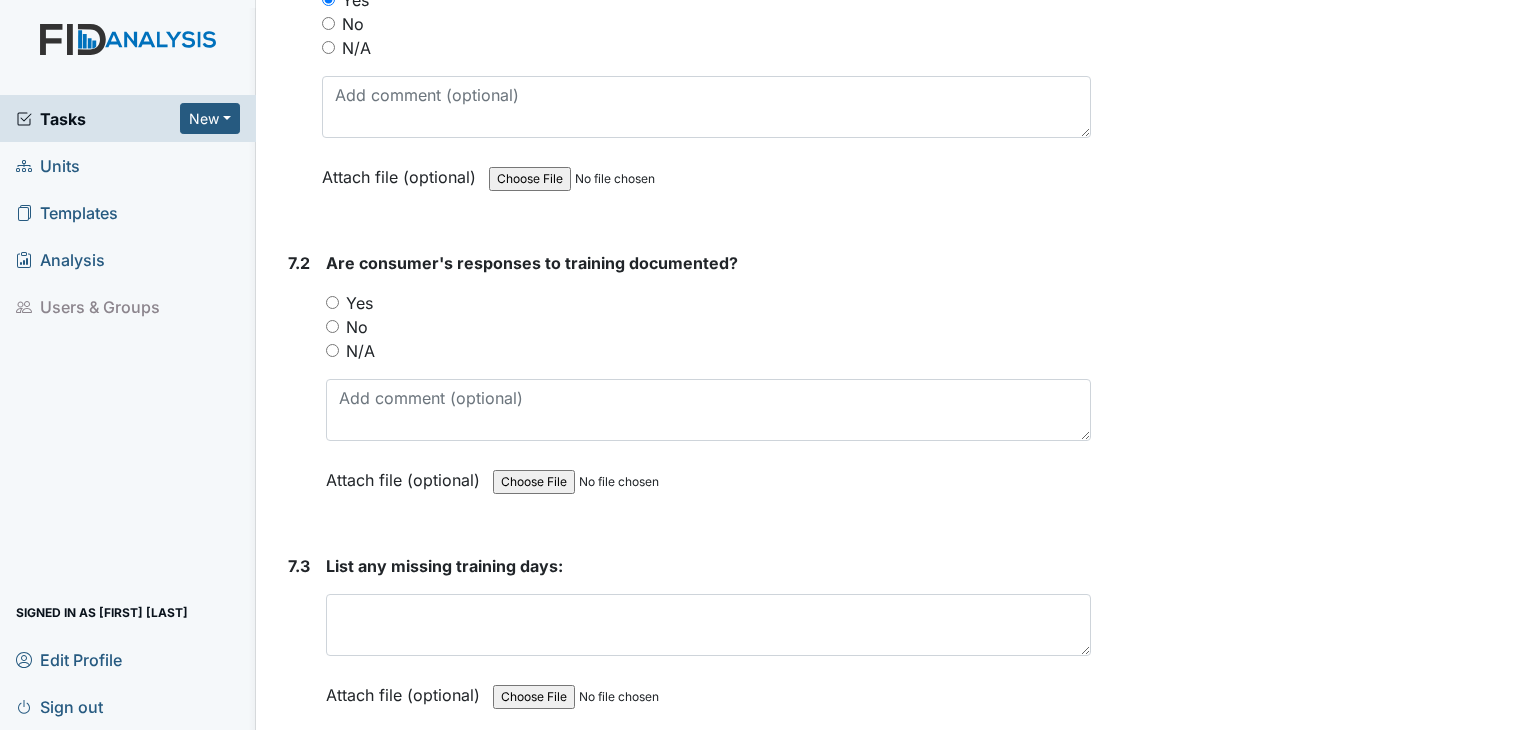 click on "N/A" at bounding box center [332, 350] 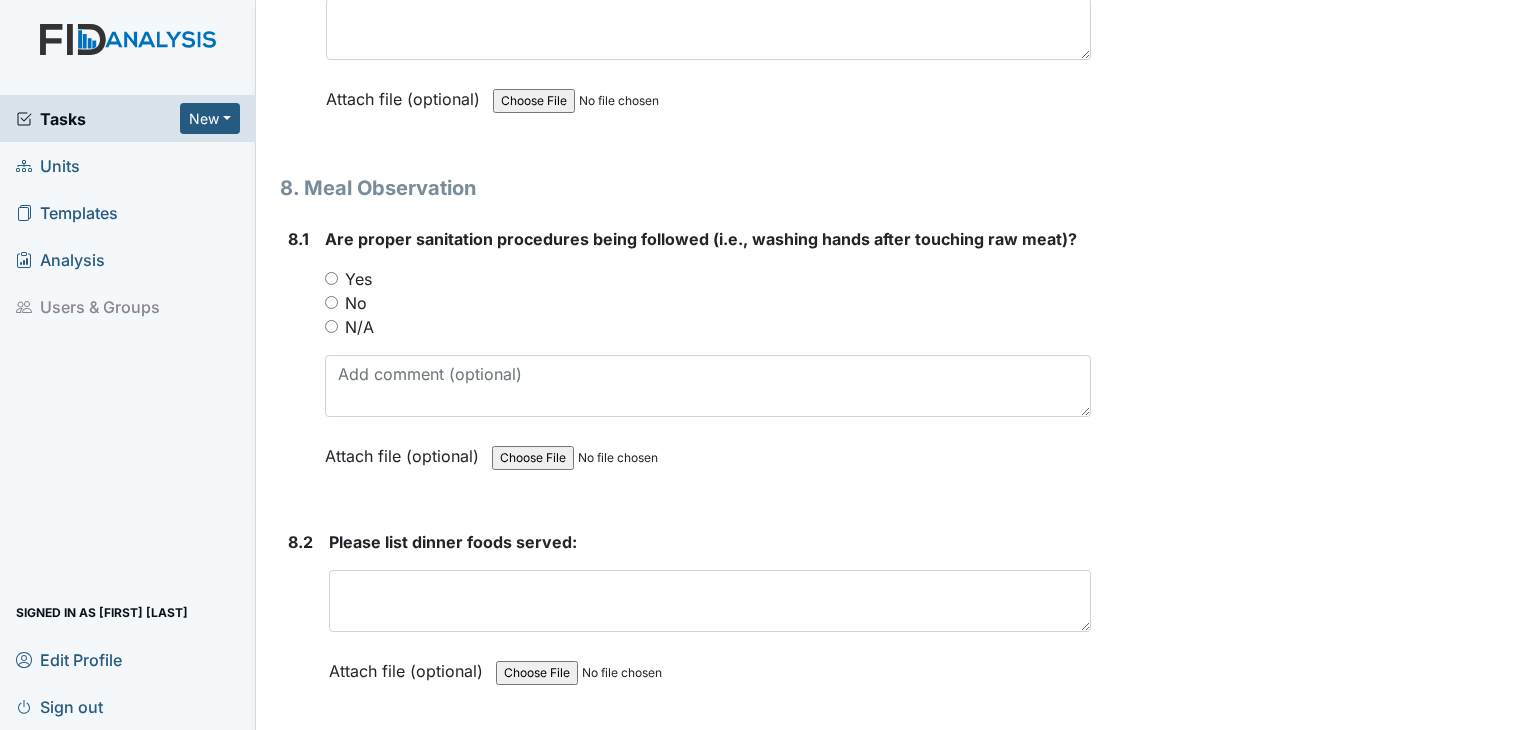 scroll, scrollTop: 15100, scrollLeft: 0, axis: vertical 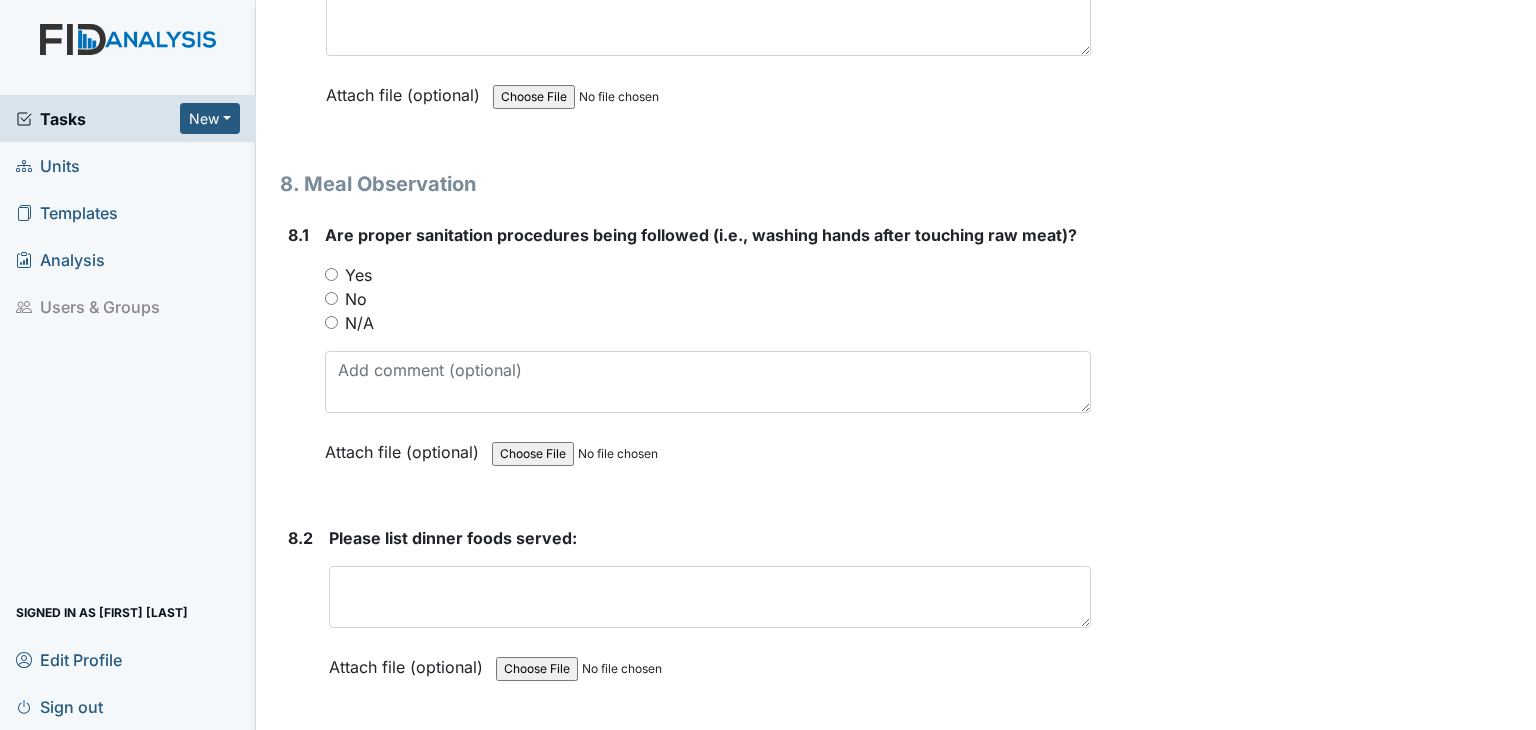 click on "N/A" at bounding box center [331, 322] 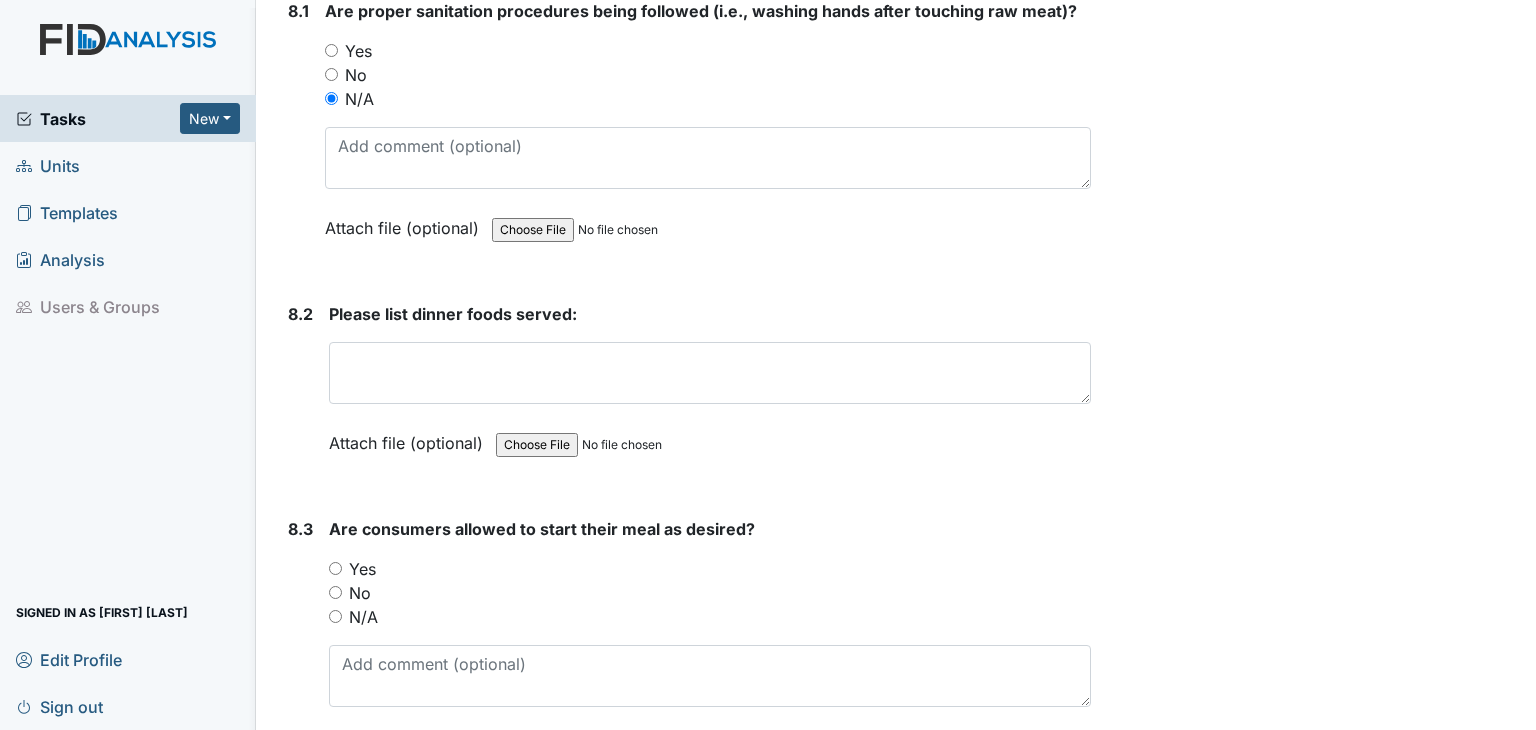 scroll, scrollTop: 15400, scrollLeft: 0, axis: vertical 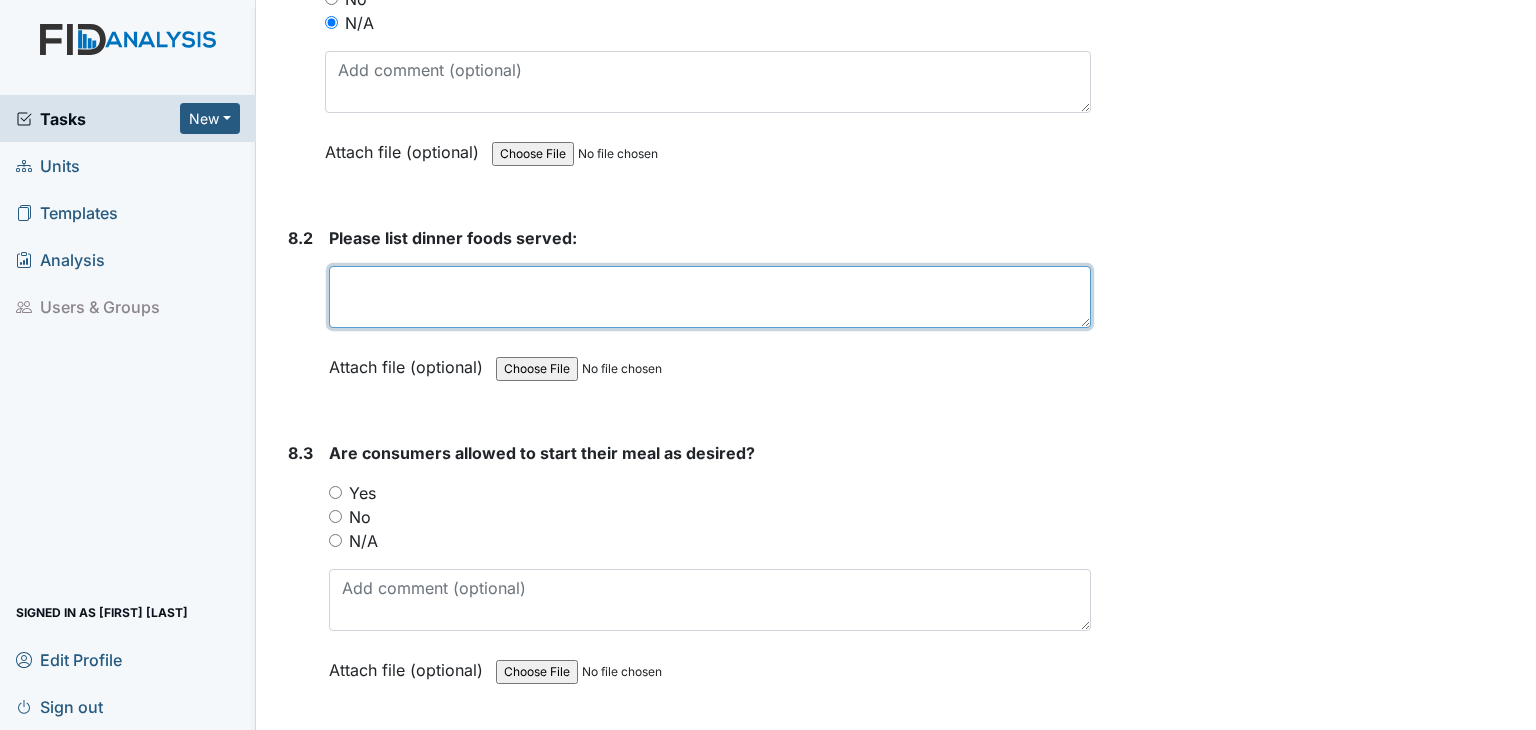 click at bounding box center (710, 297) 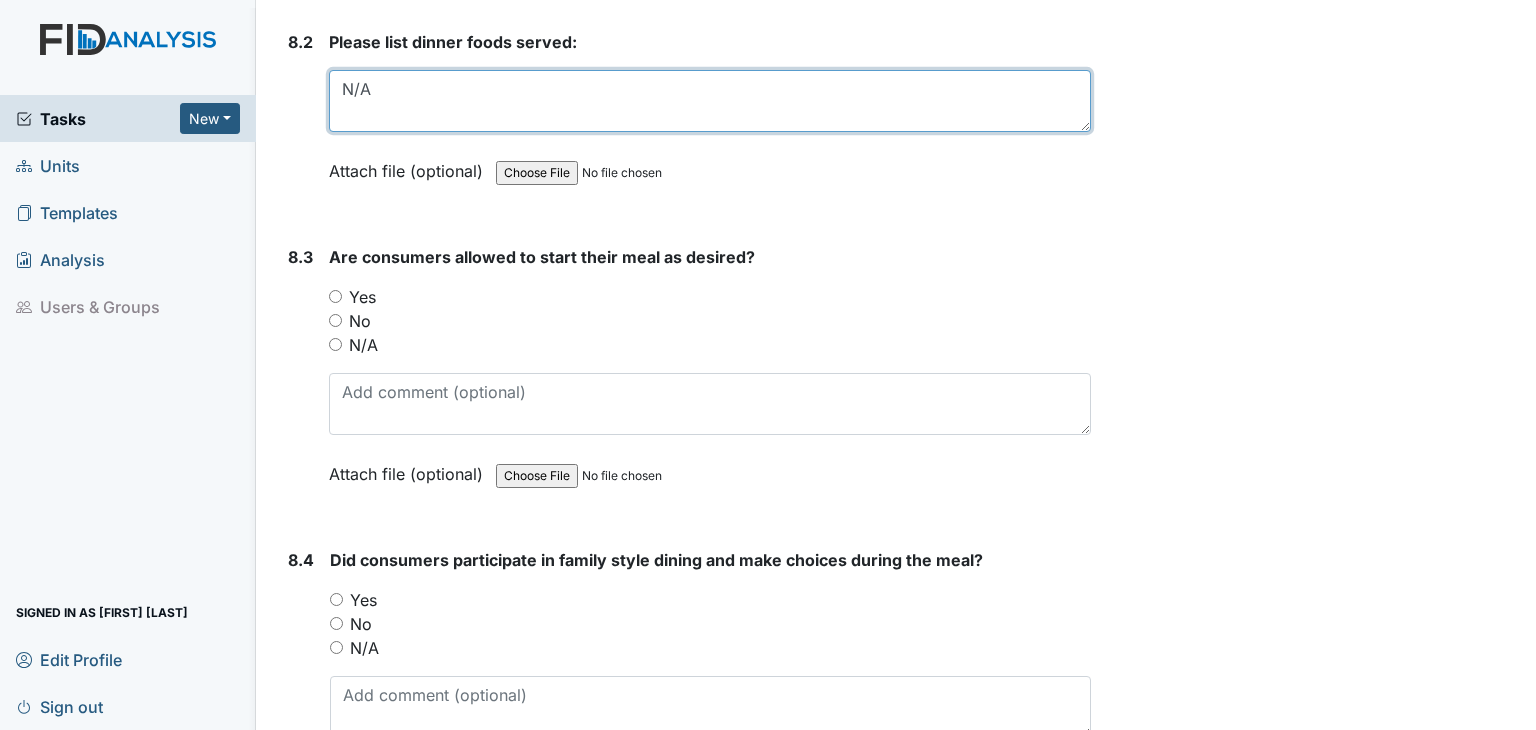 scroll, scrollTop: 15600, scrollLeft: 0, axis: vertical 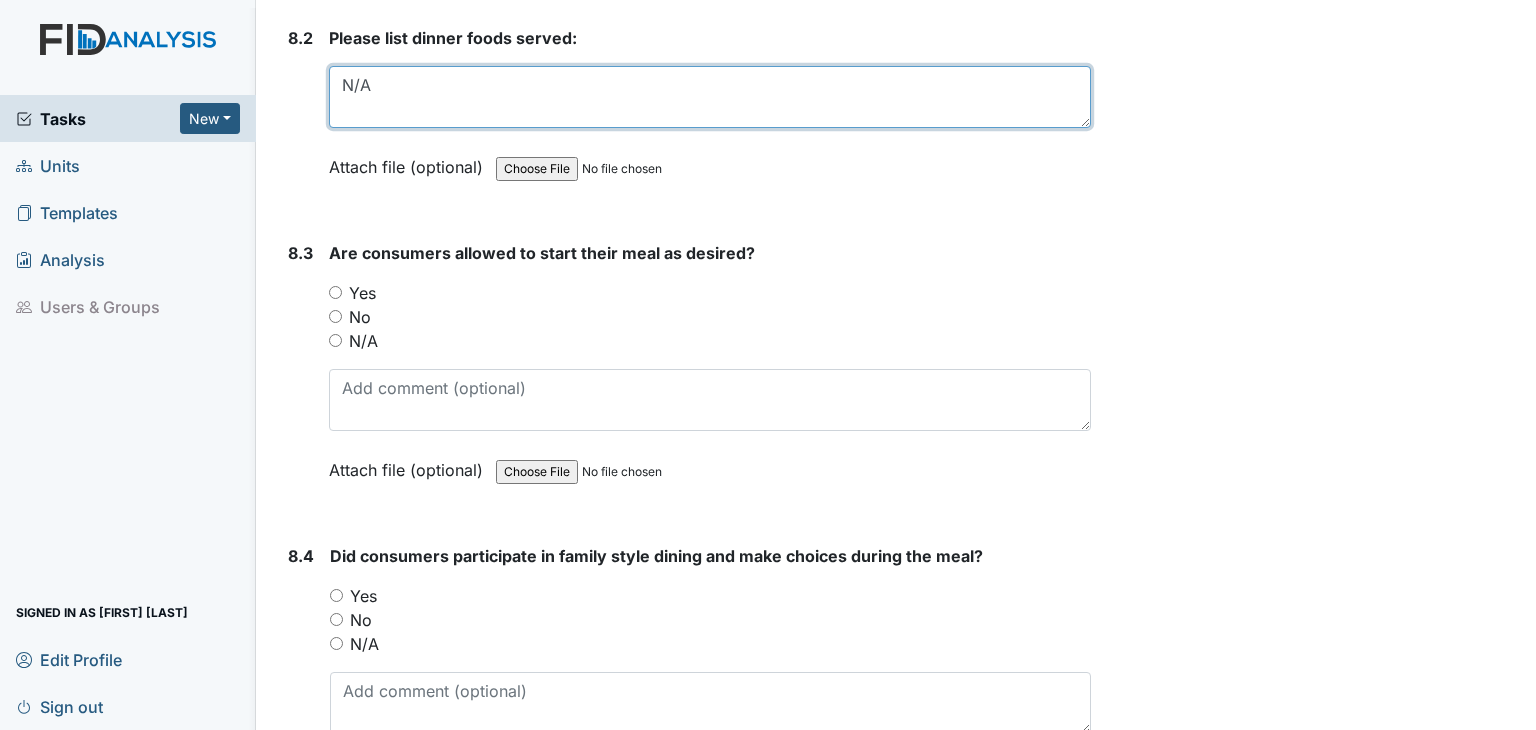 type on "N/A" 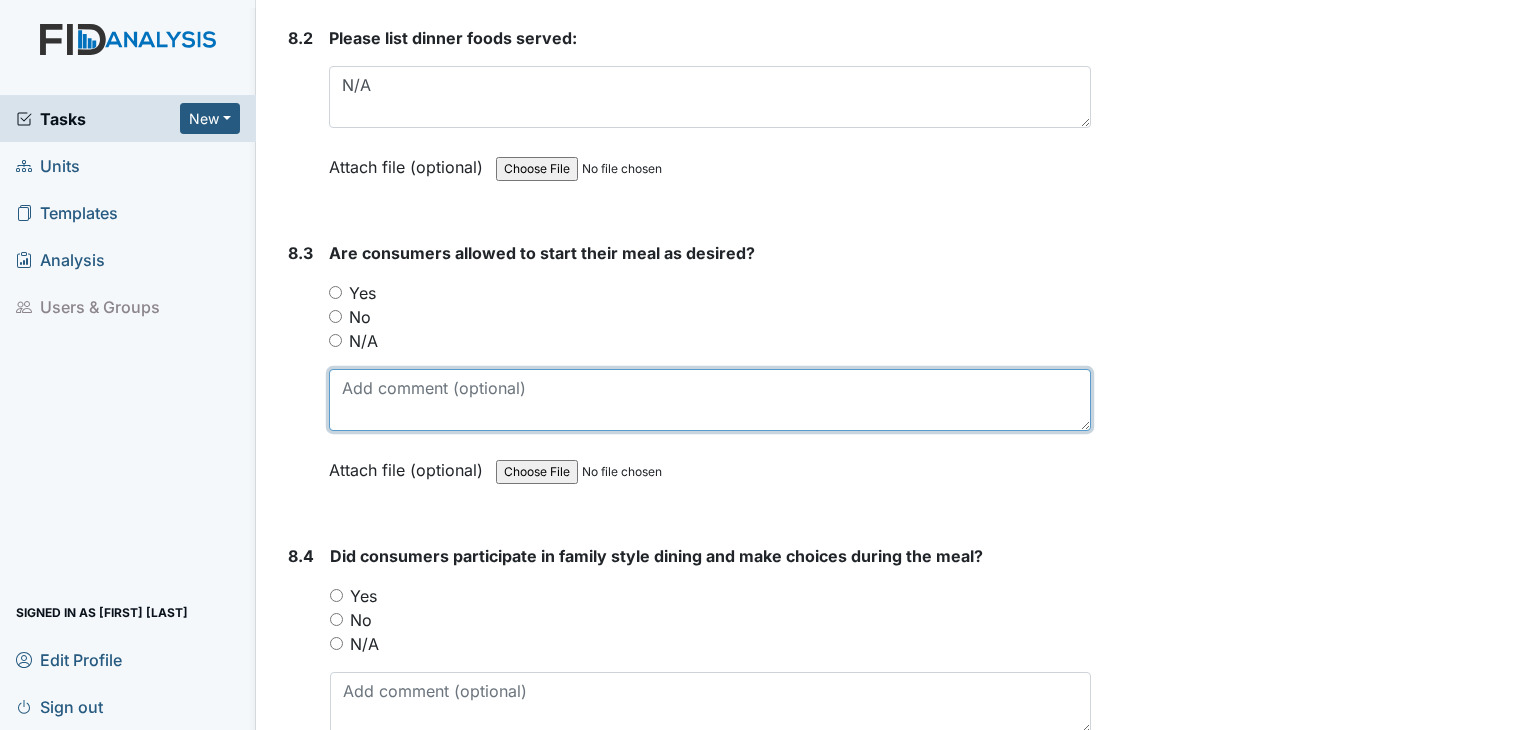 drag, startPoint x: 372, startPoint y: 368, endPoint x: 363, endPoint y: 348, distance: 21.931713 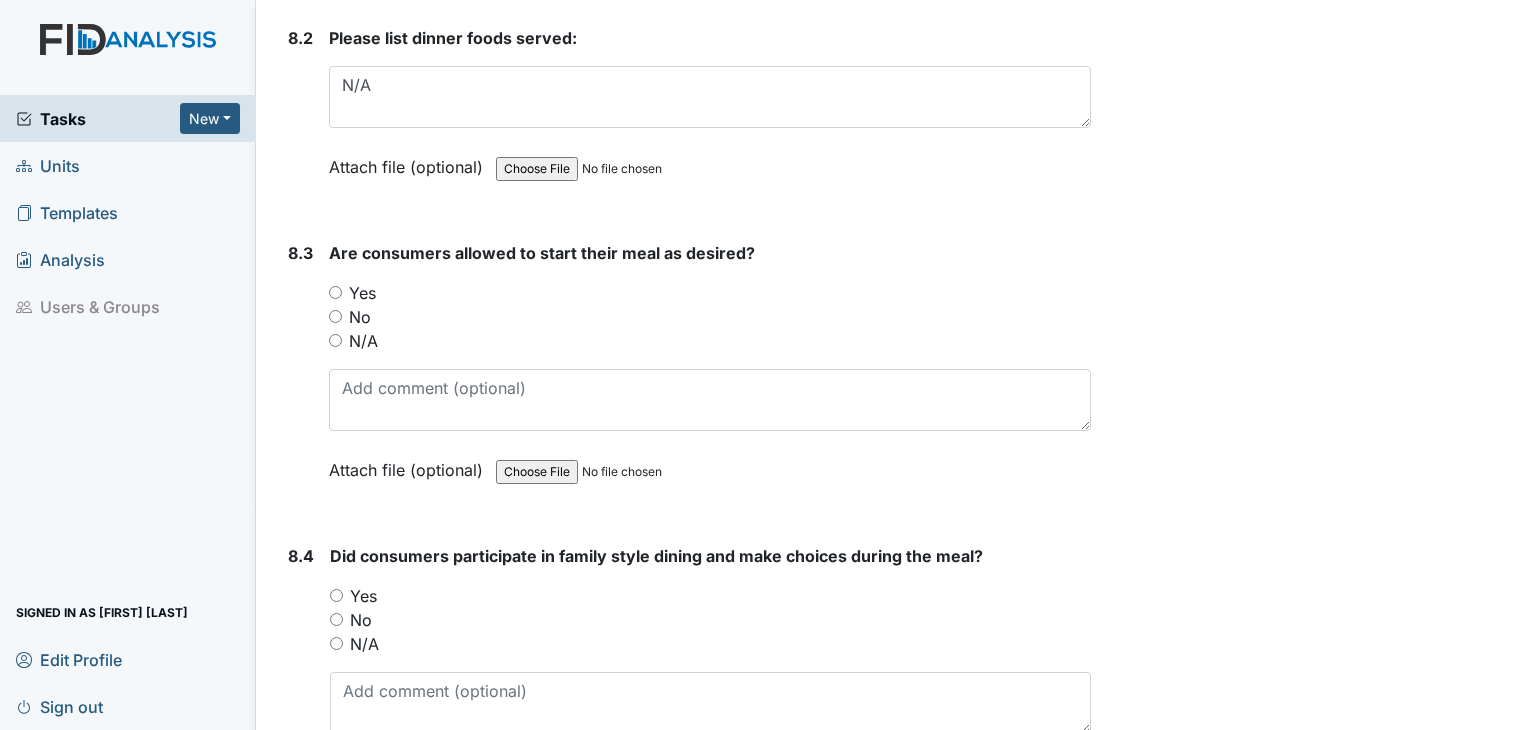 click on "N/A" at bounding box center [335, 340] 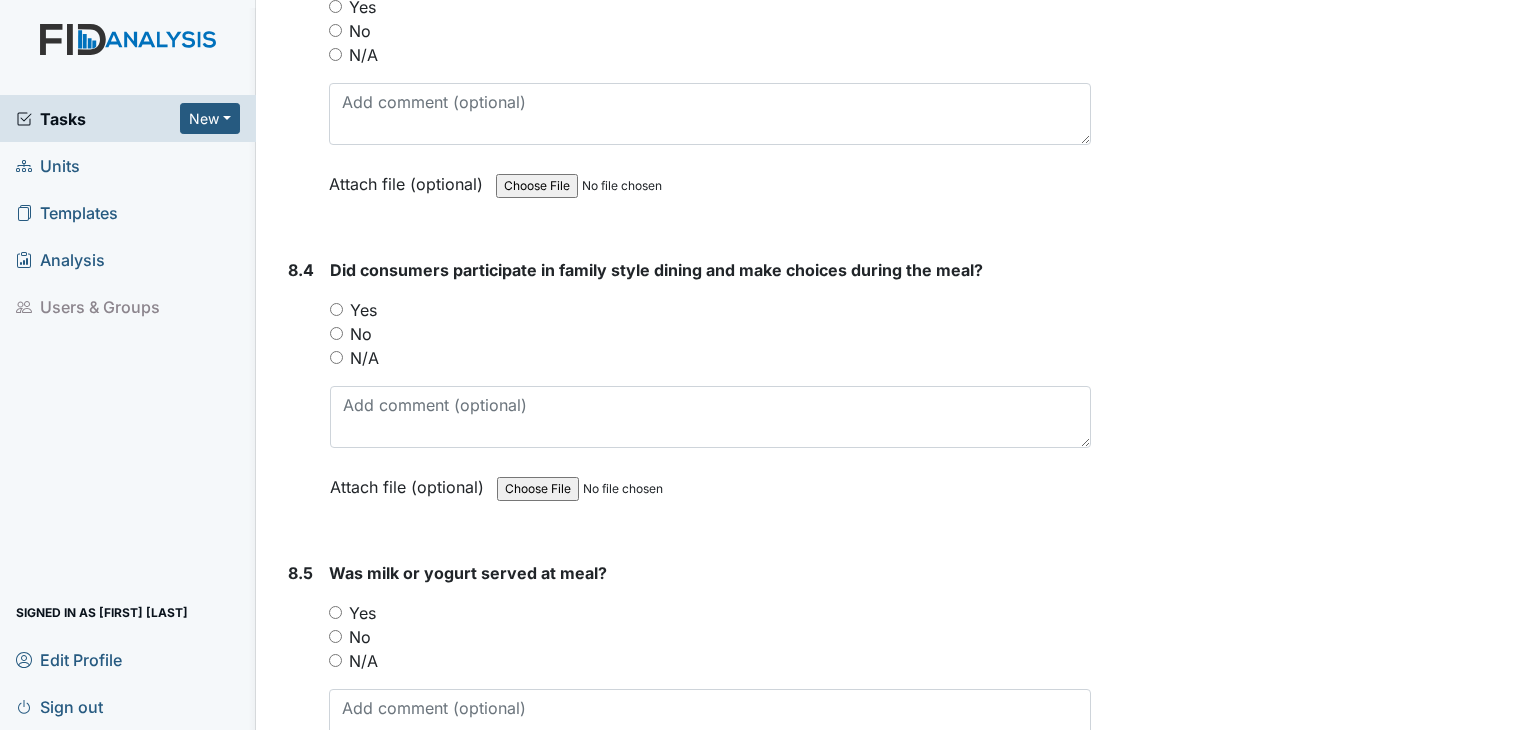 scroll, scrollTop: 15900, scrollLeft: 0, axis: vertical 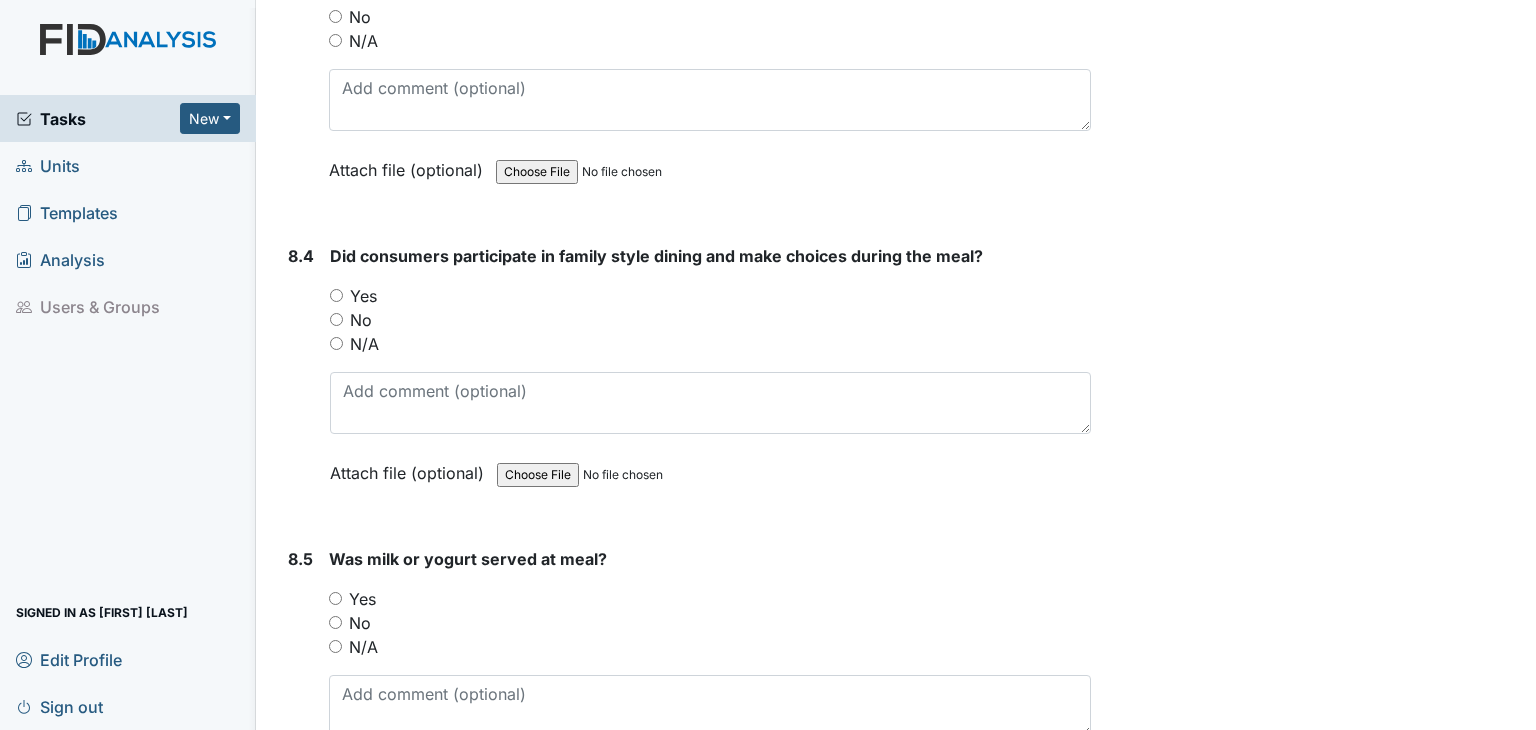 drag, startPoint x: 338, startPoint y: 287, endPoint x: 351, endPoint y: 322, distance: 37.336308 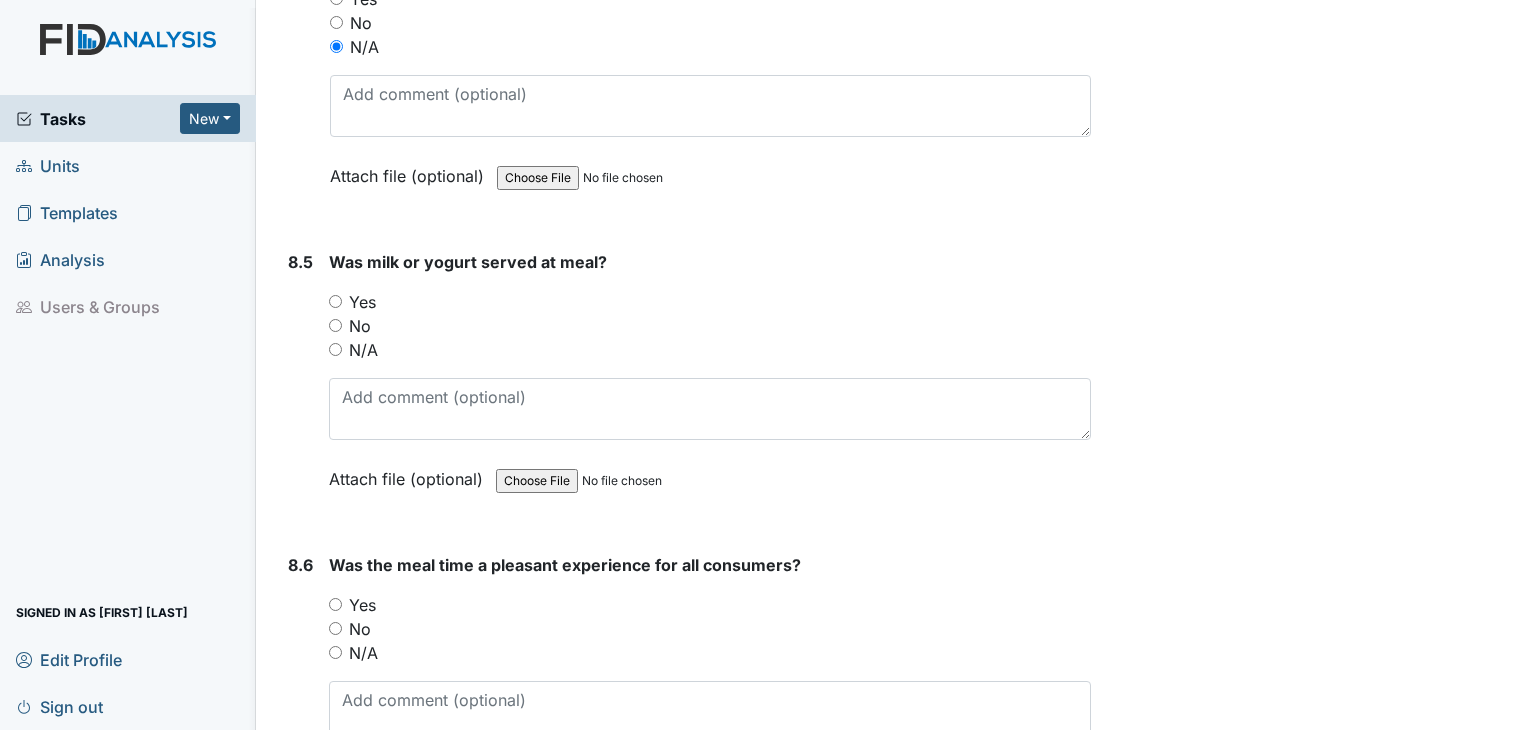 scroll, scrollTop: 16200, scrollLeft: 0, axis: vertical 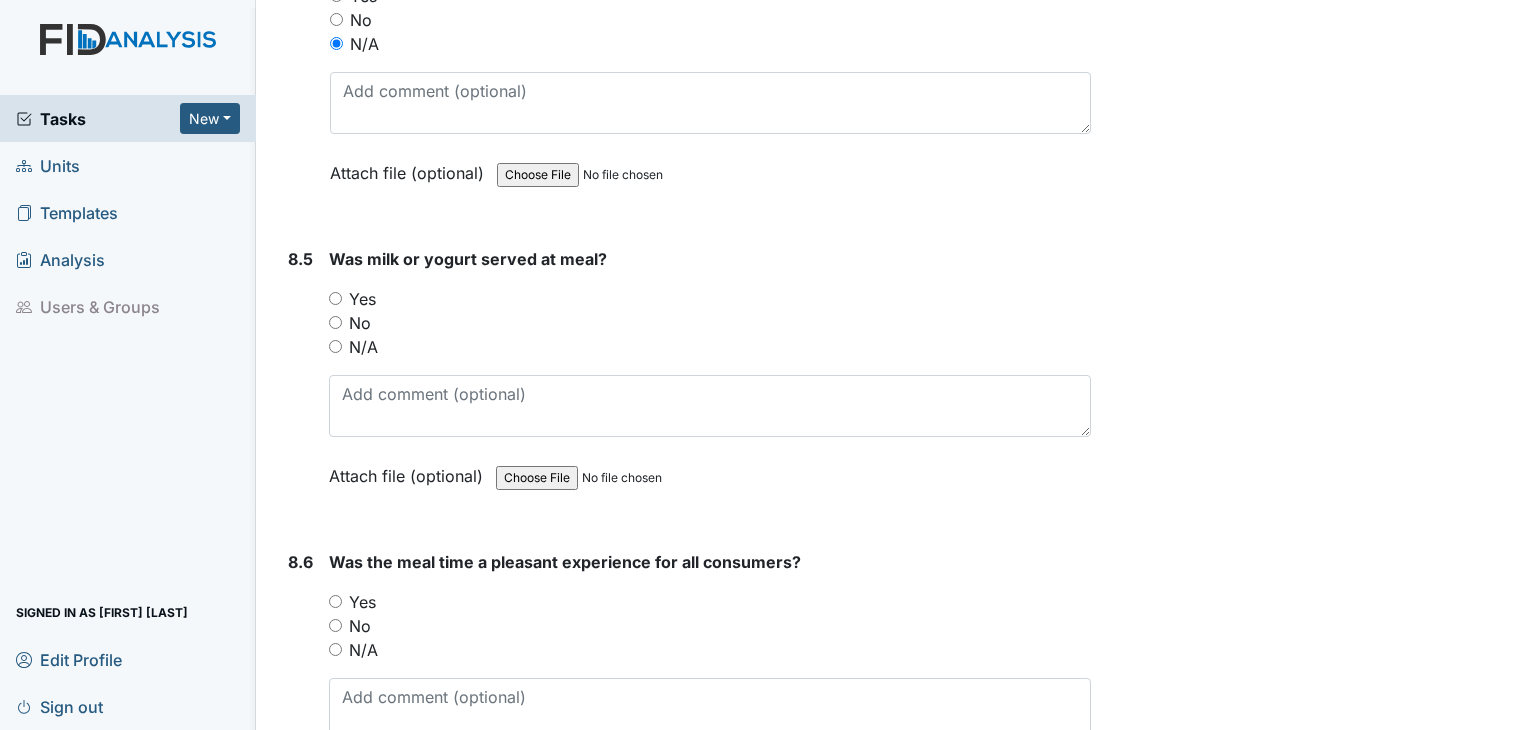 click on "N/A" at bounding box center (335, 346) 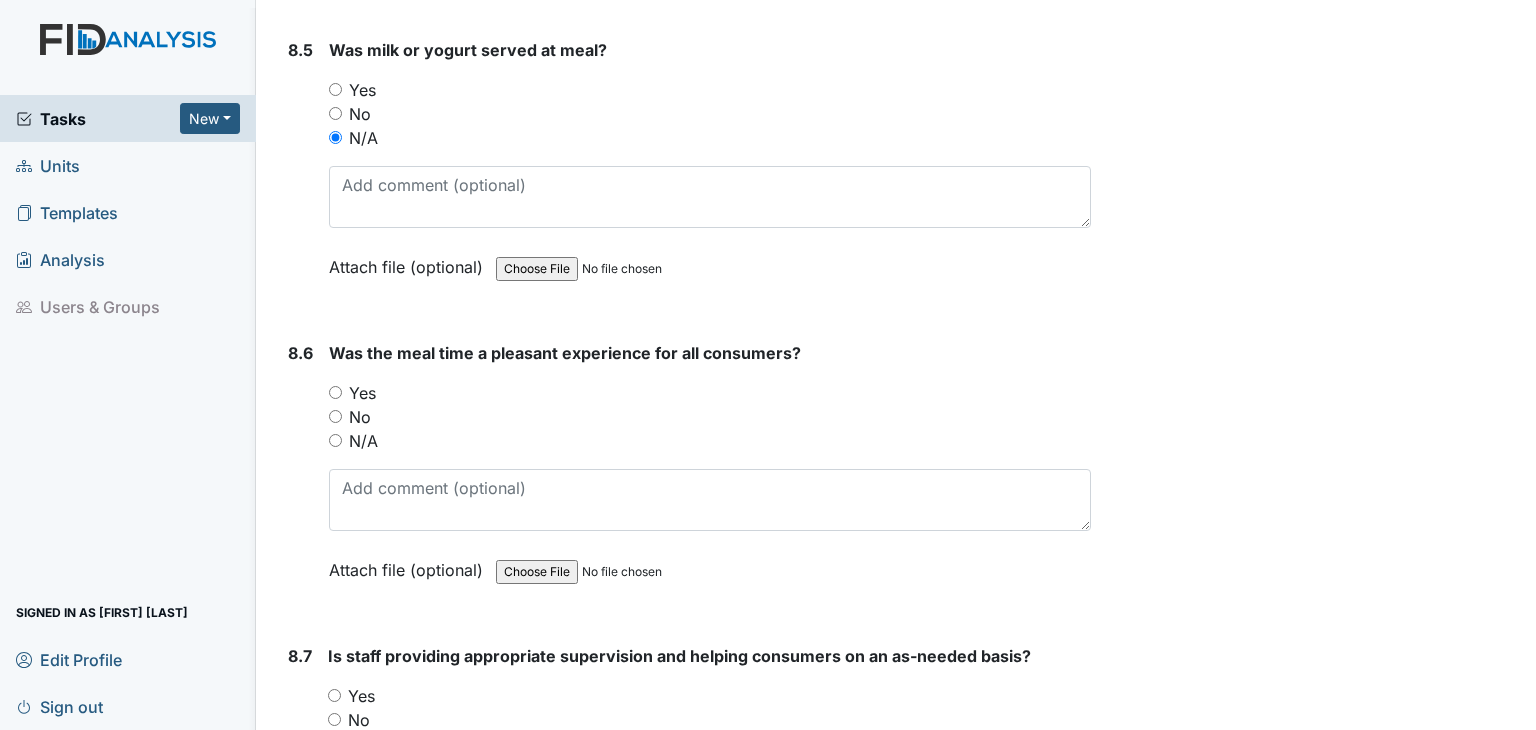 scroll, scrollTop: 16500, scrollLeft: 0, axis: vertical 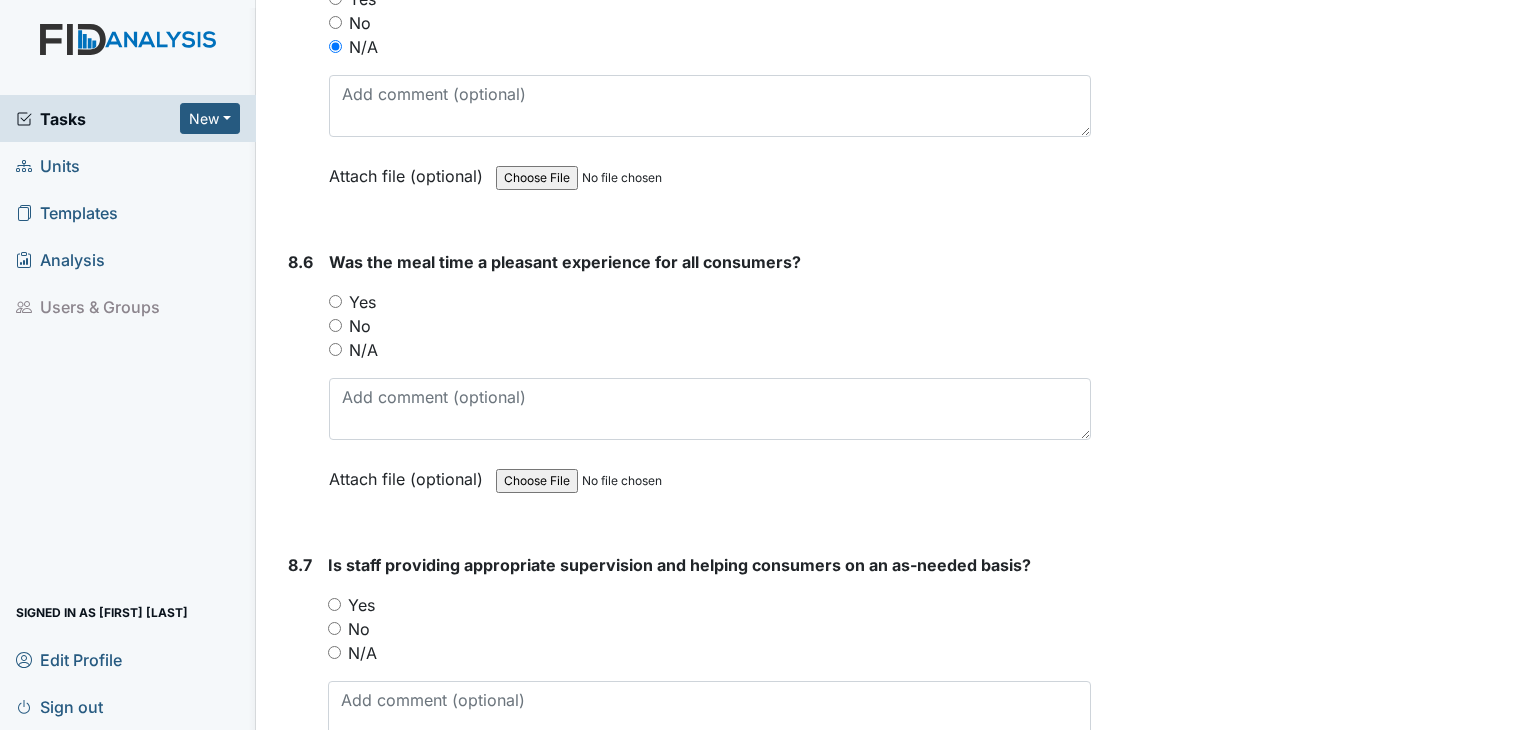 click on "N/A" at bounding box center [710, 350] 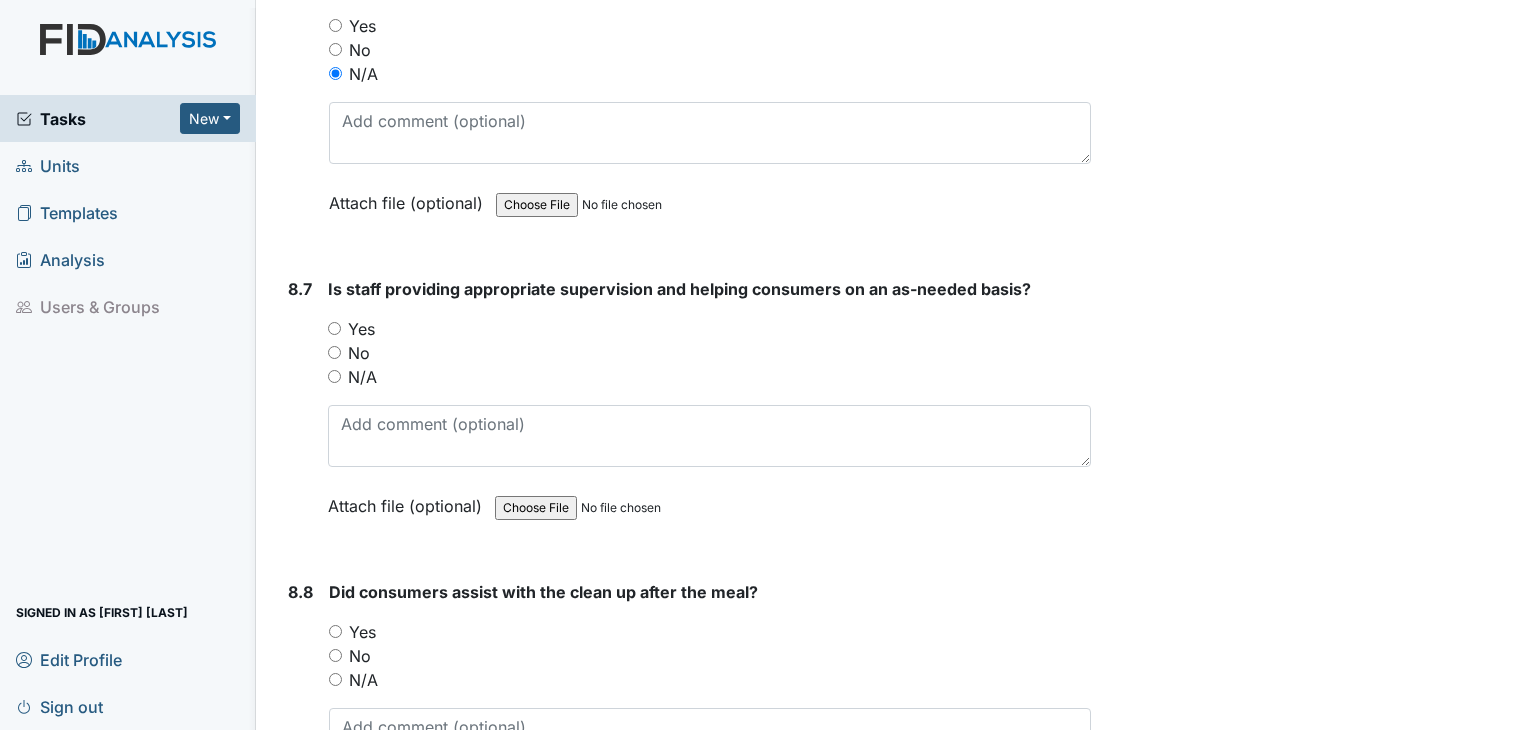 scroll, scrollTop: 16800, scrollLeft: 0, axis: vertical 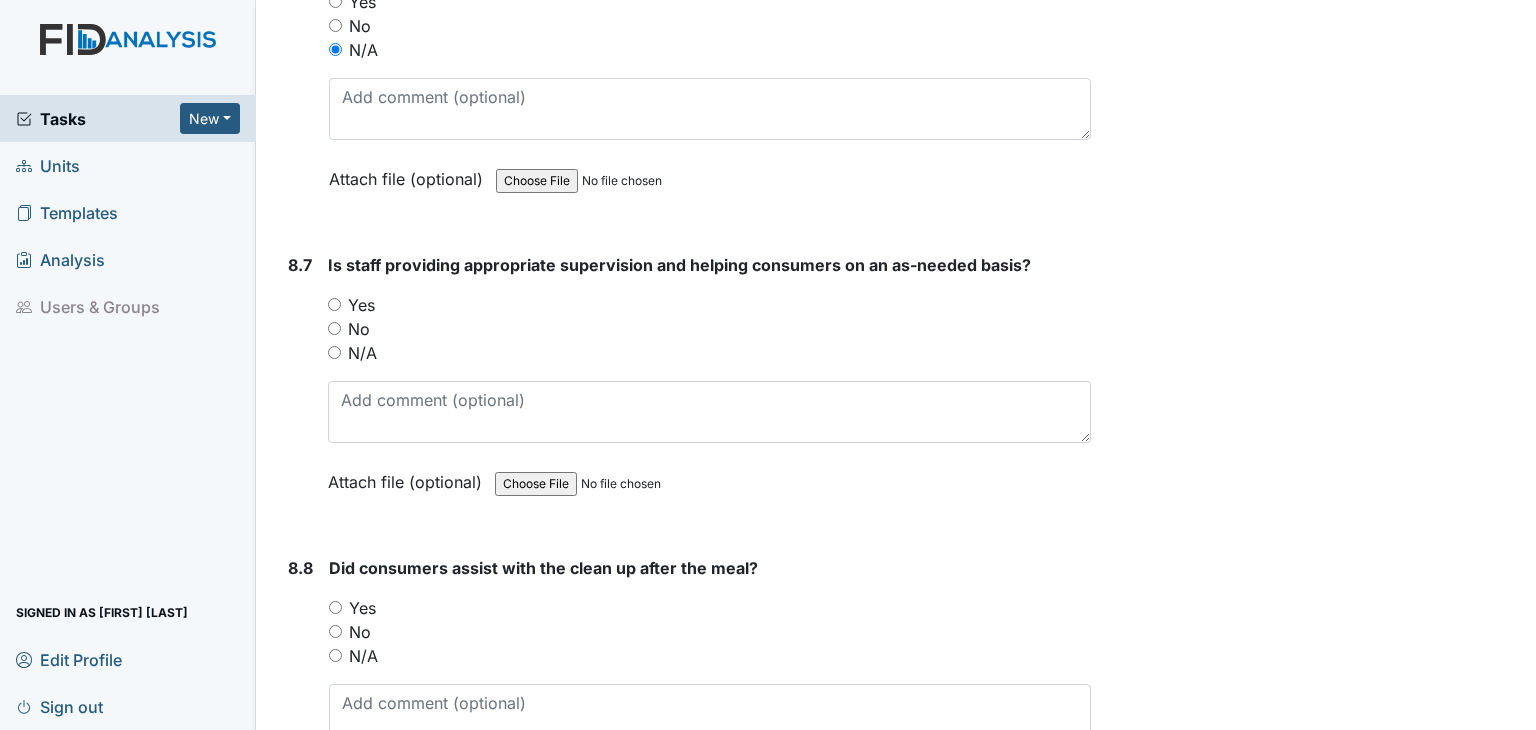 click on "N/A" at bounding box center (334, 352) 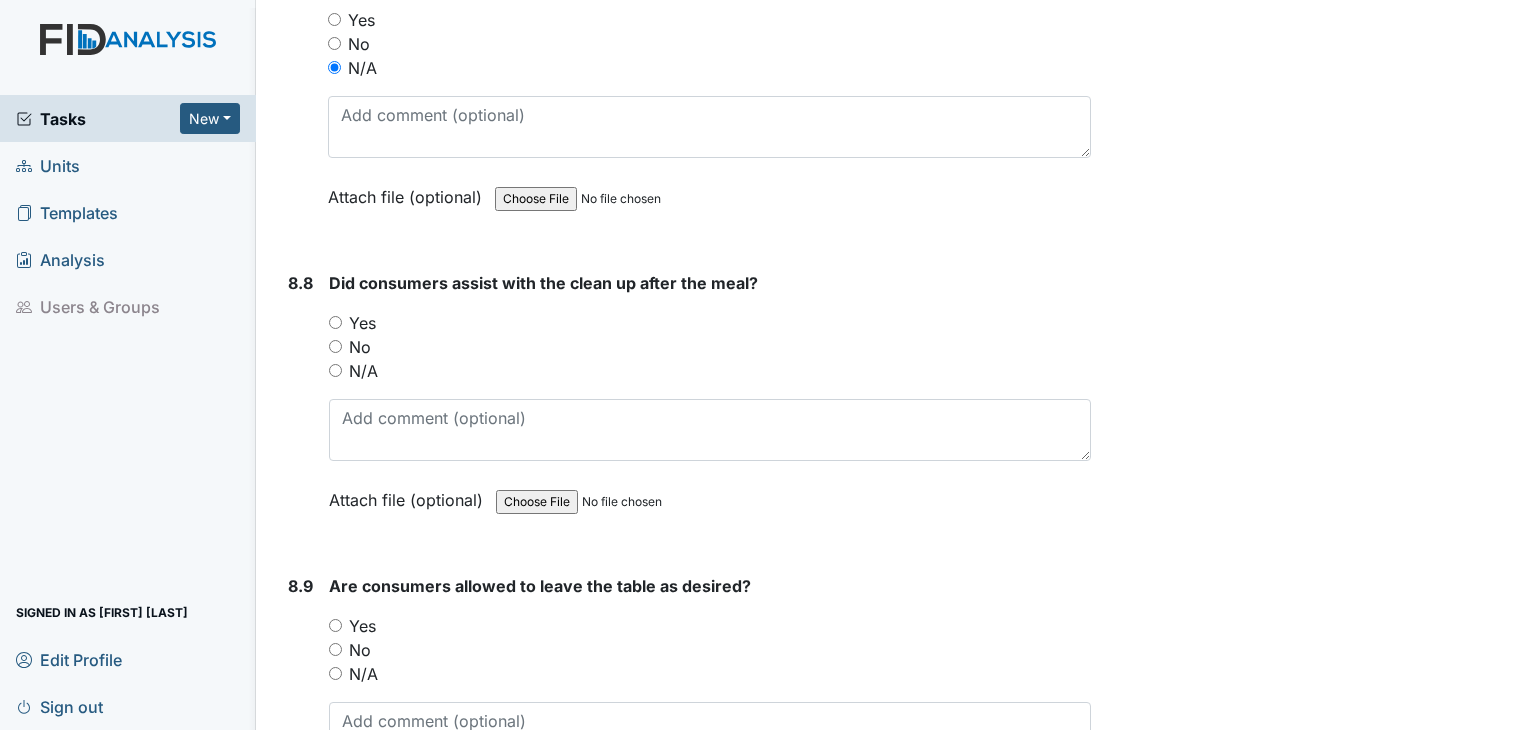 scroll, scrollTop: 17100, scrollLeft: 0, axis: vertical 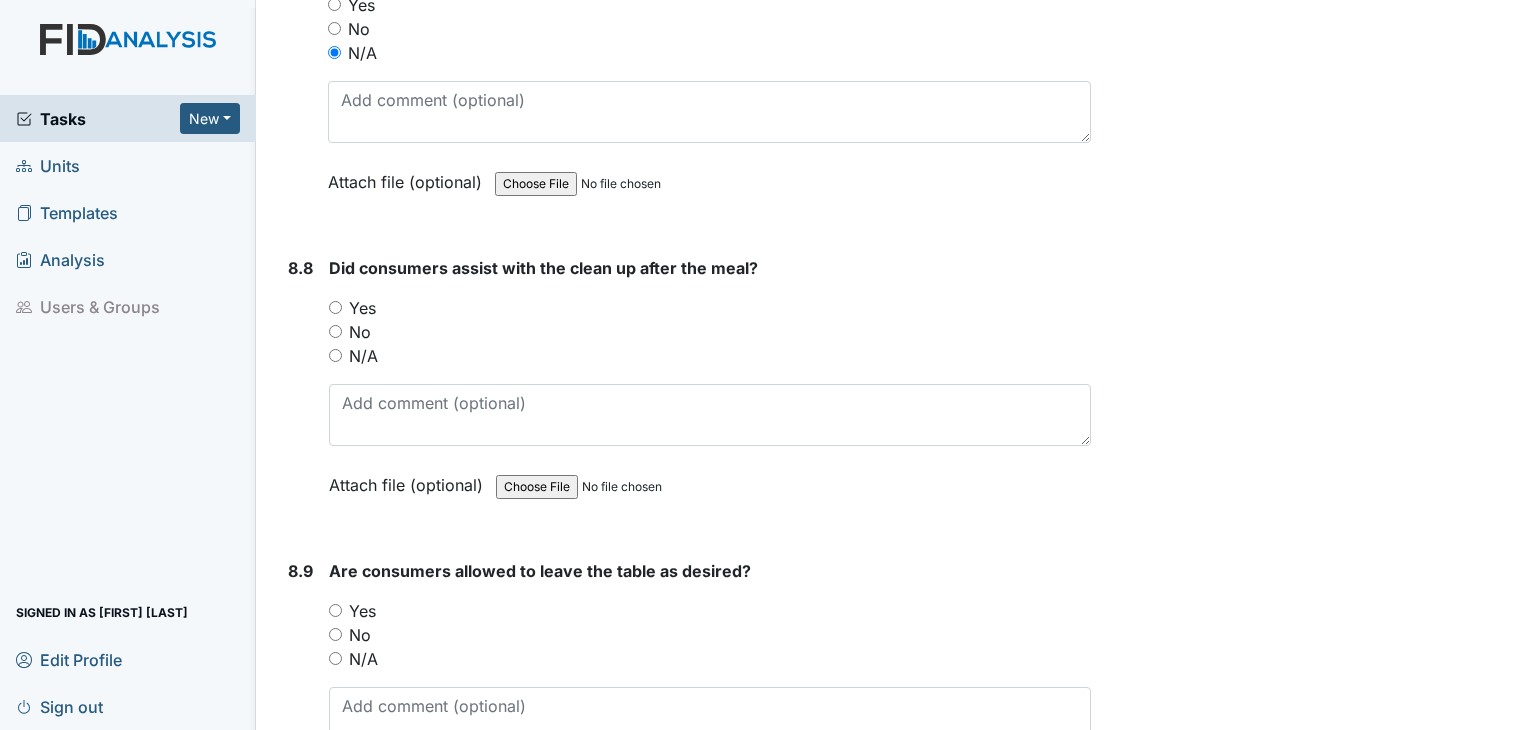 click on "N/A" at bounding box center (335, 355) 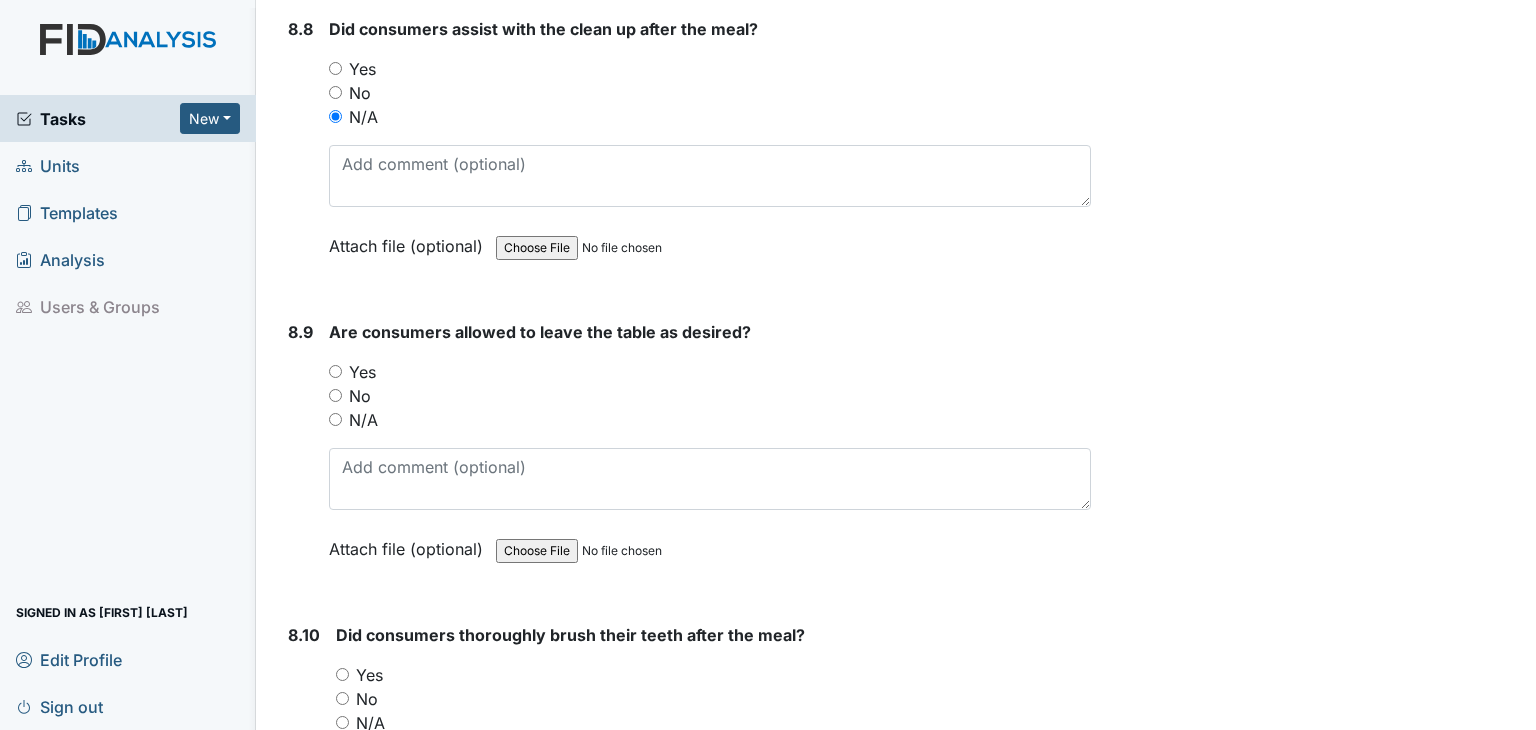 scroll, scrollTop: 17400, scrollLeft: 0, axis: vertical 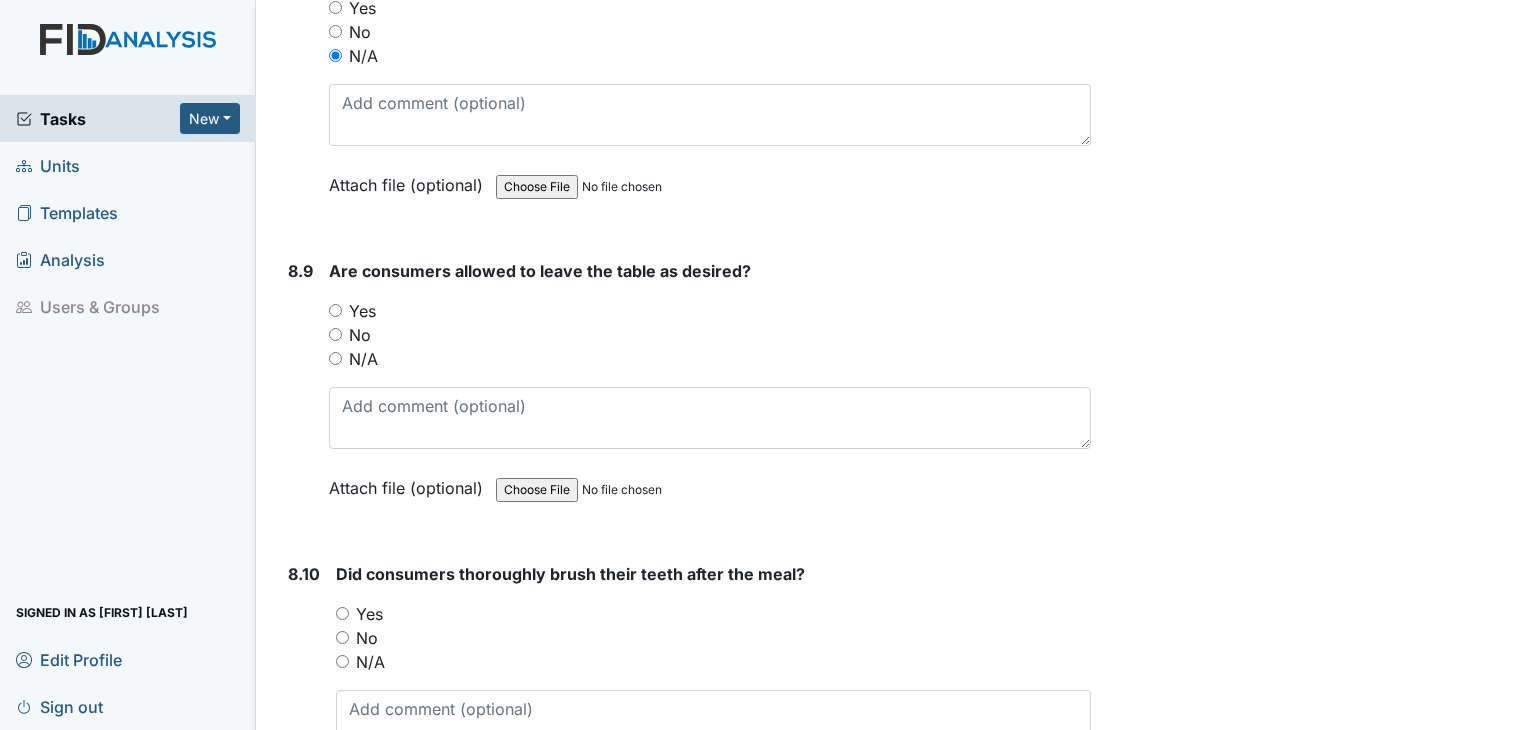 click on "N/A" at bounding box center (335, 358) 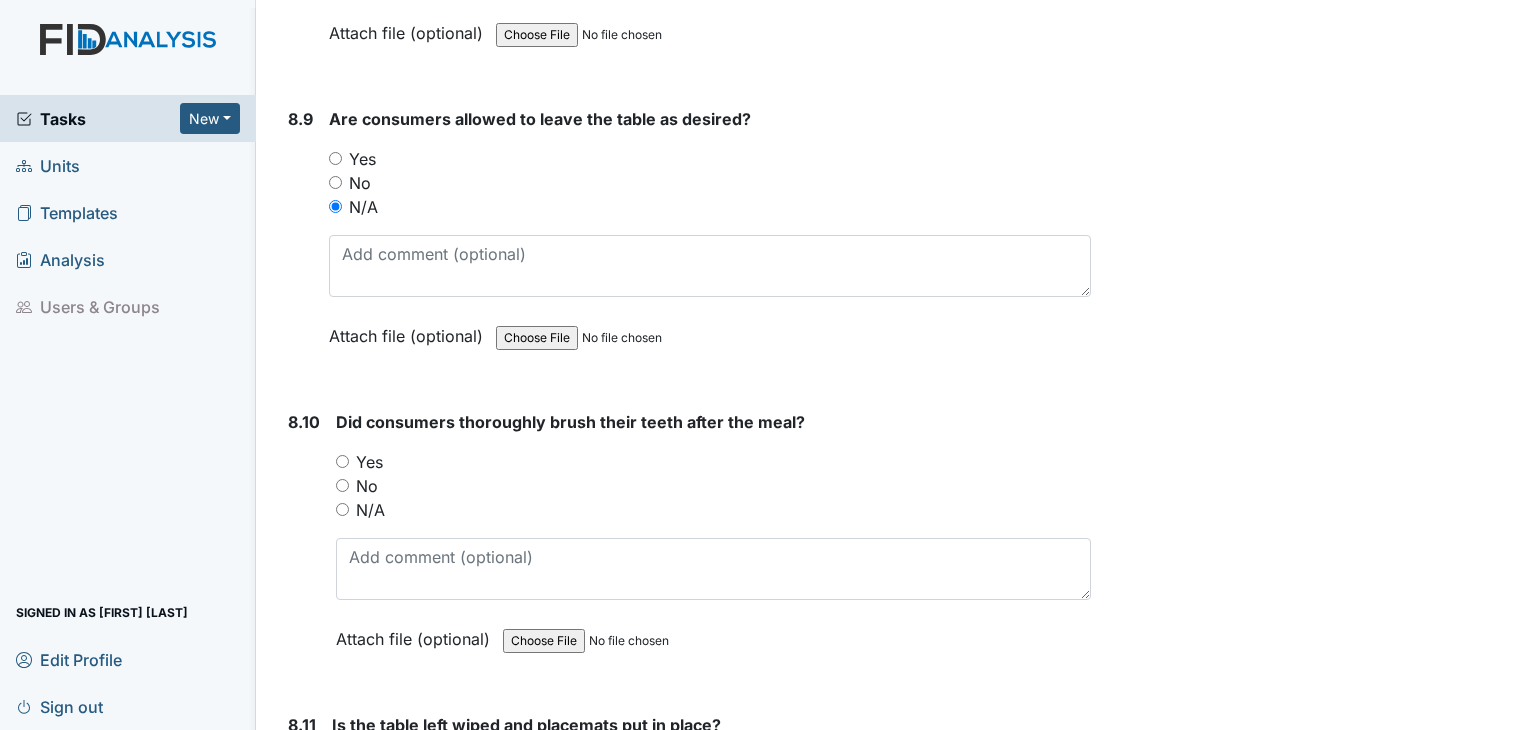 scroll, scrollTop: 17700, scrollLeft: 0, axis: vertical 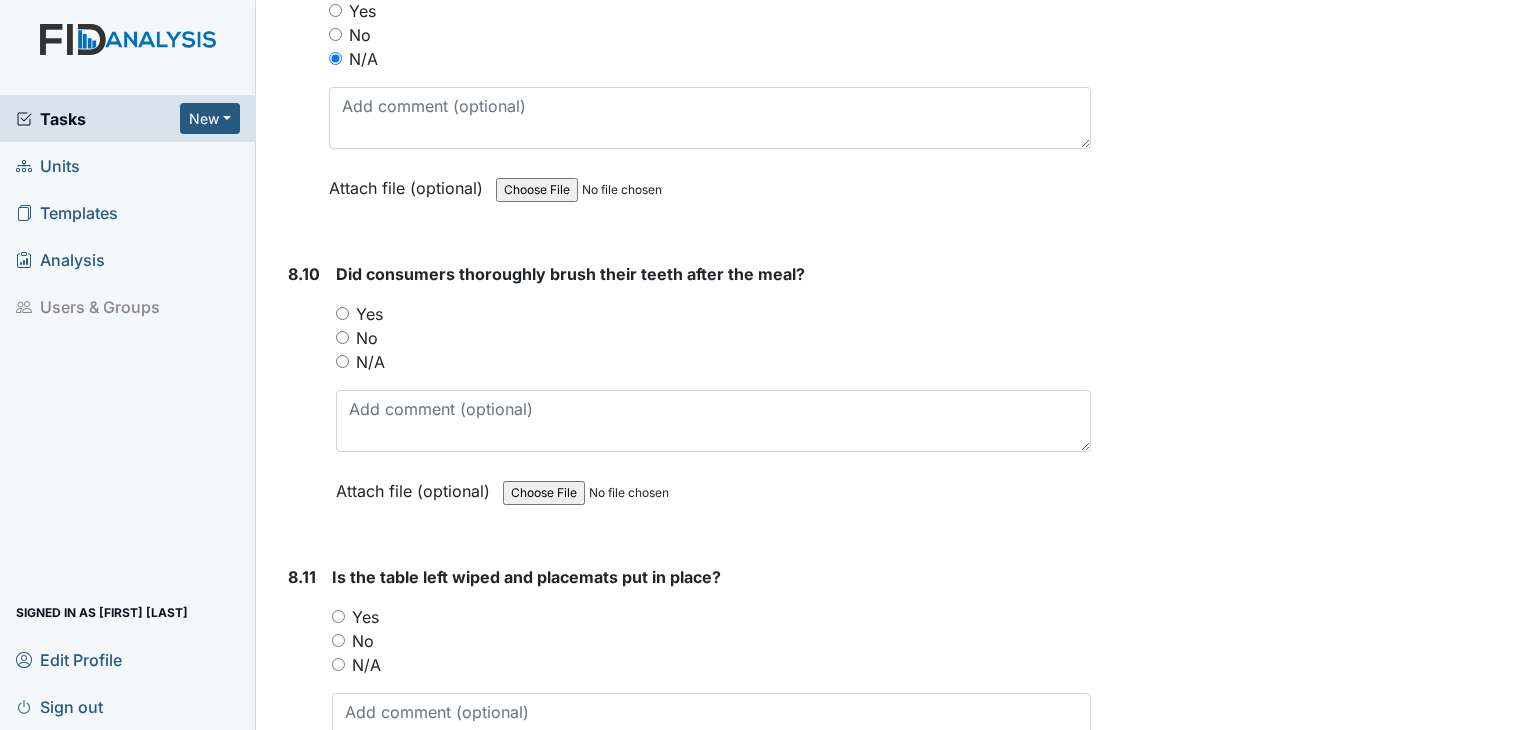 drag, startPoint x: 339, startPoint y: 300, endPoint x: 358, endPoint y: 313, distance: 23.021729 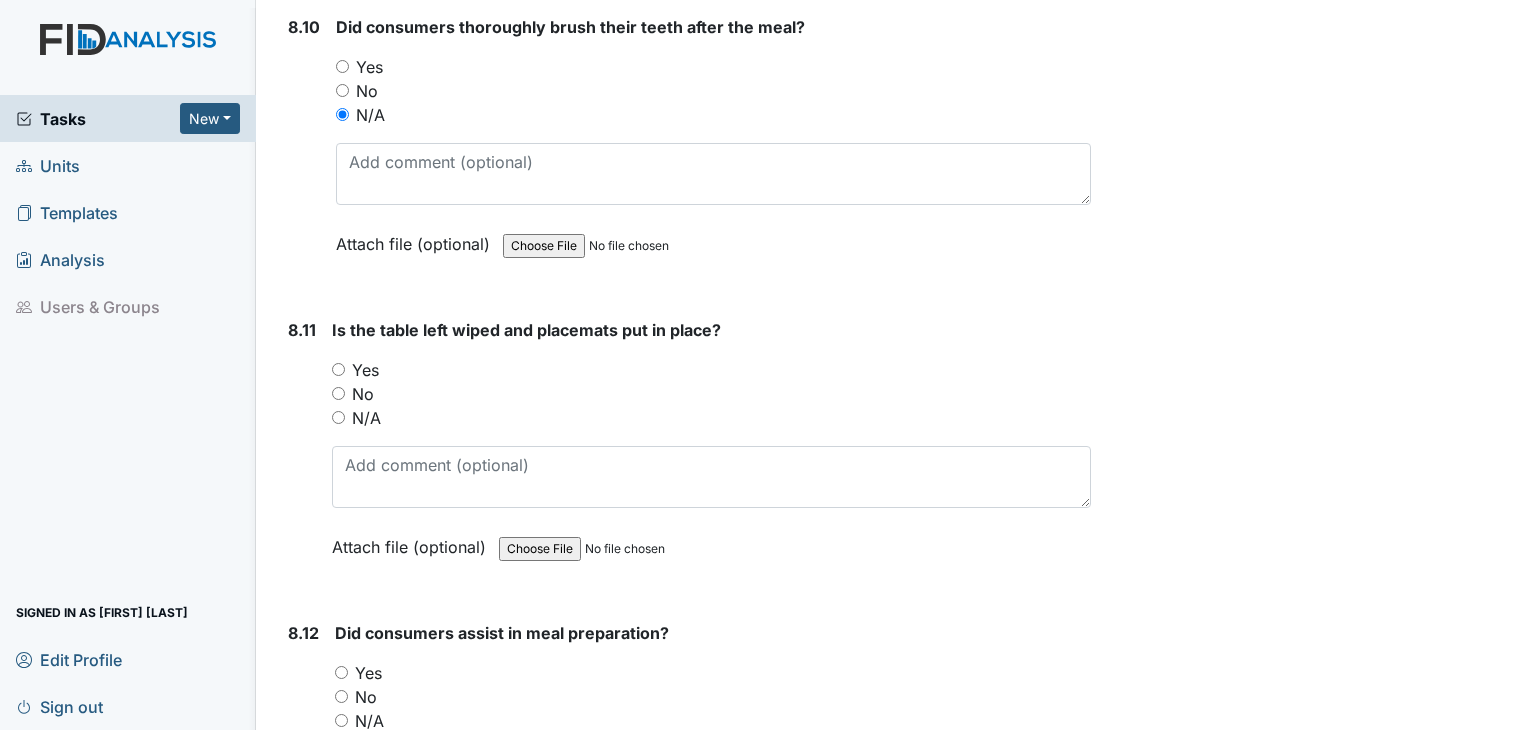 scroll, scrollTop: 18000, scrollLeft: 0, axis: vertical 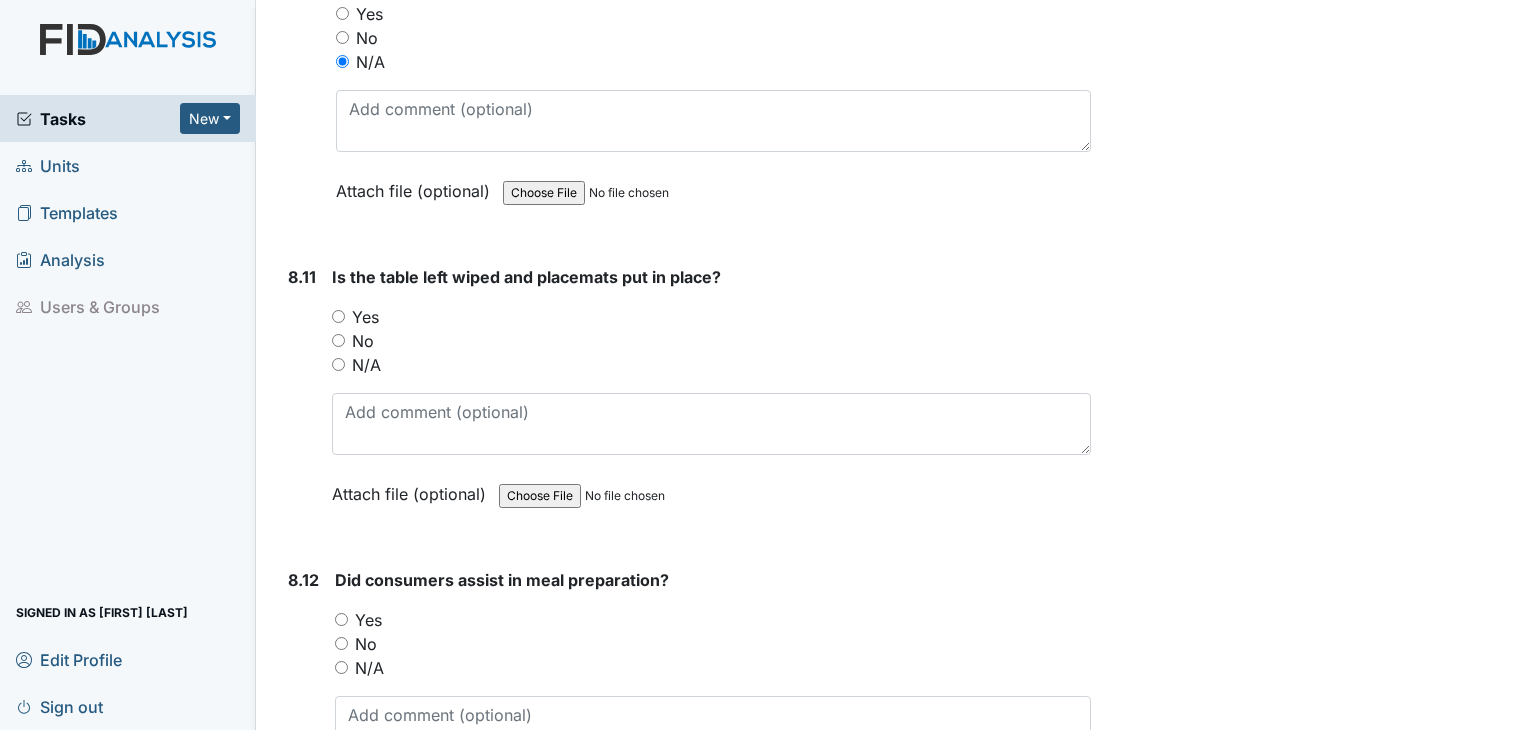click on "N/A" at bounding box center [338, 364] 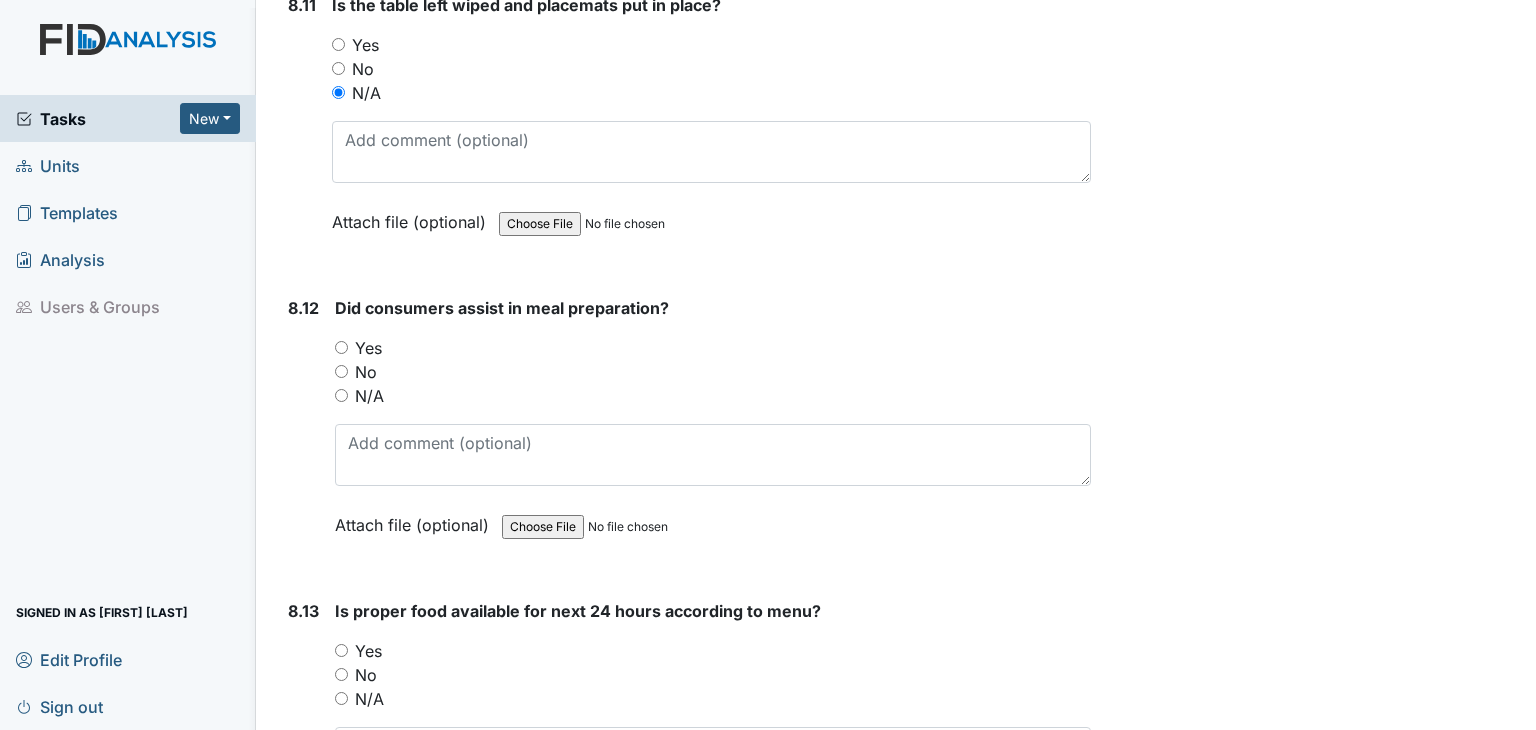 scroll, scrollTop: 18300, scrollLeft: 0, axis: vertical 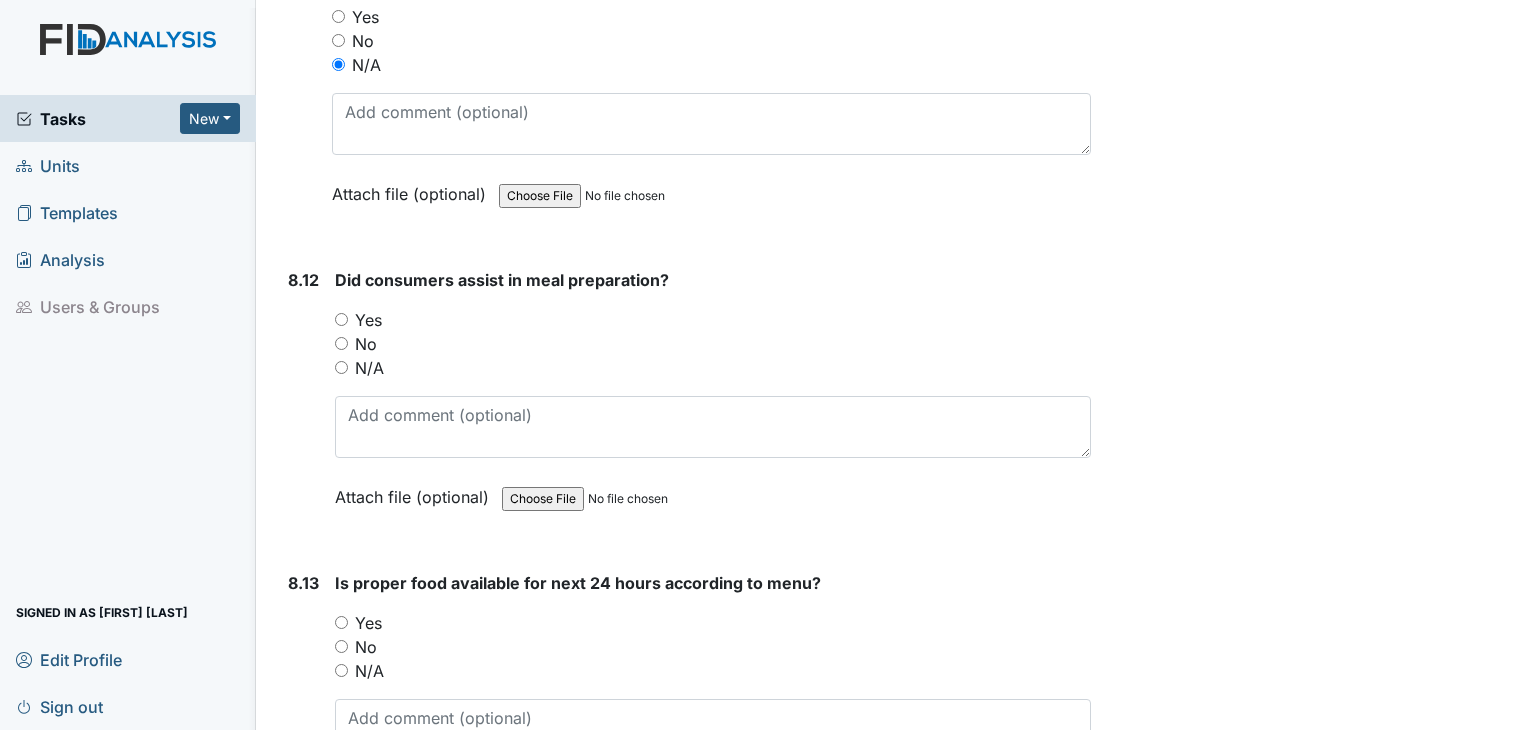 click on "N/A" at bounding box center [341, 367] 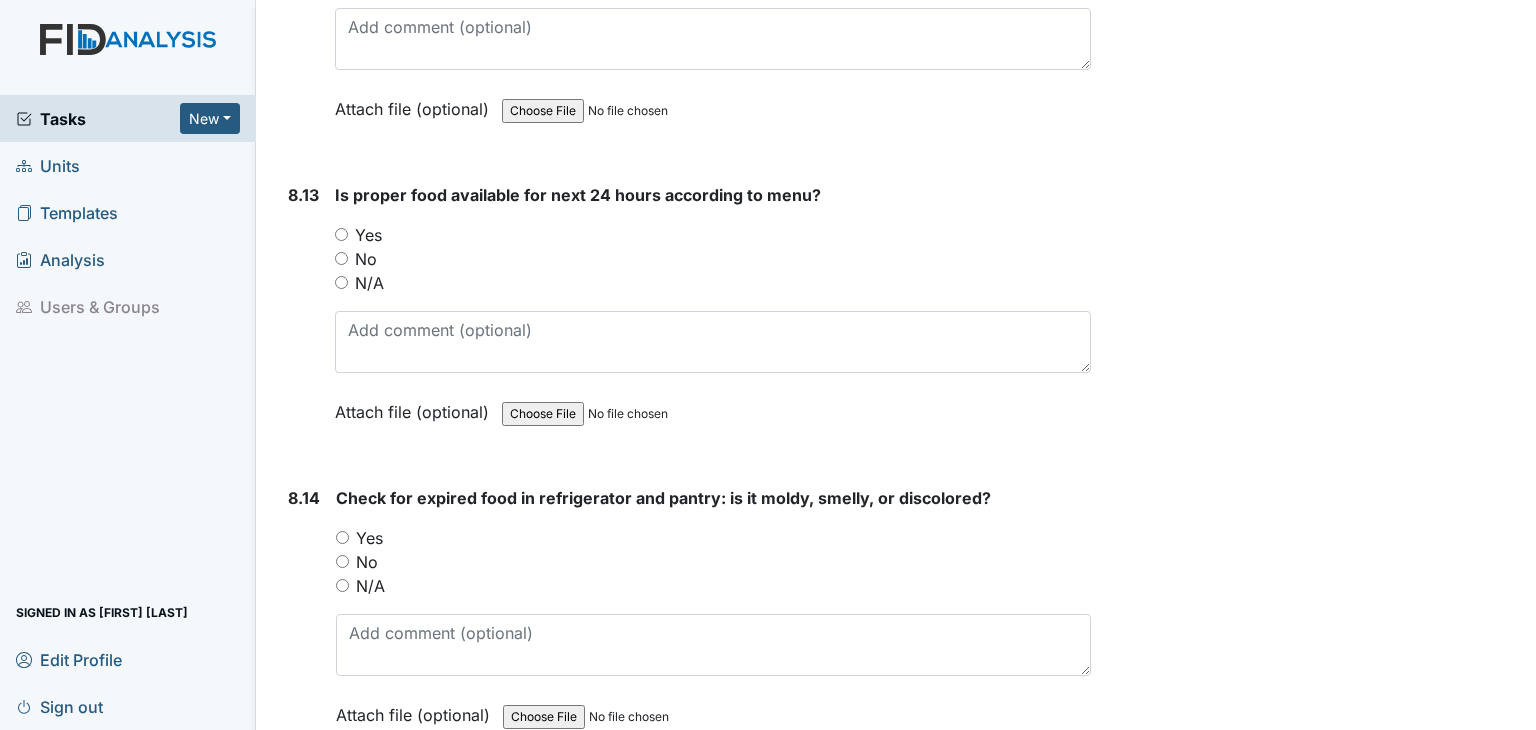 scroll, scrollTop: 18700, scrollLeft: 0, axis: vertical 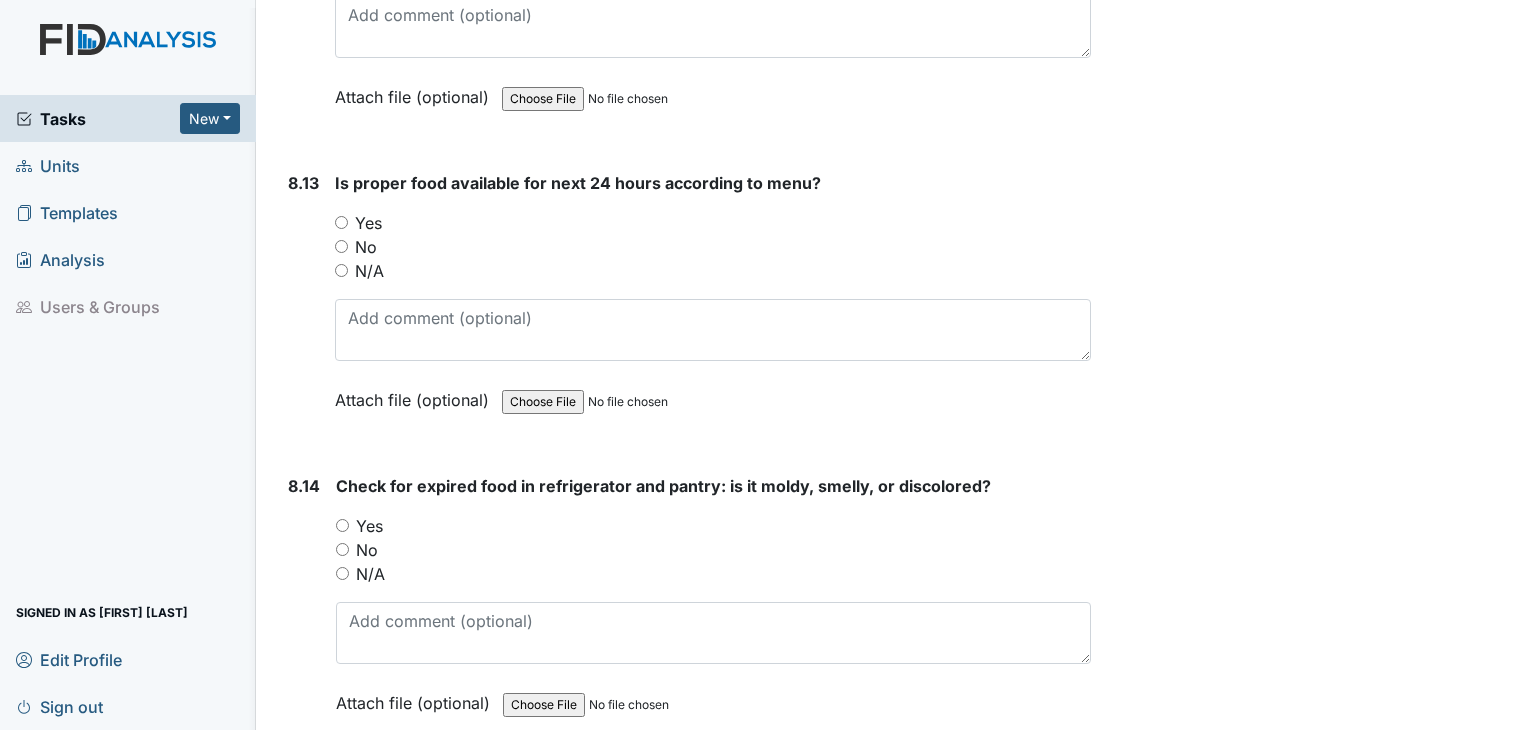 click on "Yes" at bounding box center (341, 222) 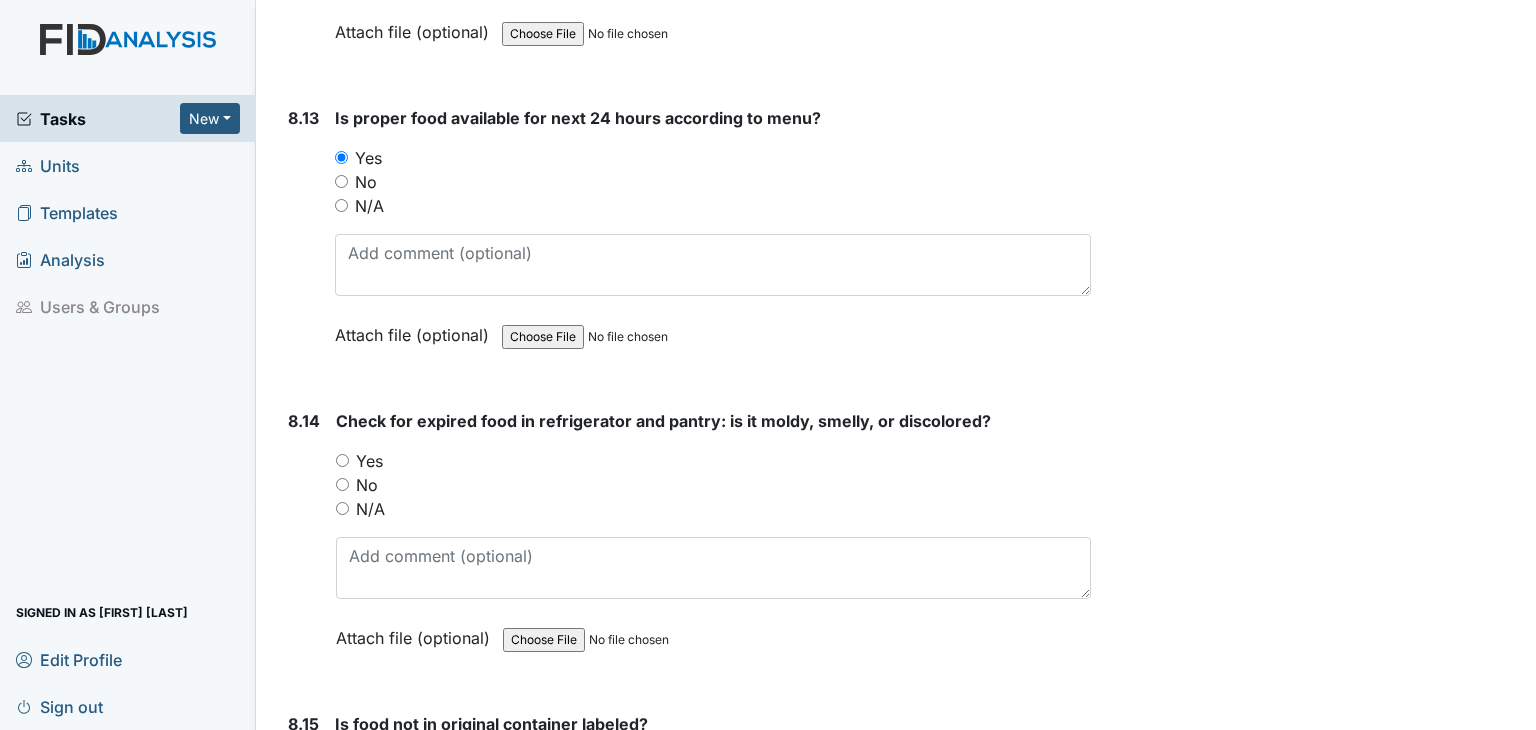 scroll, scrollTop: 18800, scrollLeft: 0, axis: vertical 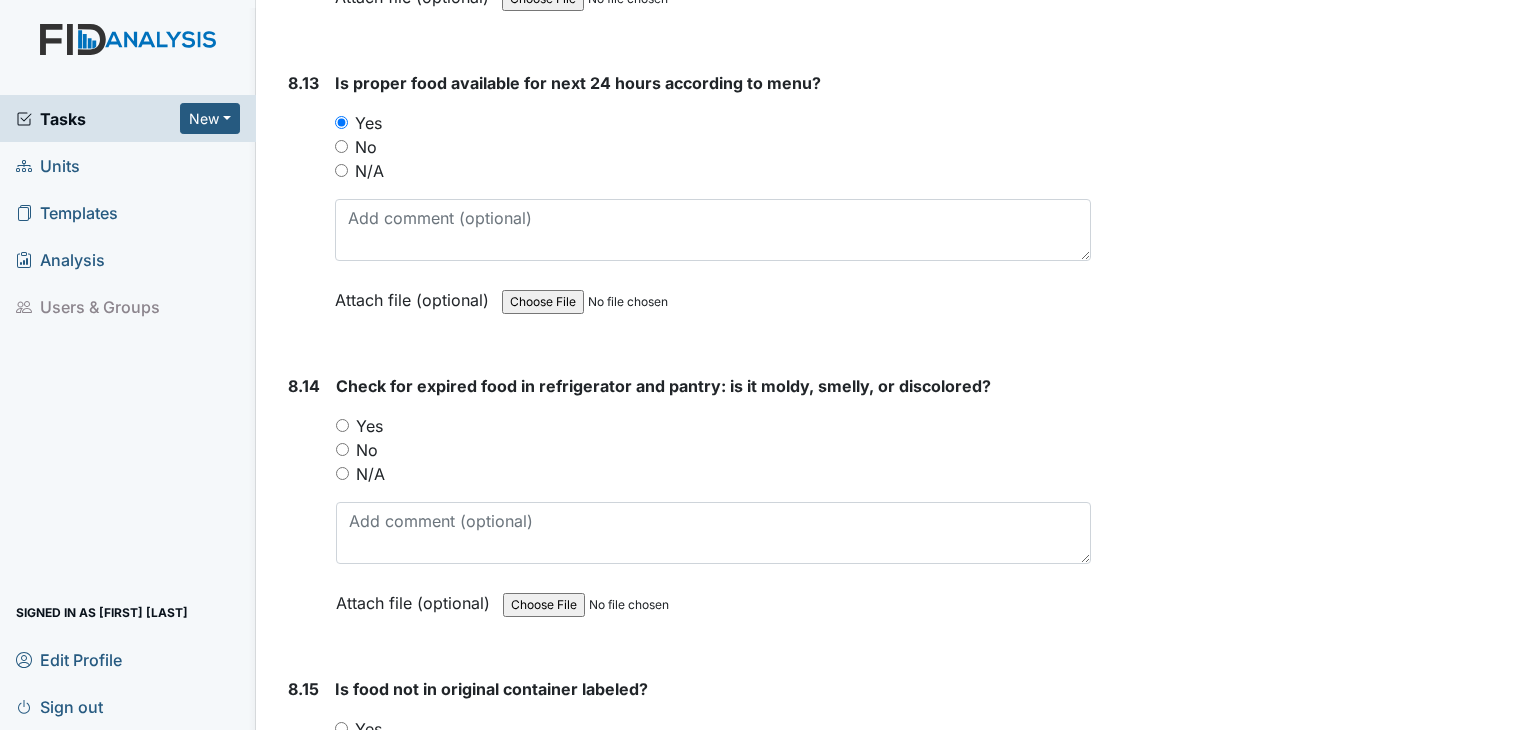 click on "No" at bounding box center (342, 449) 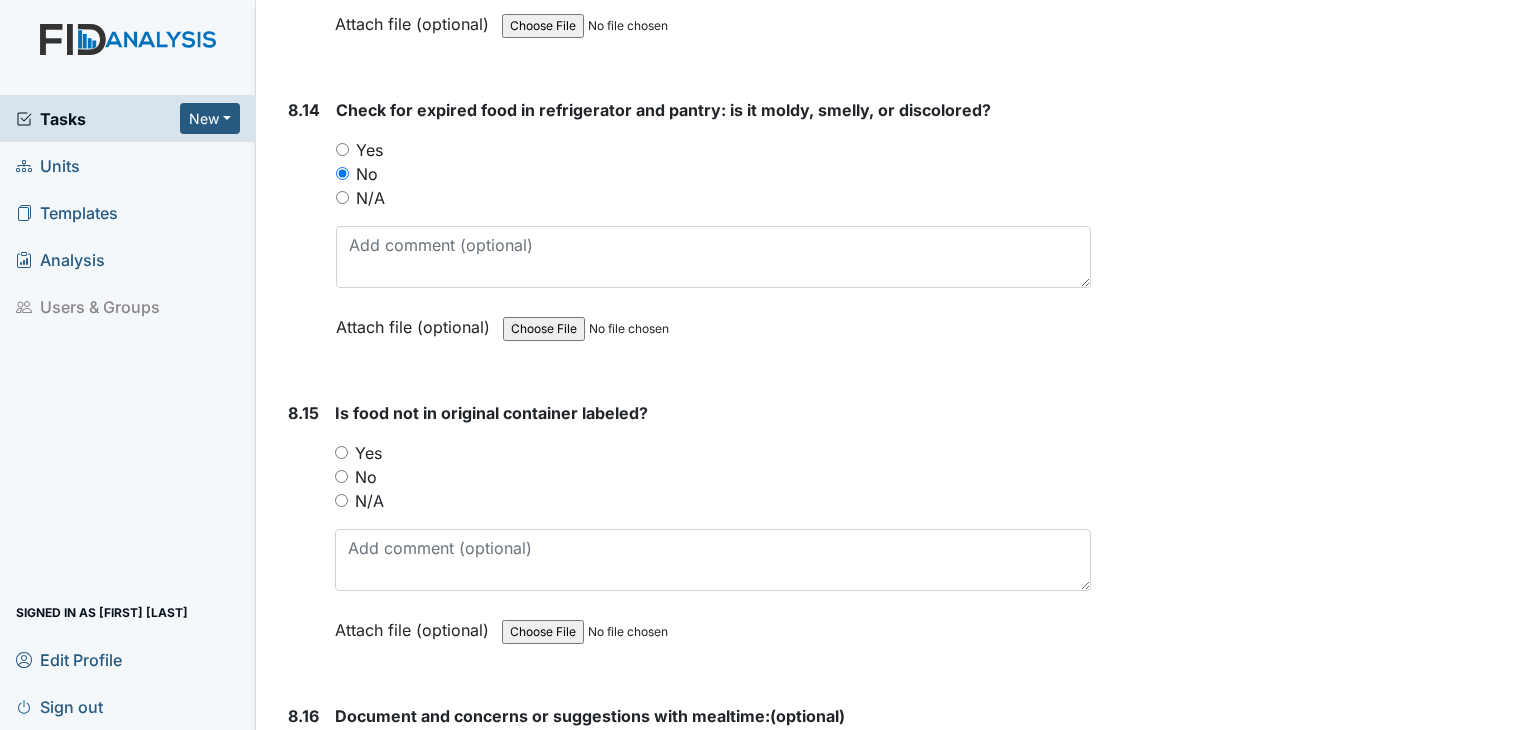 scroll, scrollTop: 19100, scrollLeft: 0, axis: vertical 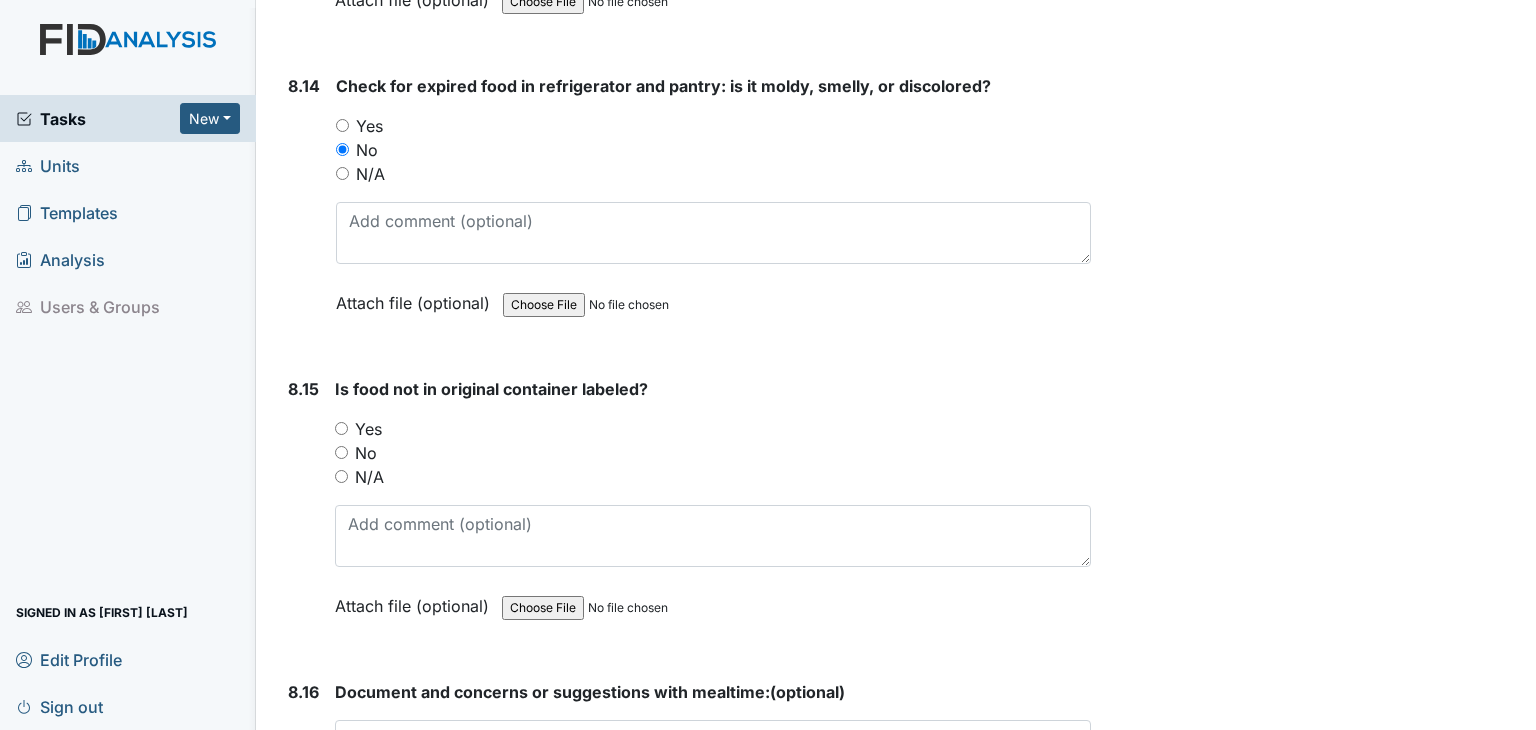 click on "Yes" at bounding box center [341, 428] 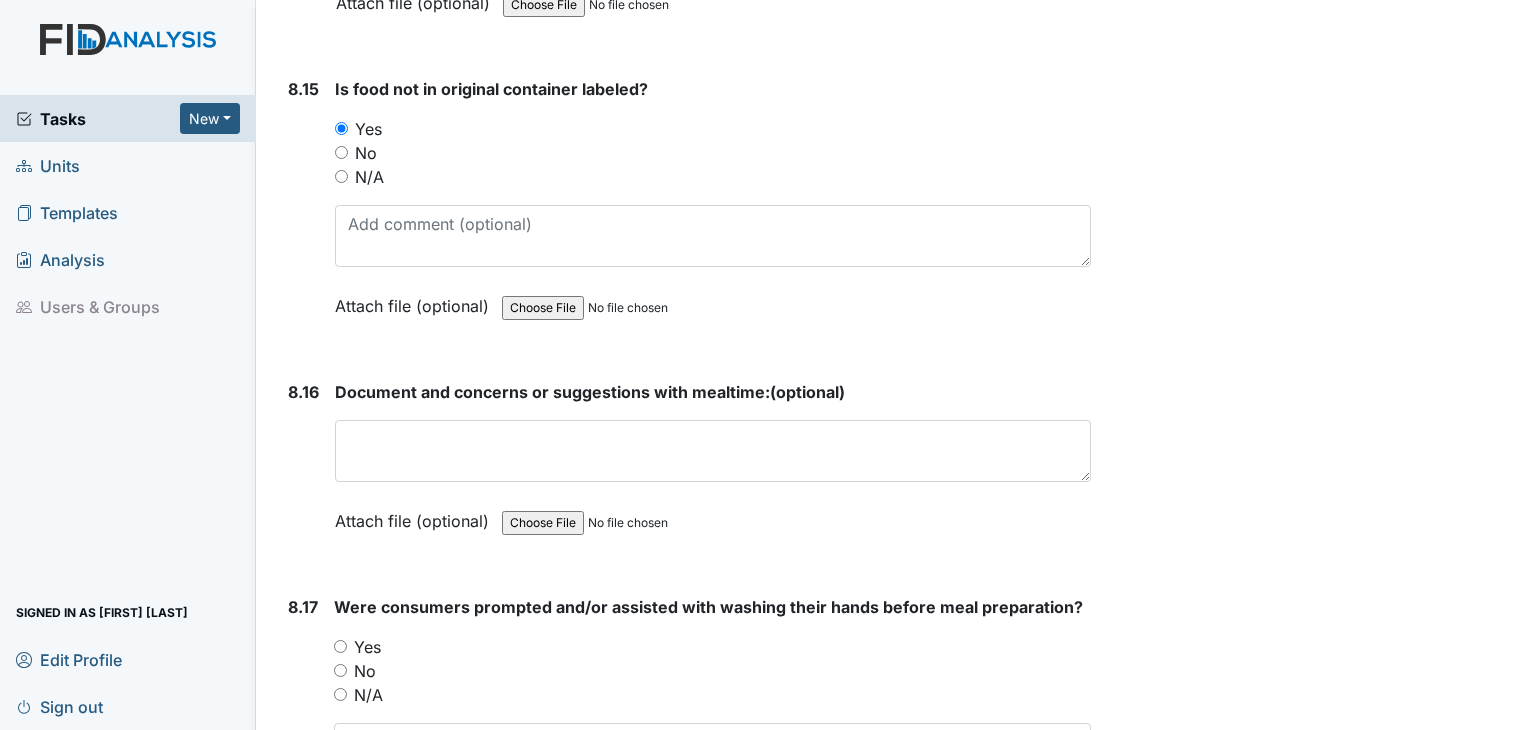 scroll, scrollTop: 19600, scrollLeft: 0, axis: vertical 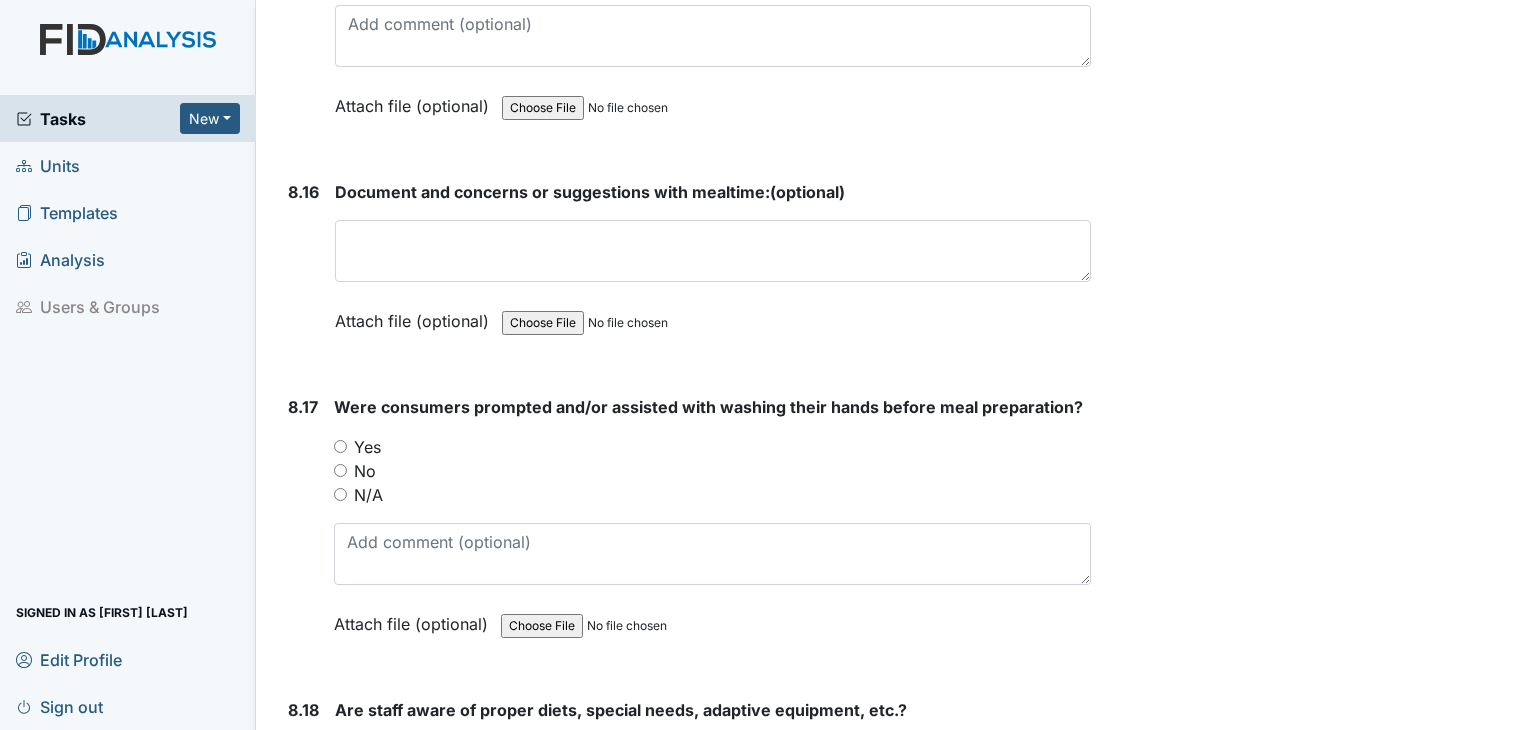 drag, startPoint x: 338, startPoint y: 425, endPoint x: 353, endPoint y: 466, distance: 43.65776 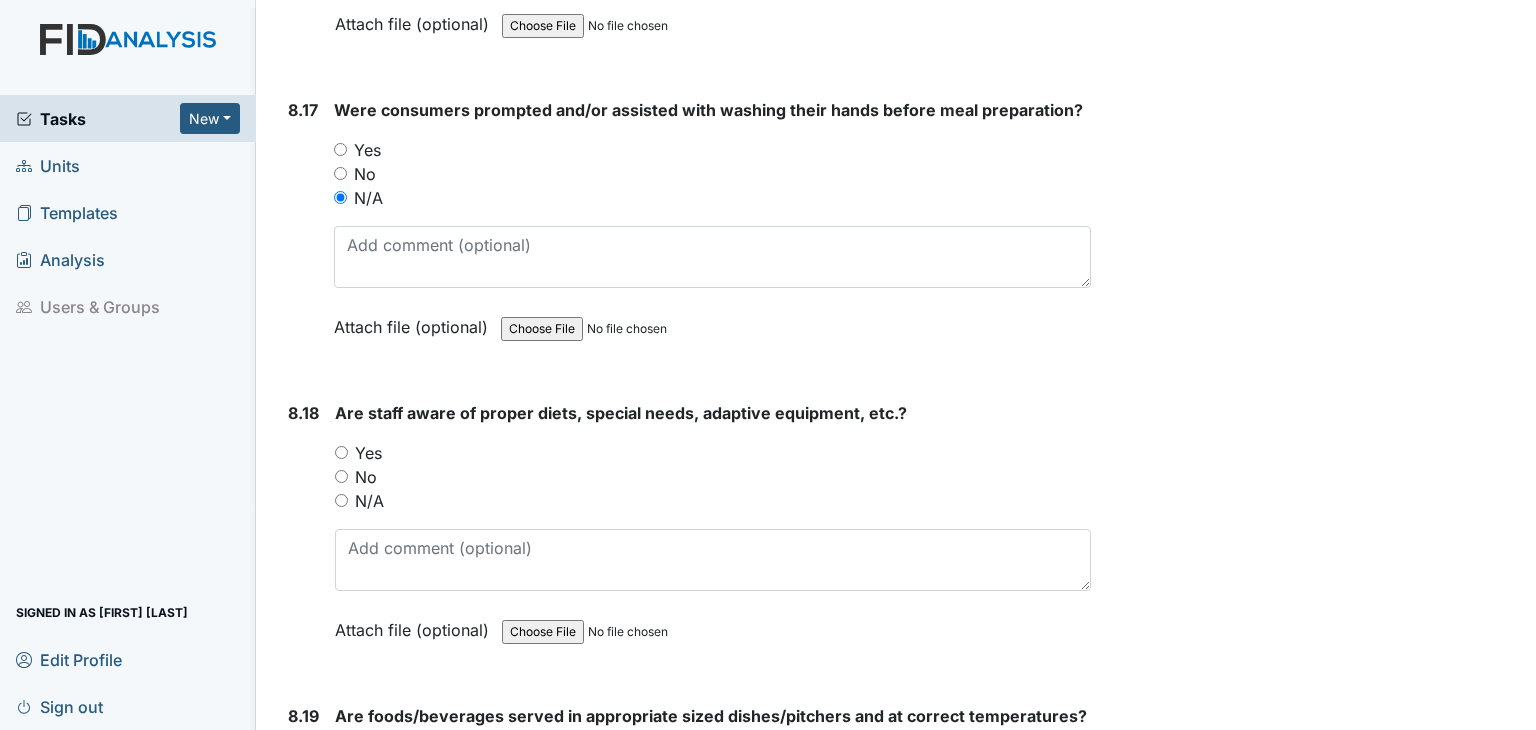 scroll, scrollTop: 19900, scrollLeft: 0, axis: vertical 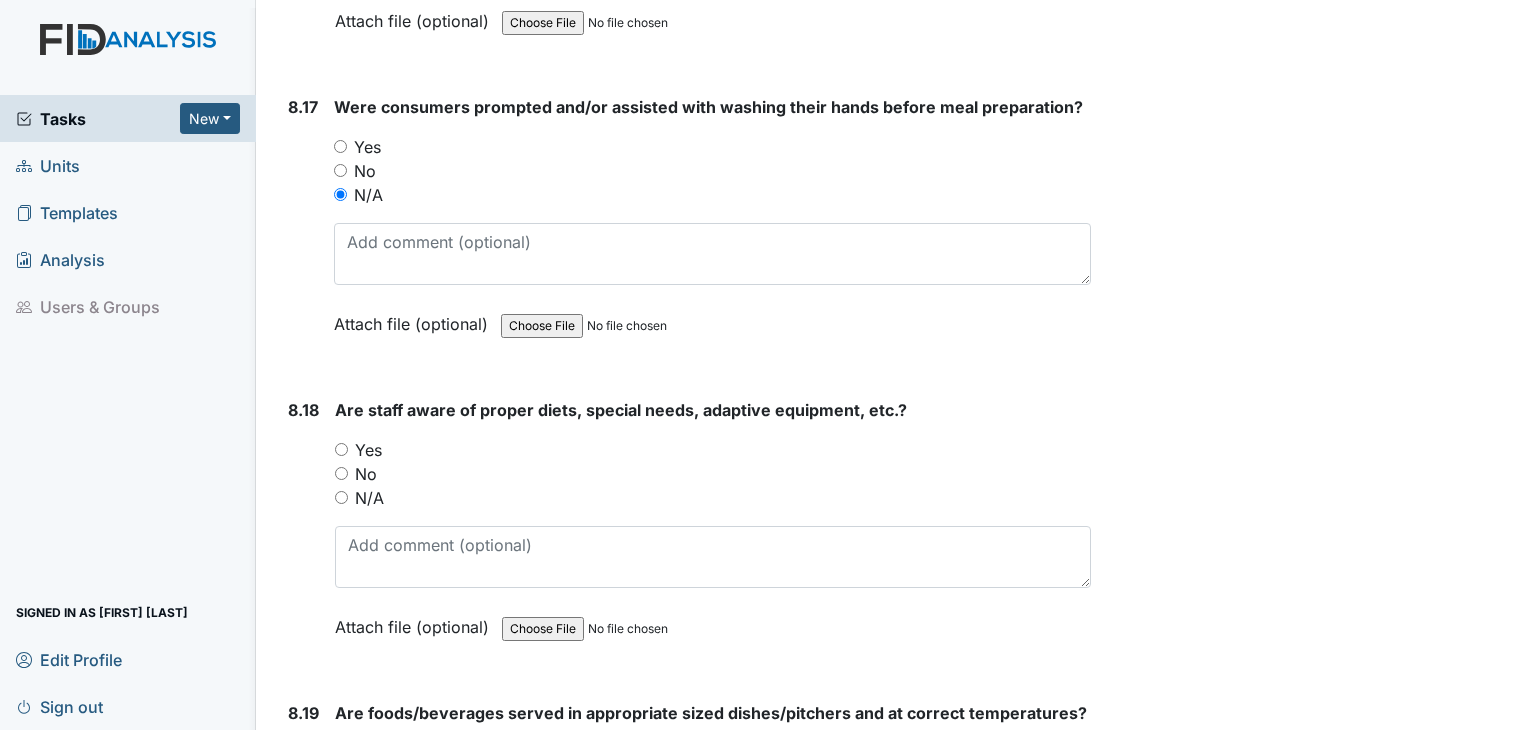 click on "N/A" at bounding box center (341, 497) 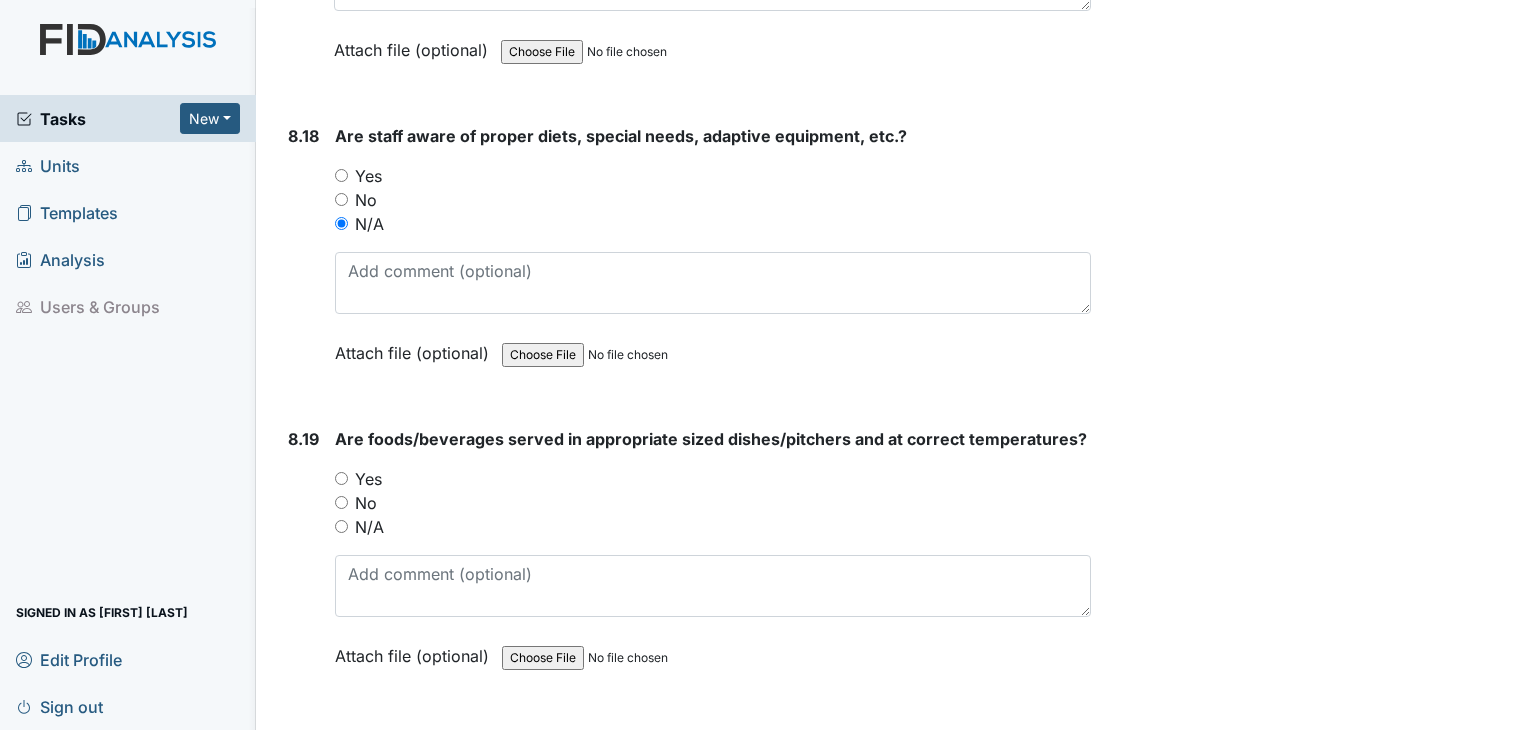 scroll, scrollTop: 20200, scrollLeft: 0, axis: vertical 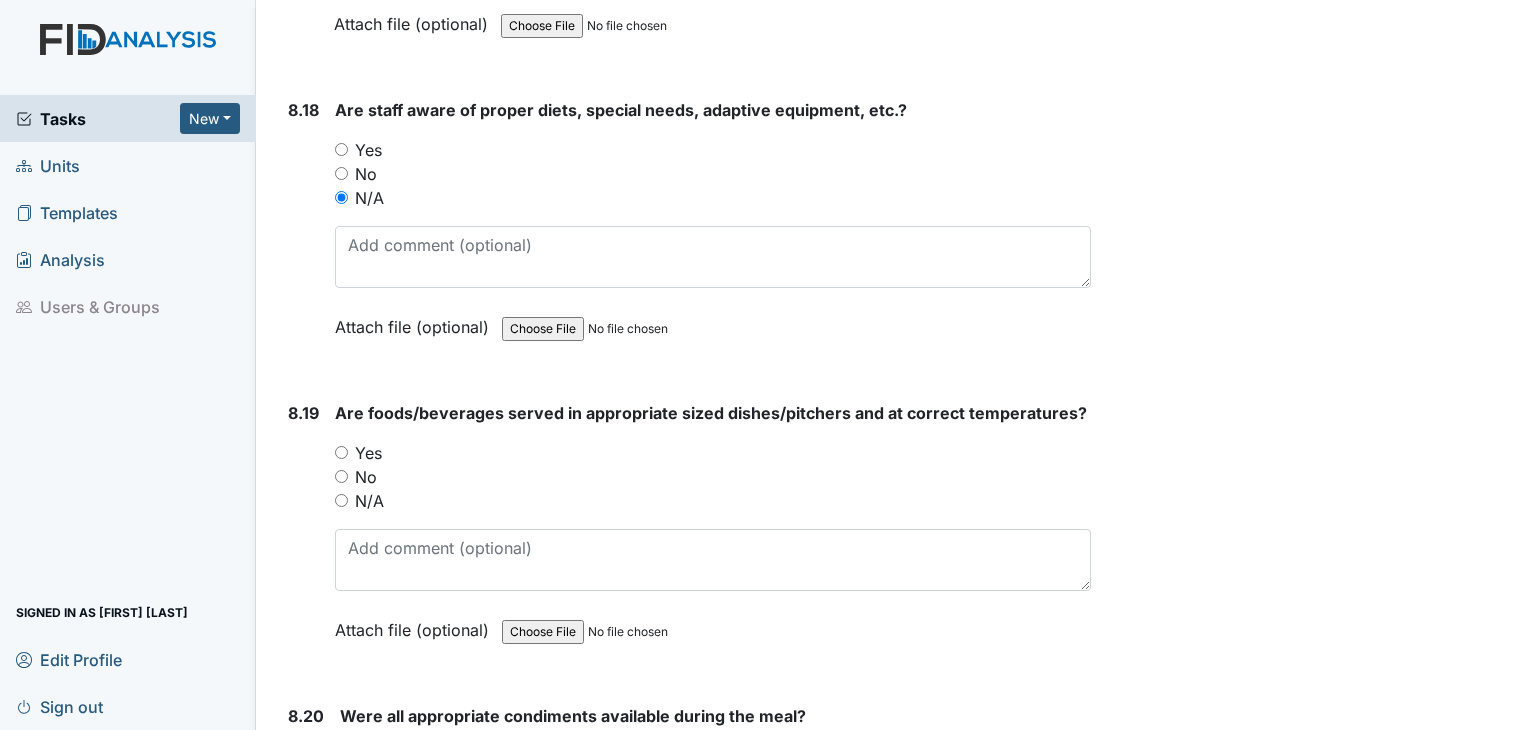 click on "N/A" at bounding box center [341, 500] 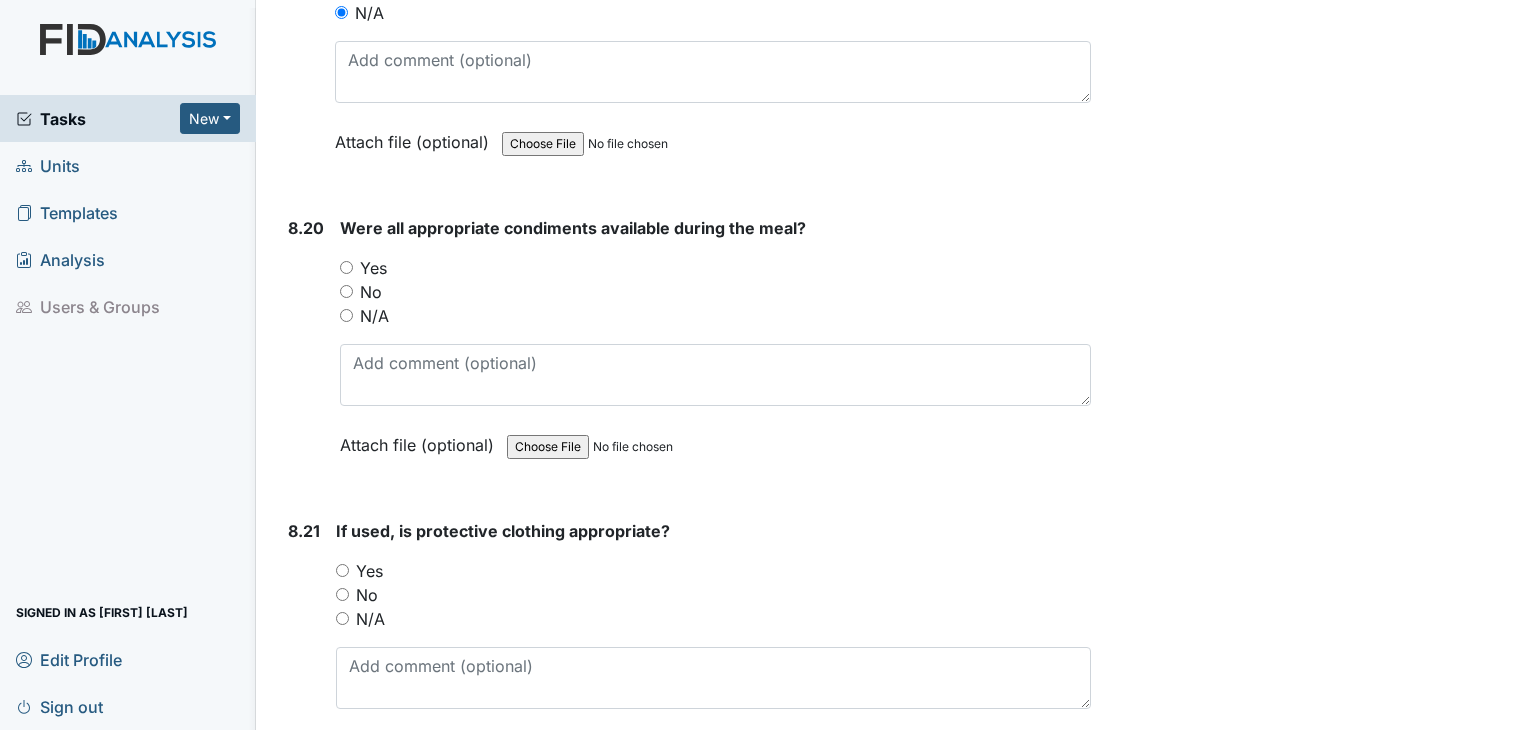 scroll, scrollTop: 20700, scrollLeft: 0, axis: vertical 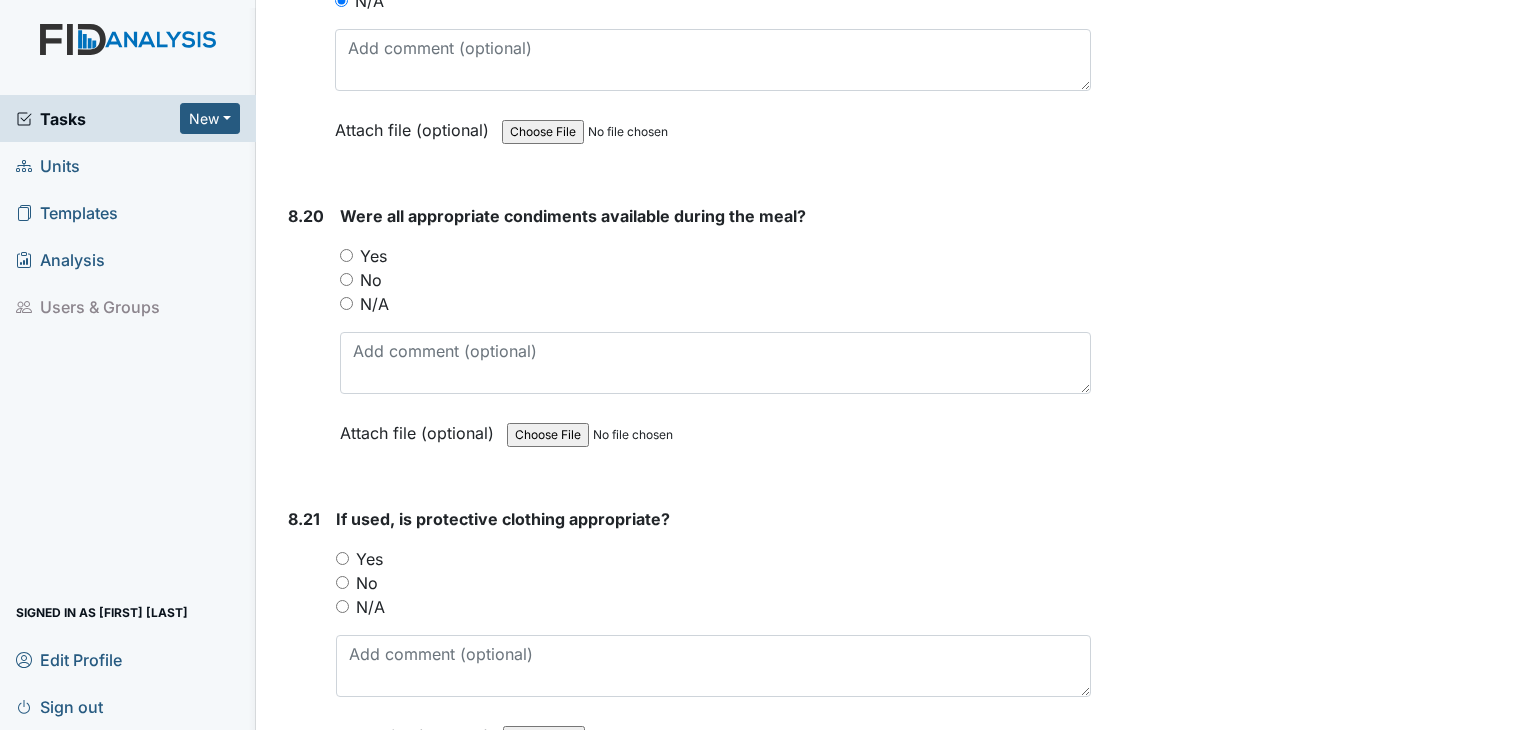 drag, startPoint x: 344, startPoint y: 229, endPoint x: 349, endPoint y: 239, distance: 11.18034 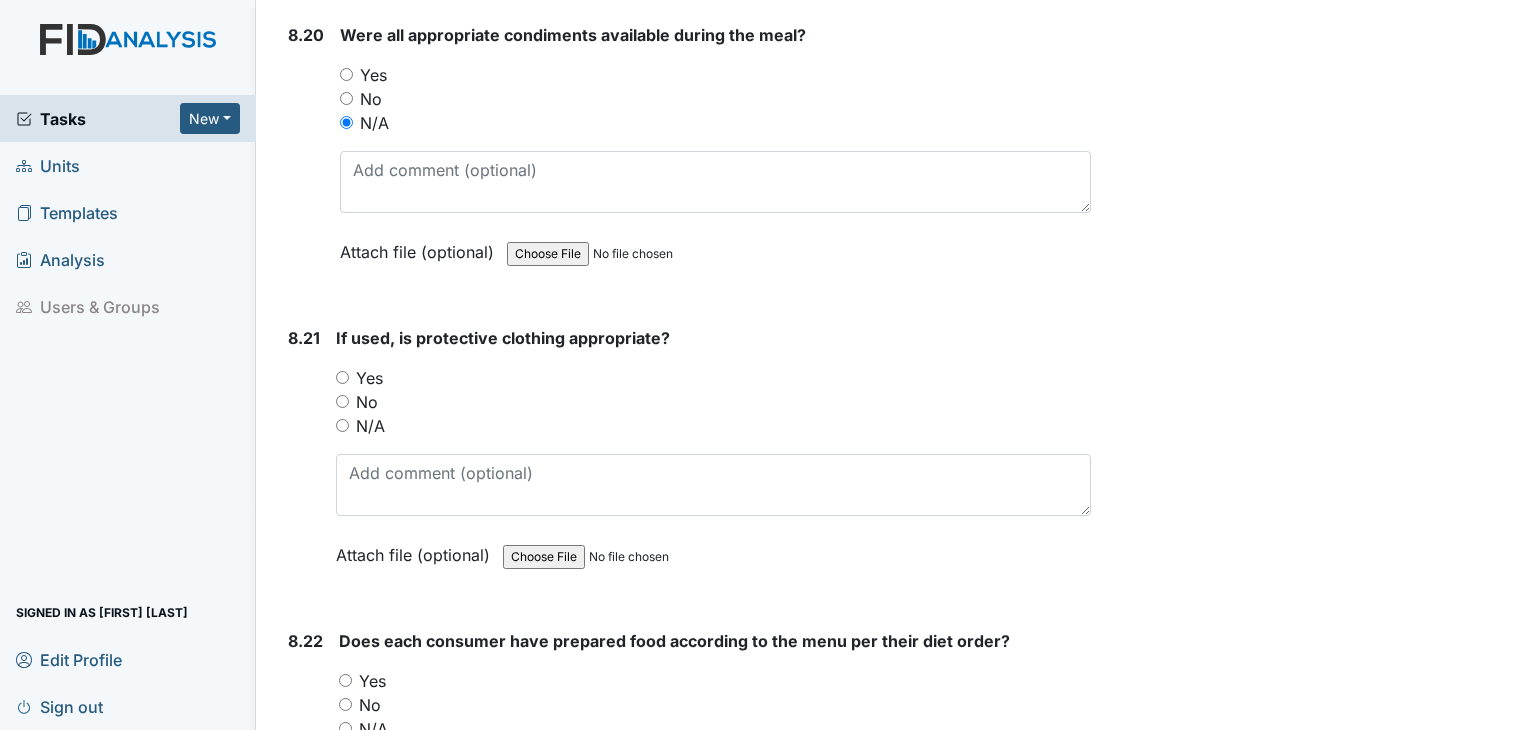 scroll, scrollTop: 20900, scrollLeft: 0, axis: vertical 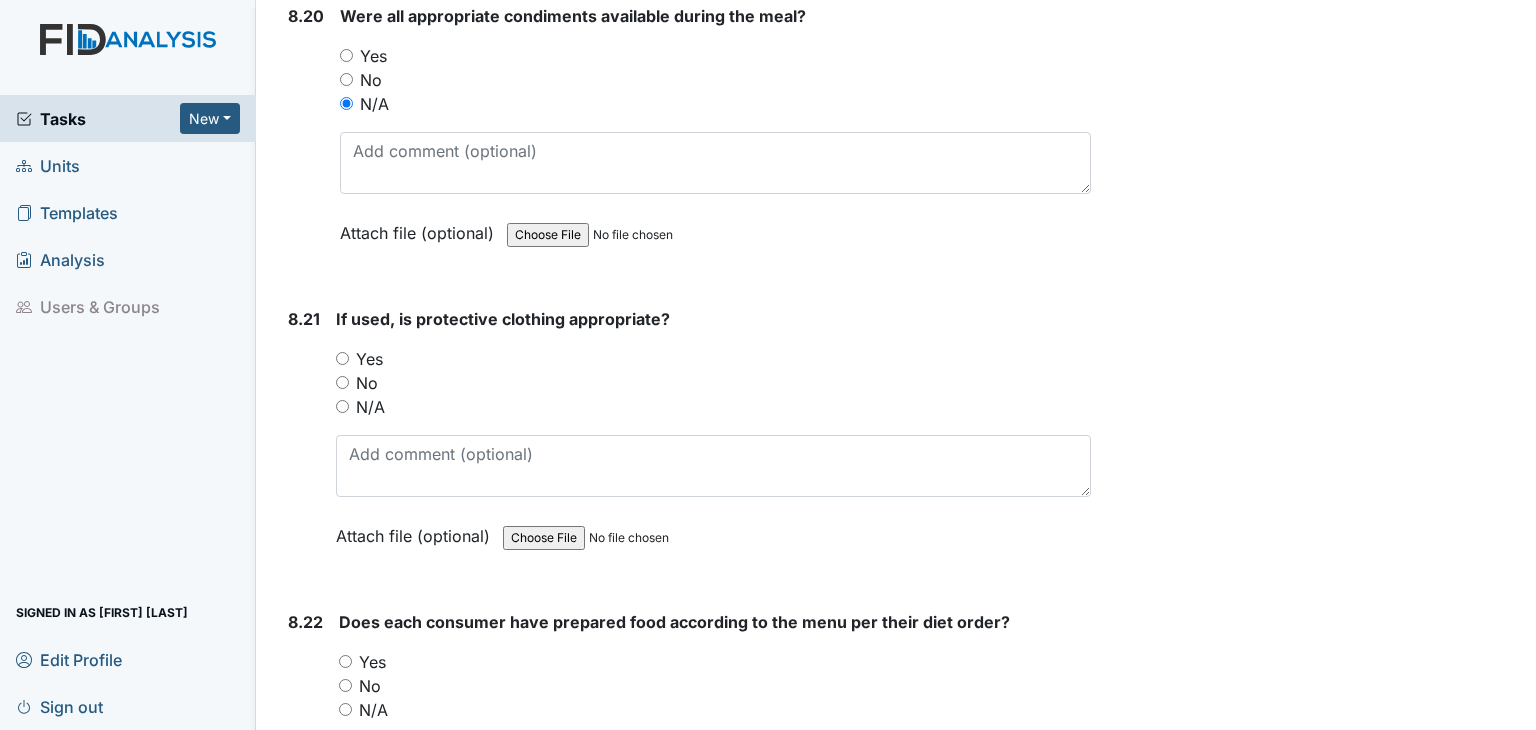 click on "N/A" at bounding box center [342, 406] 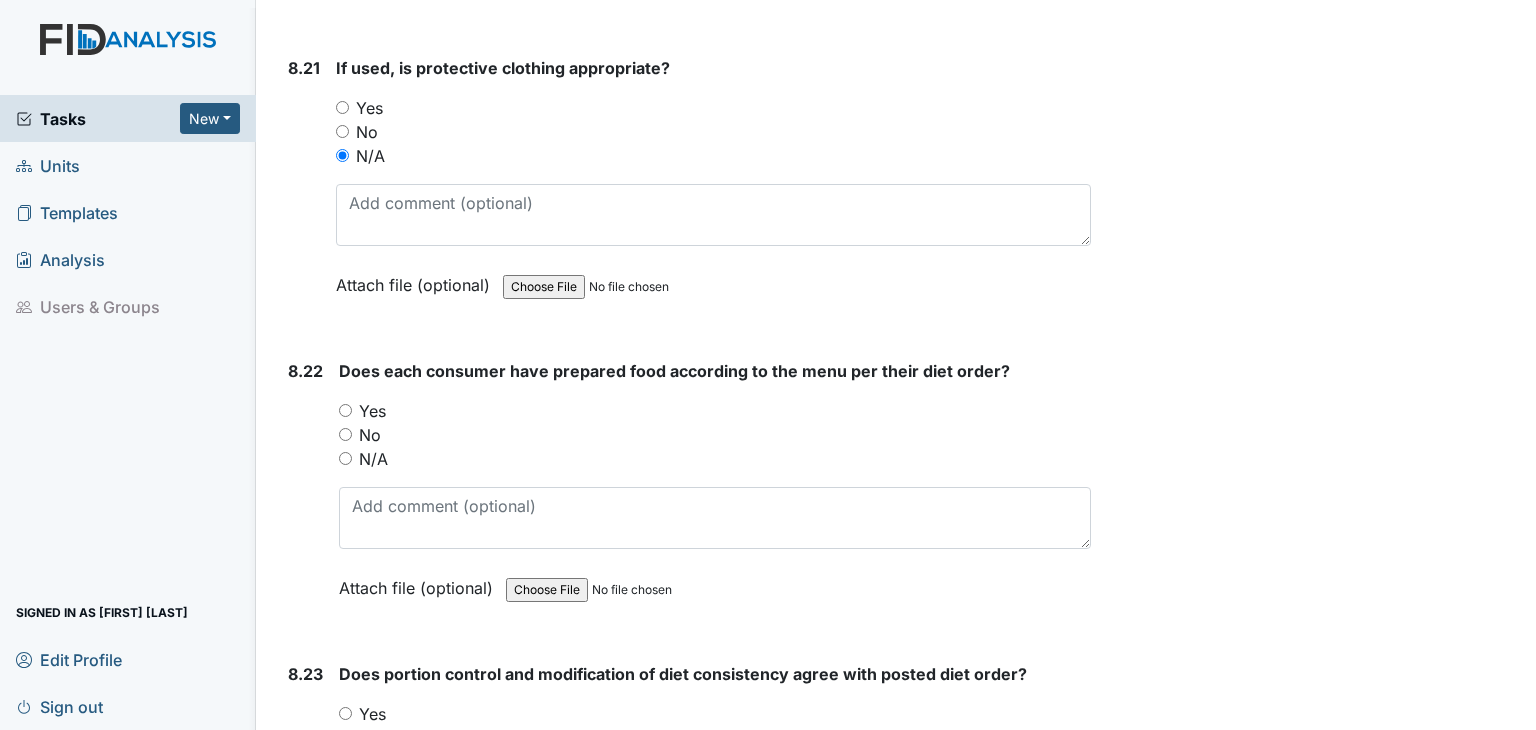 scroll, scrollTop: 21200, scrollLeft: 0, axis: vertical 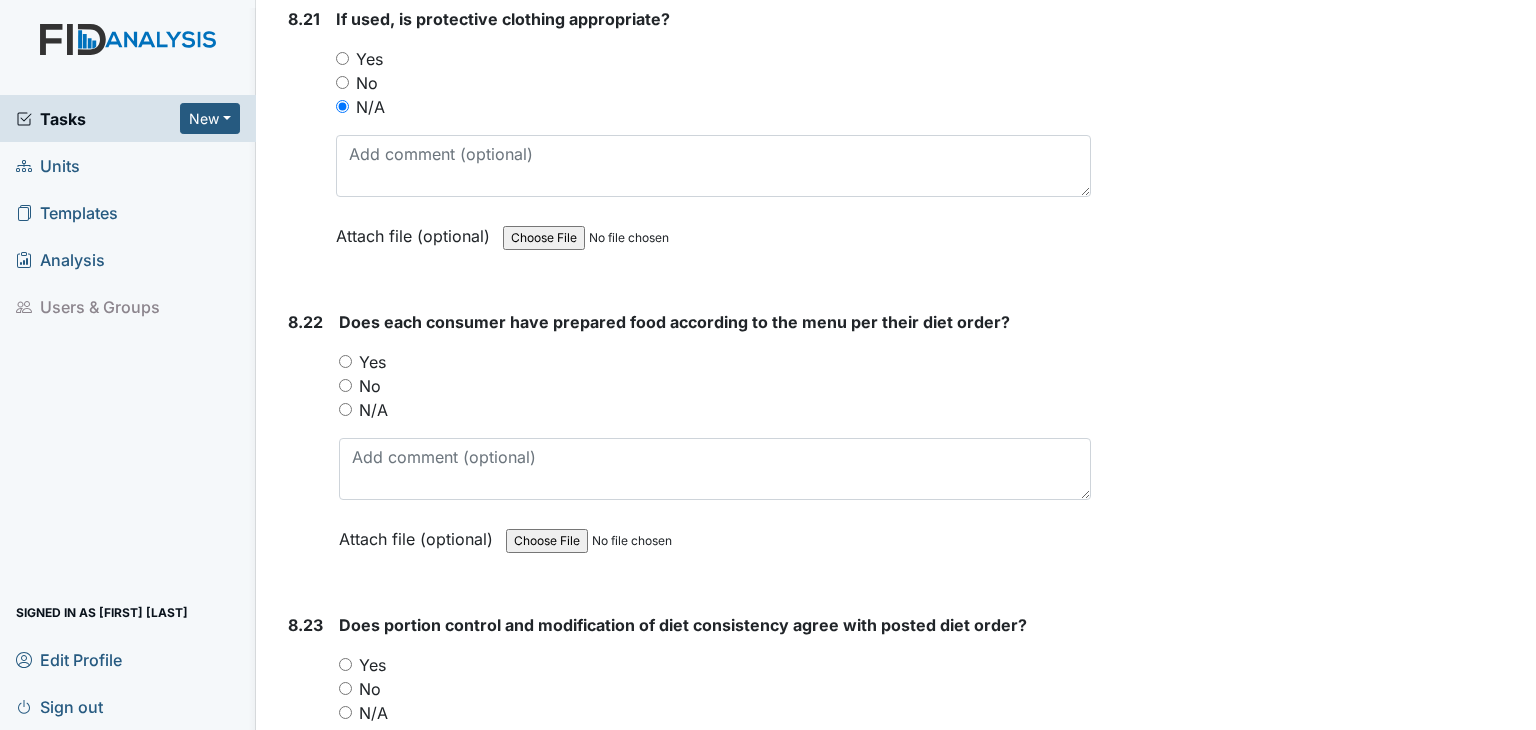 drag, startPoint x: 343, startPoint y: 338, endPoint x: 356, endPoint y: 364, distance: 29.068884 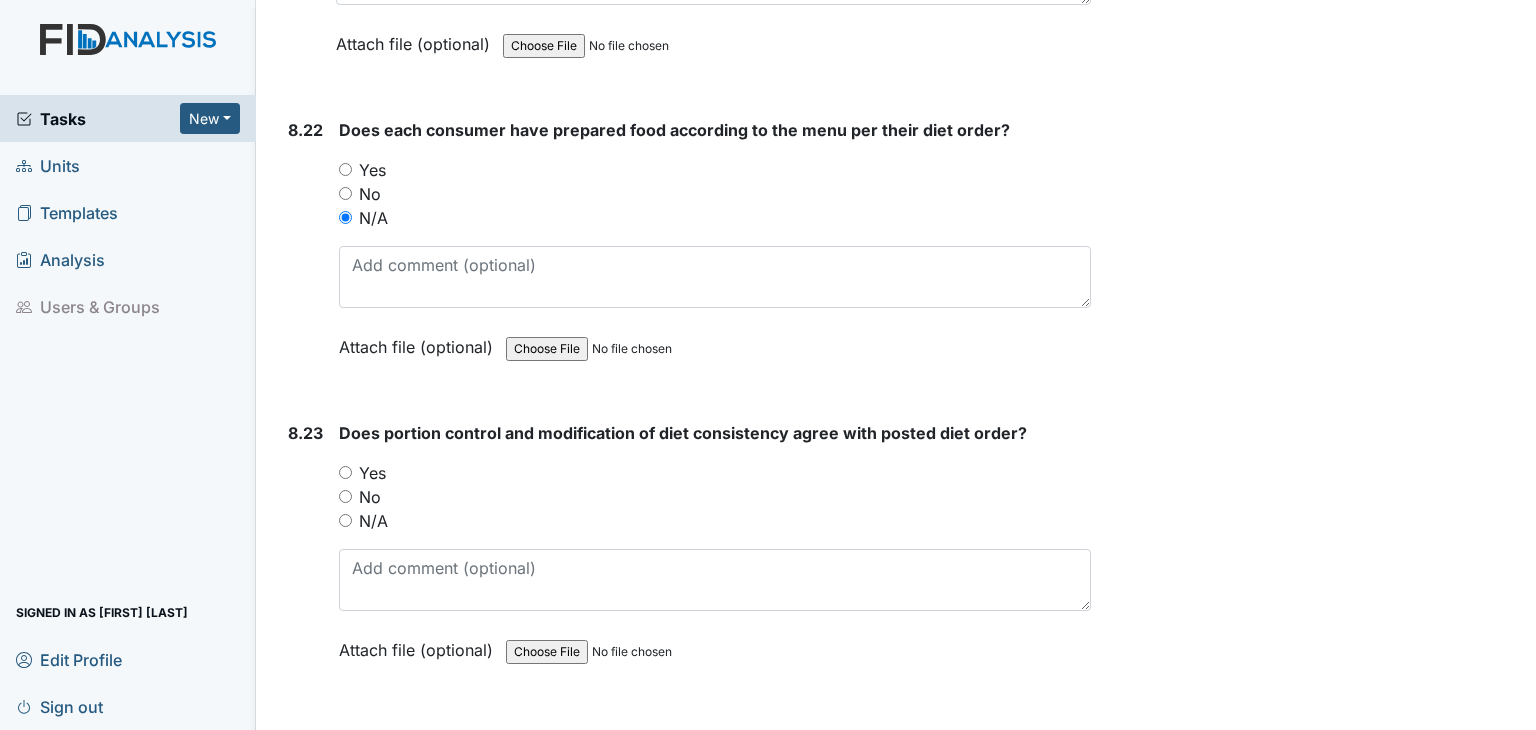 scroll, scrollTop: 21400, scrollLeft: 0, axis: vertical 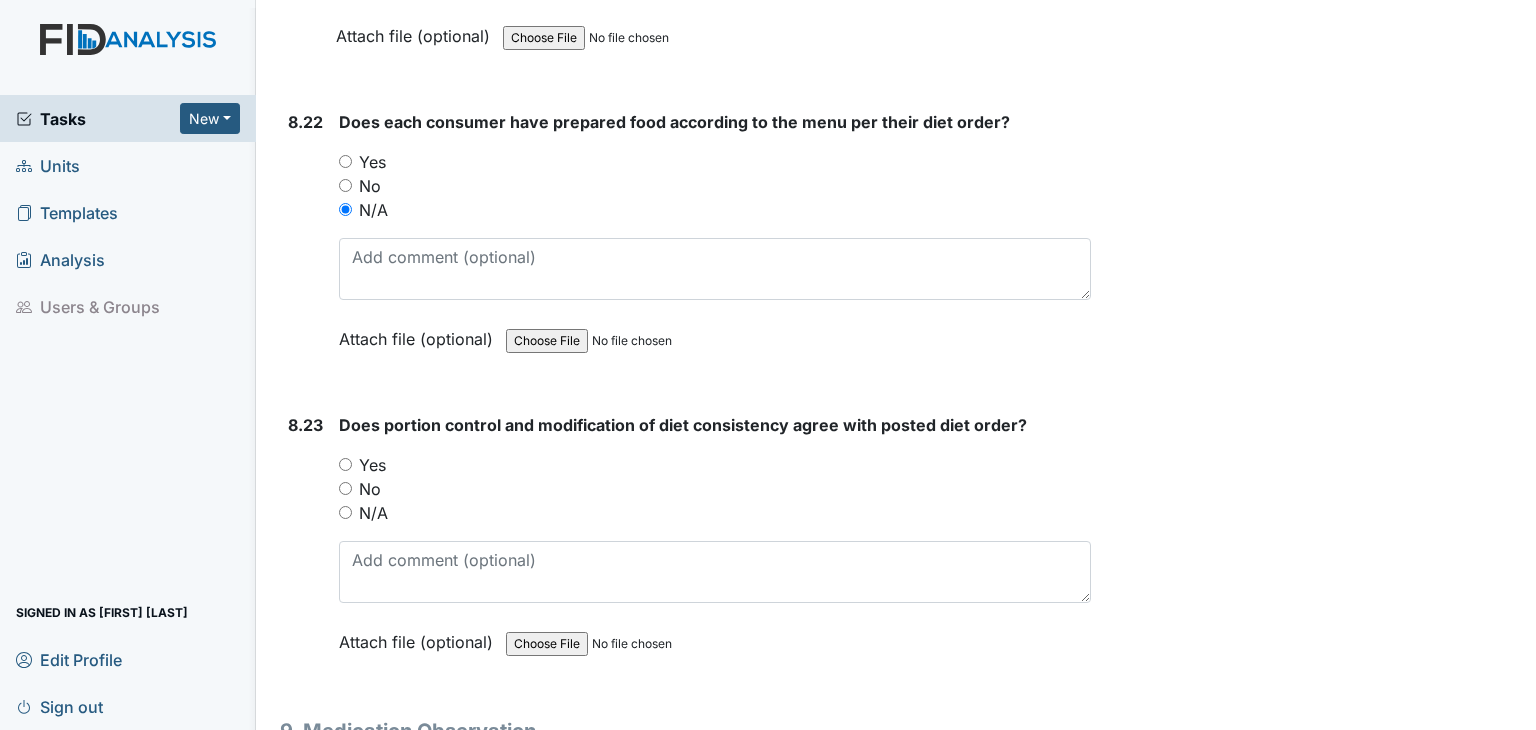 click on "N/A" at bounding box center [345, 512] 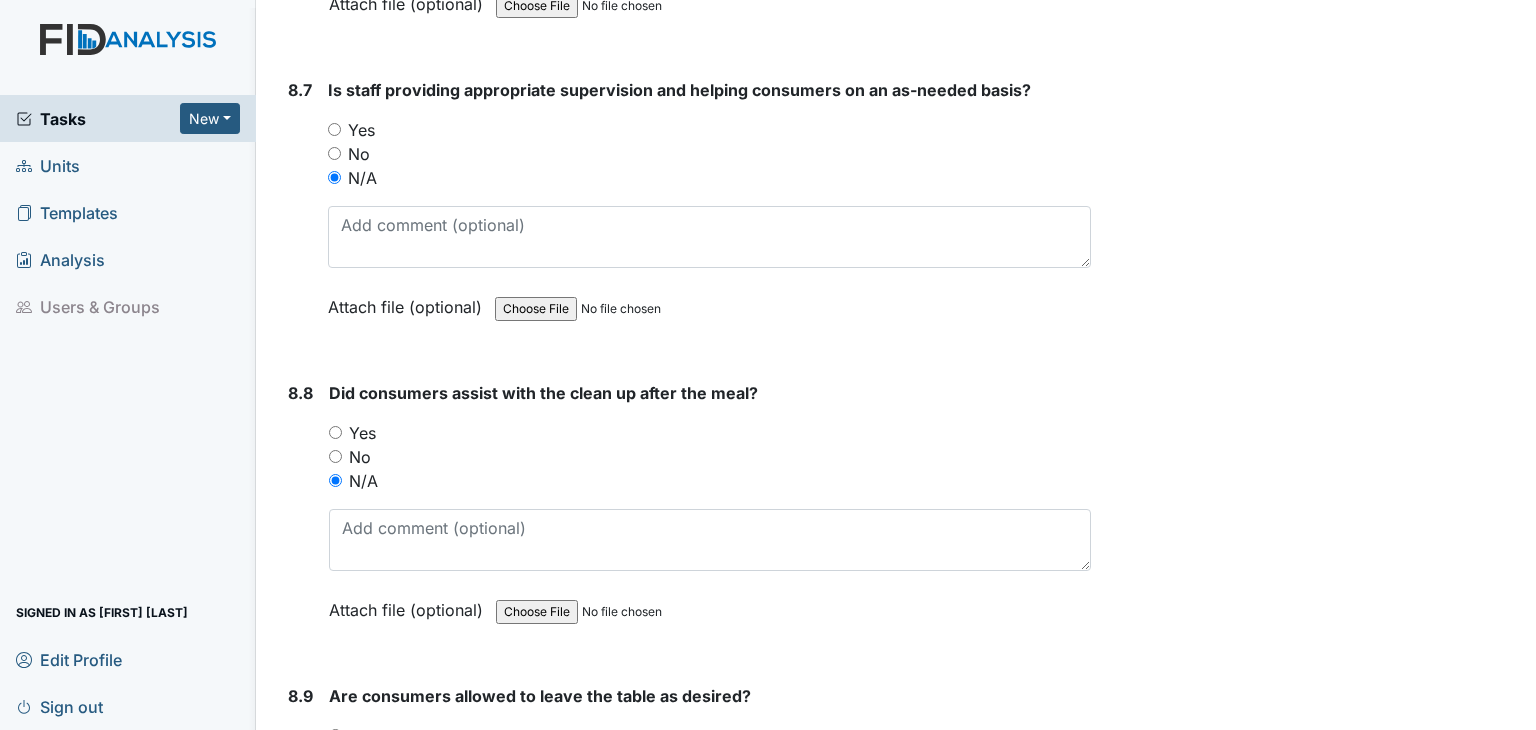 scroll, scrollTop: 16500, scrollLeft: 0, axis: vertical 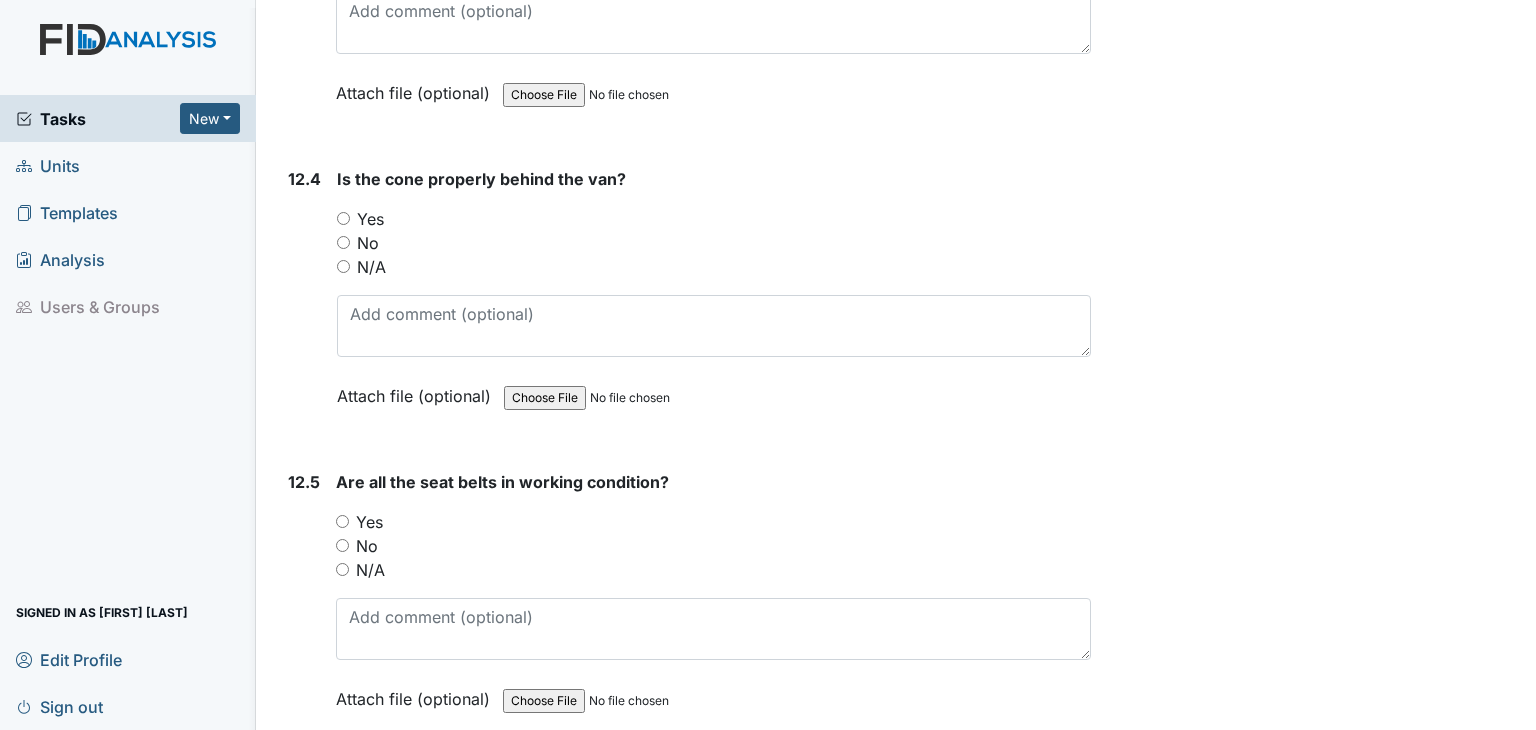 click on "Yes" at bounding box center [342, 521] 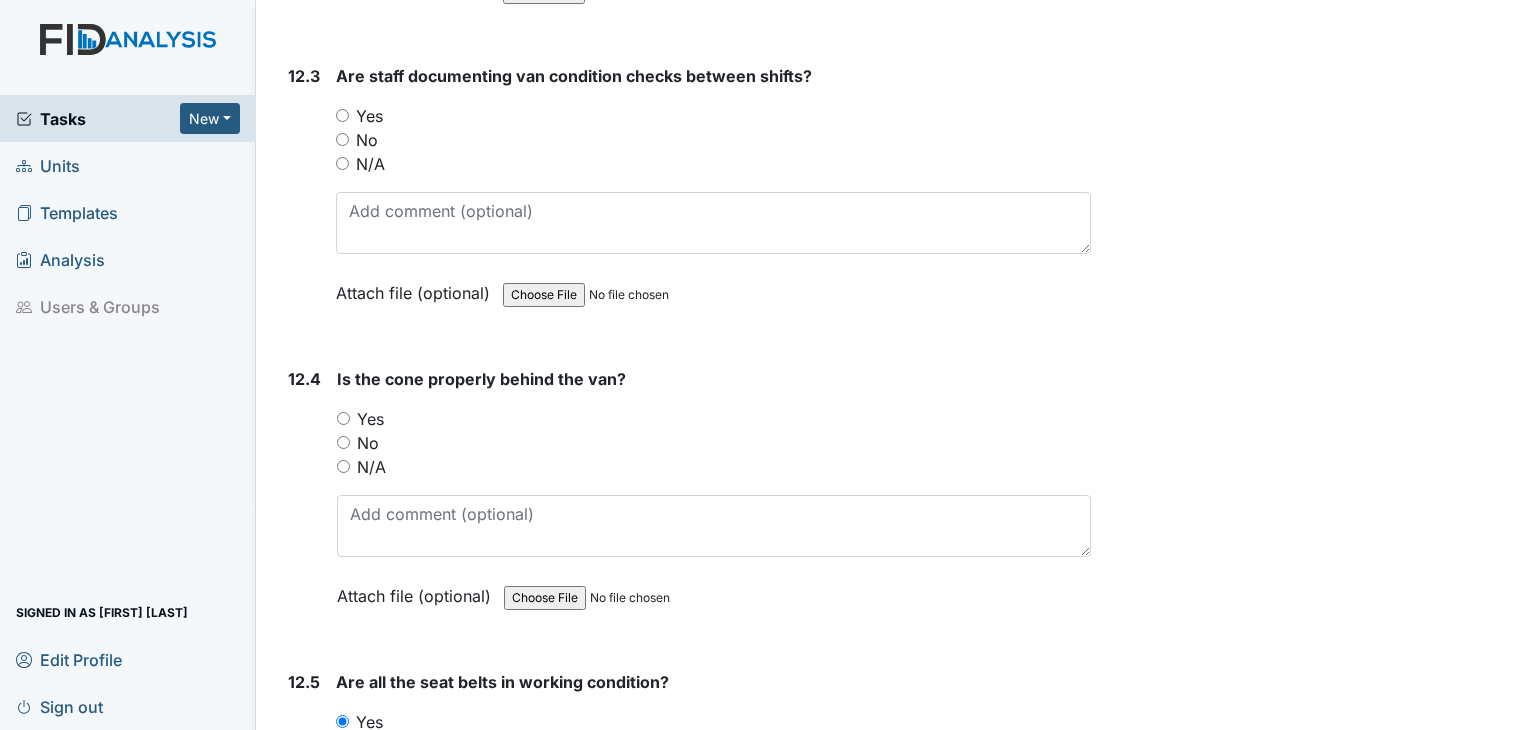 scroll, scrollTop: 34917, scrollLeft: 0, axis: vertical 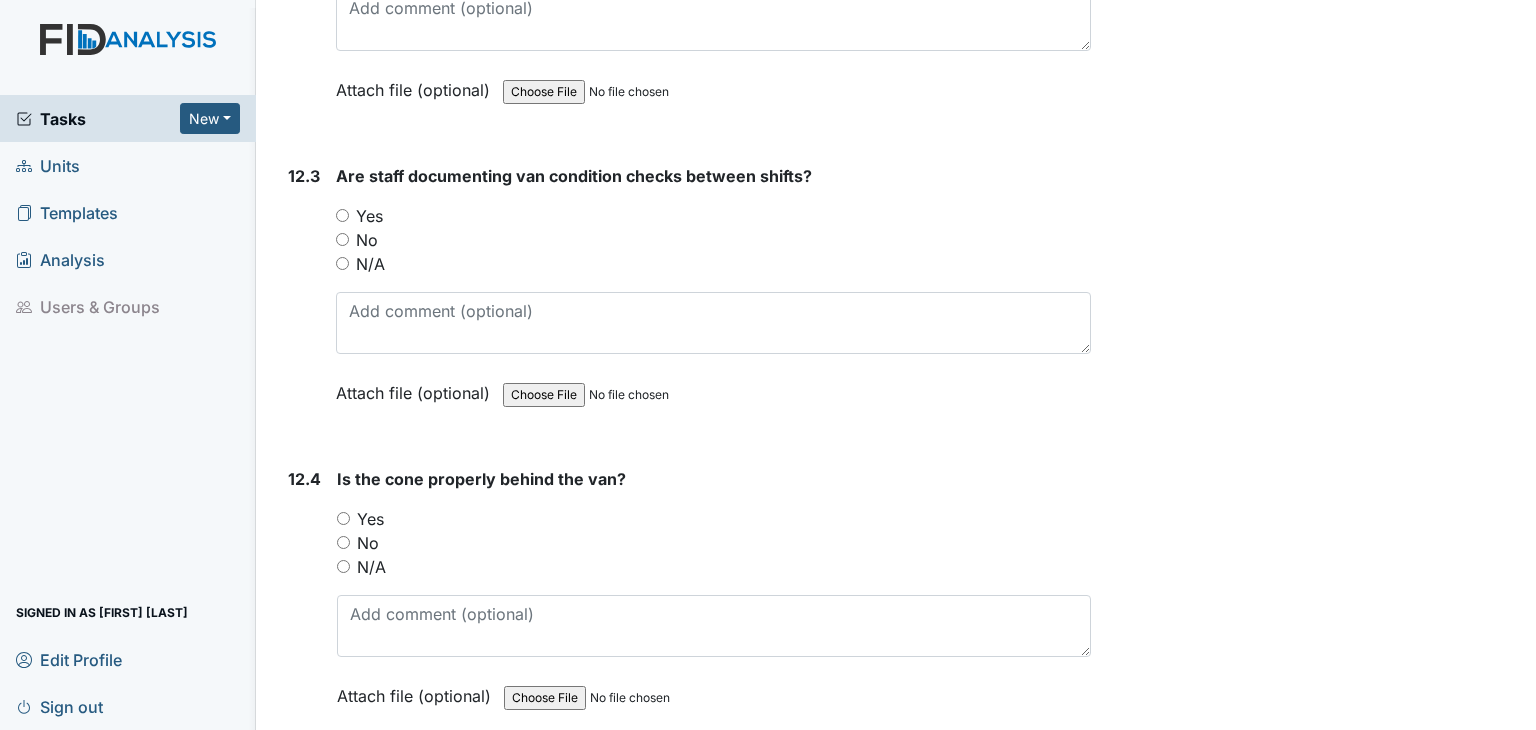click on "Yes" at bounding box center (343, 518) 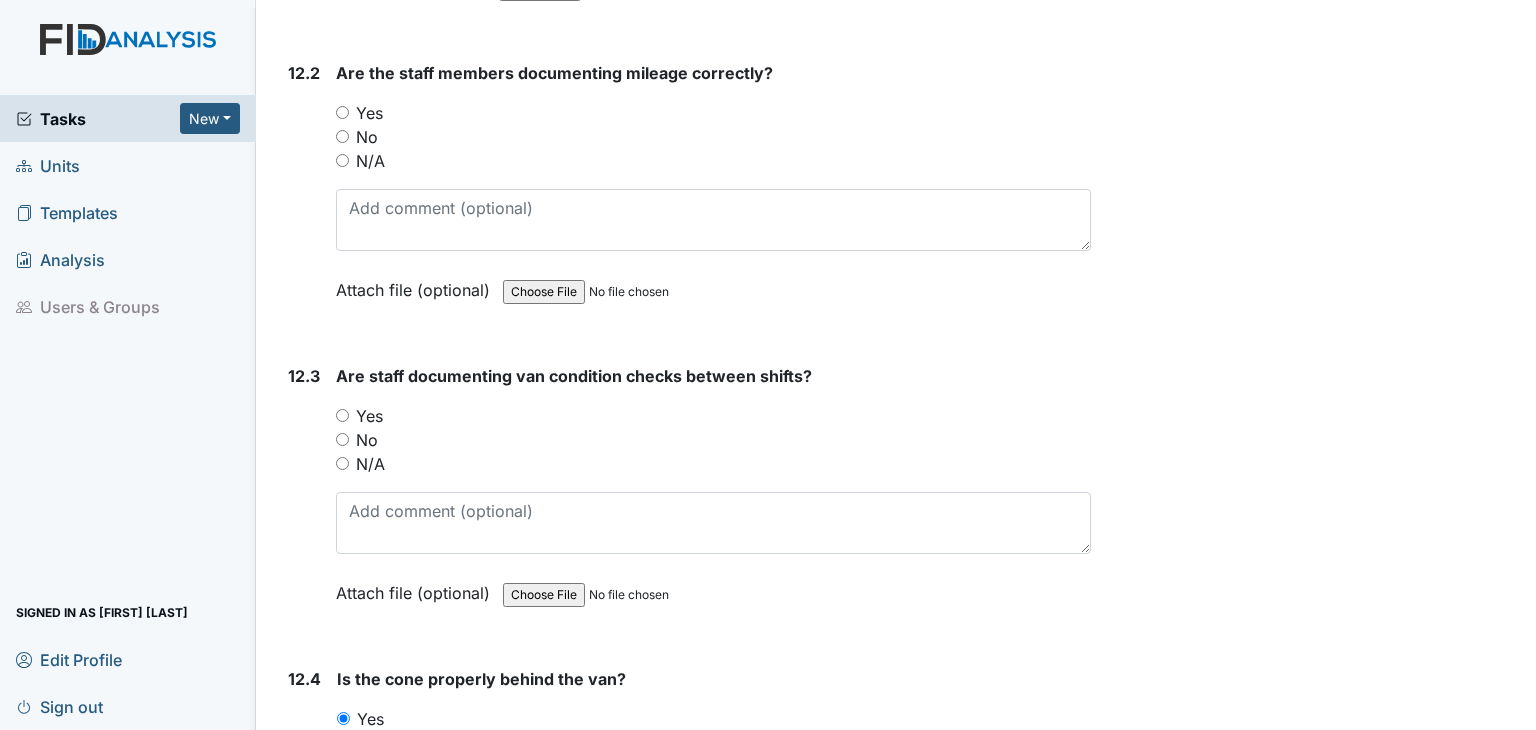 scroll, scrollTop: 34617, scrollLeft: 0, axis: vertical 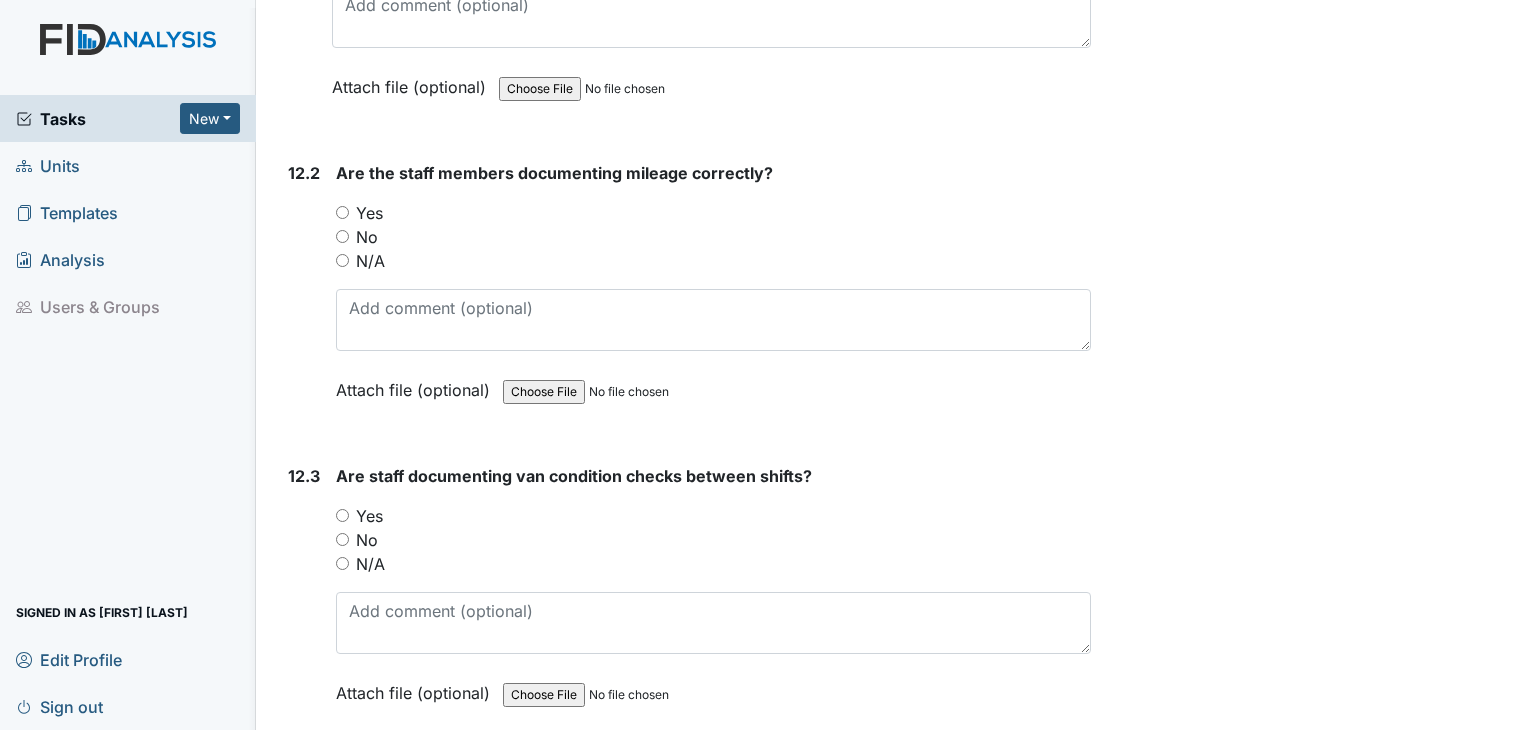 click on "Yes" at bounding box center [342, 515] 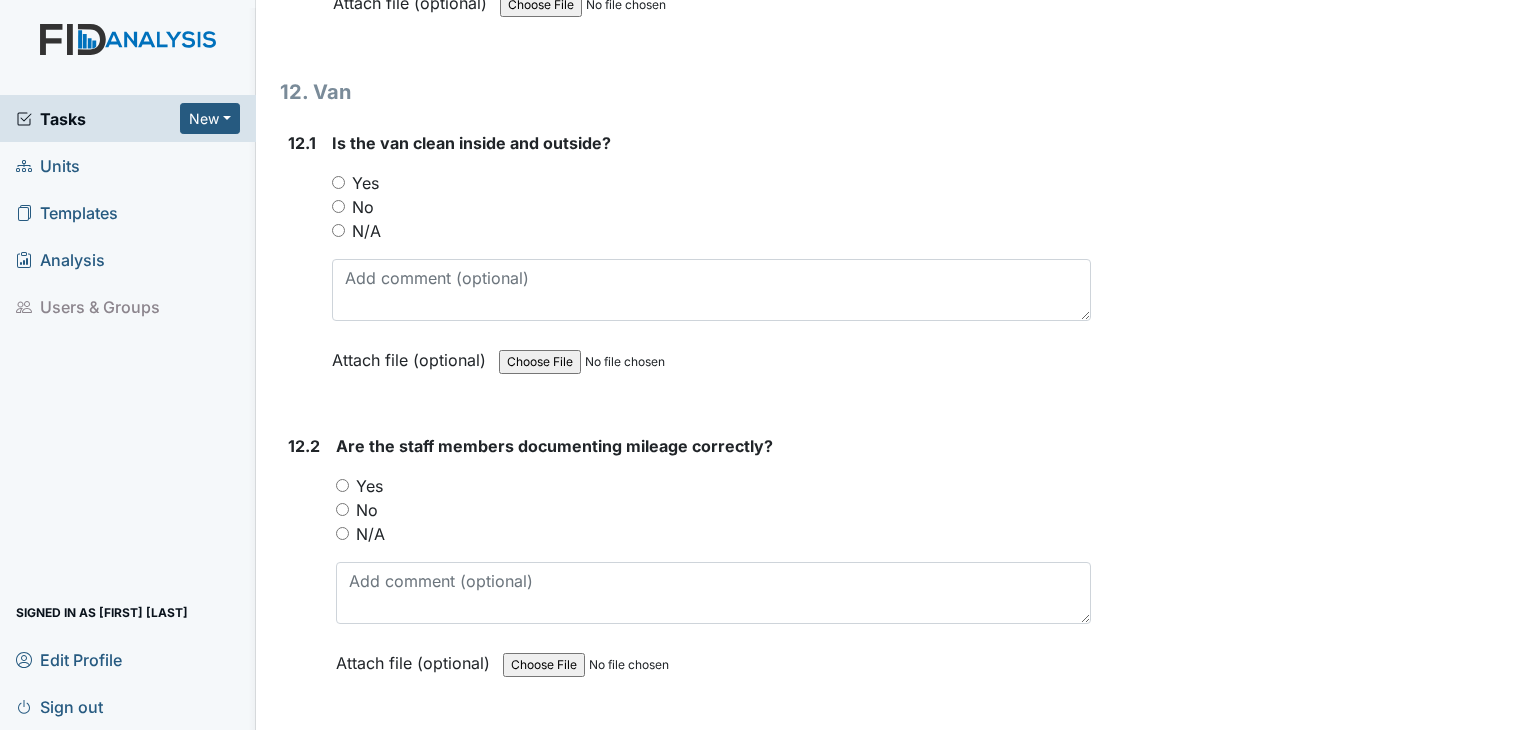 scroll, scrollTop: 34317, scrollLeft: 0, axis: vertical 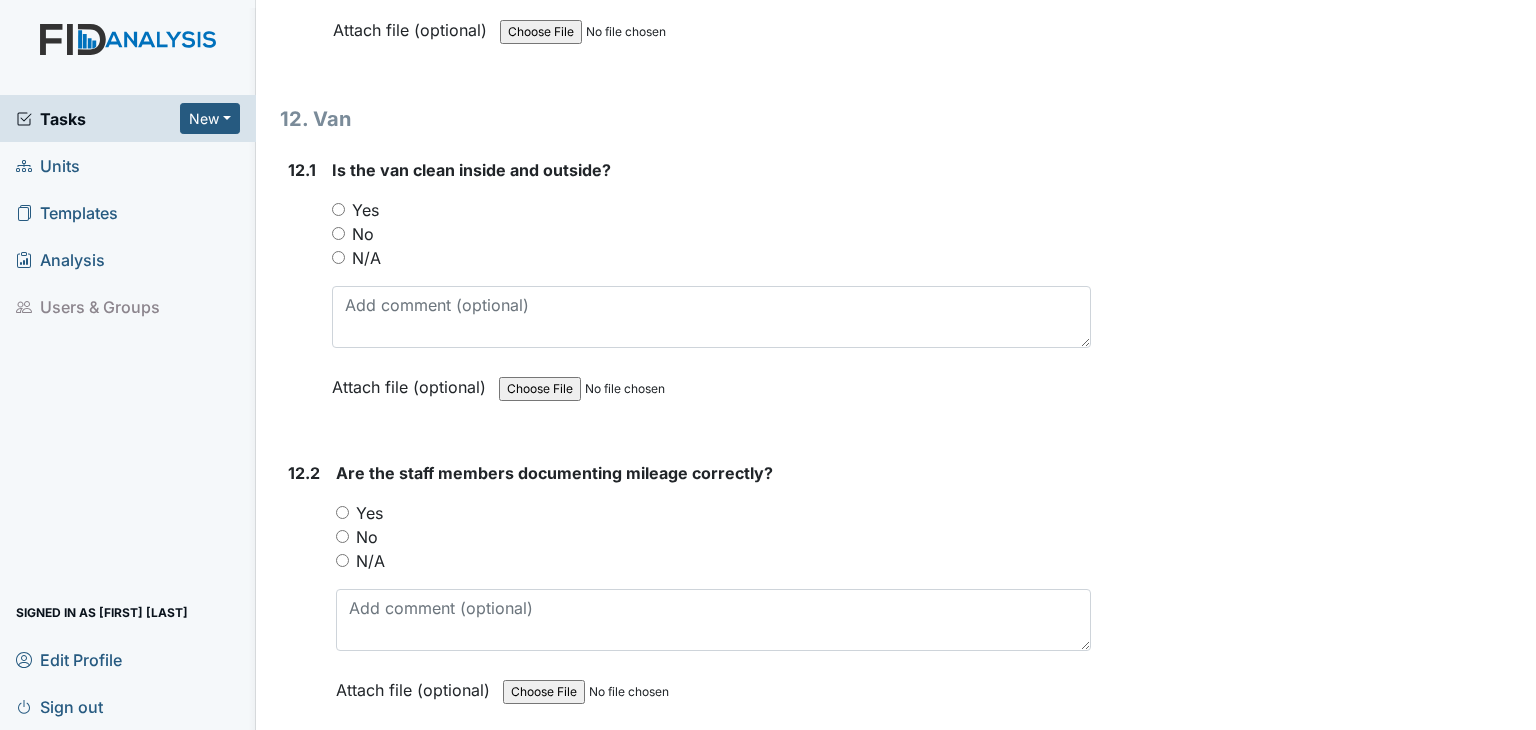 click on "Yes" at bounding box center [342, 512] 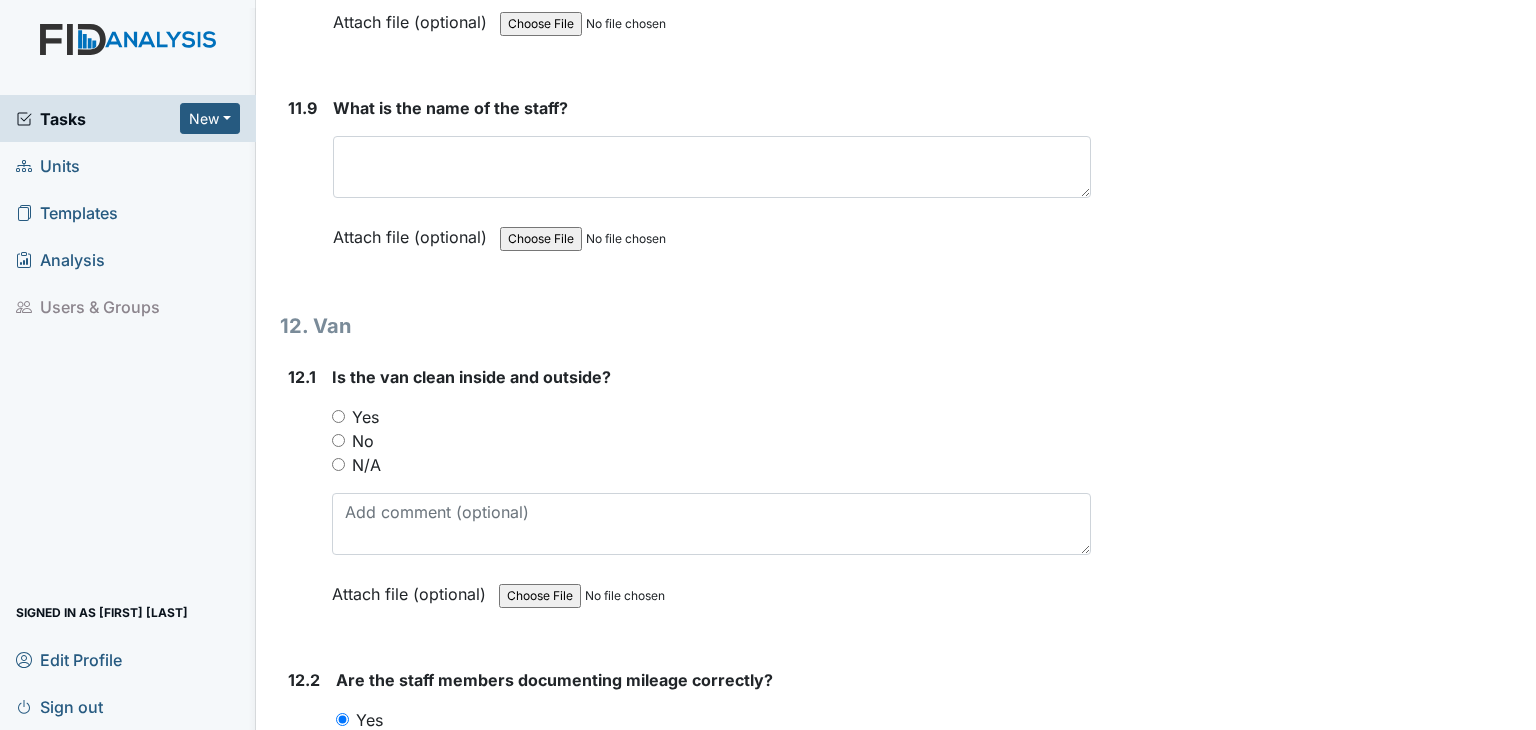 scroll, scrollTop: 34017, scrollLeft: 0, axis: vertical 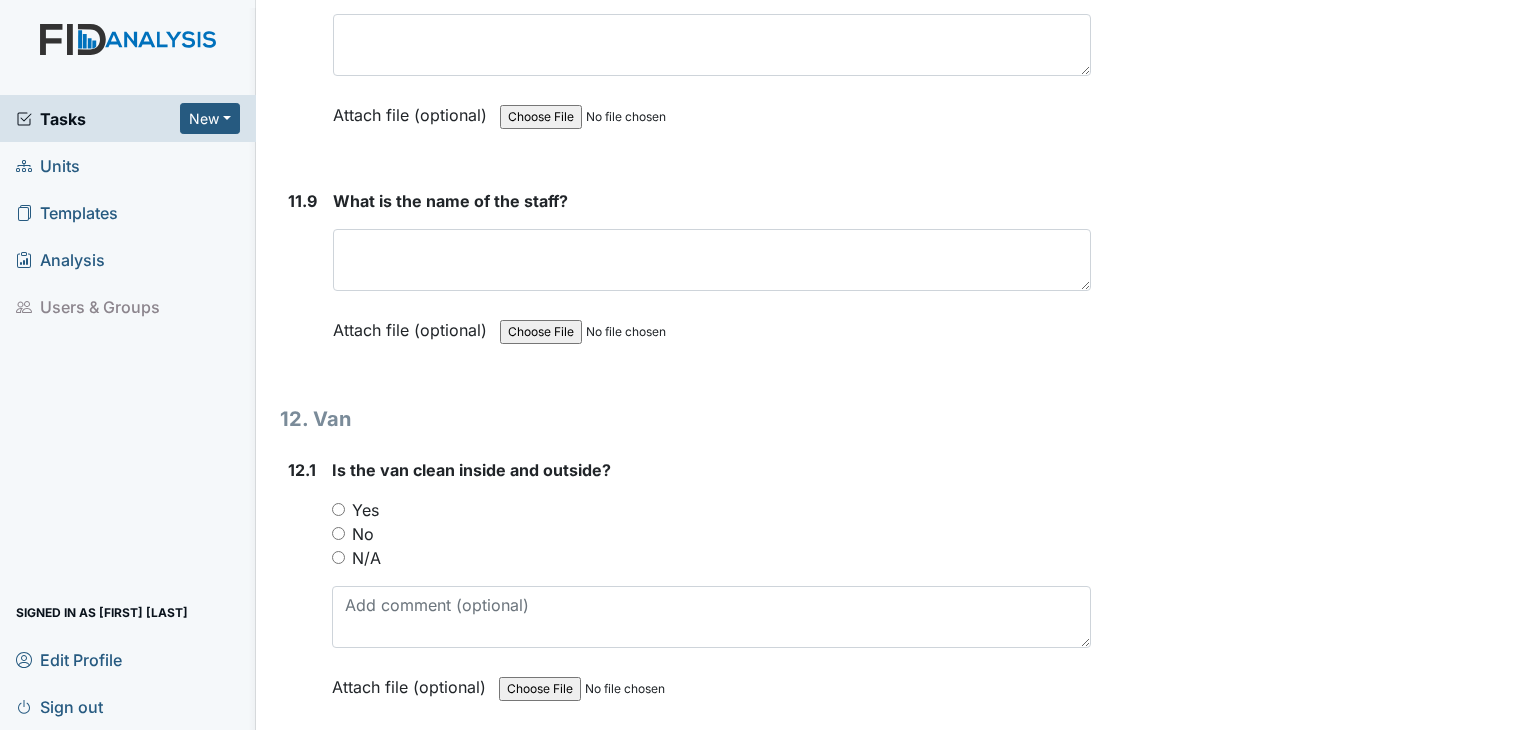 click on "Yes" at bounding box center (338, 509) 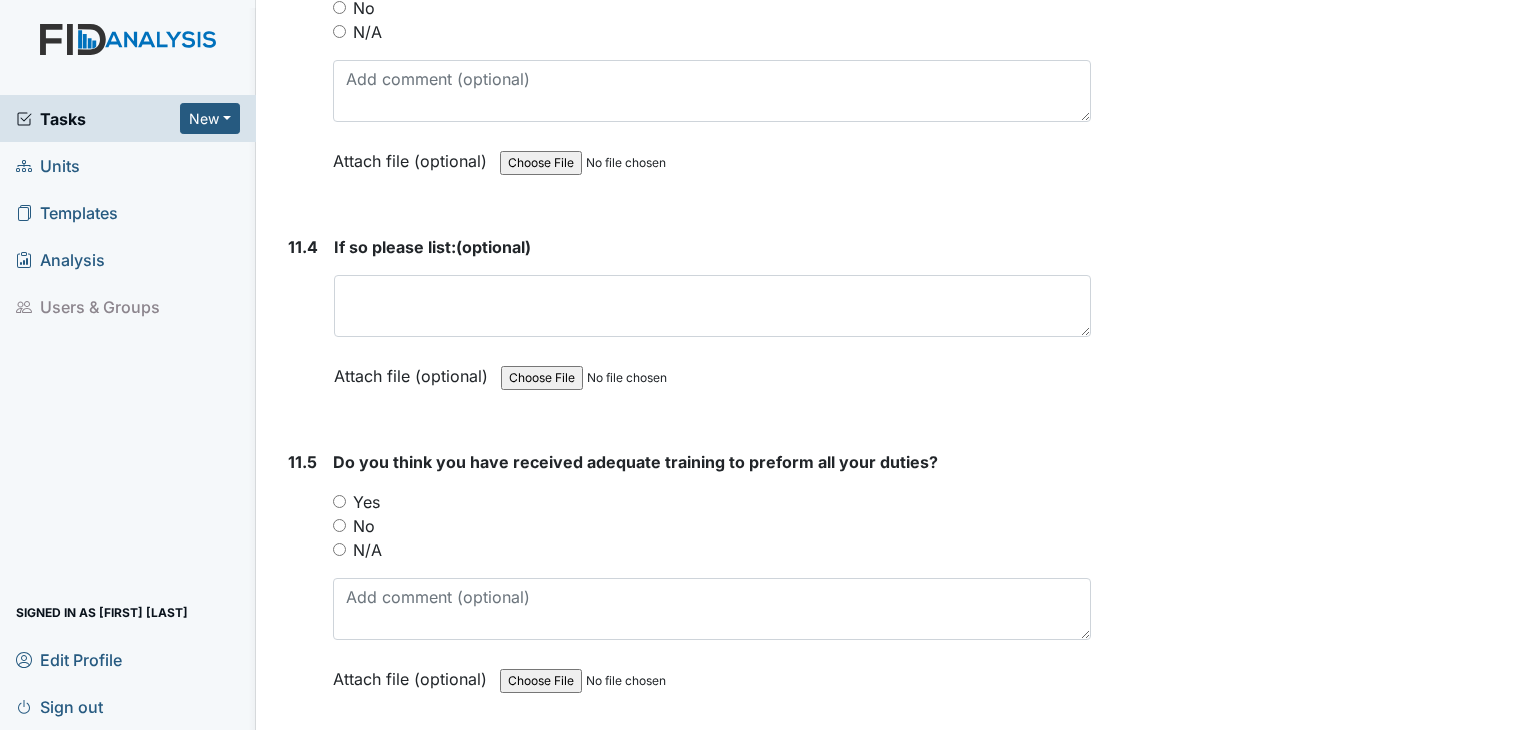 scroll, scrollTop: 32717, scrollLeft: 0, axis: vertical 